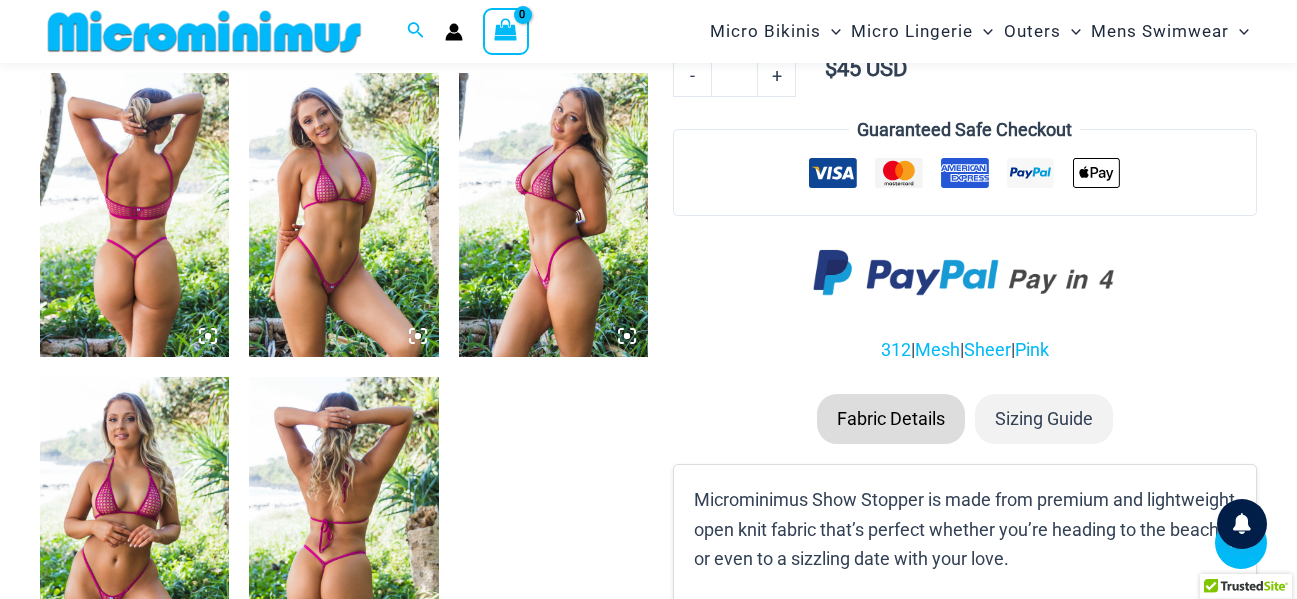 scroll, scrollTop: 1182, scrollLeft: 0, axis: vertical 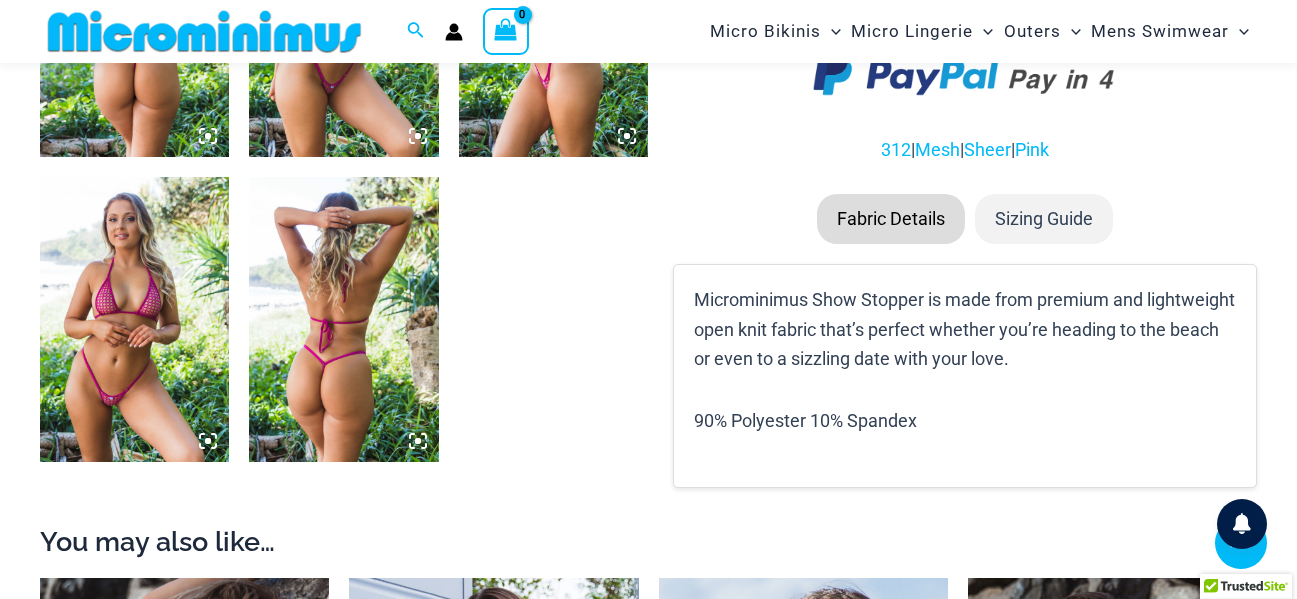 click 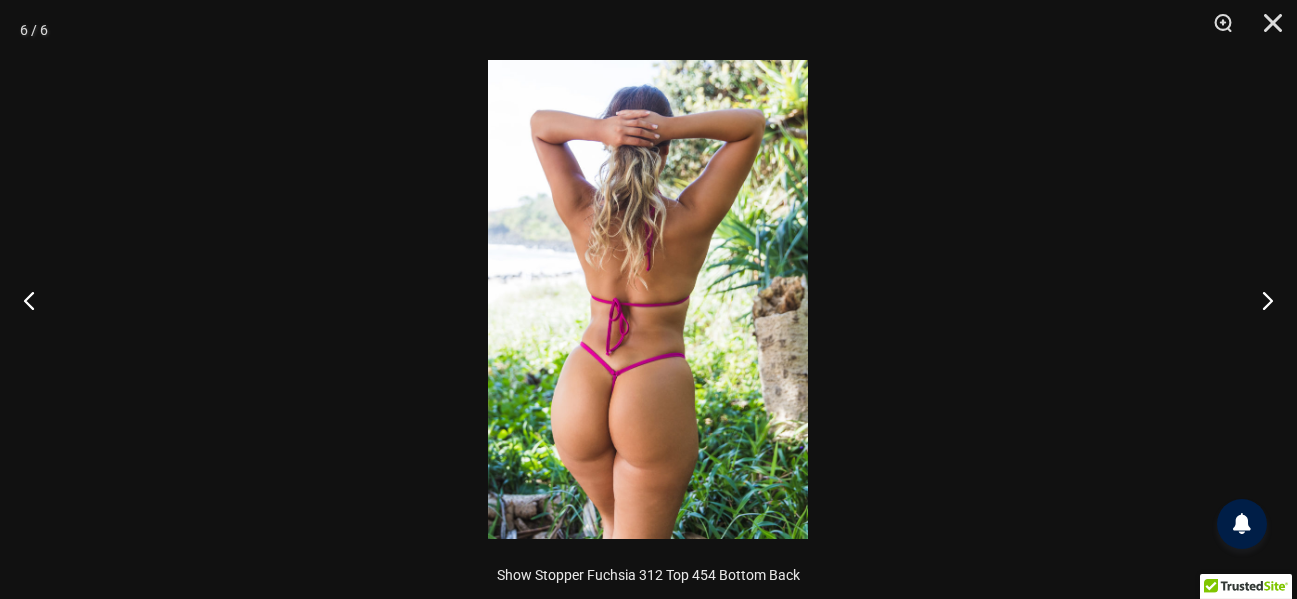 click at bounding box center (648, 299) 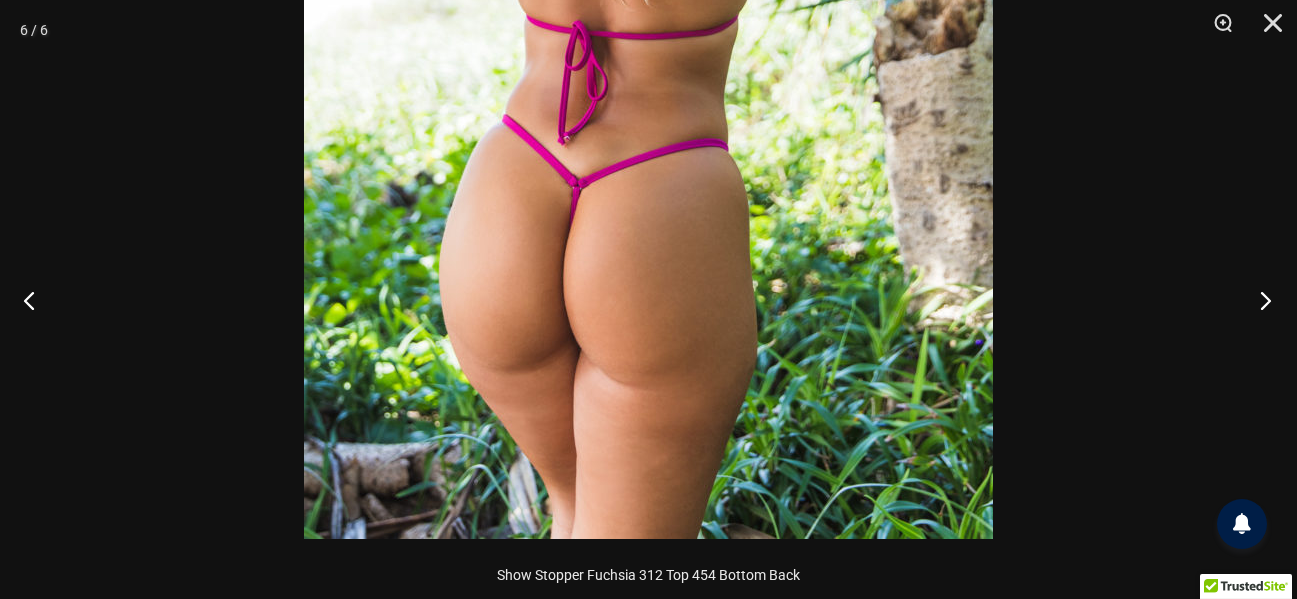 click at bounding box center (1259, 300) 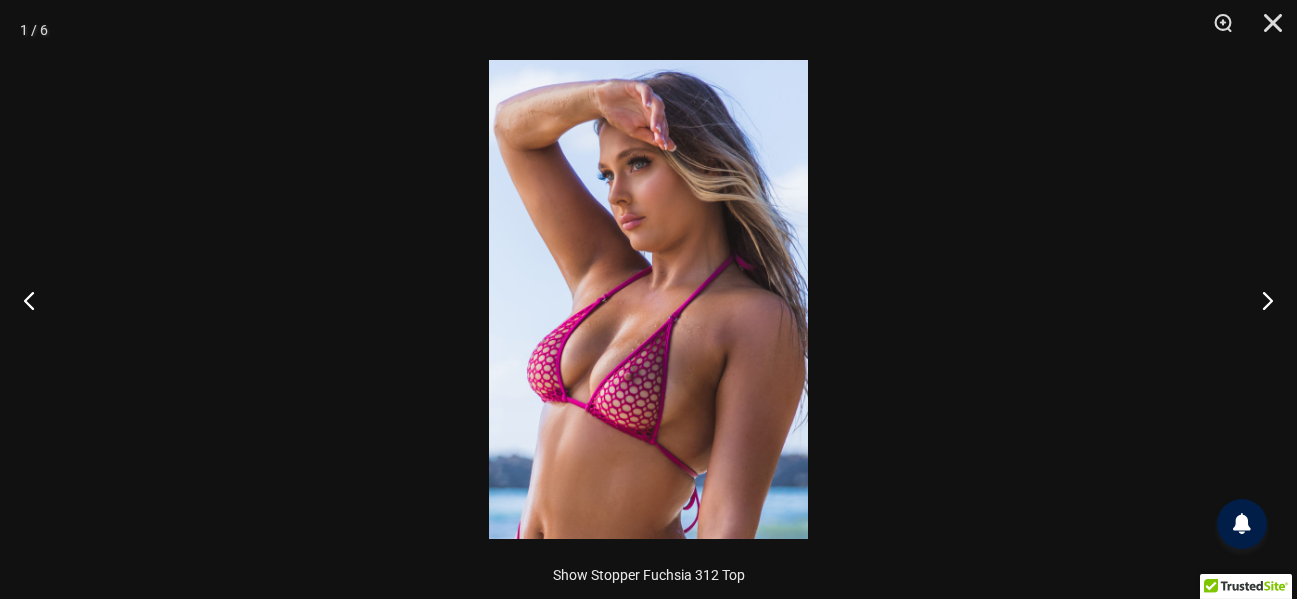 click at bounding box center [648, 299] 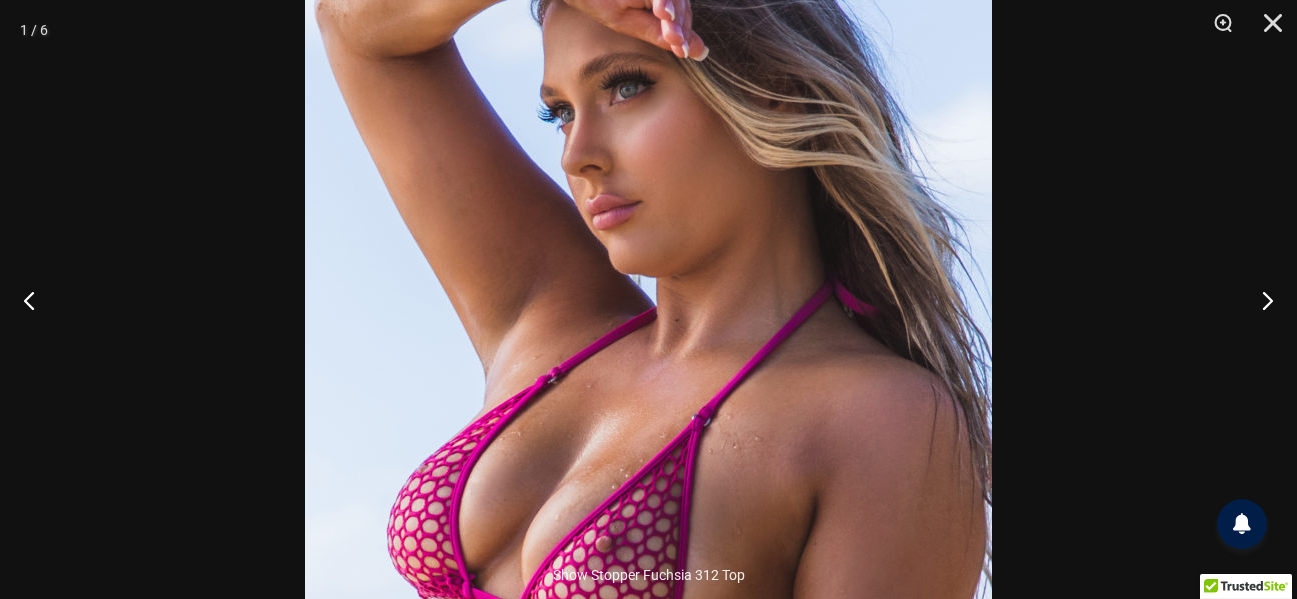 click at bounding box center (648, 379) 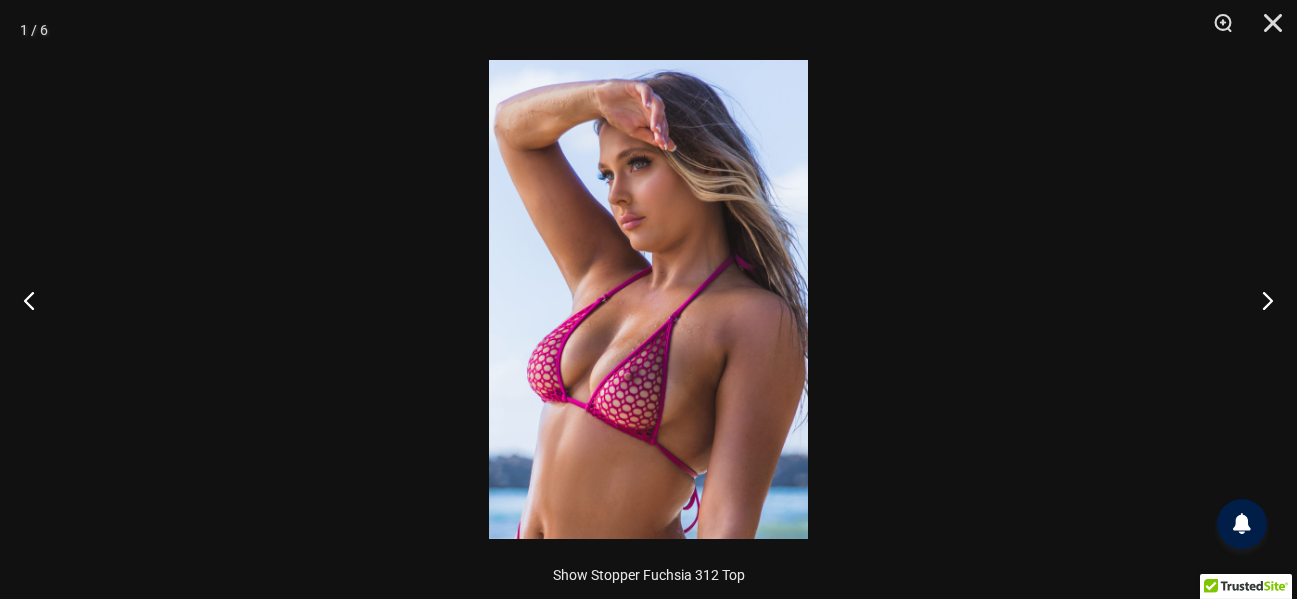 click at bounding box center [648, 299] 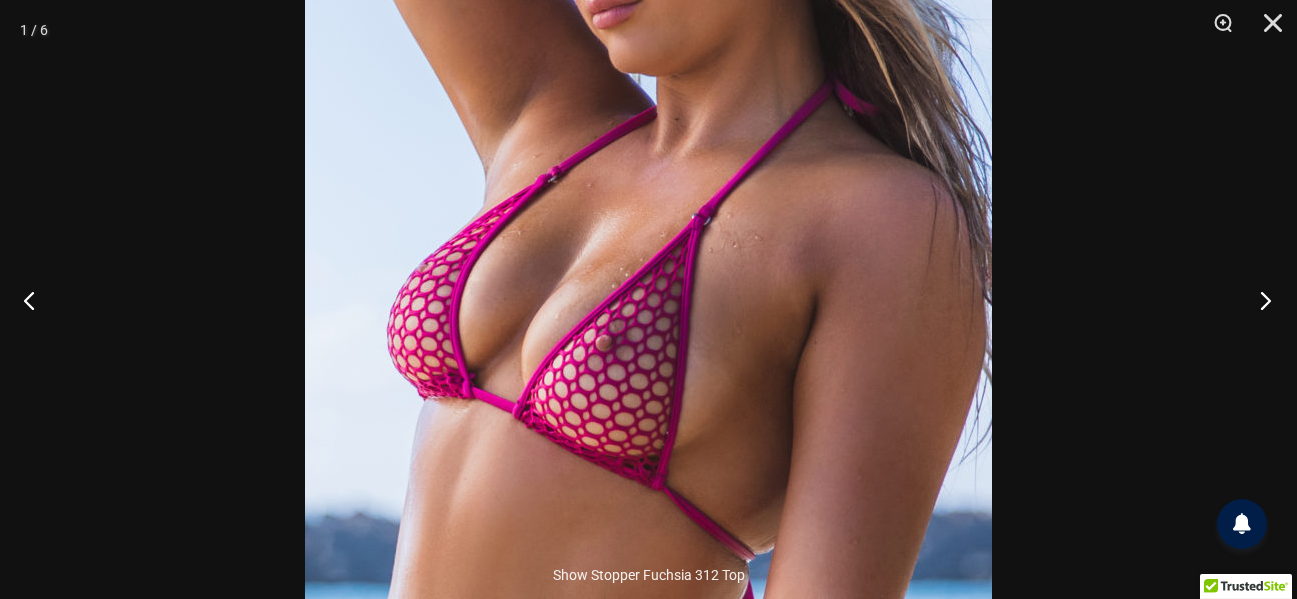 click at bounding box center [1259, 300] 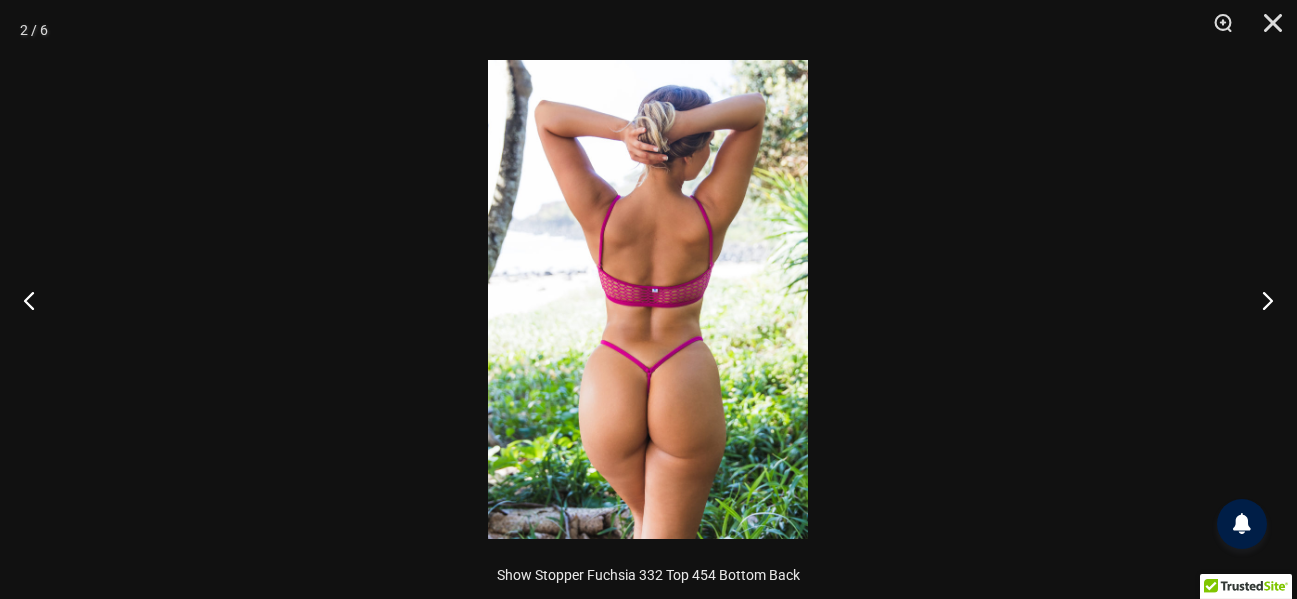 click at bounding box center (648, 299) 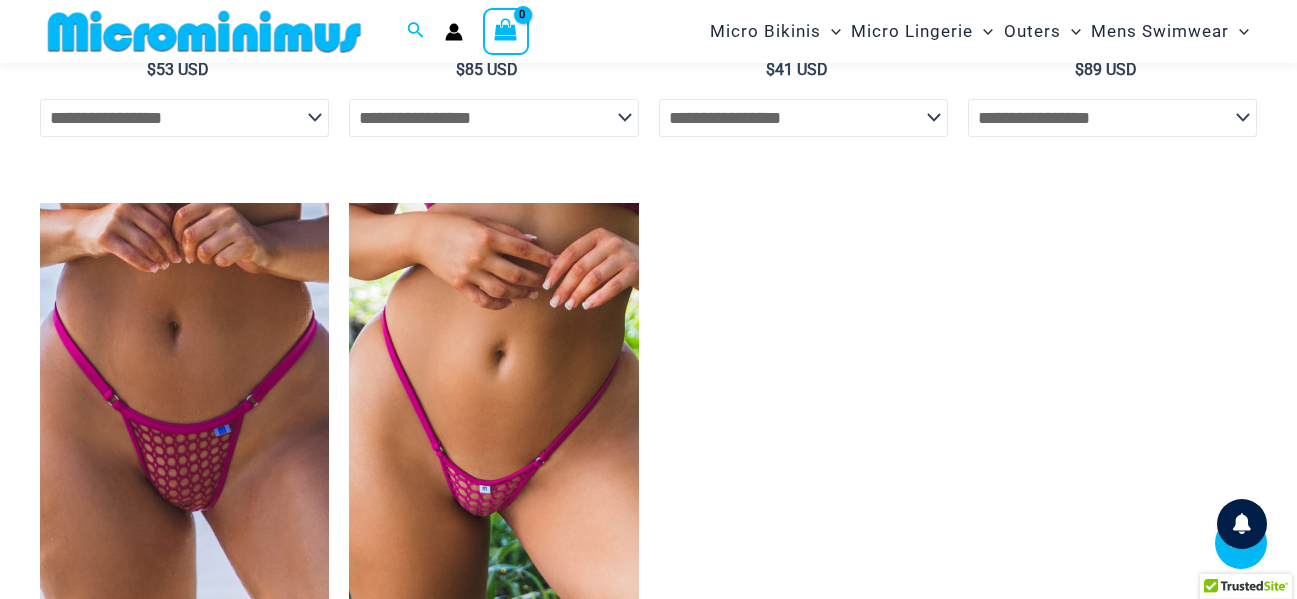 scroll, scrollTop: 2282, scrollLeft: 0, axis: vertical 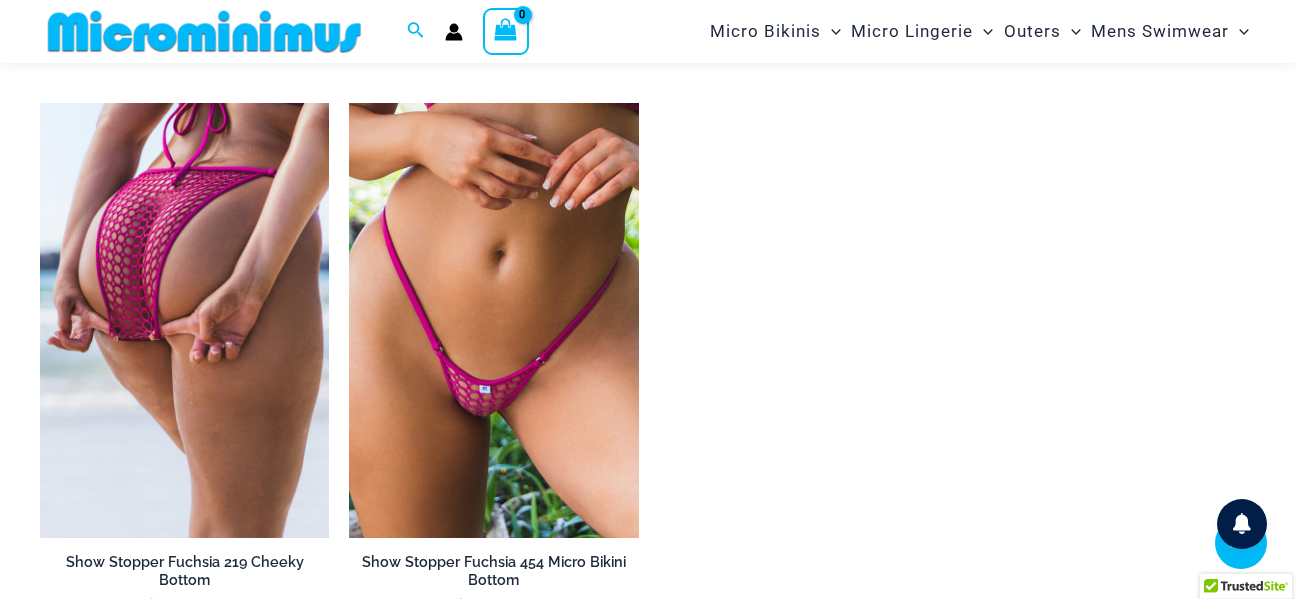 click at bounding box center (184, 320) 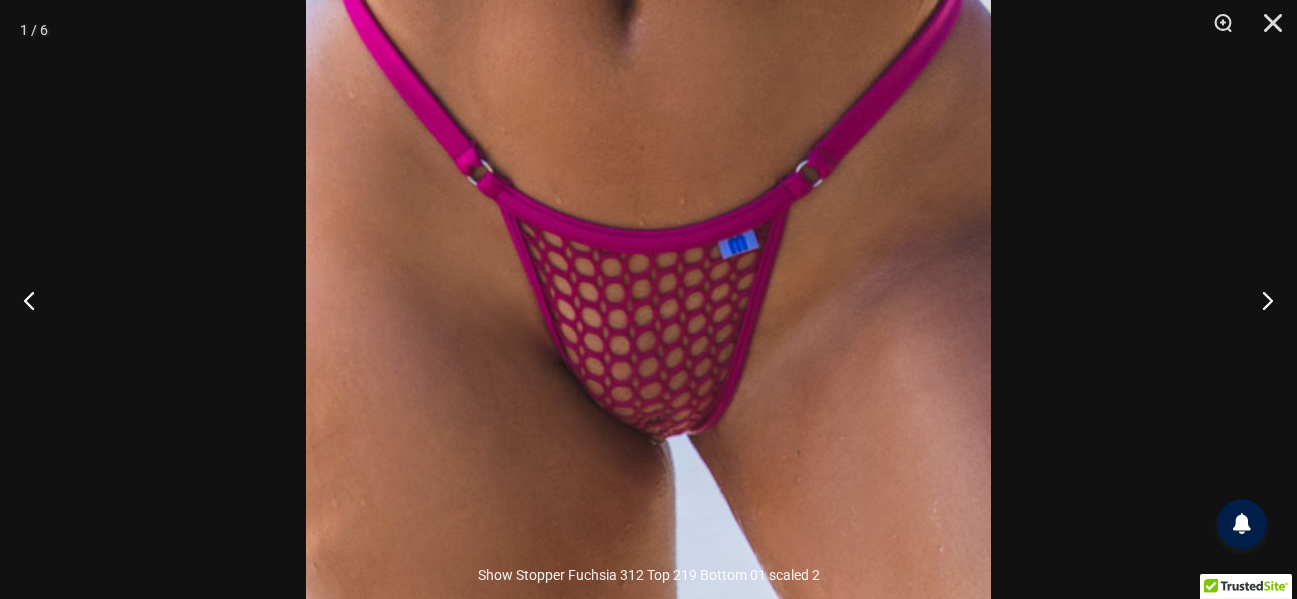 scroll, scrollTop: 700, scrollLeft: 0, axis: vertical 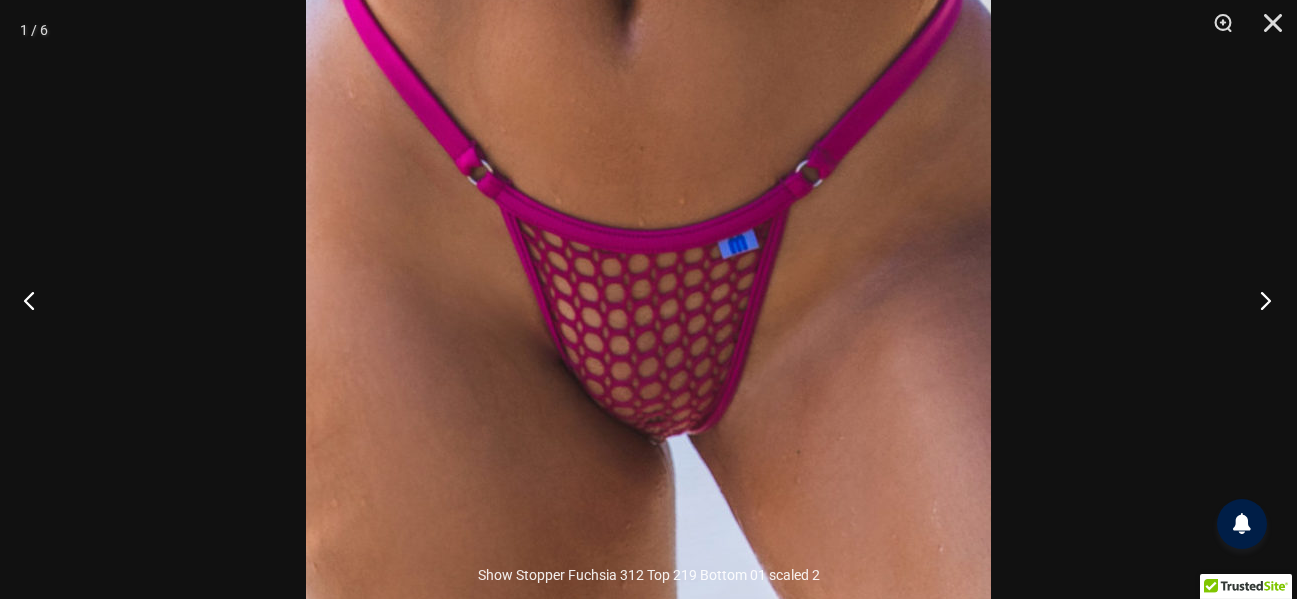 click at bounding box center [1259, 300] 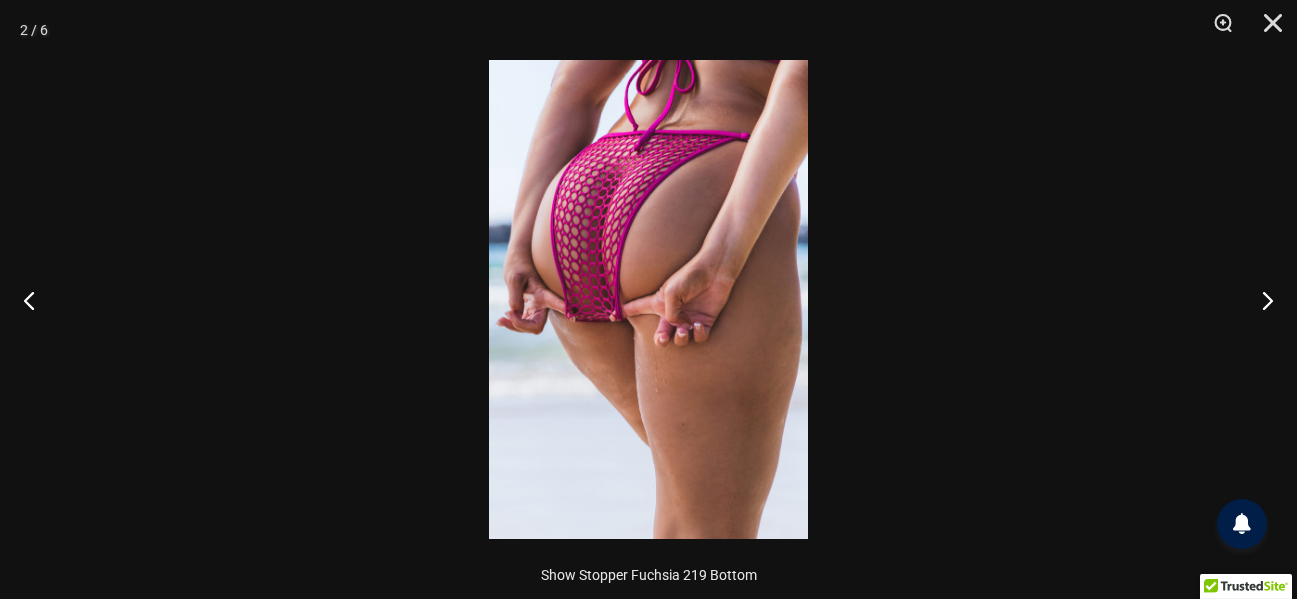 click at bounding box center (648, 299) 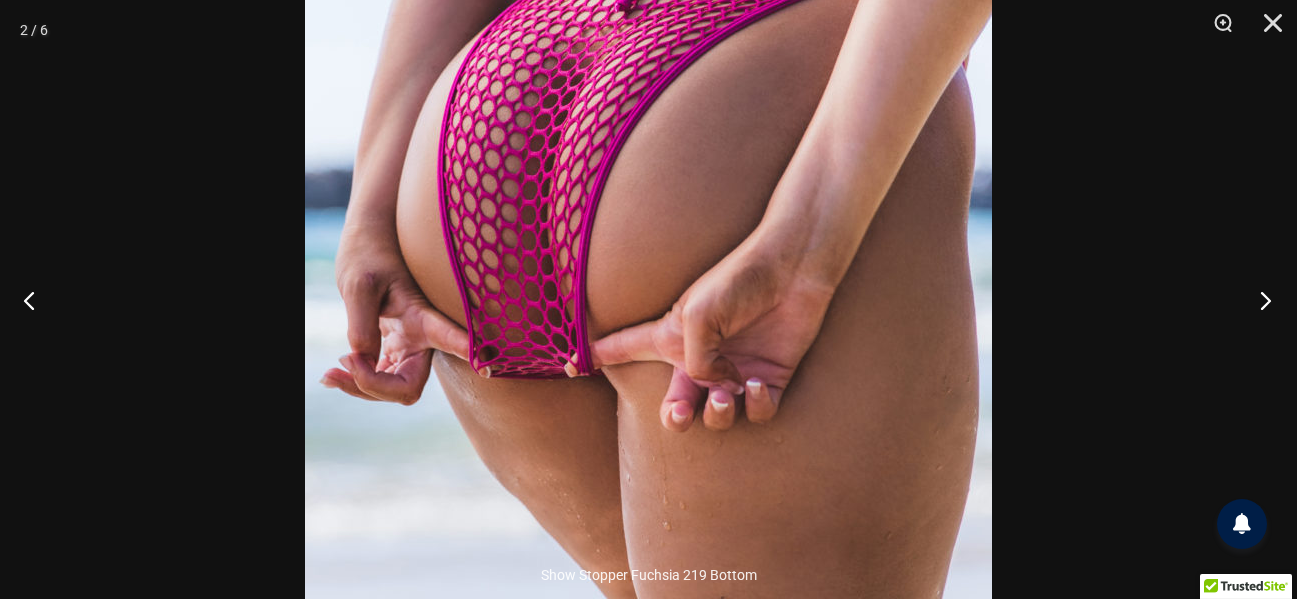 click at bounding box center (1259, 300) 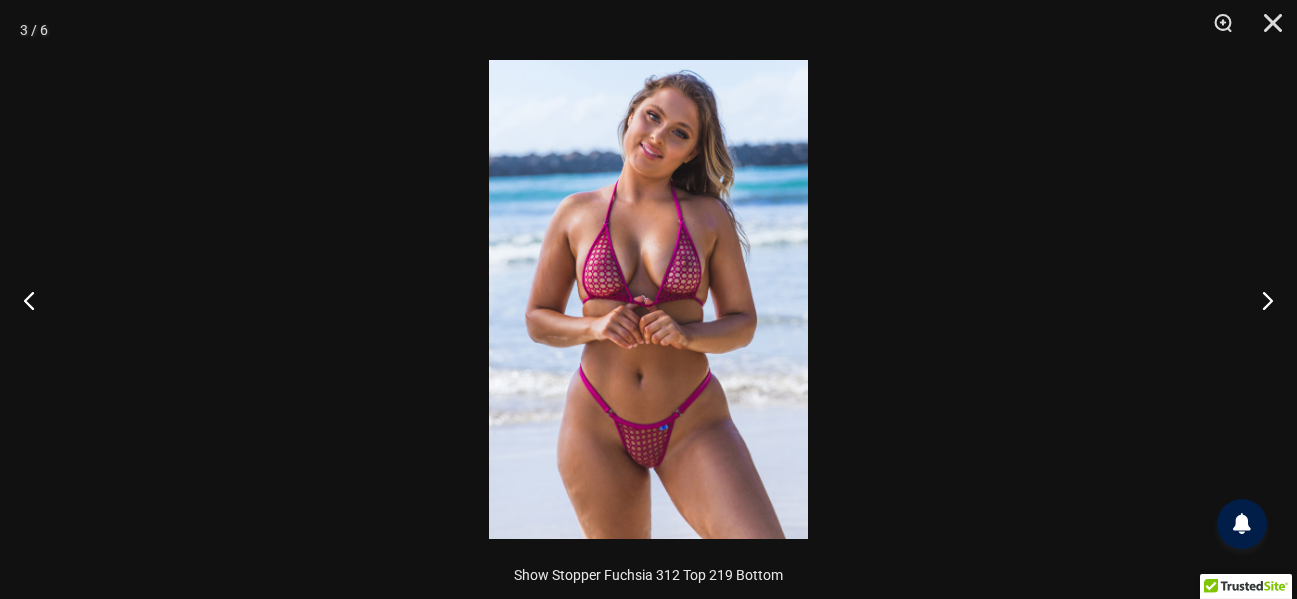 click at bounding box center (648, 299) 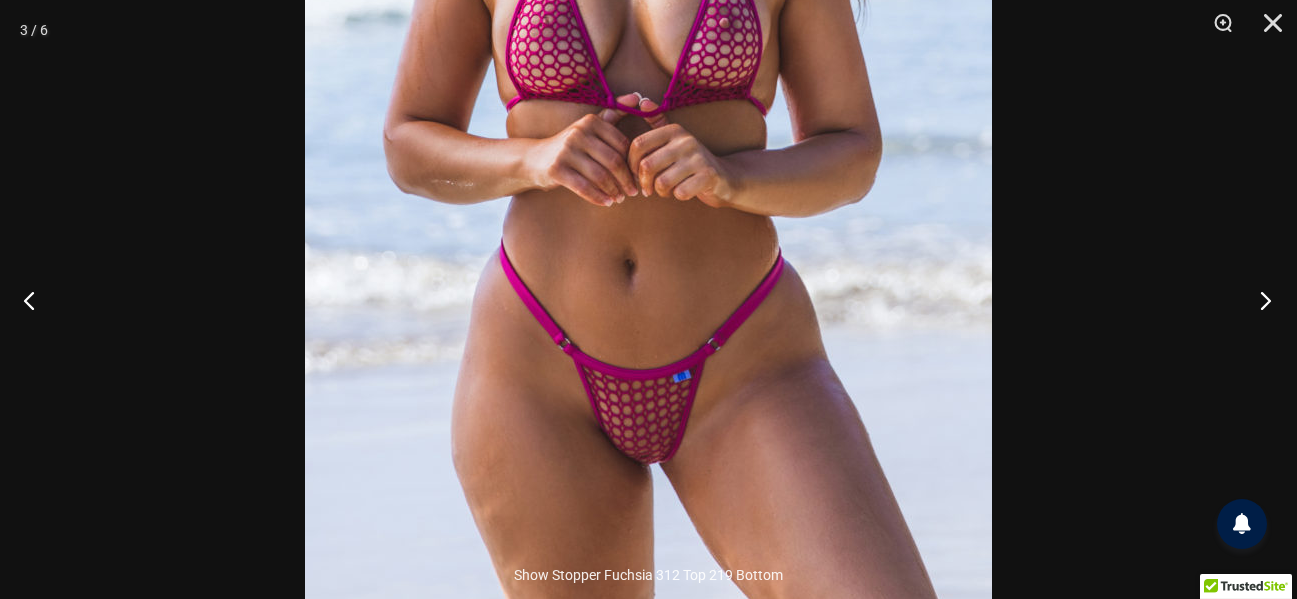 click at bounding box center (1259, 300) 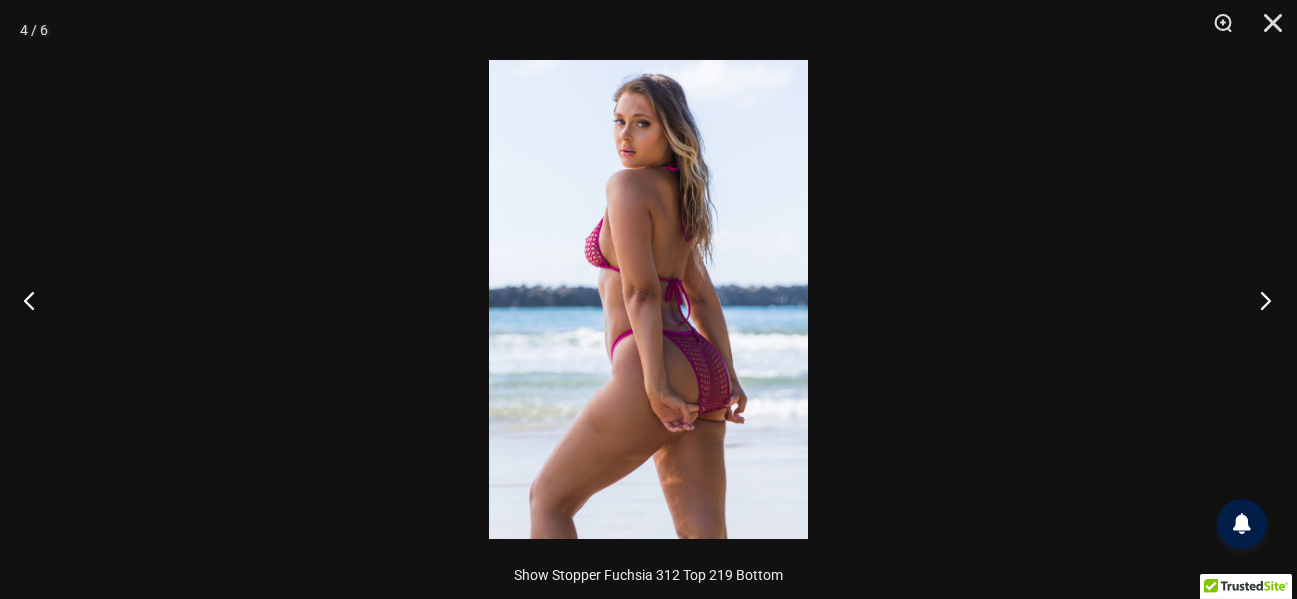 click at bounding box center [1259, 300] 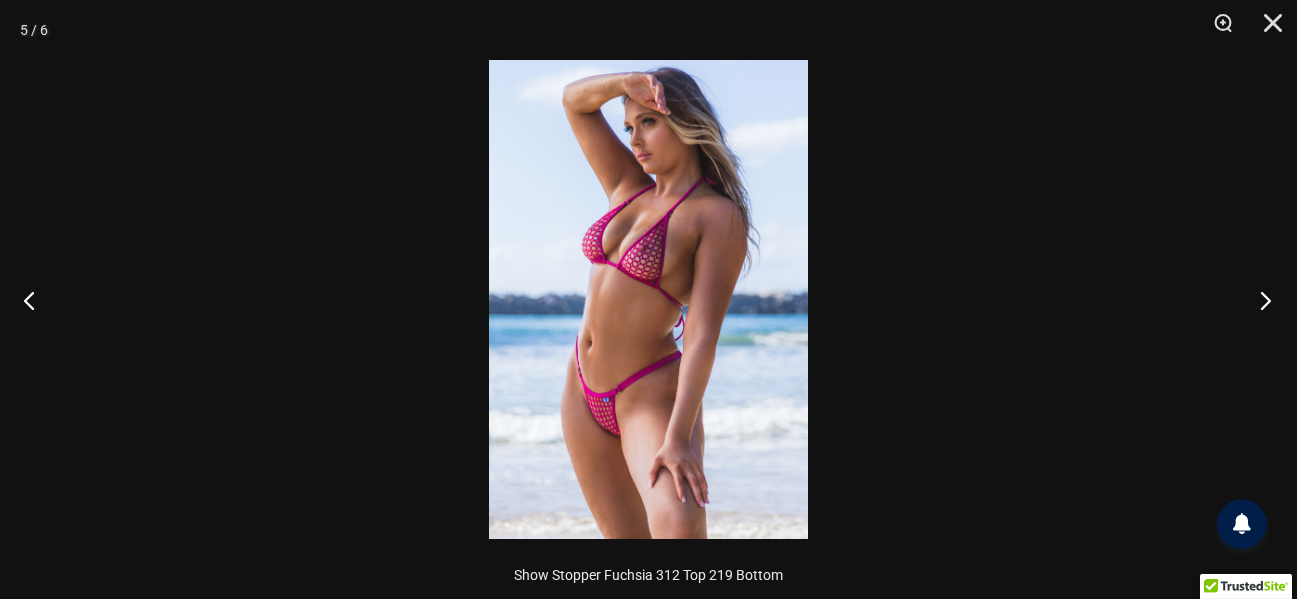 click at bounding box center (1259, 300) 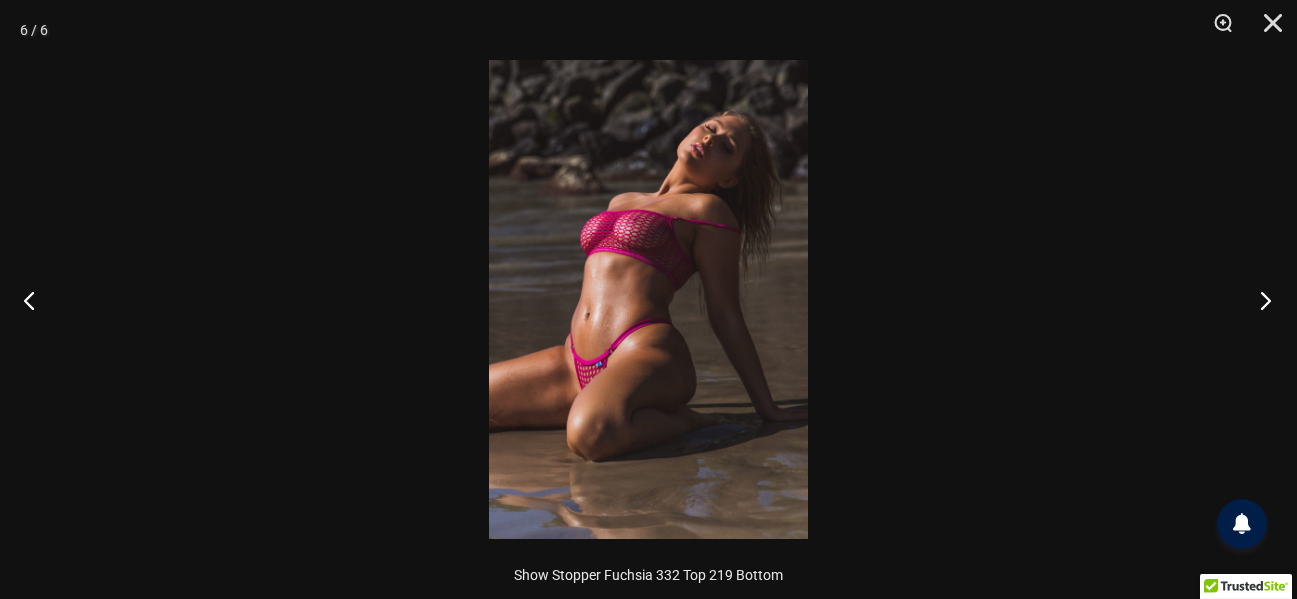 click at bounding box center [1259, 300] 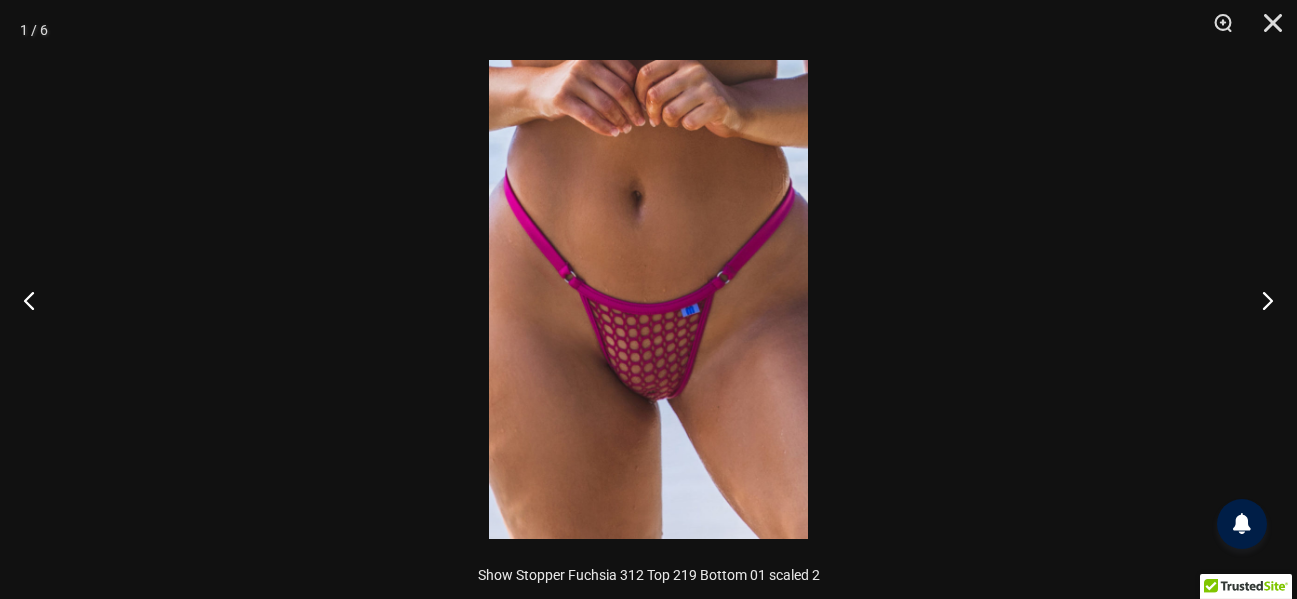 click at bounding box center [648, 299] 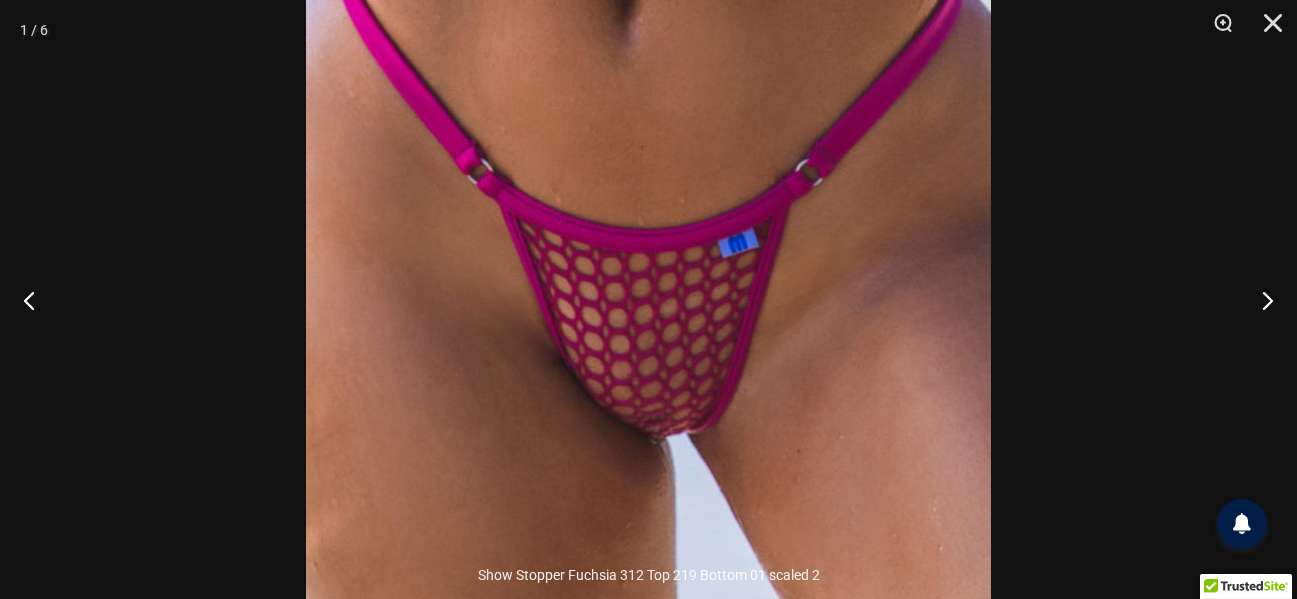 click at bounding box center (648, 220) 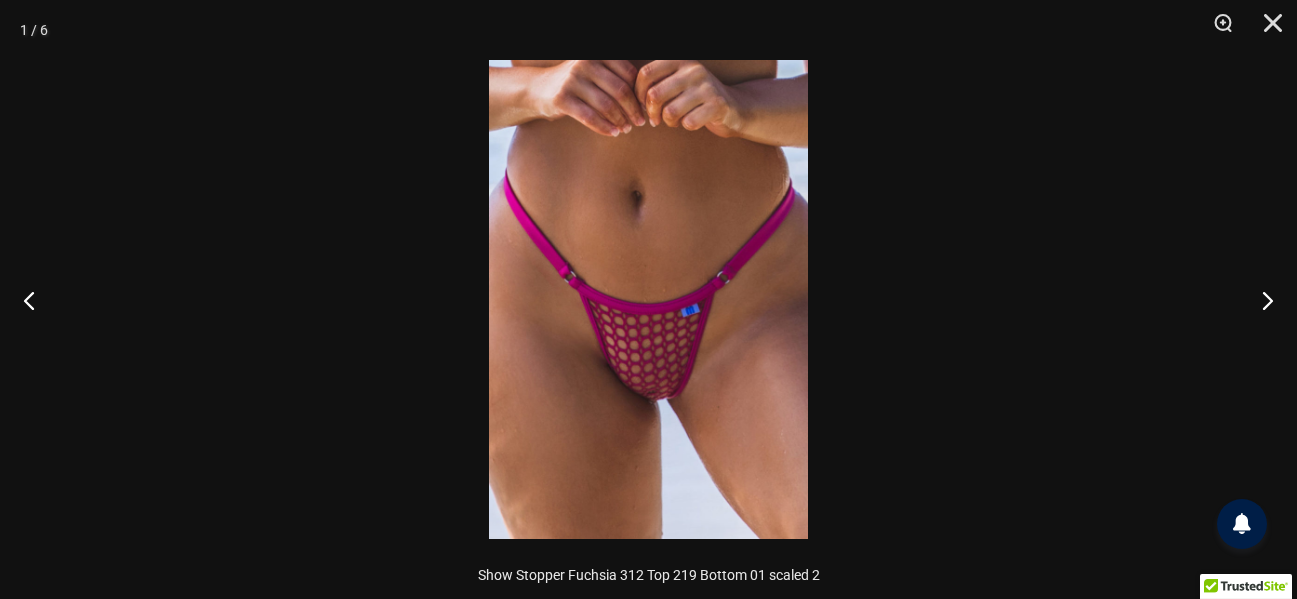 click at bounding box center [648, 299] 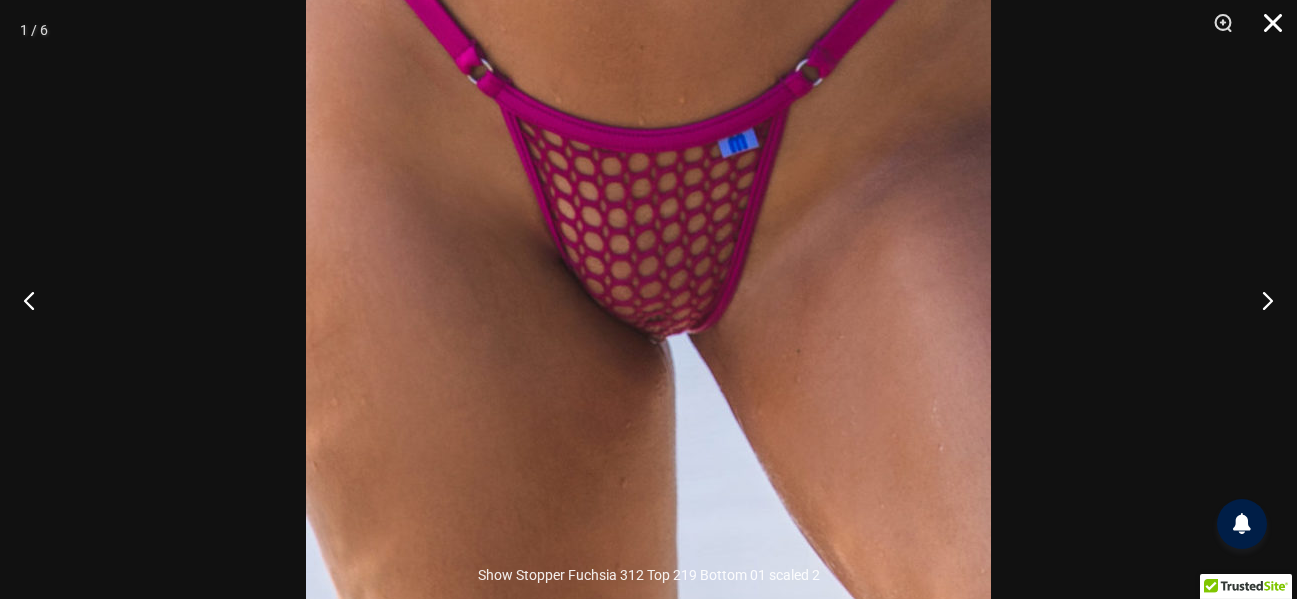 click at bounding box center (1266, 30) 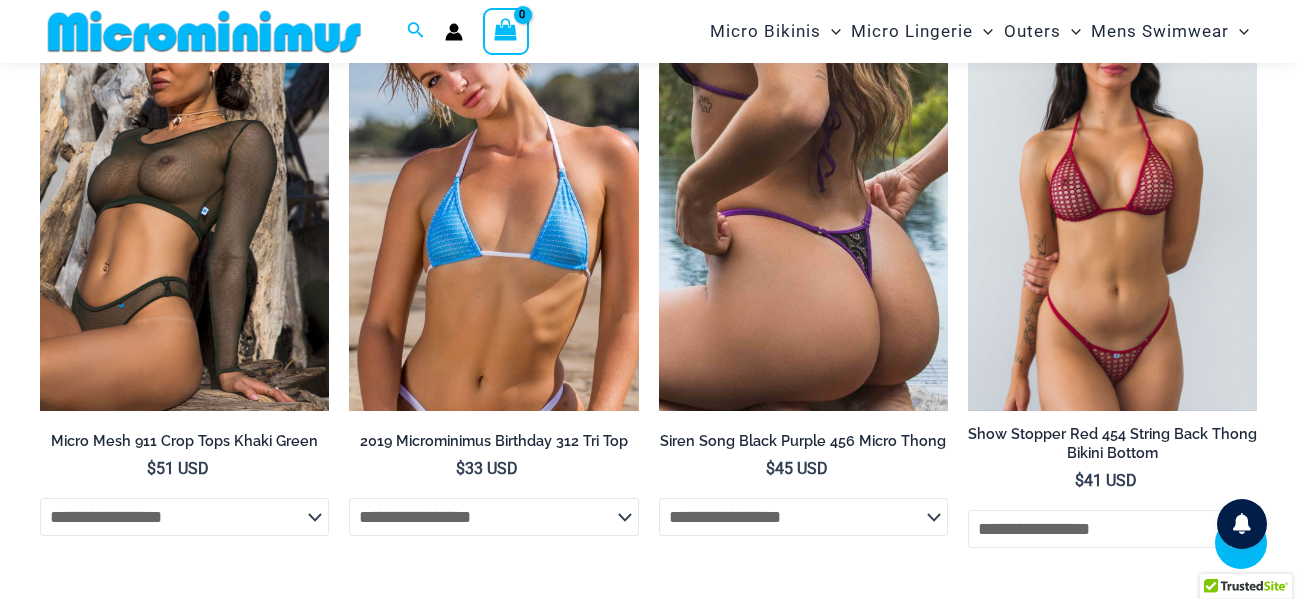 scroll, scrollTop: 4300, scrollLeft: 0, axis: vertical 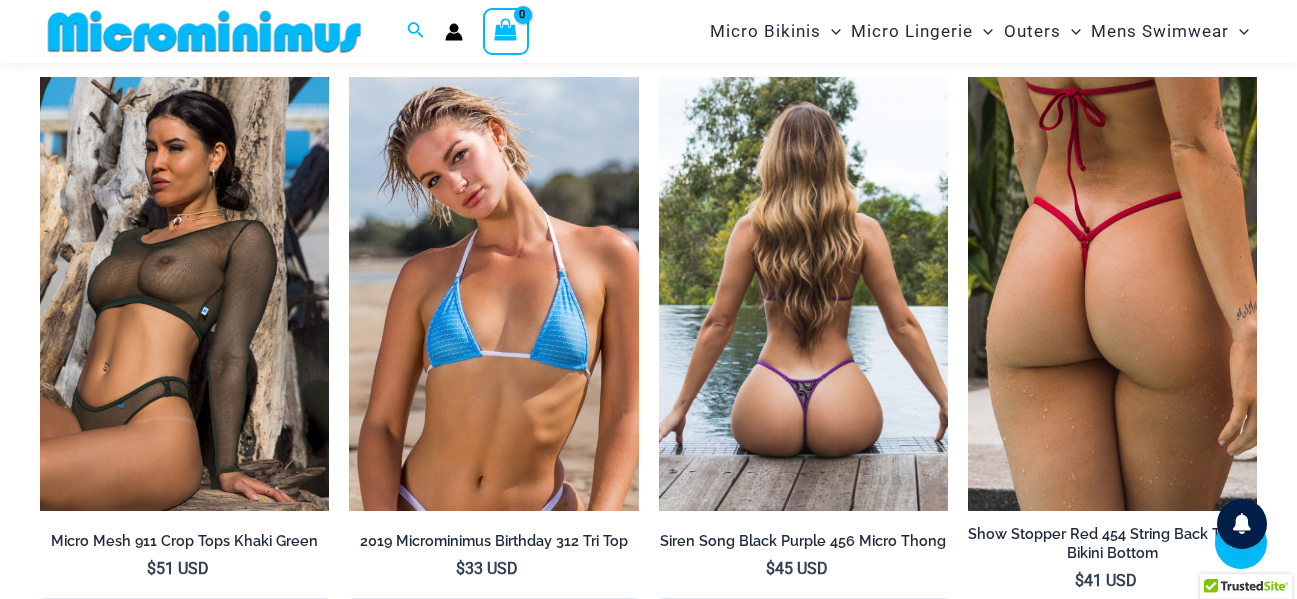 click at bounding box center [803, 294] 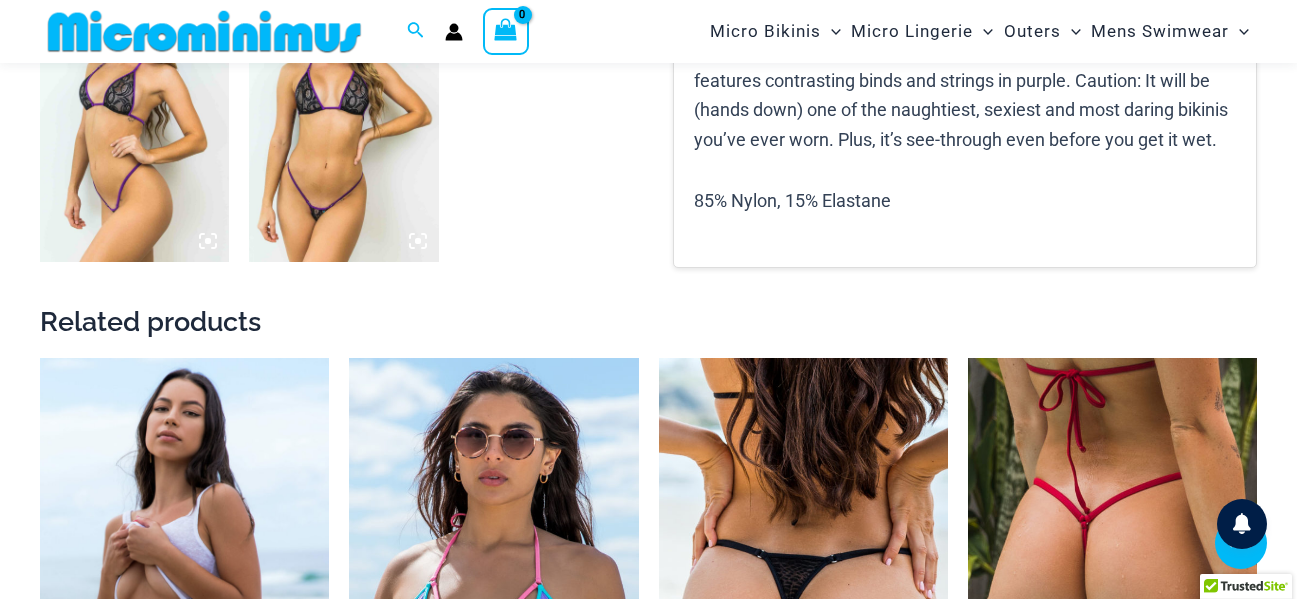 scroll, scrollTop: 1082, scrollLeft: 0, axis: vertical 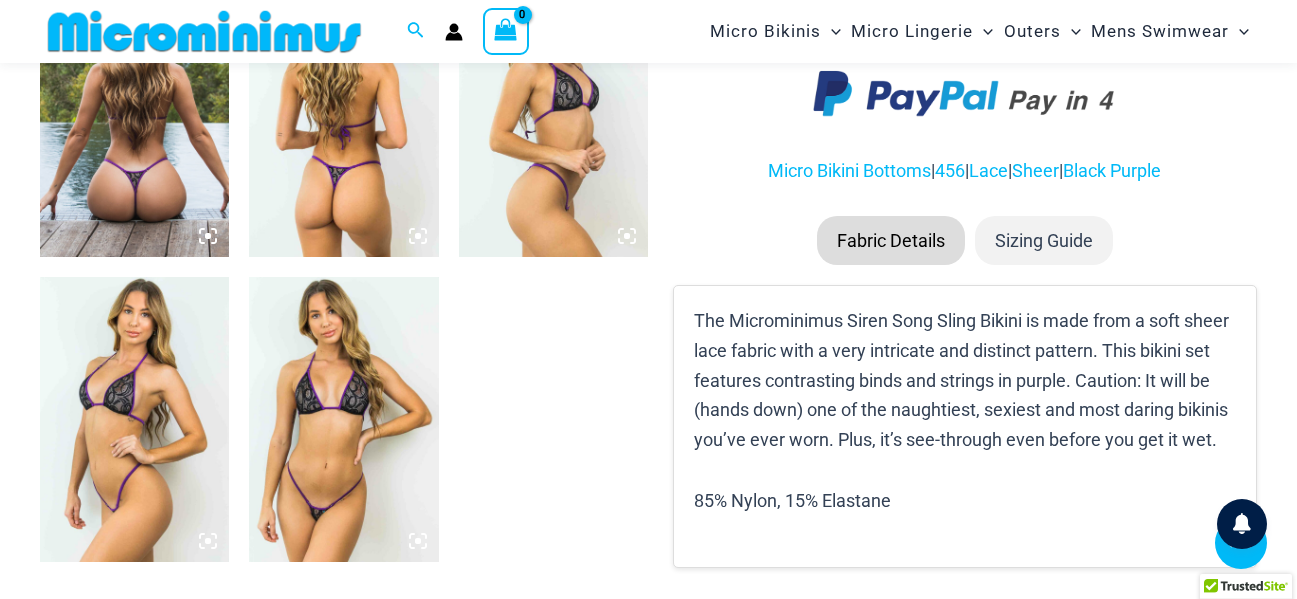 click at bounding box center (134, 115) 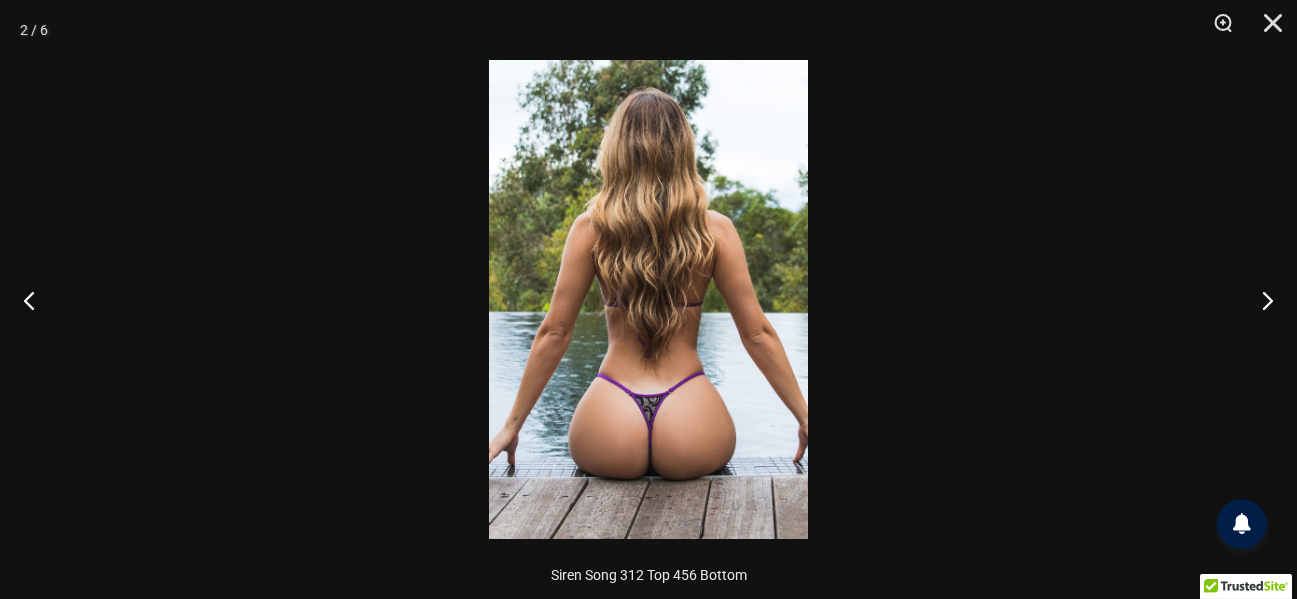 click at bounding box center (648, 299) 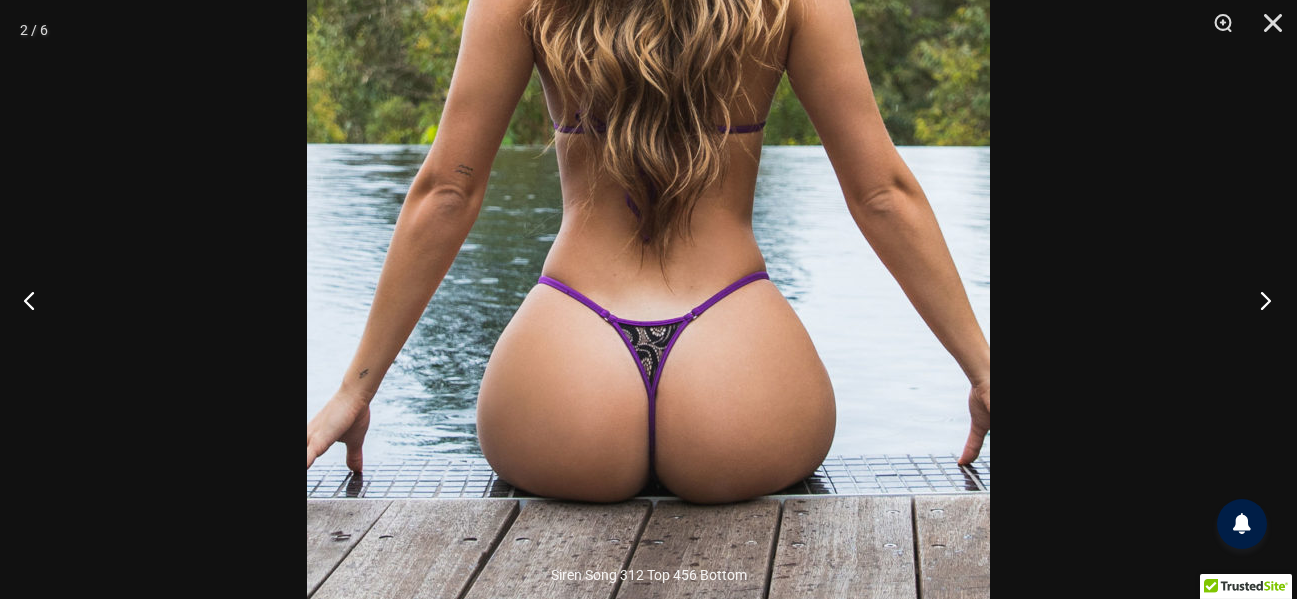 click at bounding box center (1259, 300) 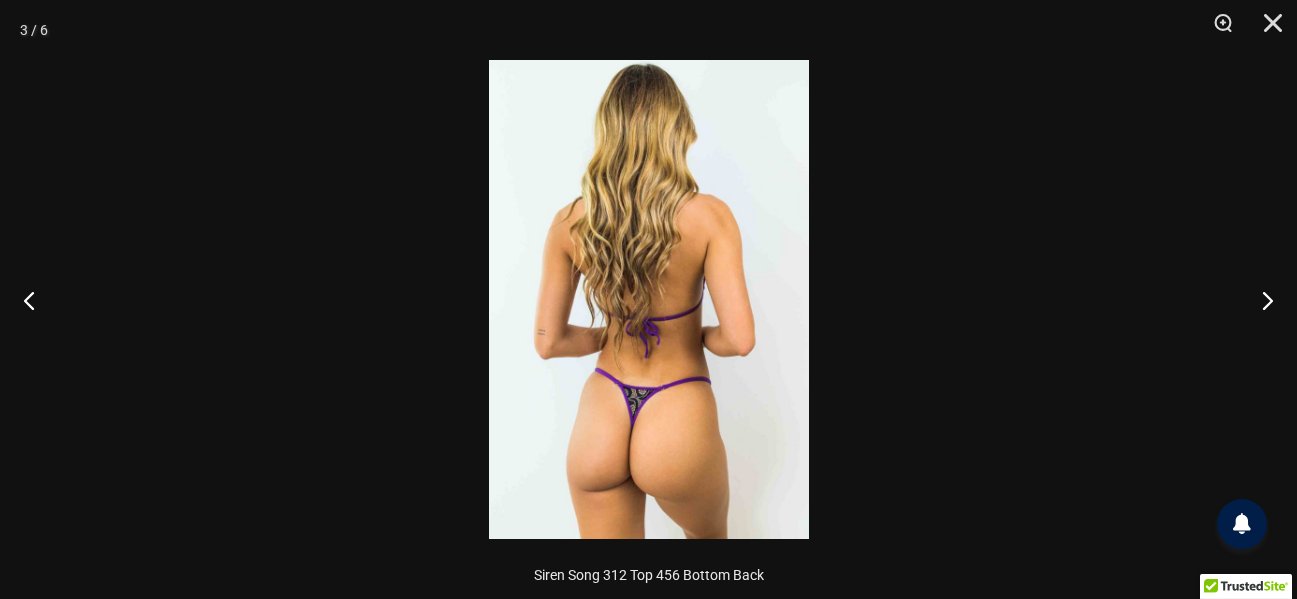 click at bounding box center (649, 299) 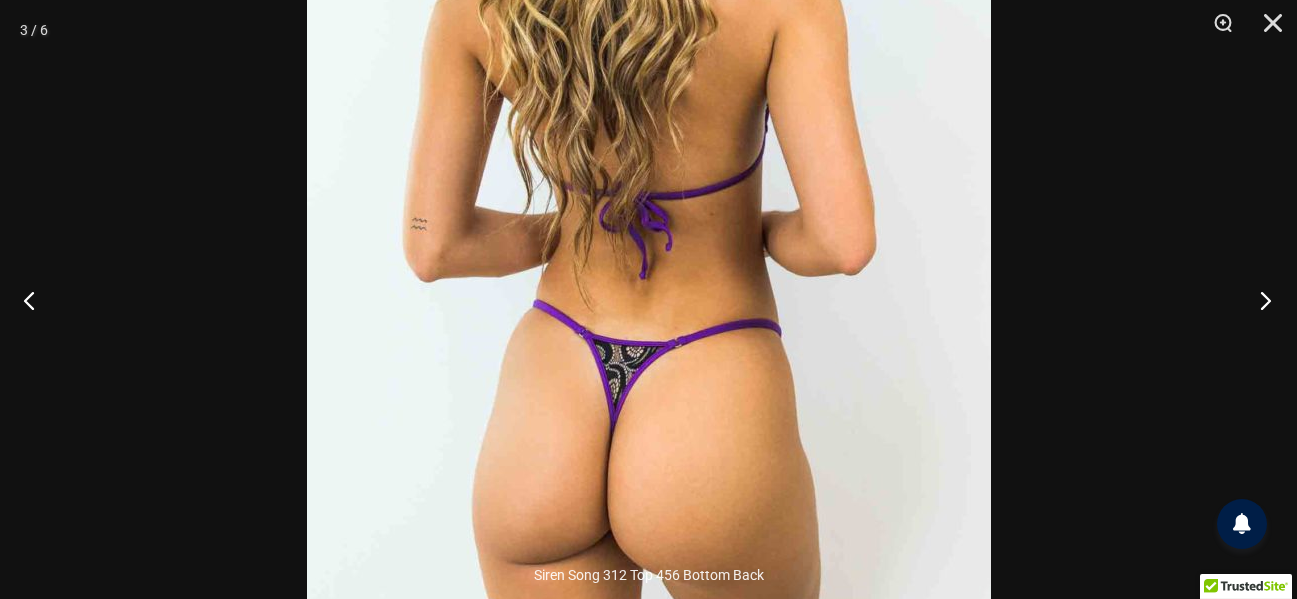 click at bounding box center (1259, 300) 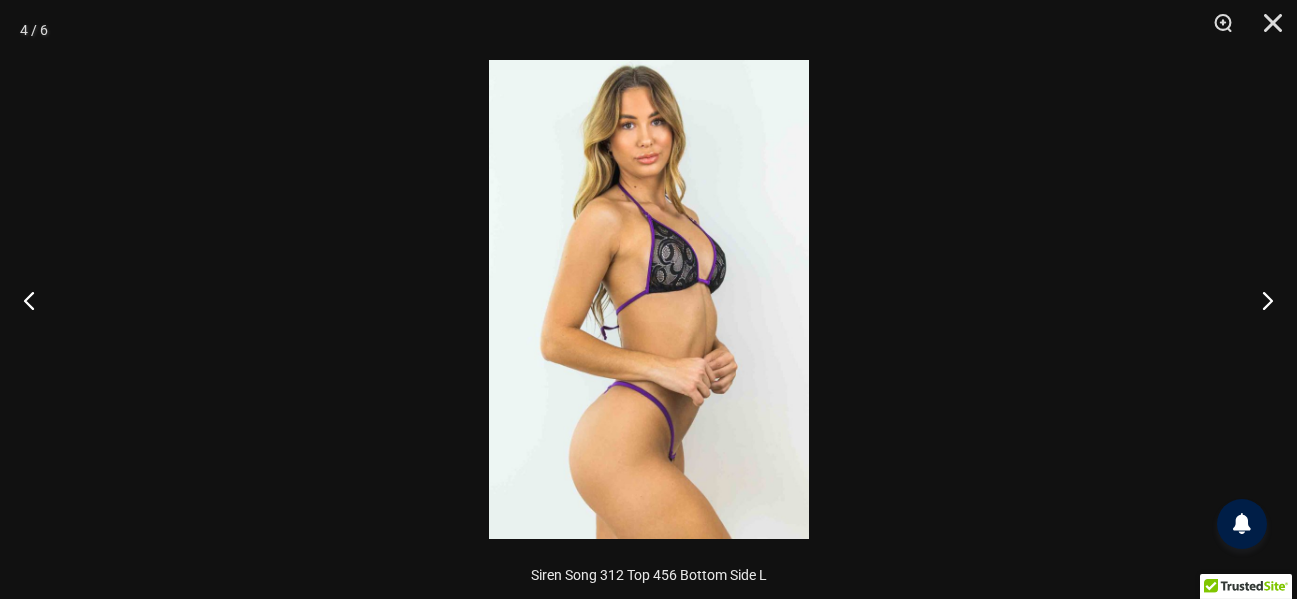 click at bounding box center (649, 299) 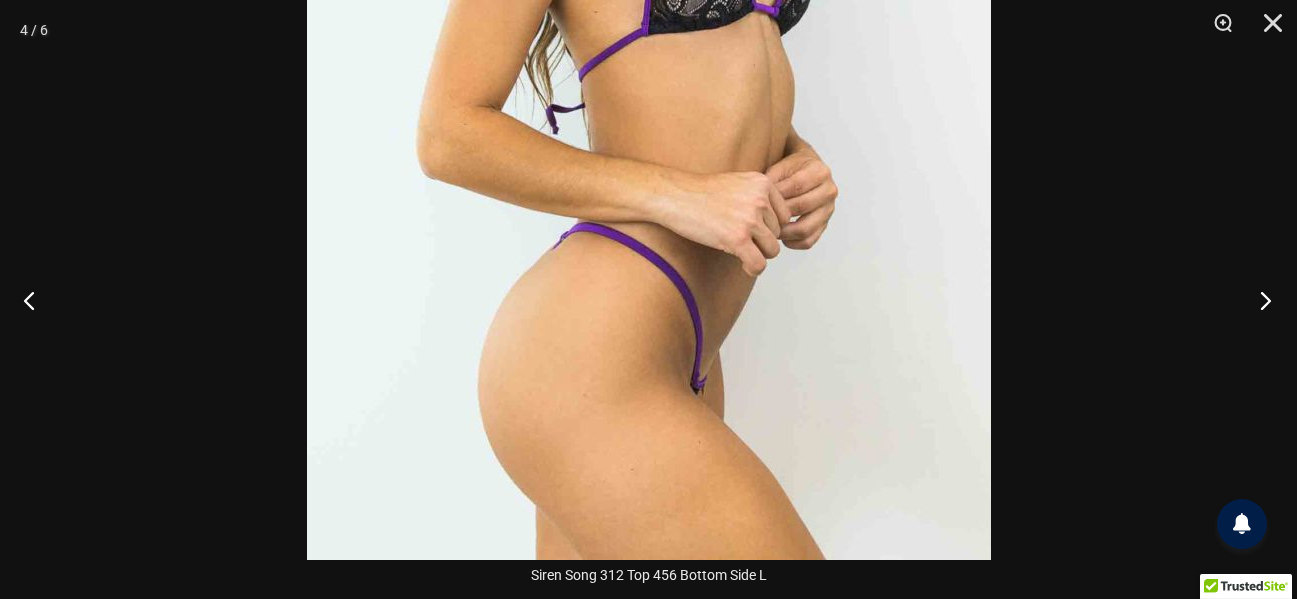 click at bounding box center (1259, 300) 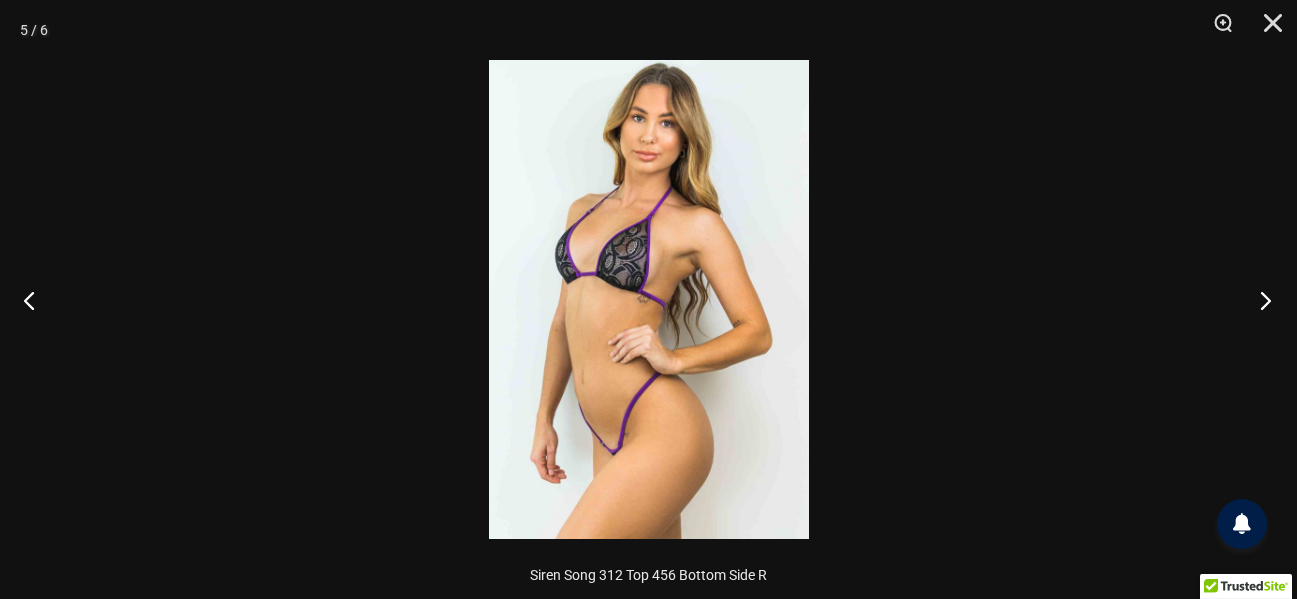 click at bounding box center [1259, 300] 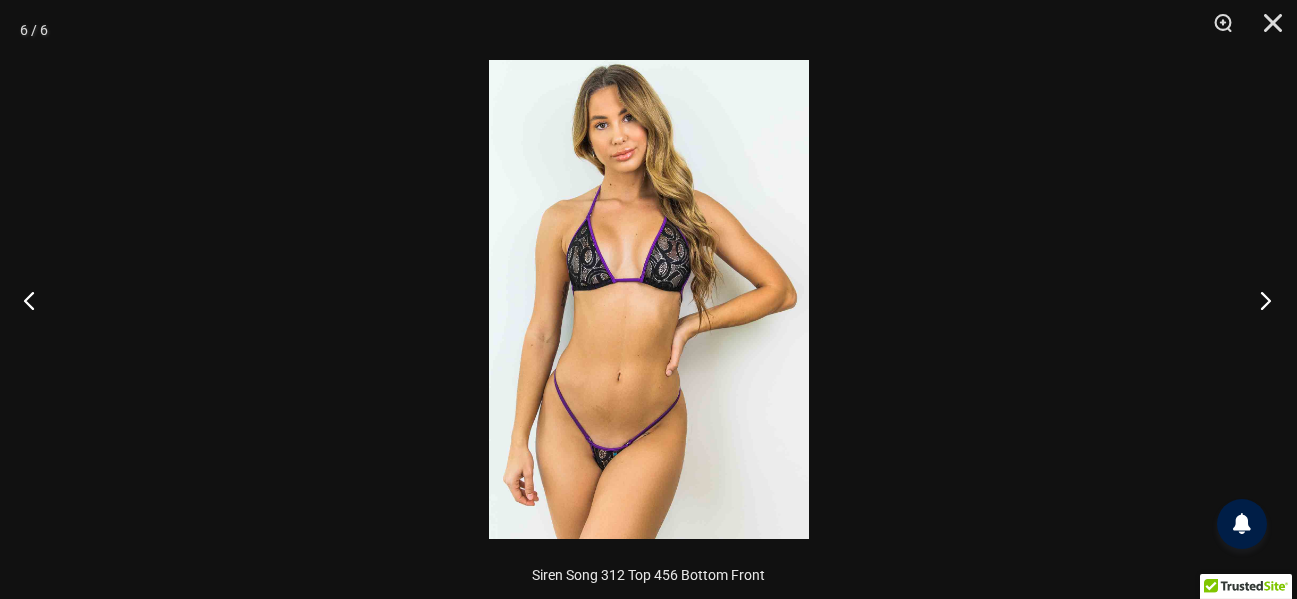 click at bounding box center (1259, 300) 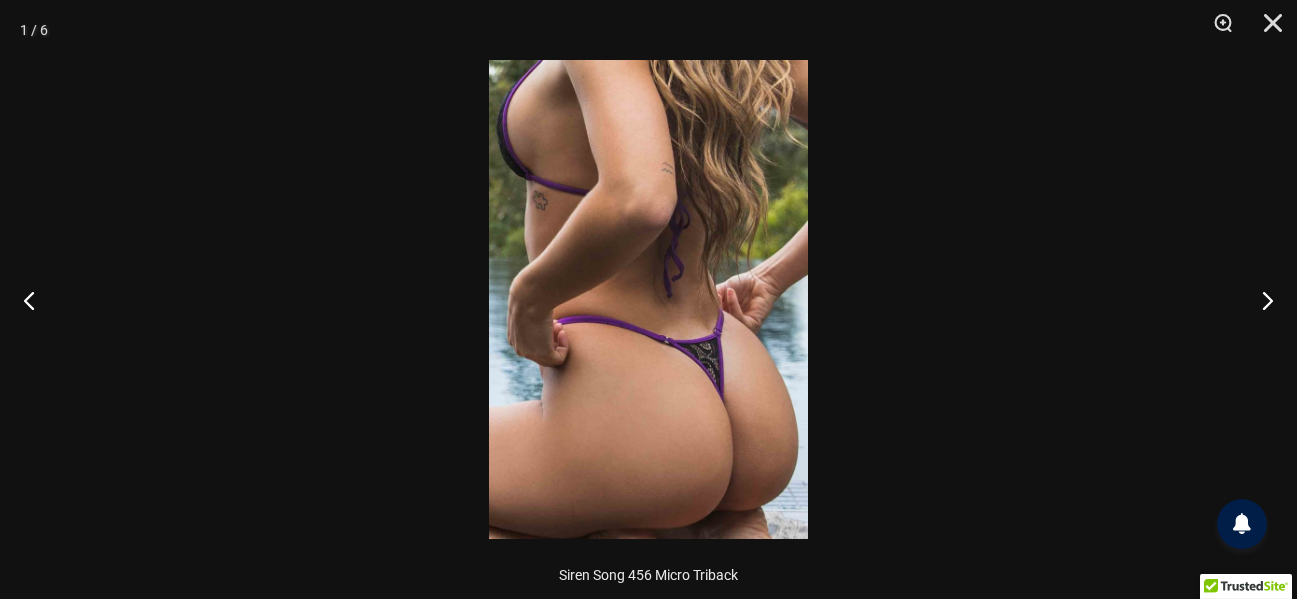 click at bounding box center (648, 299) 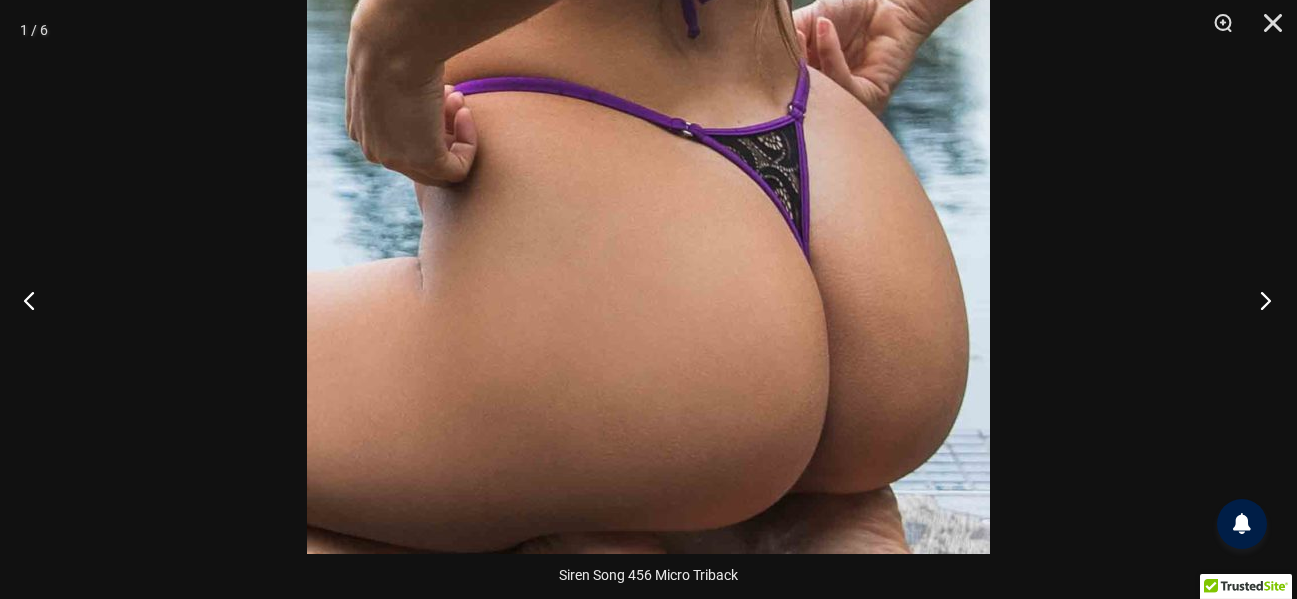 click at bounding box center (1259, 300) 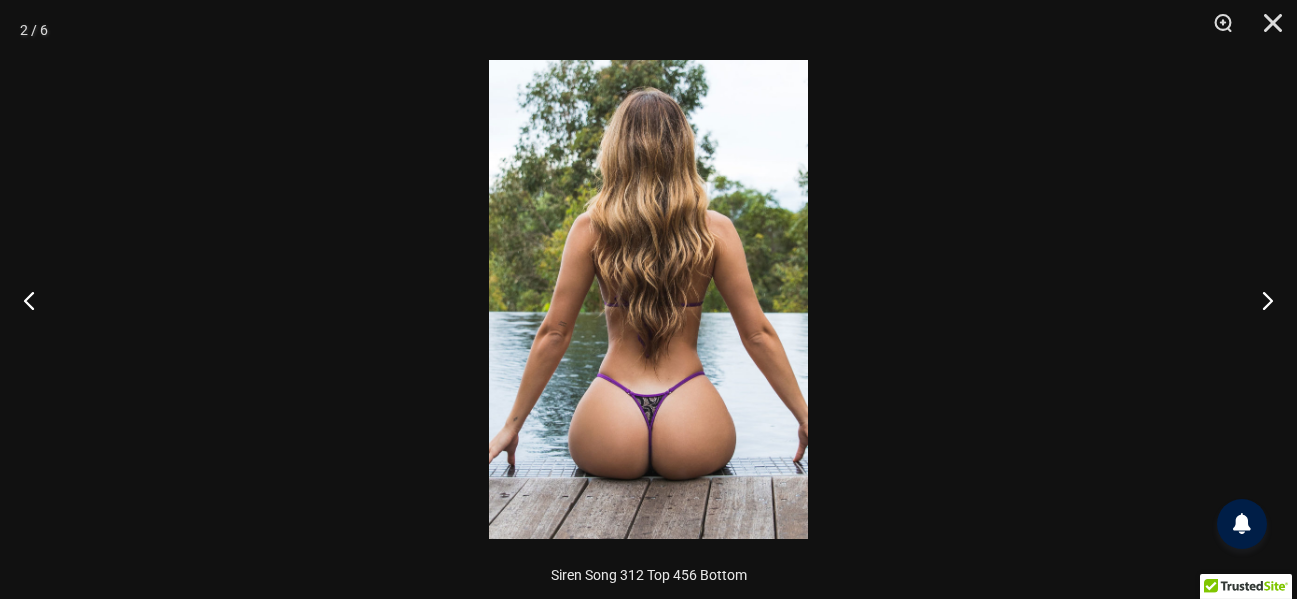 click at bounding box center (648, 299) 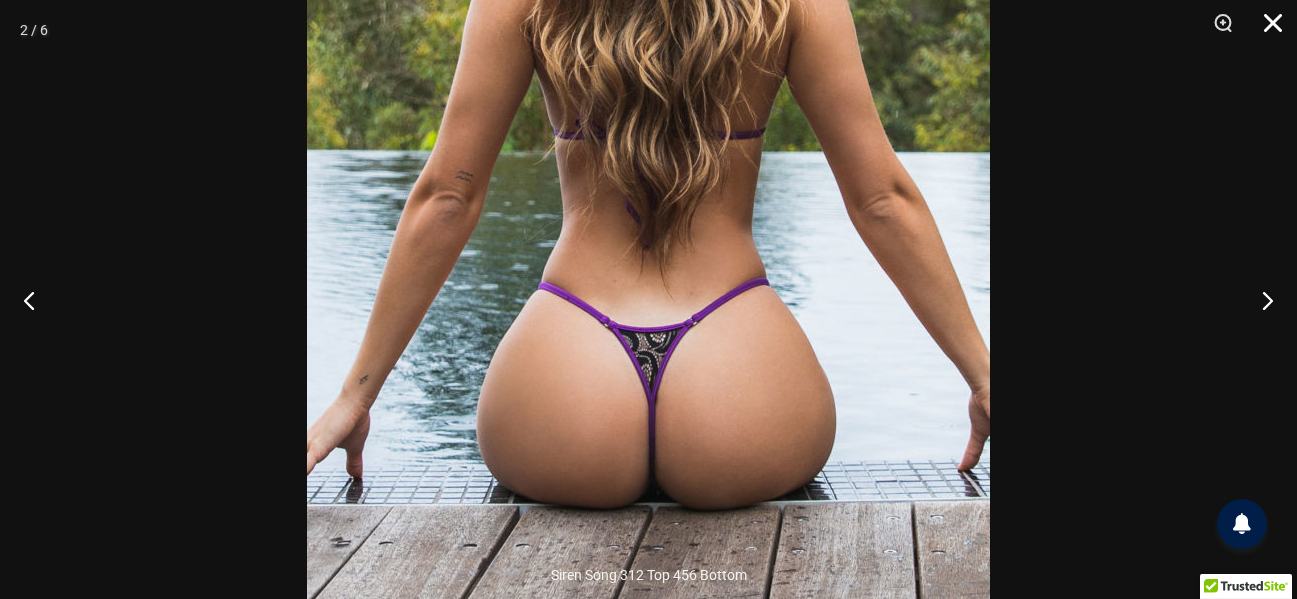 click at bounding box center (1266, 30) 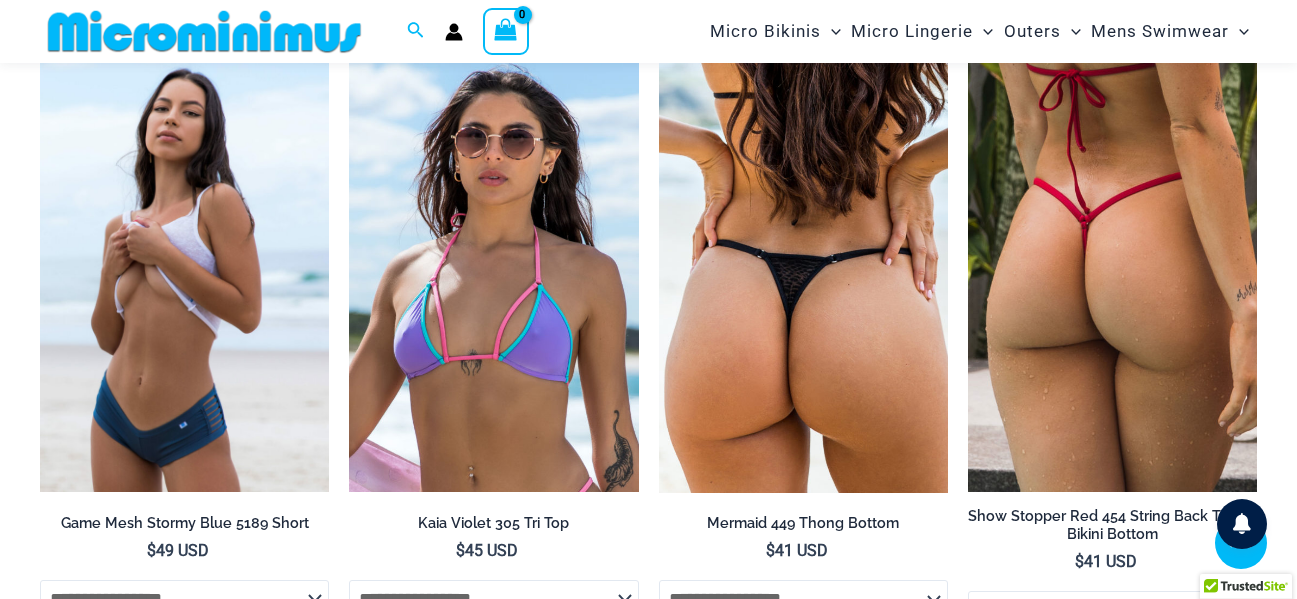 scroll, scrollTop: 1782, scrollLeft: 0, axis: vertical 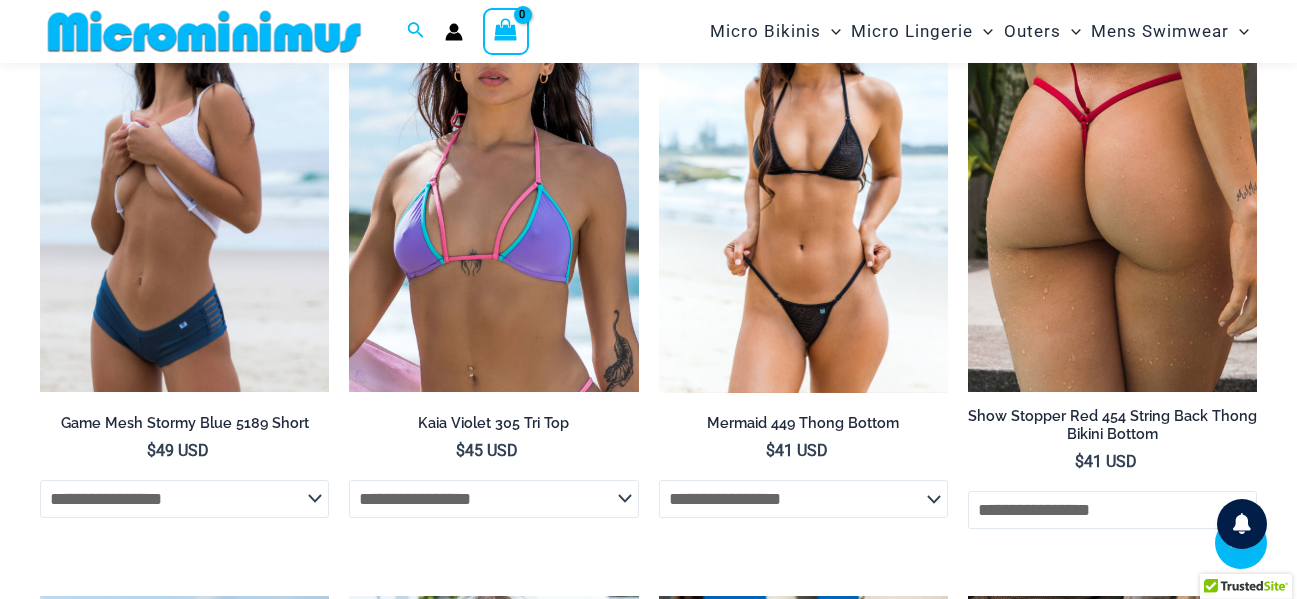 click at bounding box center [803, 175] 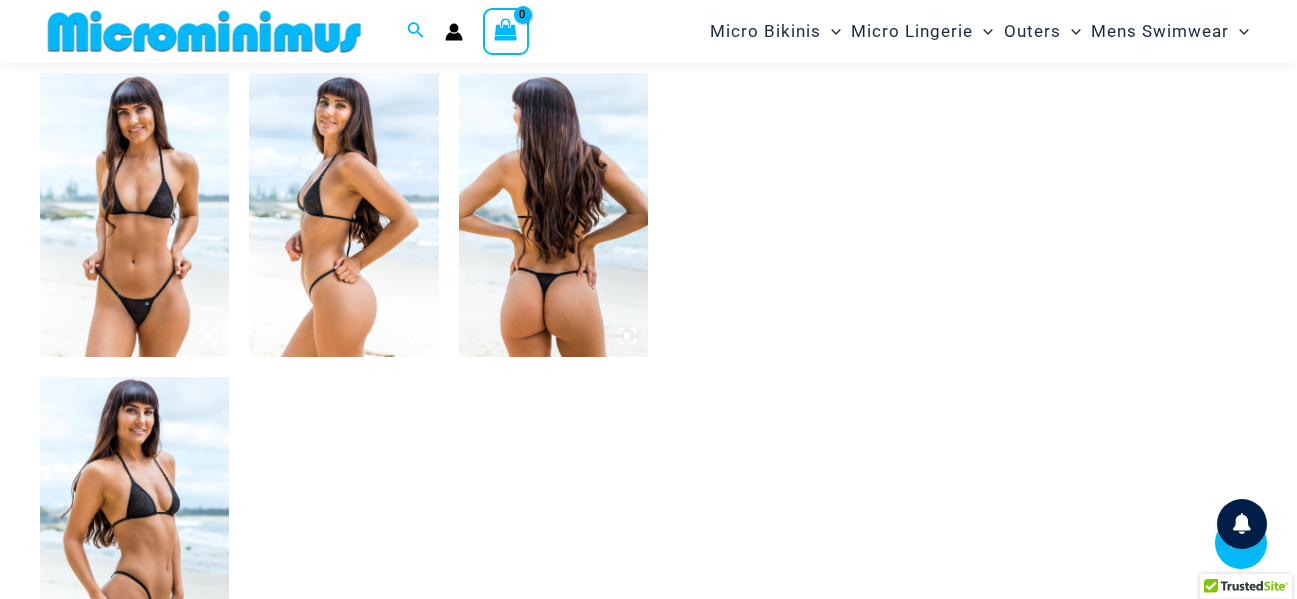 scroll, scrollTop: 882, scrollLeft: 0, axis: vertical 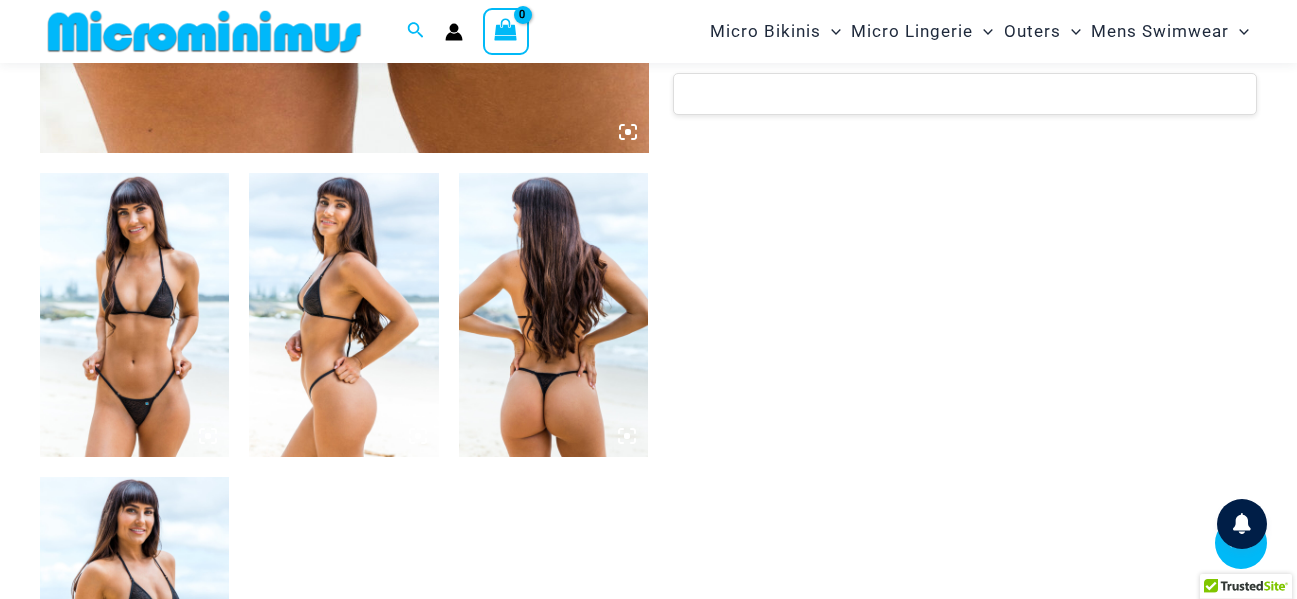click 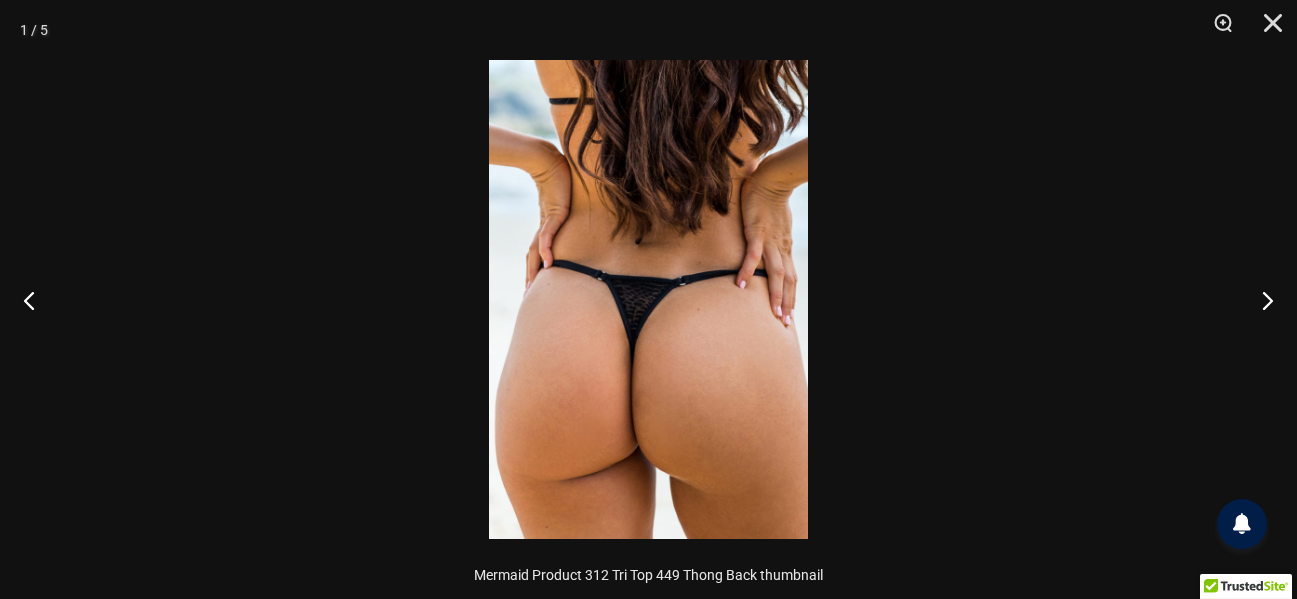 click at bounding box center [648, 299] 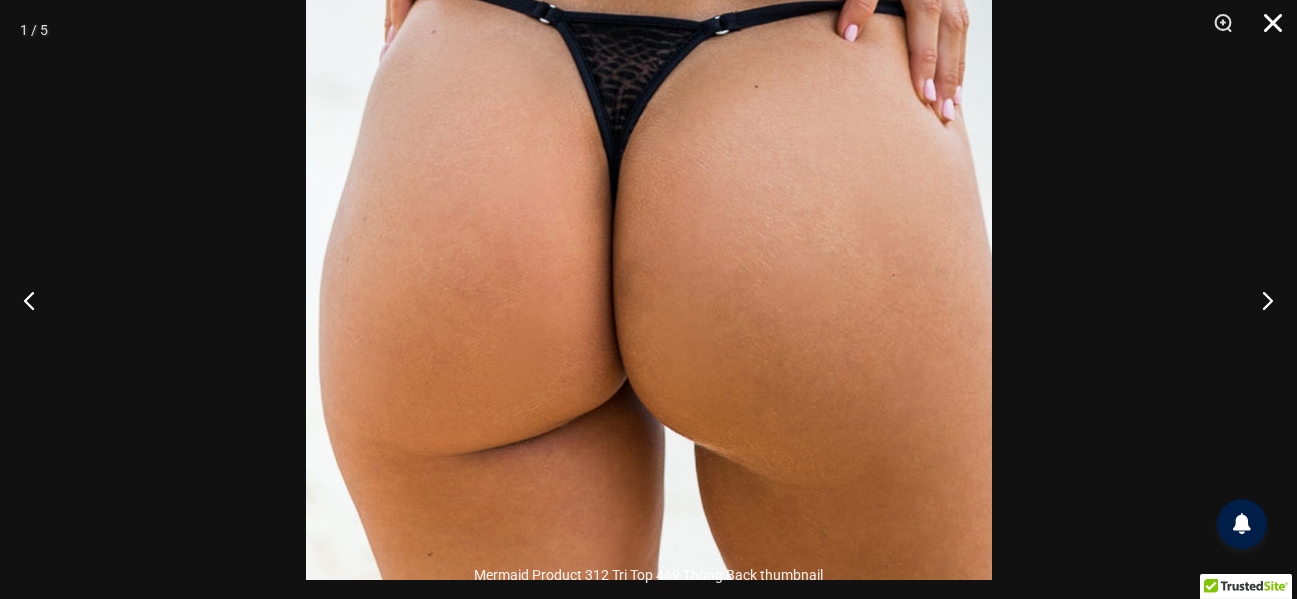 click at bounding box center (1266, 30) 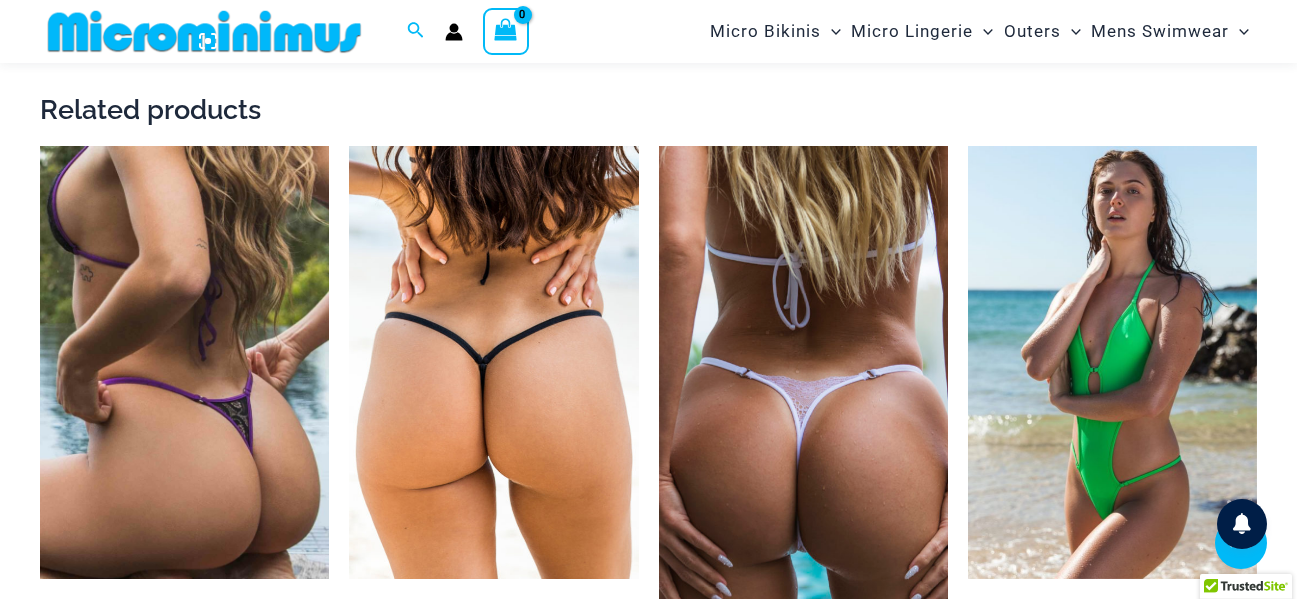 scroll, scrollTop: 1682, scrollLeft: 0, axis: vertical 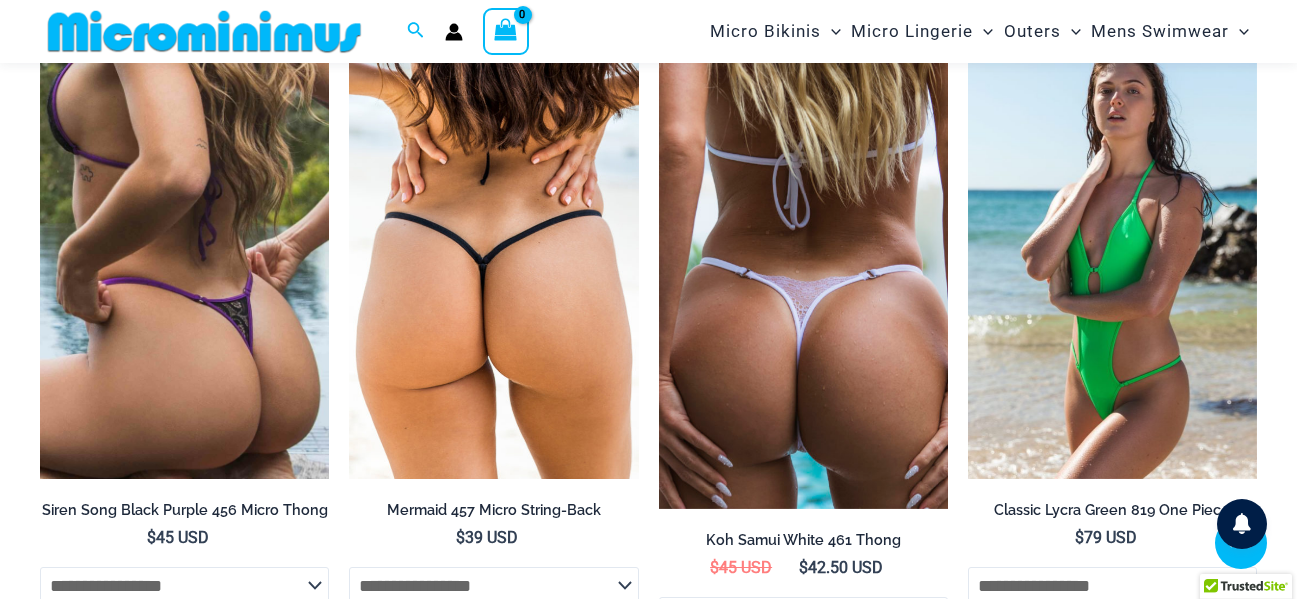click at bounding box center (803, 278) 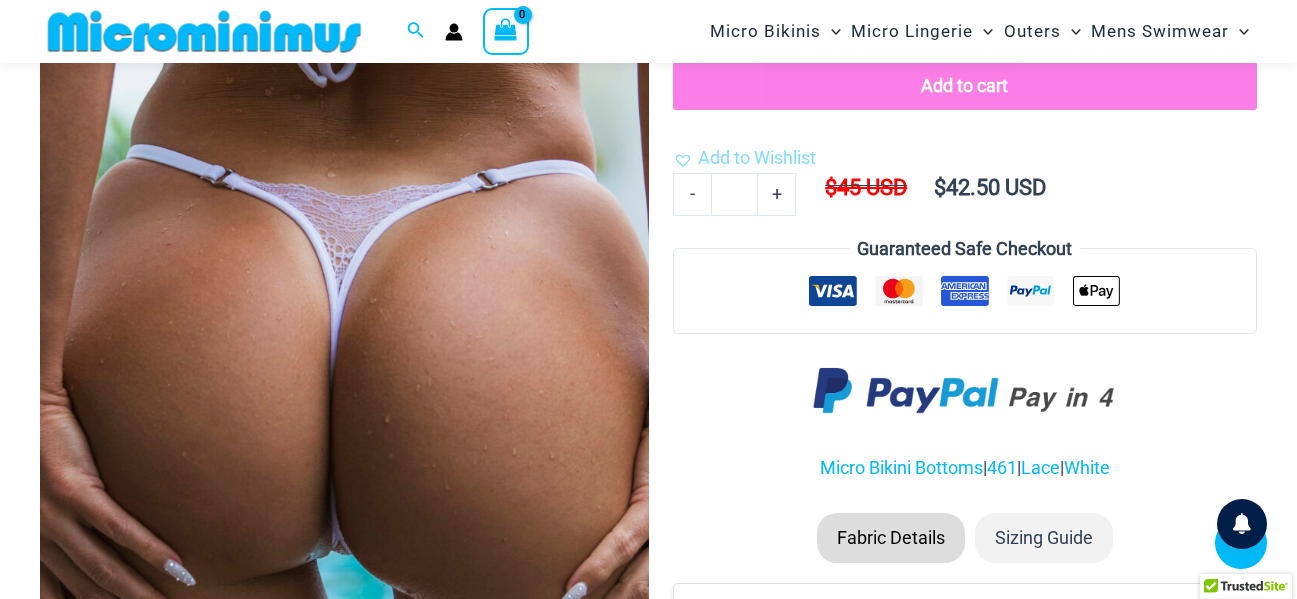 scroll, scrollTop: 682, scrollLeft: 0, axis: vertical 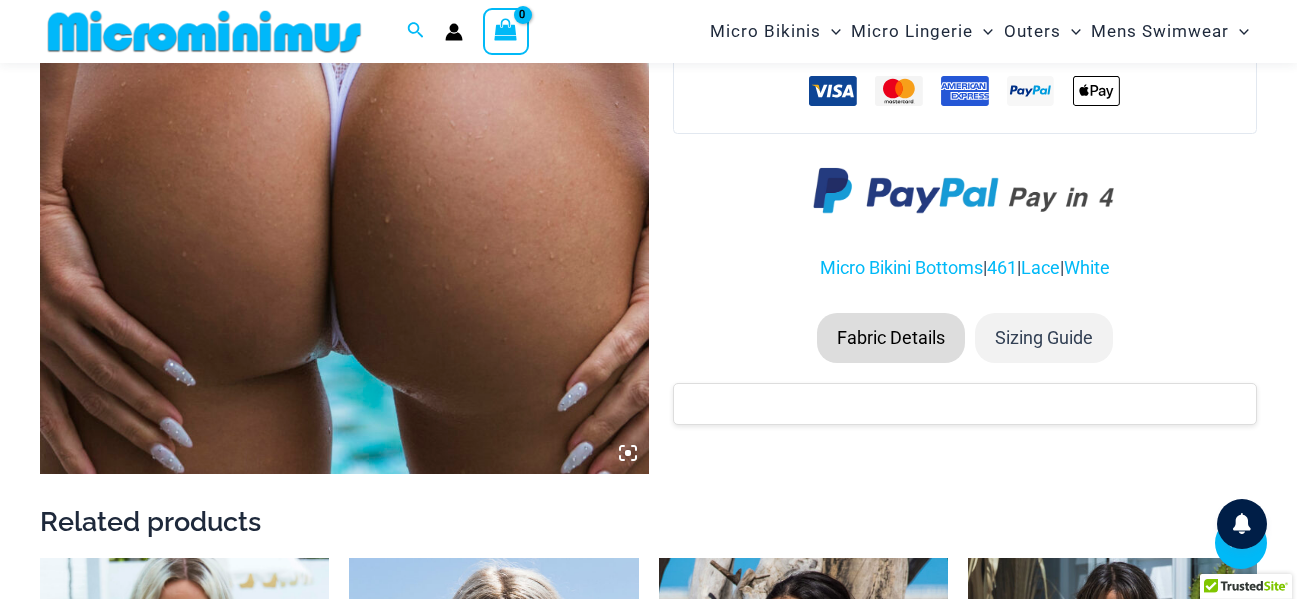 click 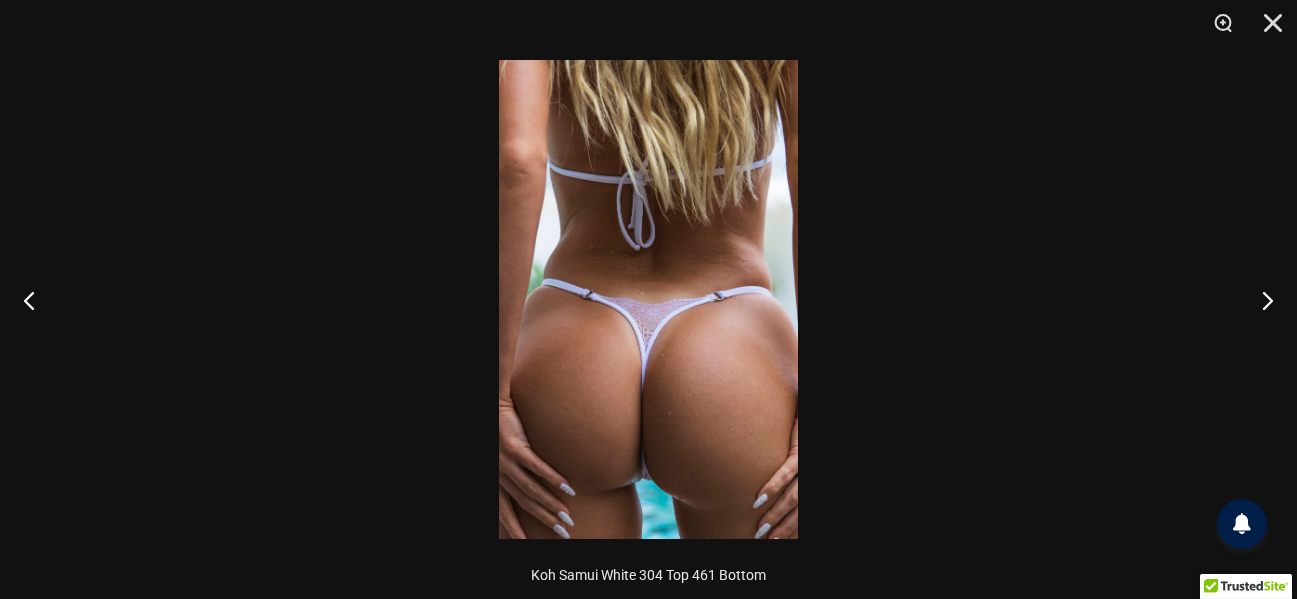 click at bounding box center (648, 299) 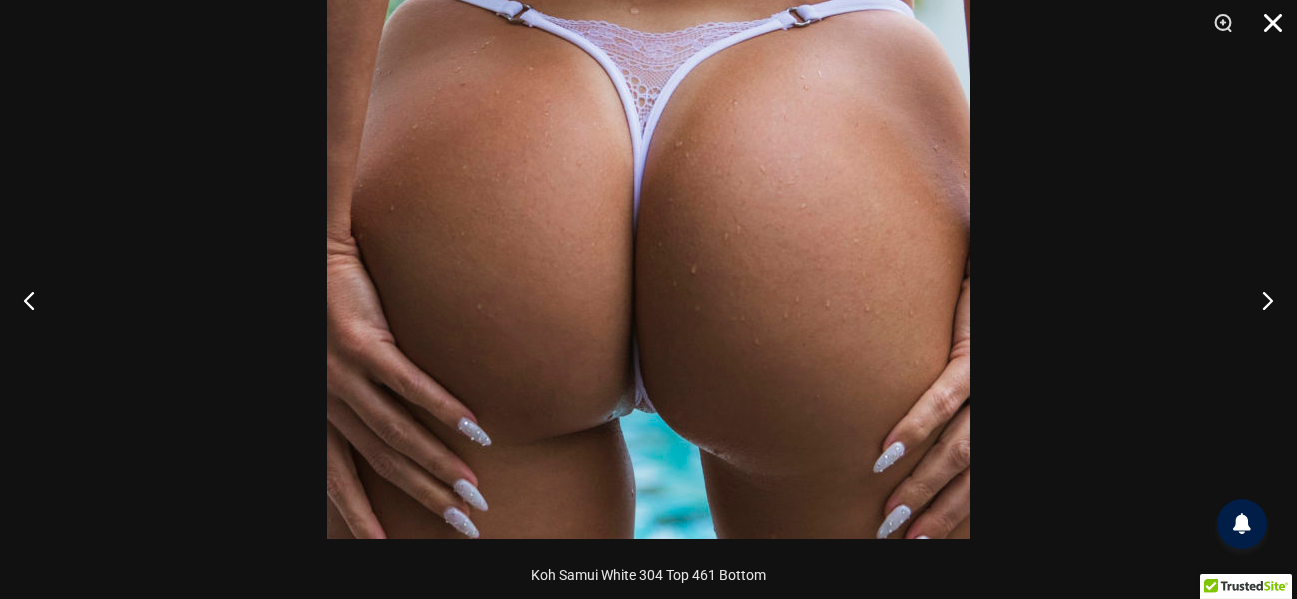 click at bounding box center [1266, 30] 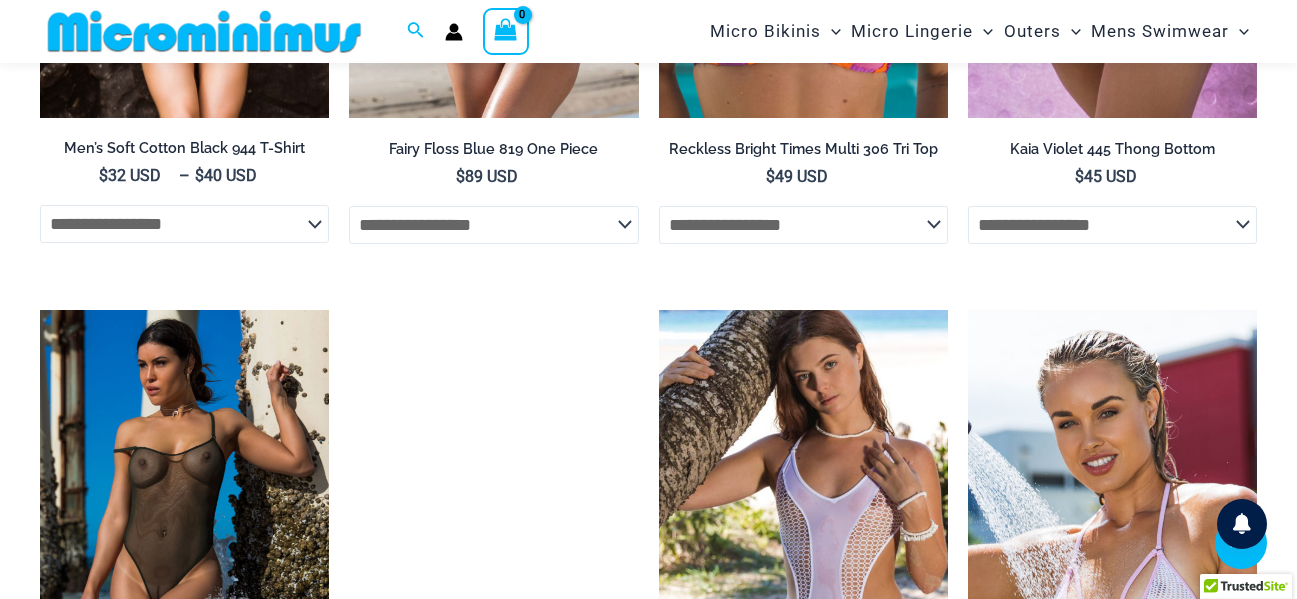 scroll, scrollTop: 2282, scrollLeft: 0, axis: vertical 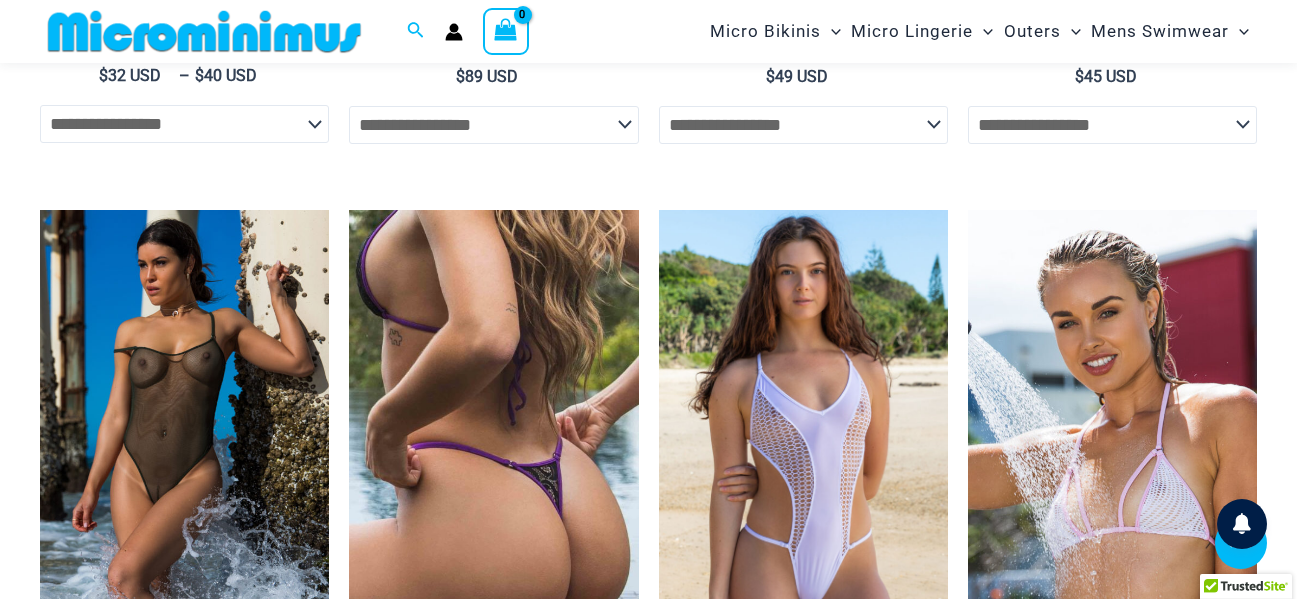 click at bounding box center (803, 427) 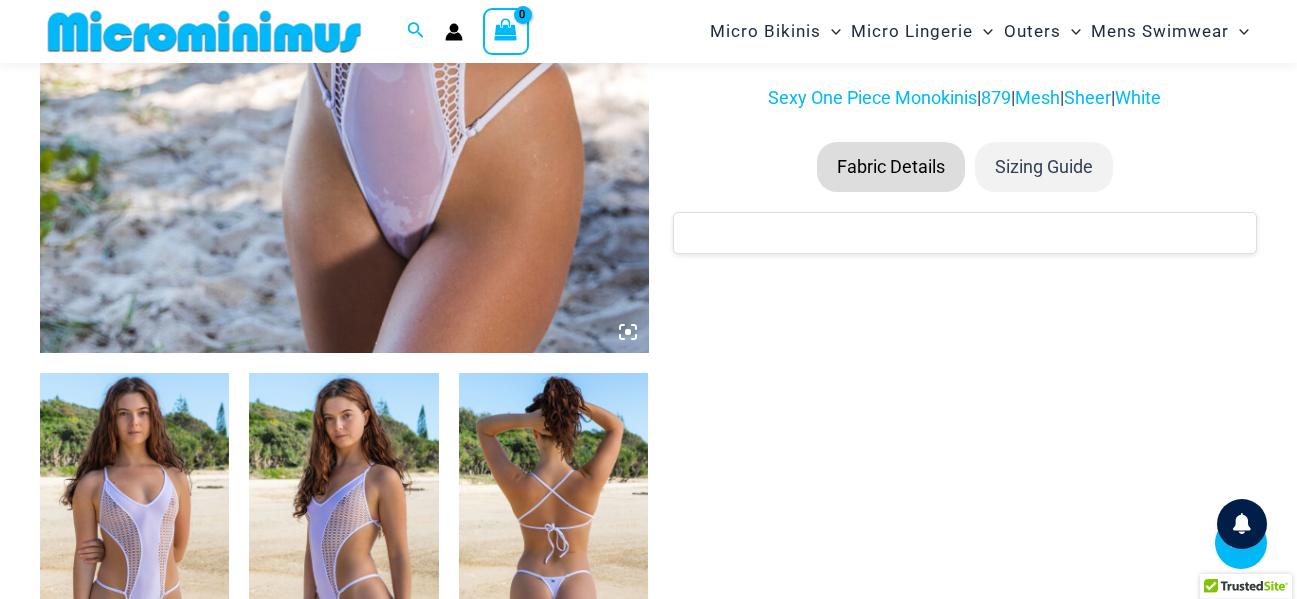 scroll, scrollTop: 782, scrollLeft: 0, axis: vertical 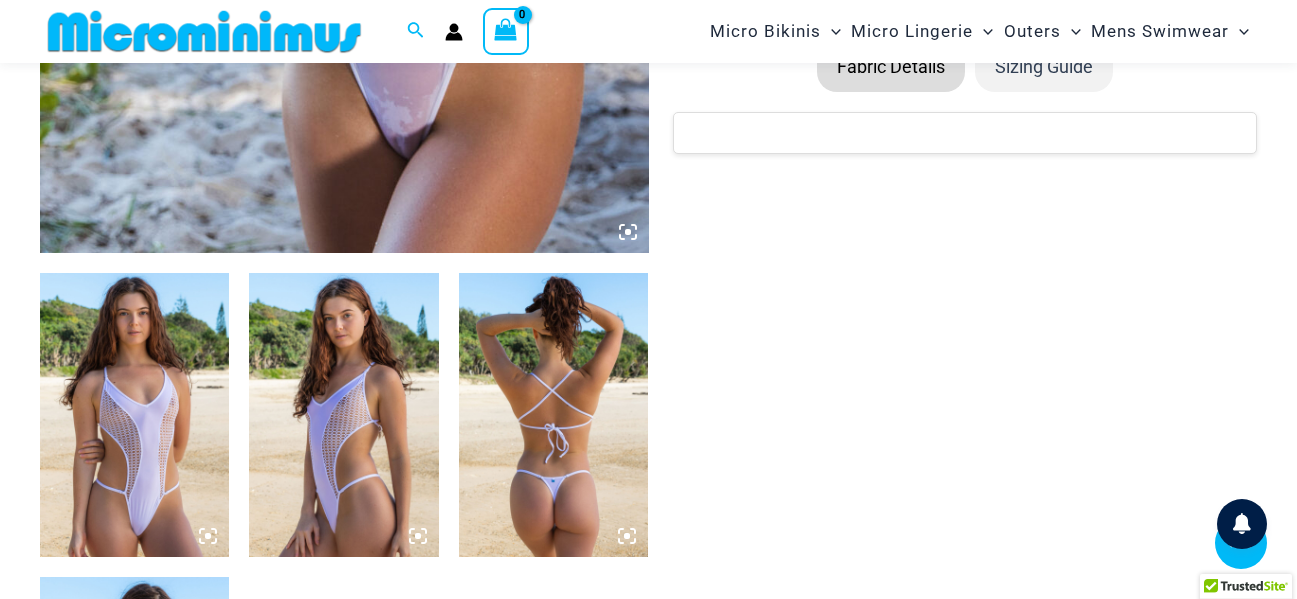 click at bounding box center [344, -204] 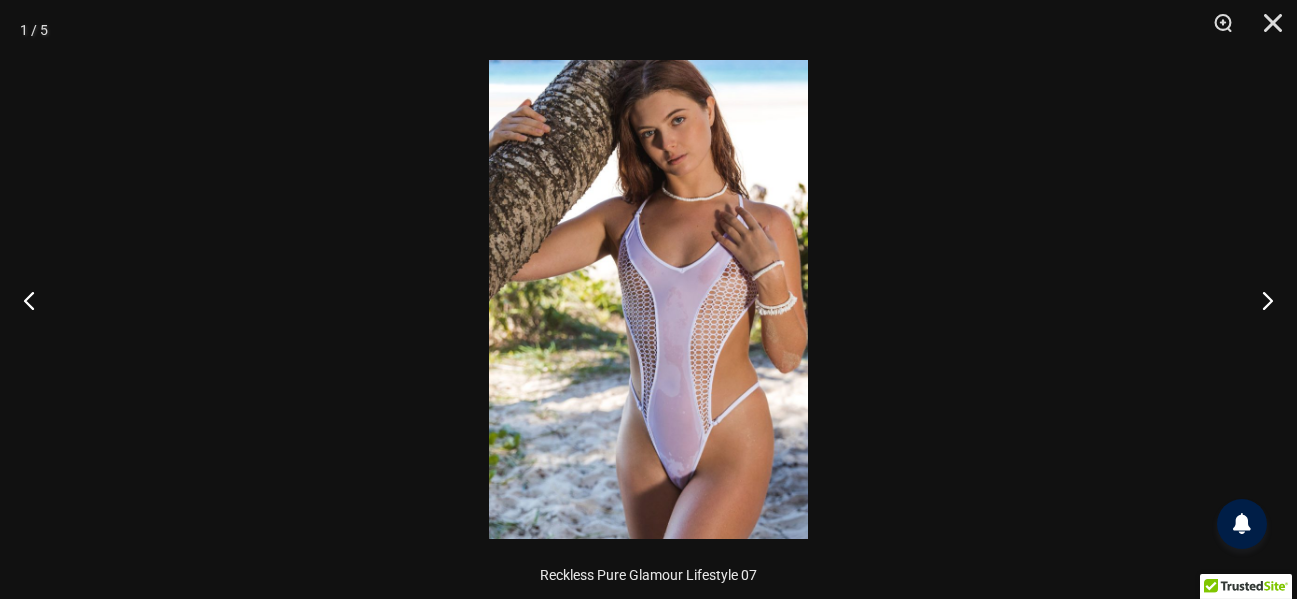 click at bounding box center (648, 299) 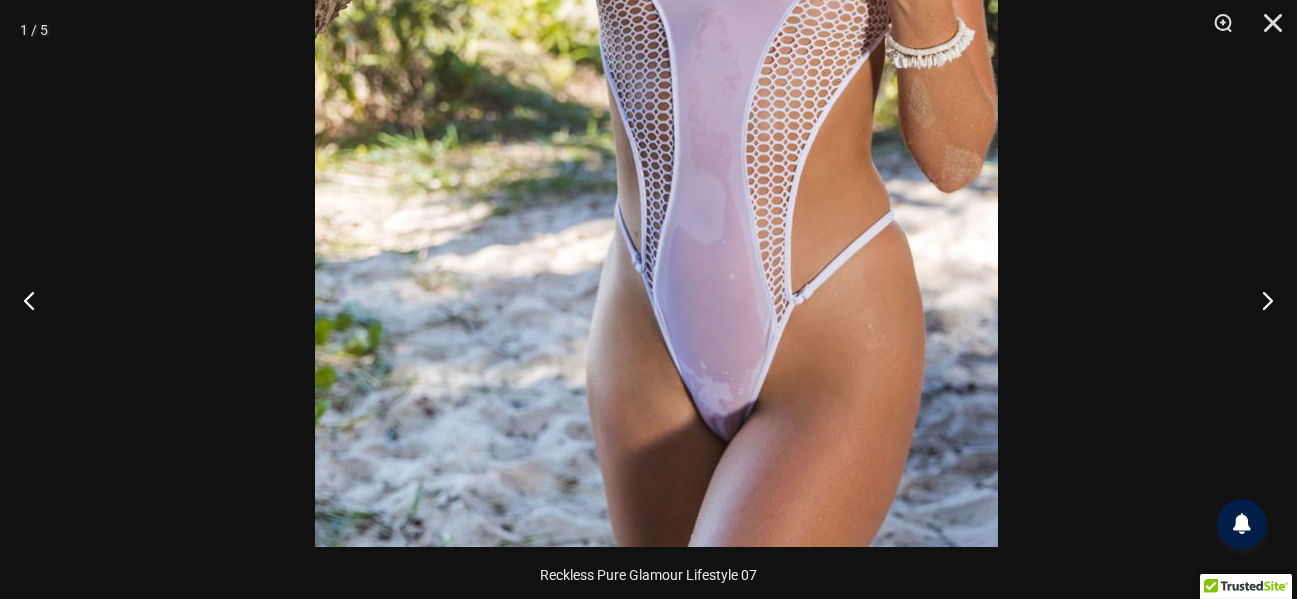 click at bounding box center (656, 35) 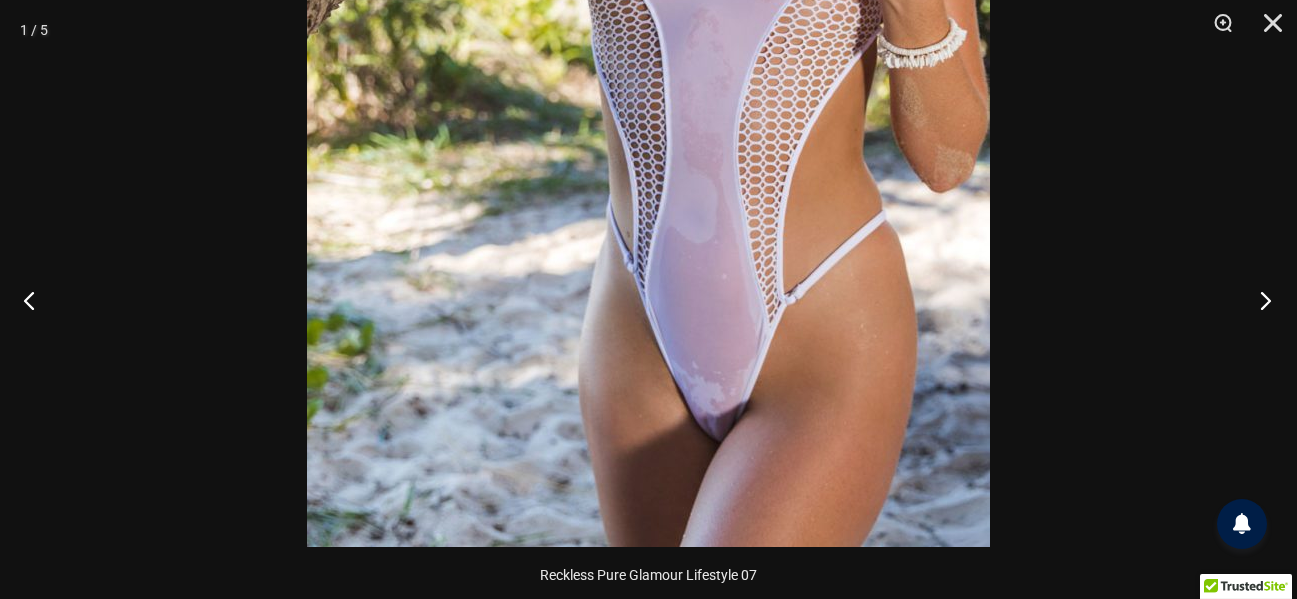 click at bounding box center [1259, 300] 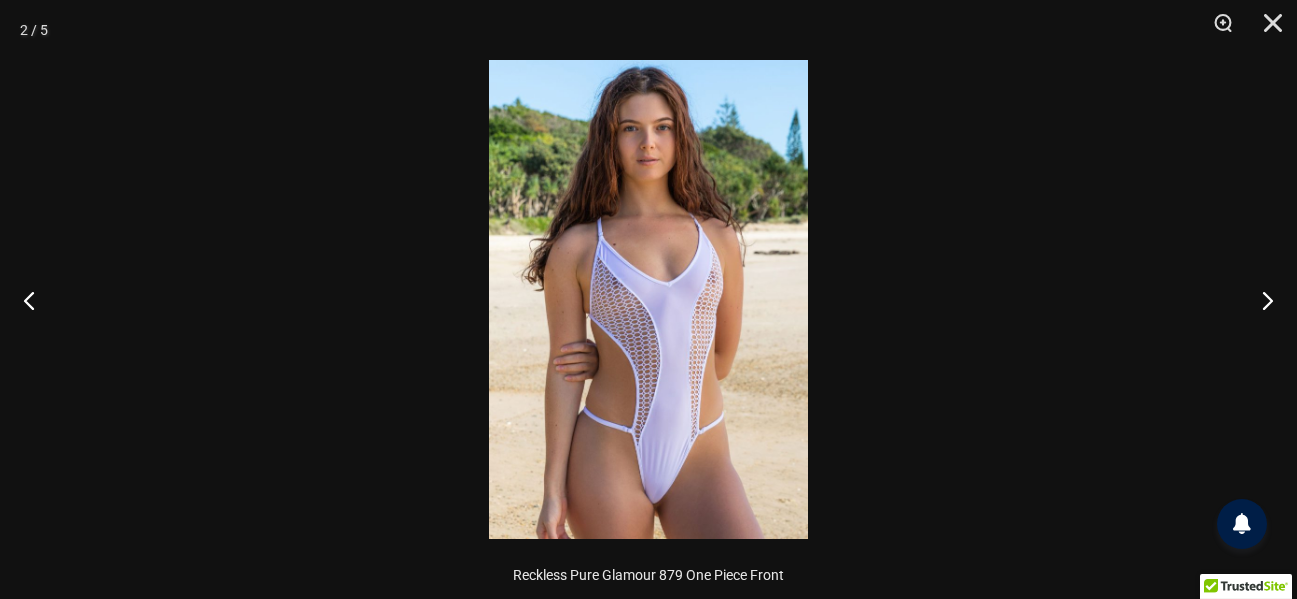 click at bounding box center [648, 299] 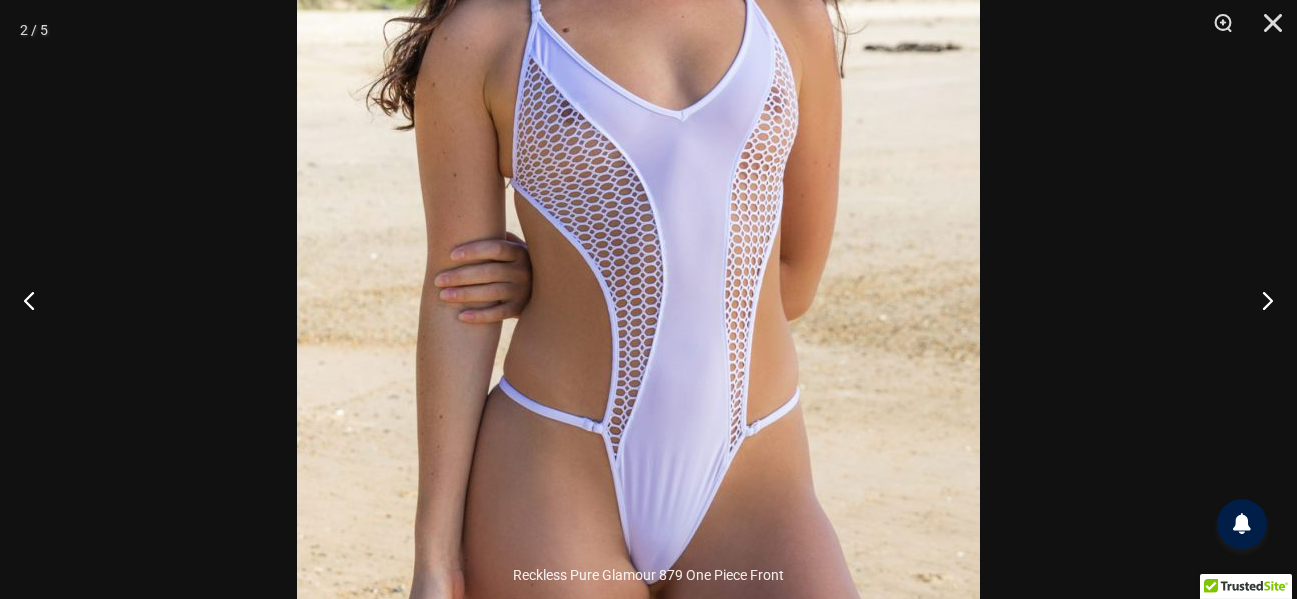 click at bounding box center (638, 148) 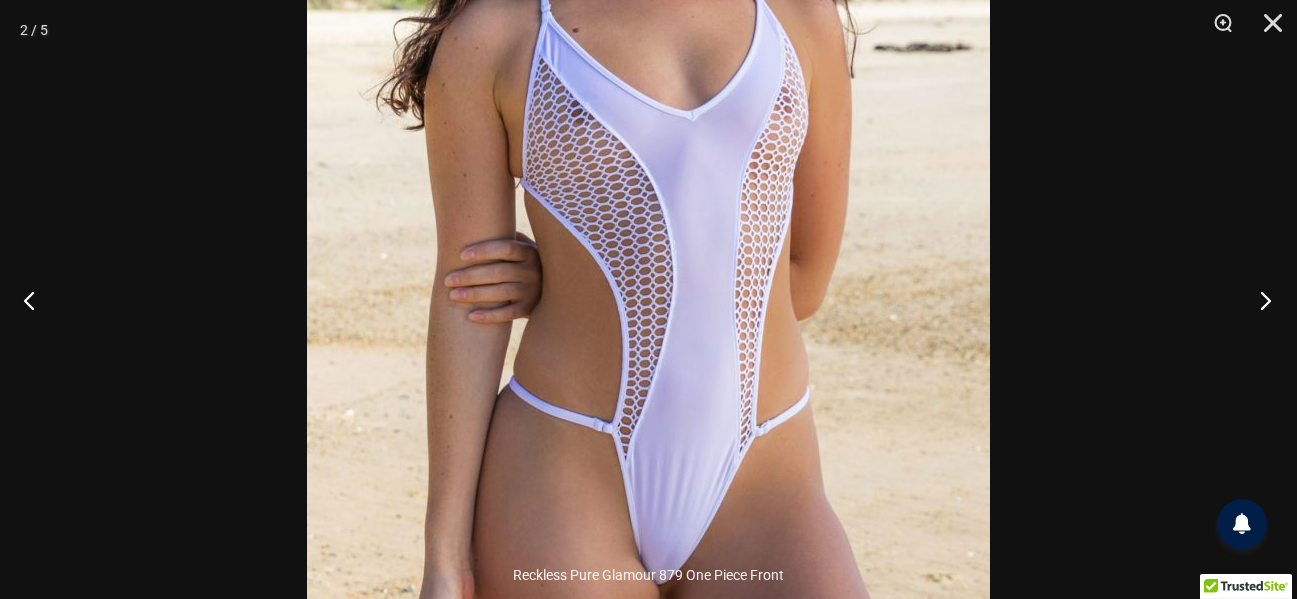click at bounding box center [1259, 300] 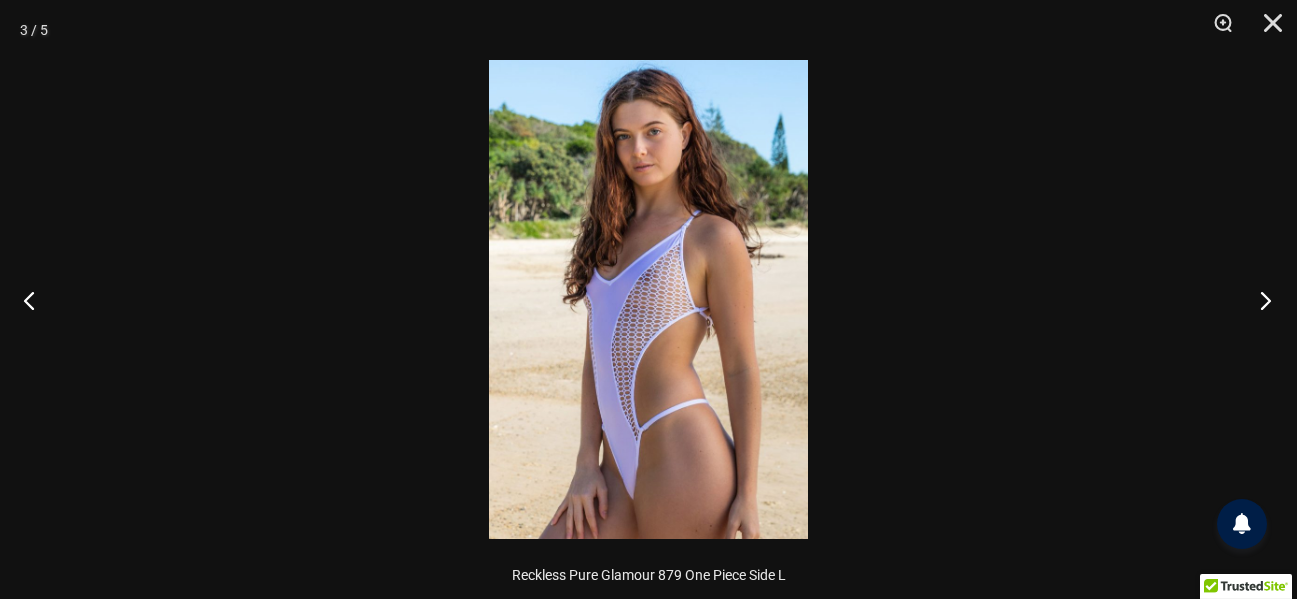 click at bounding box center (1259, 300) 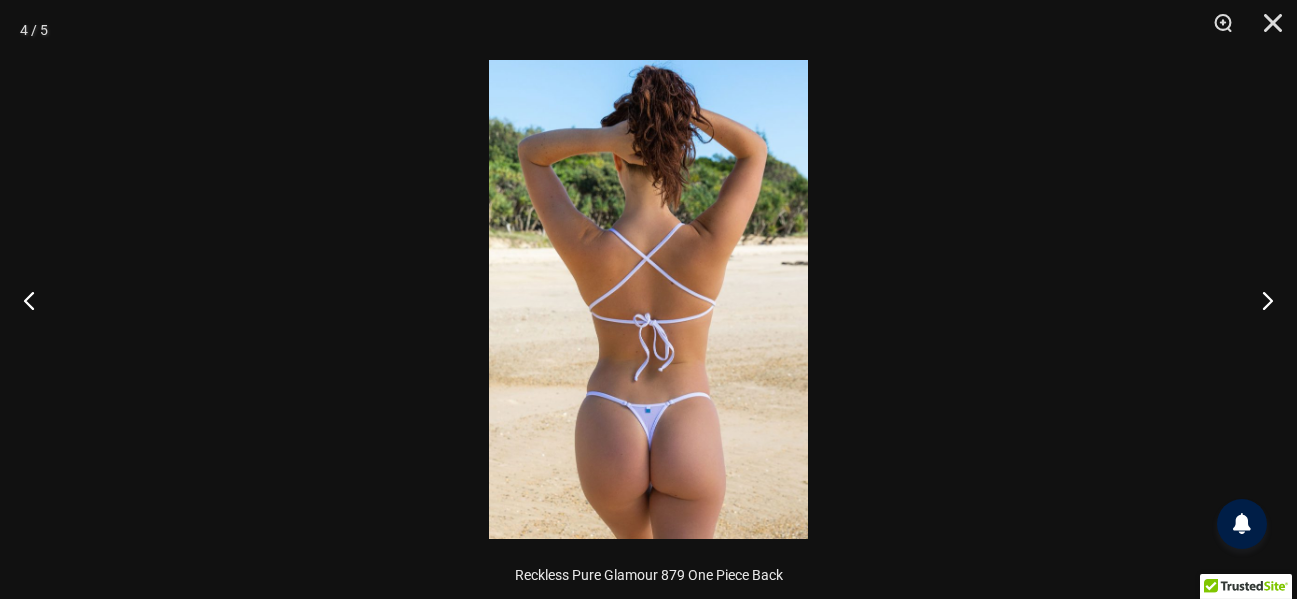 click at bounding box center (648, 299) 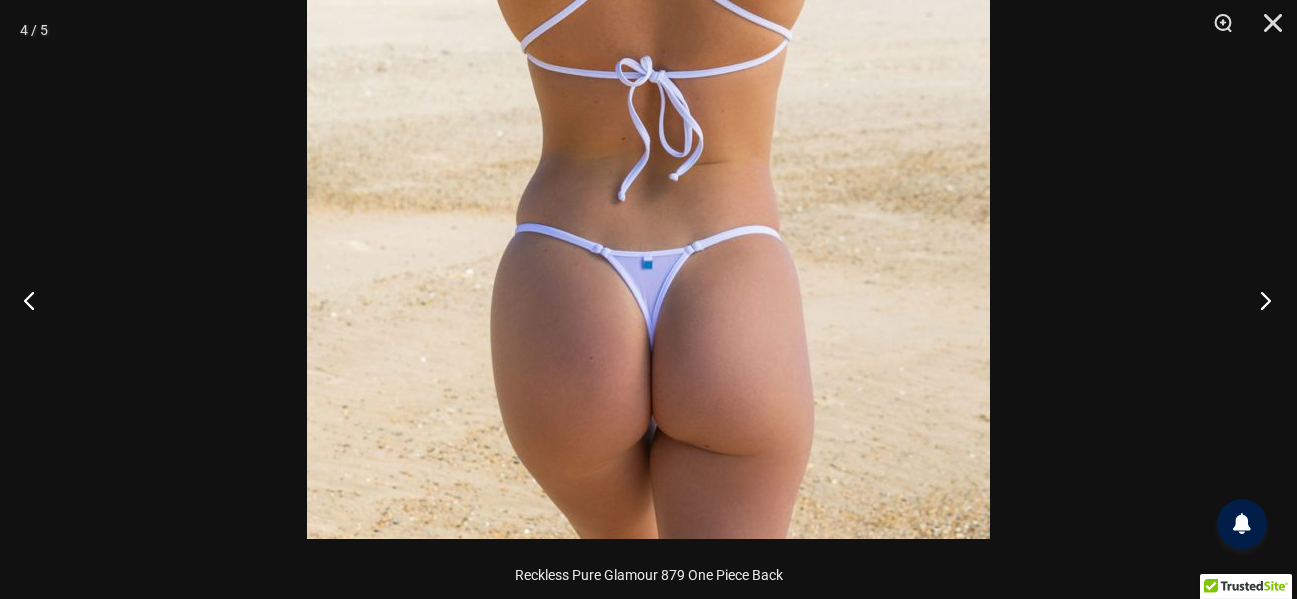click at bounding box center [1259, 300] 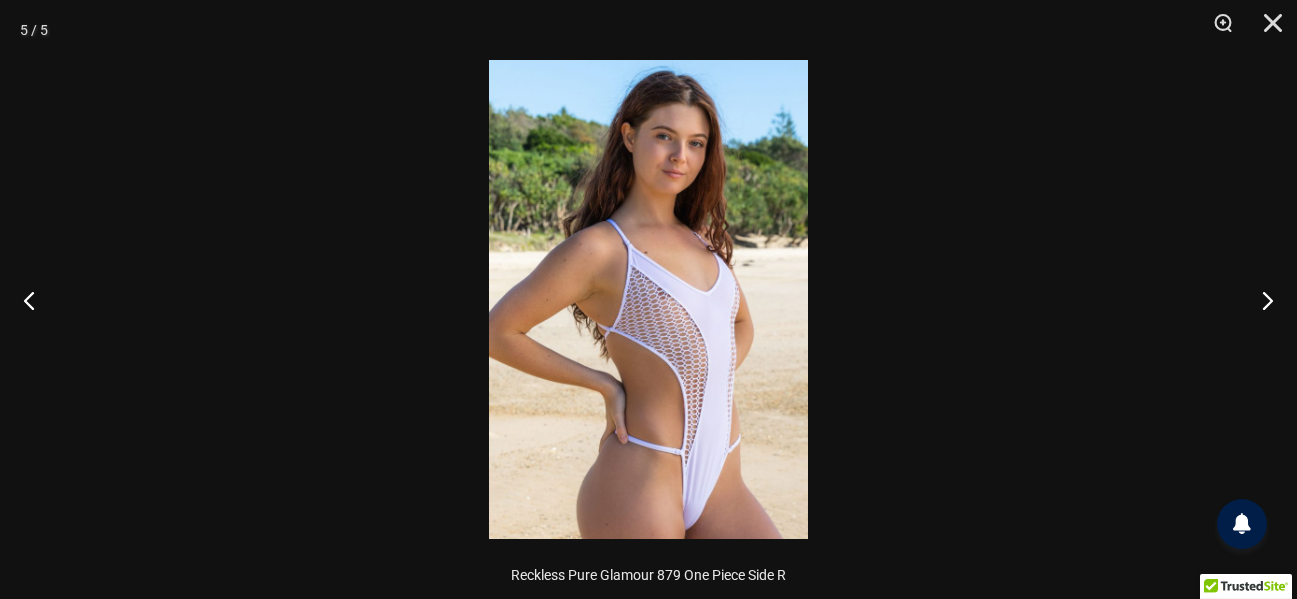 click at bounding box center [648, 299] 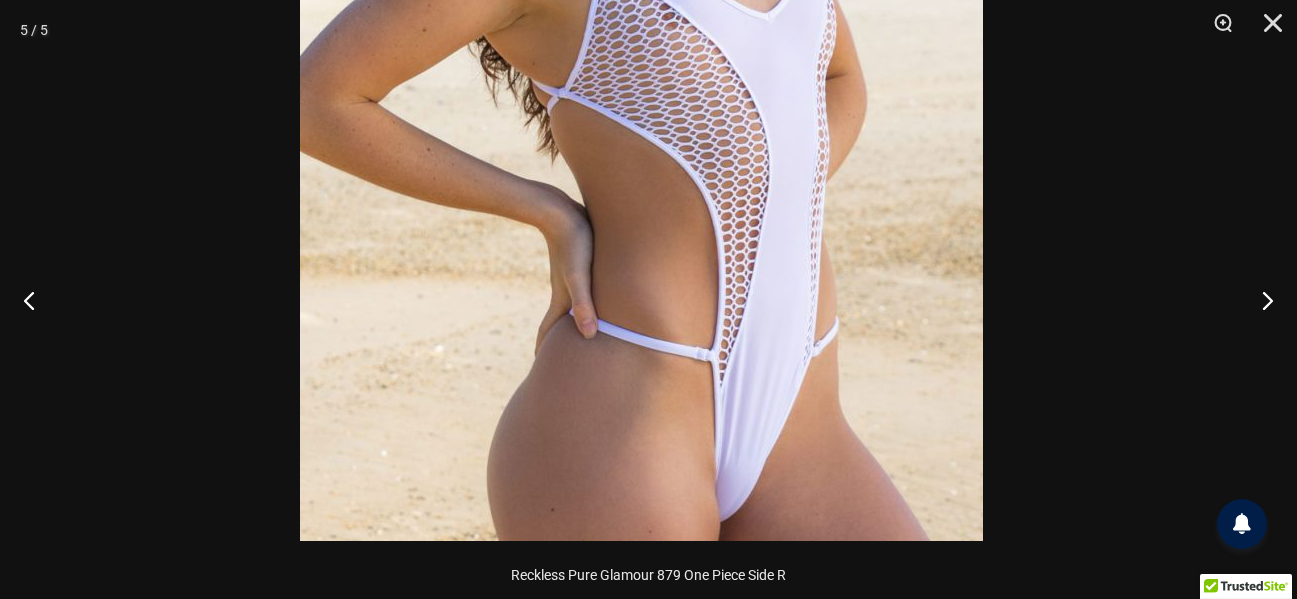 click at bounding box center [641, 29] 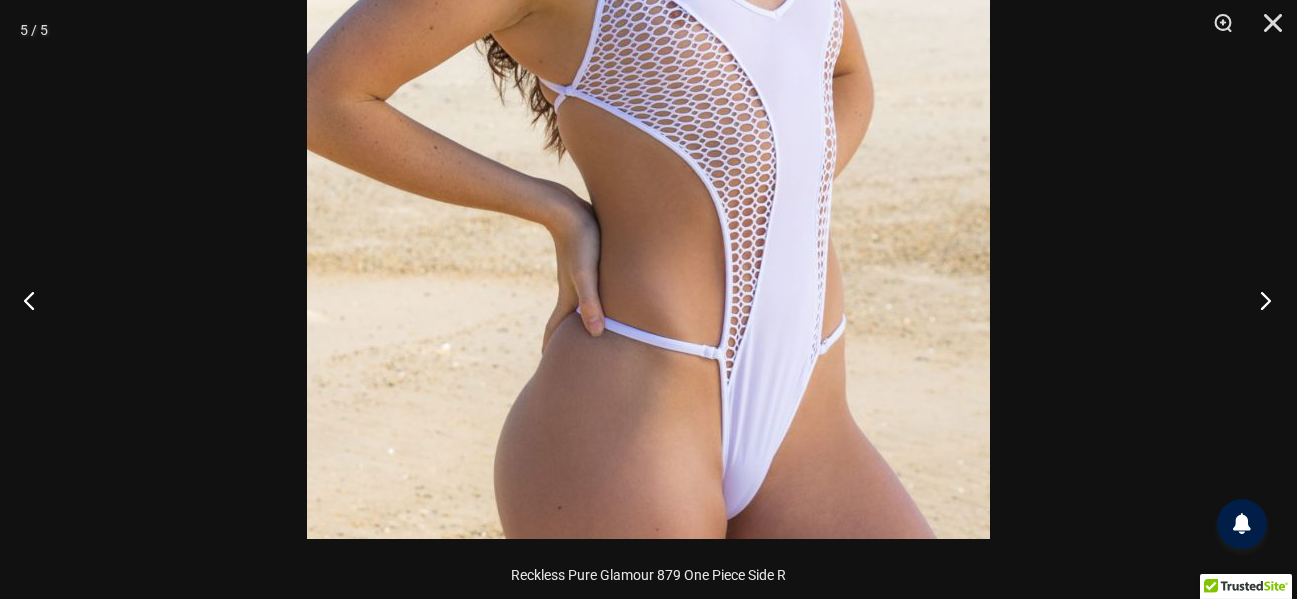 click at bounding box center [1259, 300] 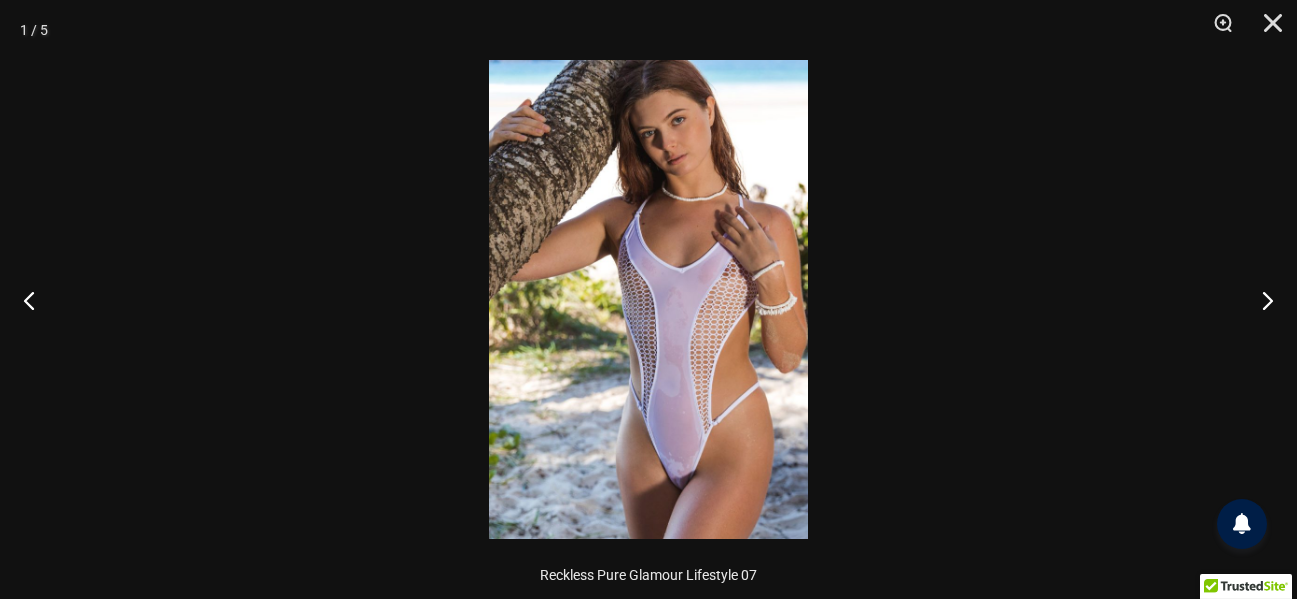 click at bounding box center (648, 299) 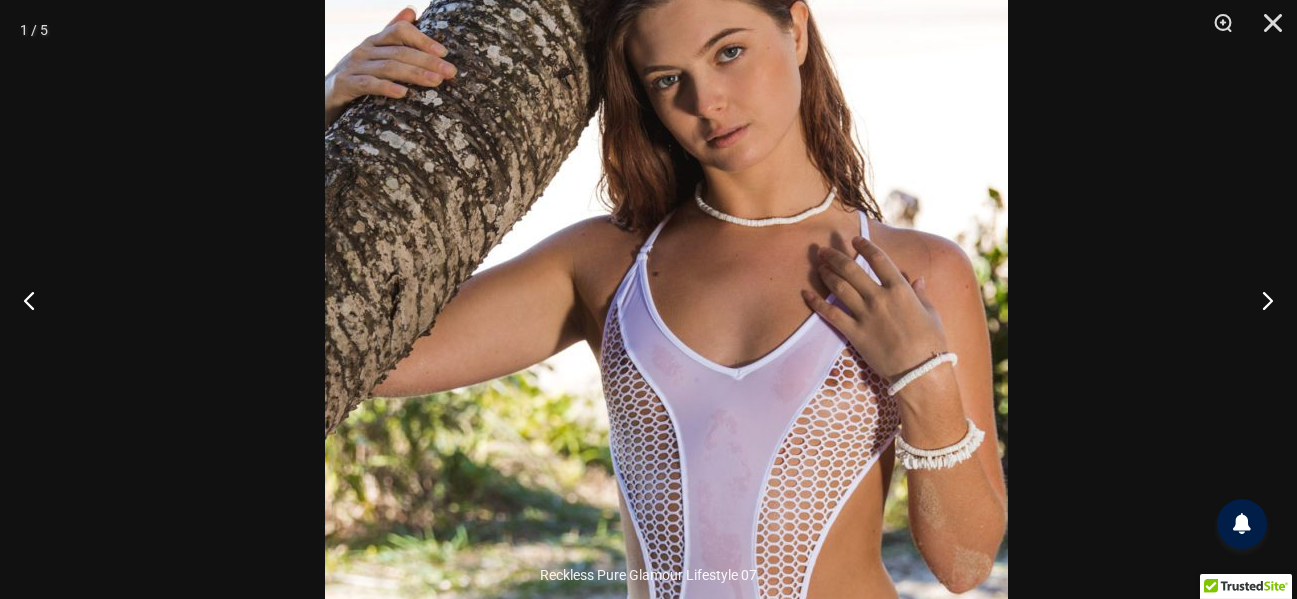 click at bounding box center [666, 436] 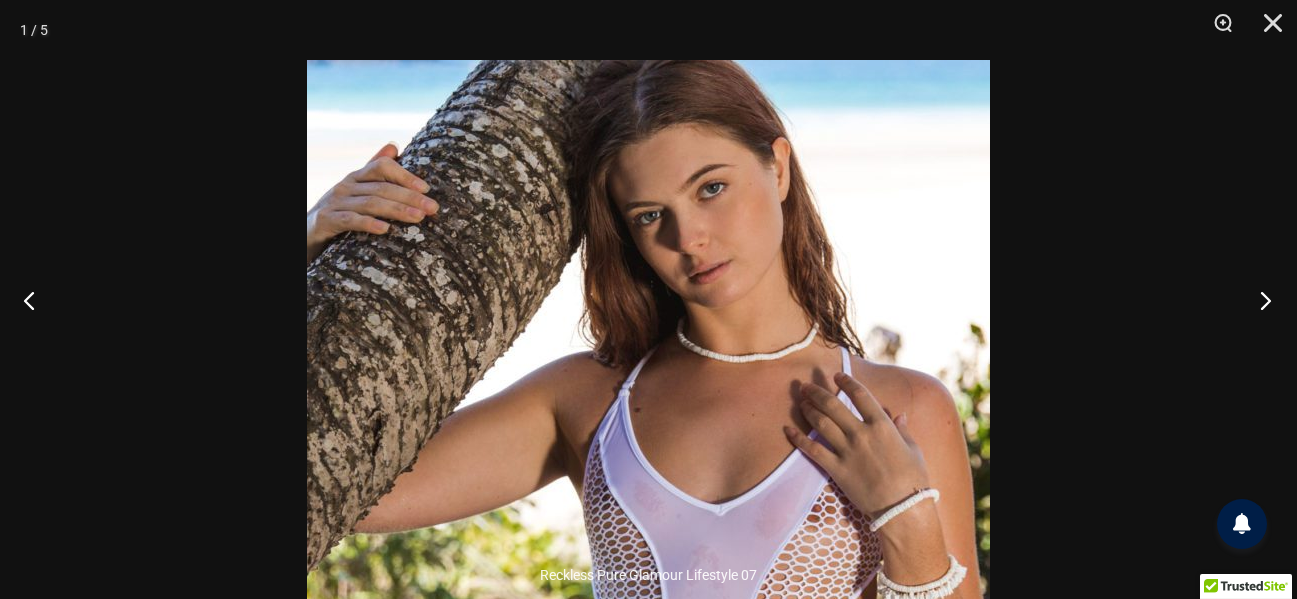 click at bounding box center (1259, 300) 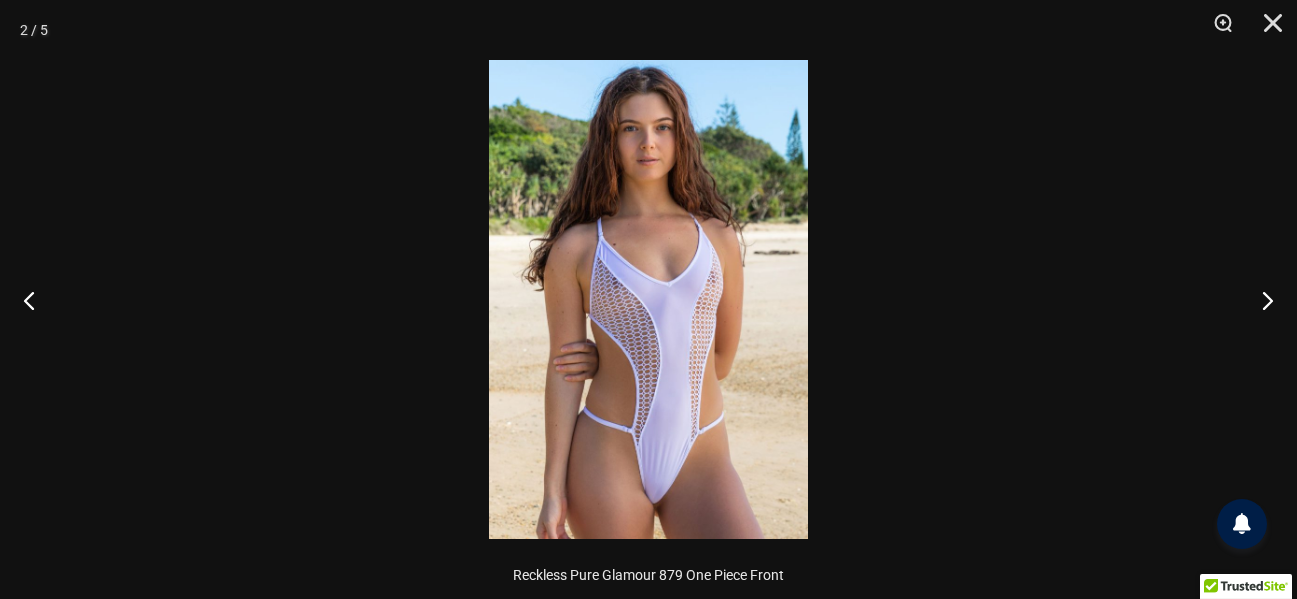 click at bounding box center [648, 299] 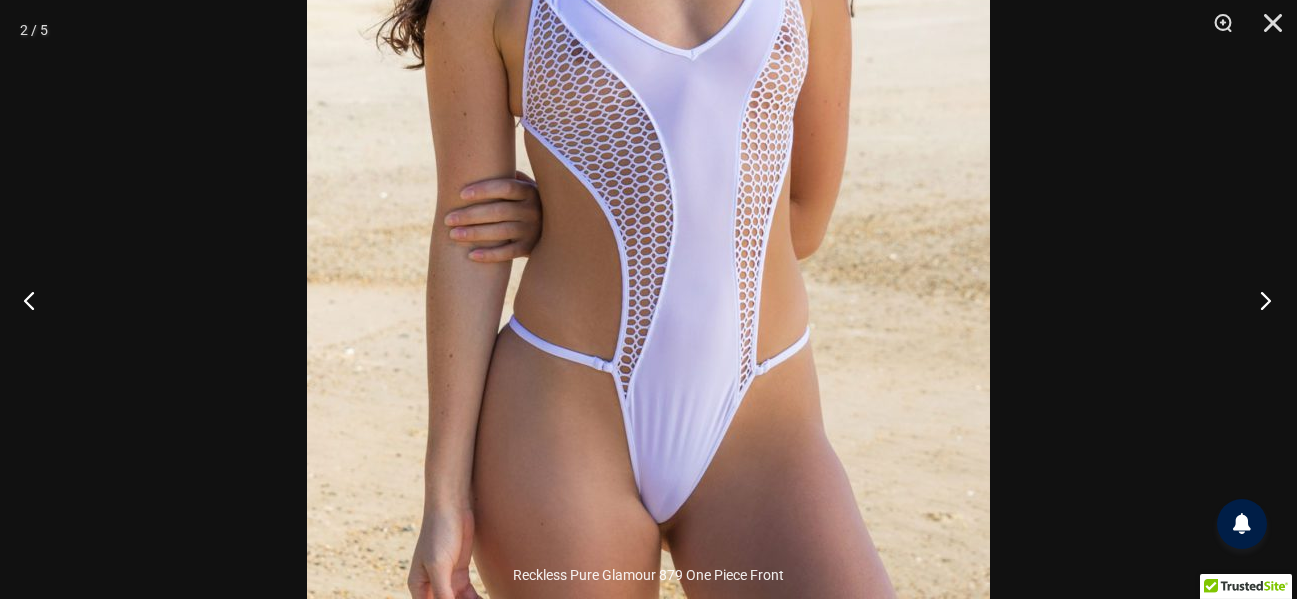 click at bounding box center [1259, 300] 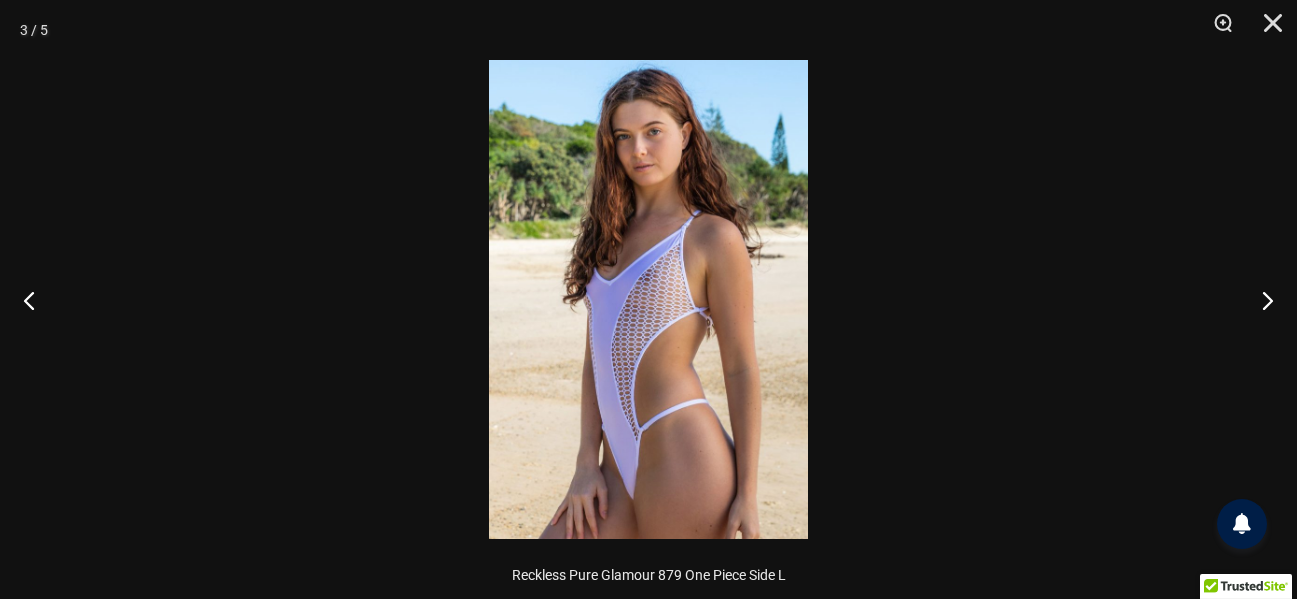 click at bounding box center [648, 299] 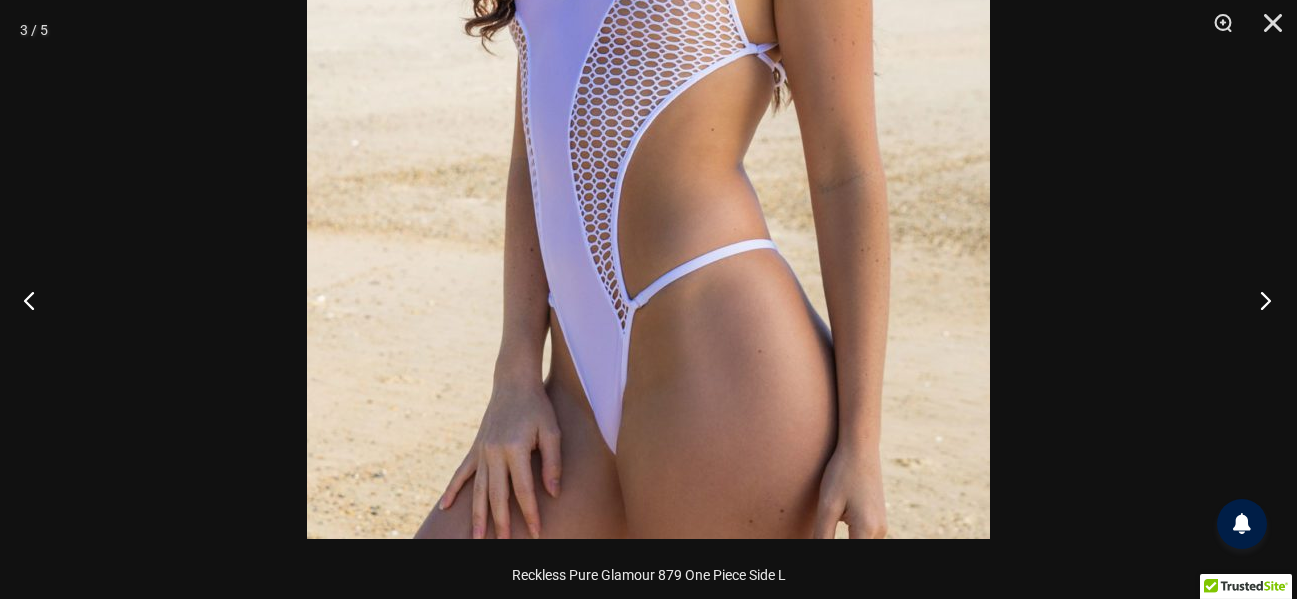 click at bounding box center [1259, 300] 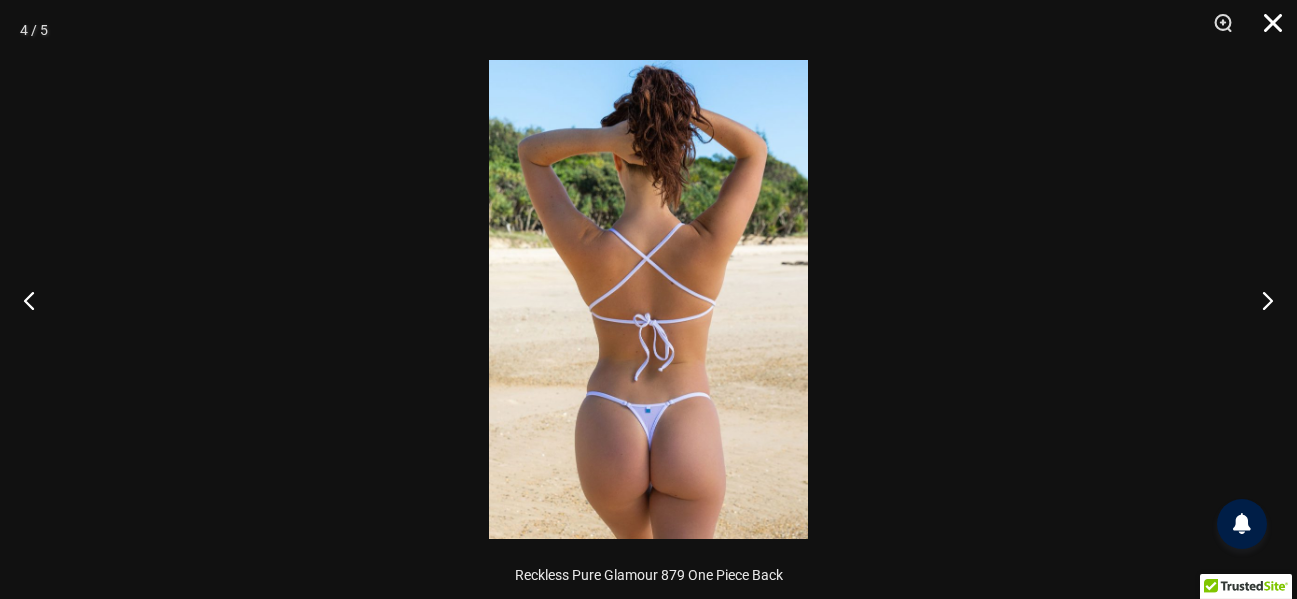 click at bounding box center [1266, 30] 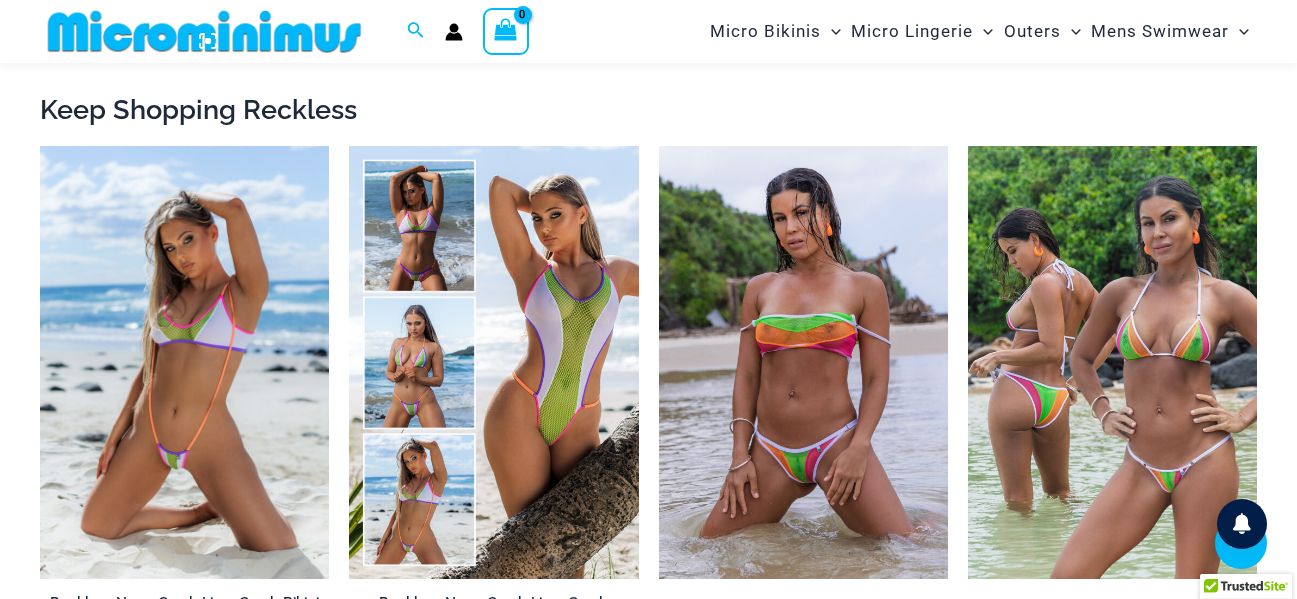 scroll, scrollTop: 1682, scrollLeft: 0, axis: vertical 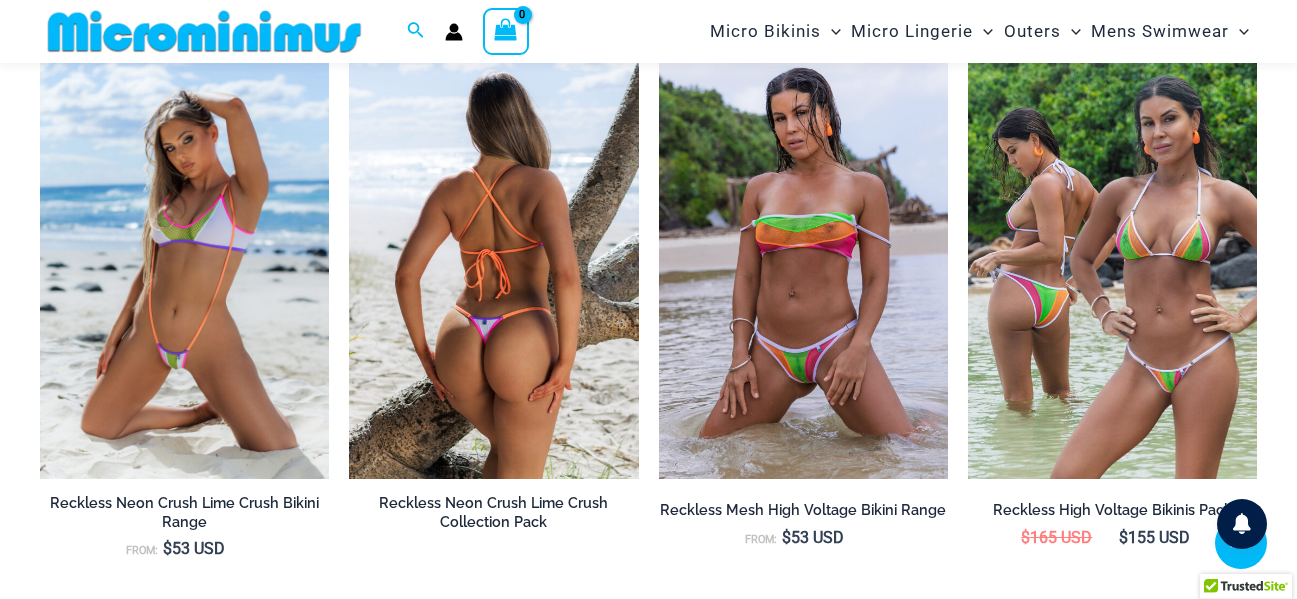 click at bounding box center (493, 263) 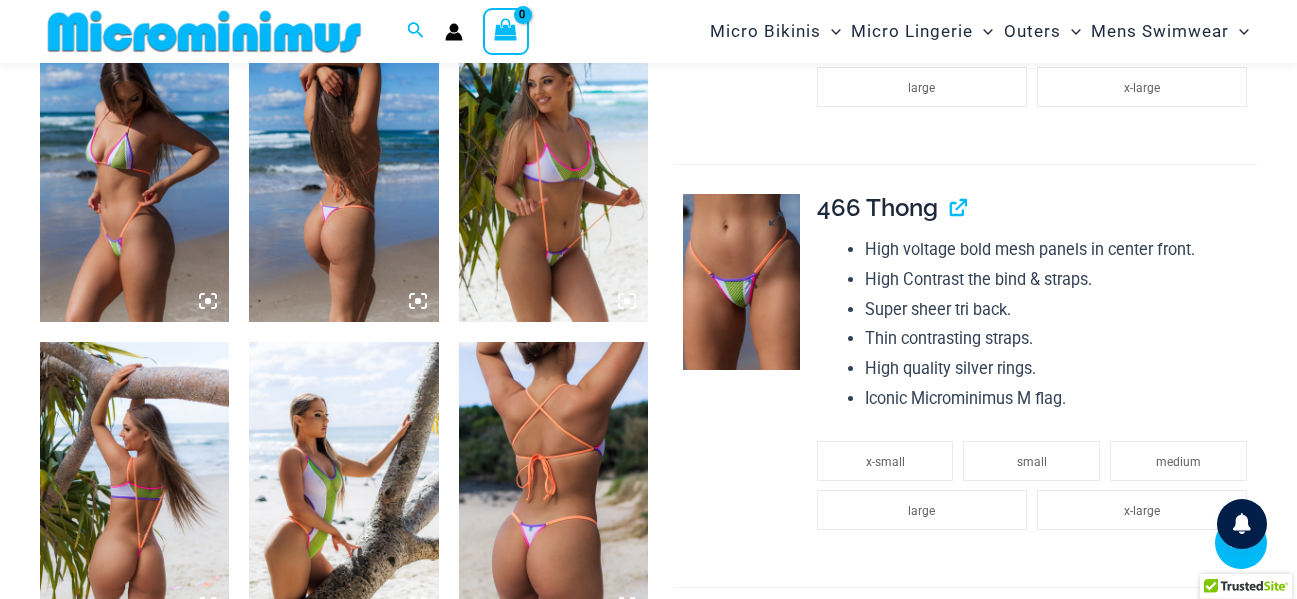 scroll, scrollTop: 1482, scrollLeft: 0, axis: vertical 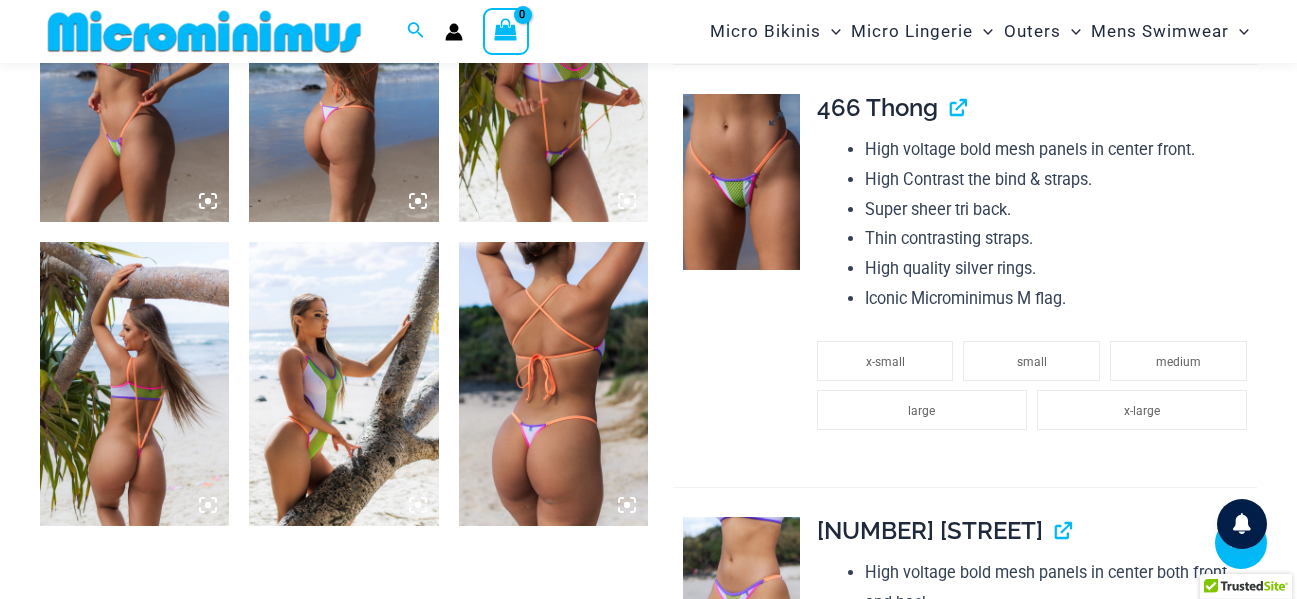 click at bounding box center [741, 181] 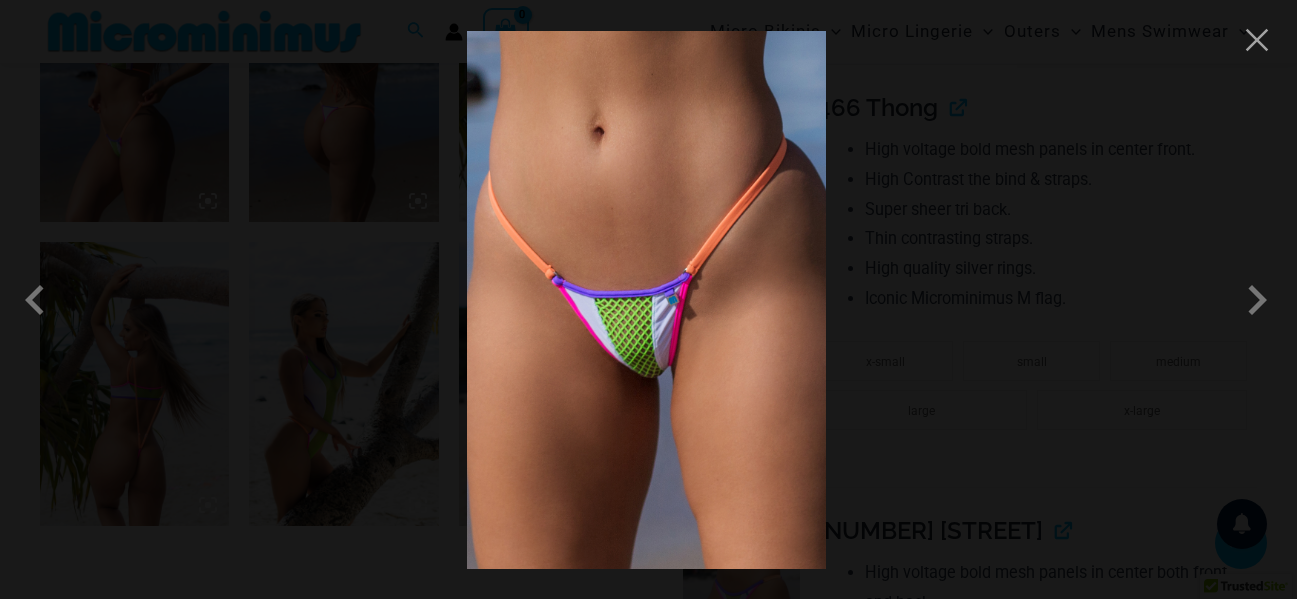 click at bounding box center (646, 300) 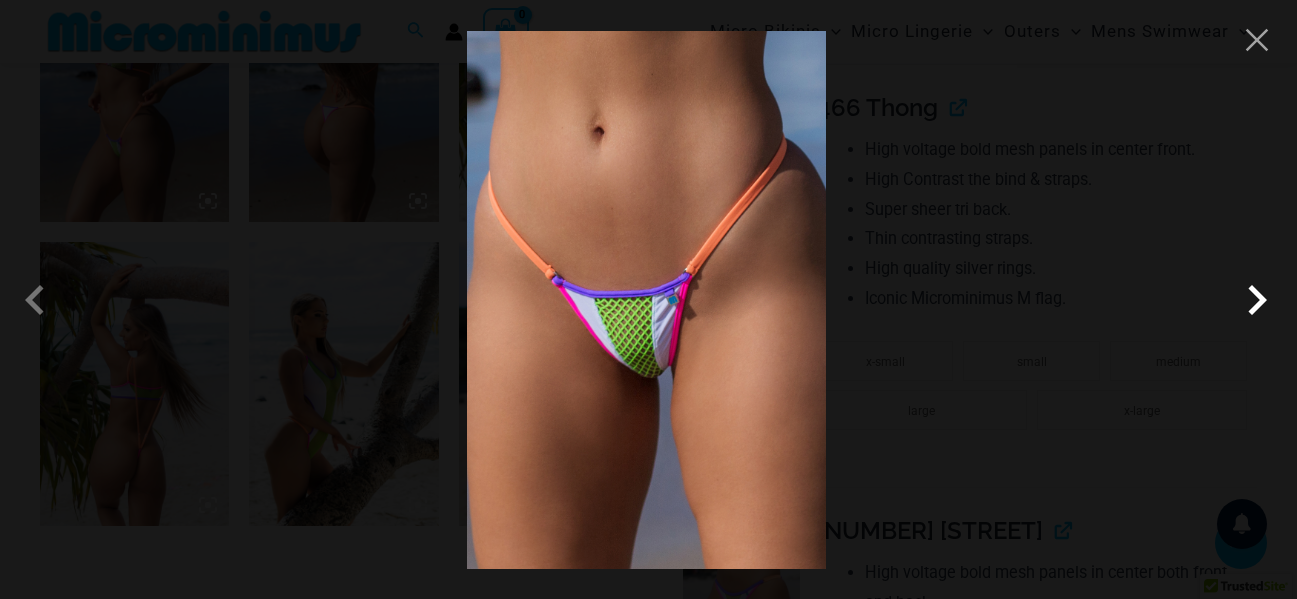 click at bounding box center (1257, 300) 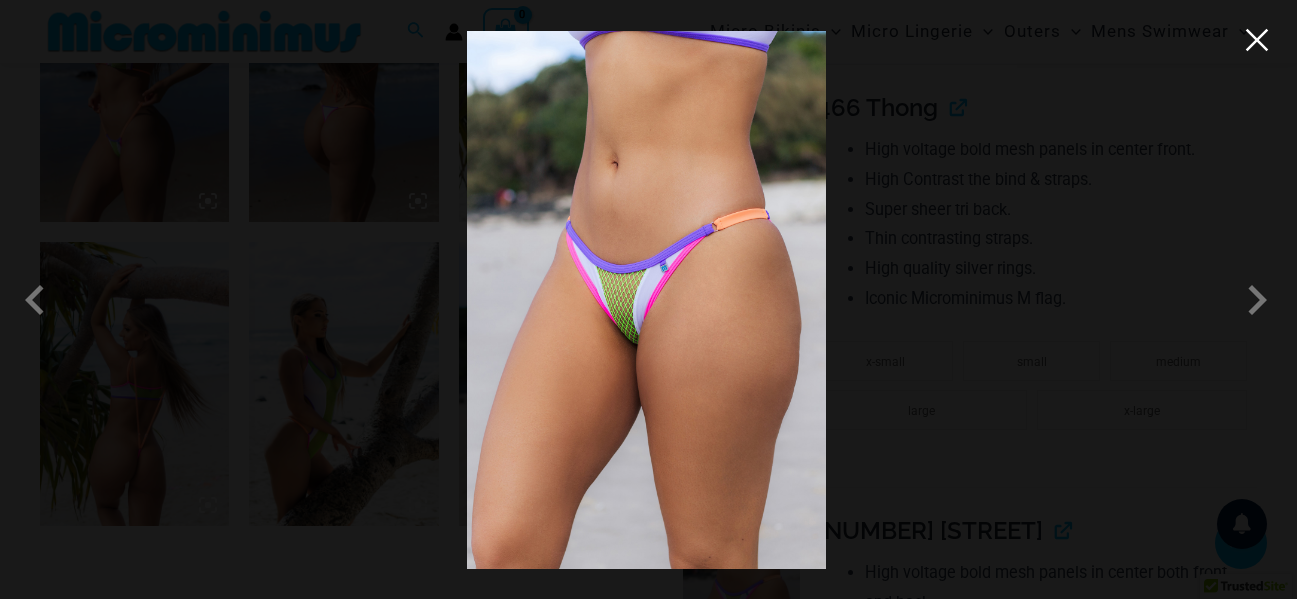 click at bounding box center (1257, 40) 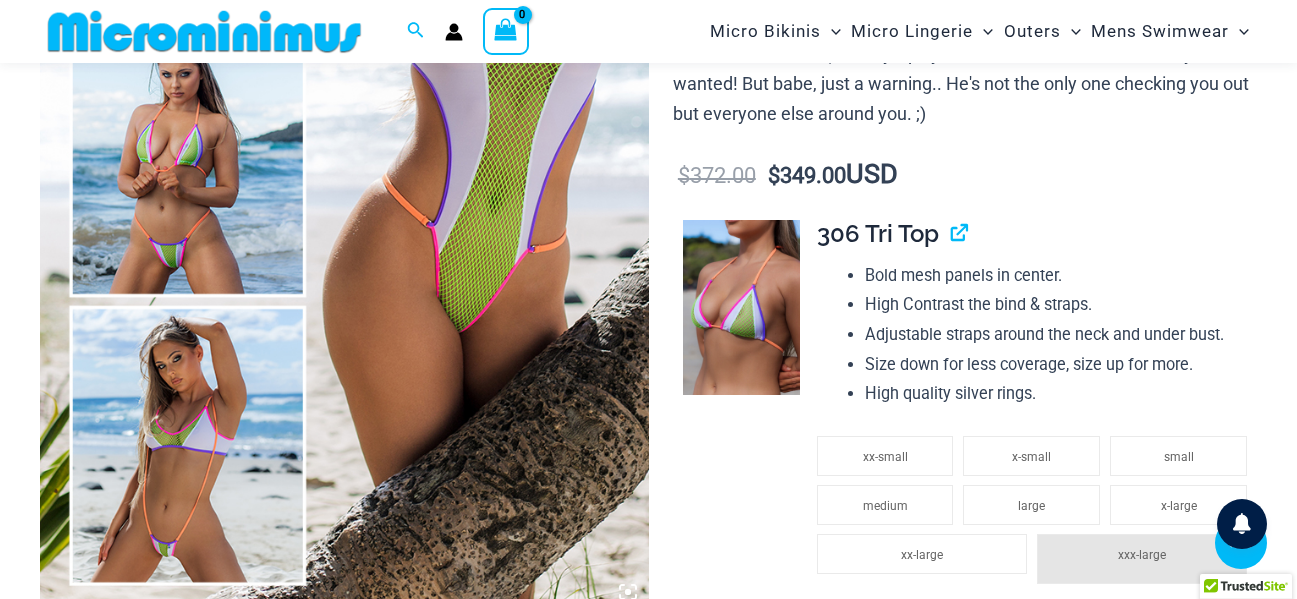 scroll, scrollTop: 882, scrollLeft: 0, axis: vertical 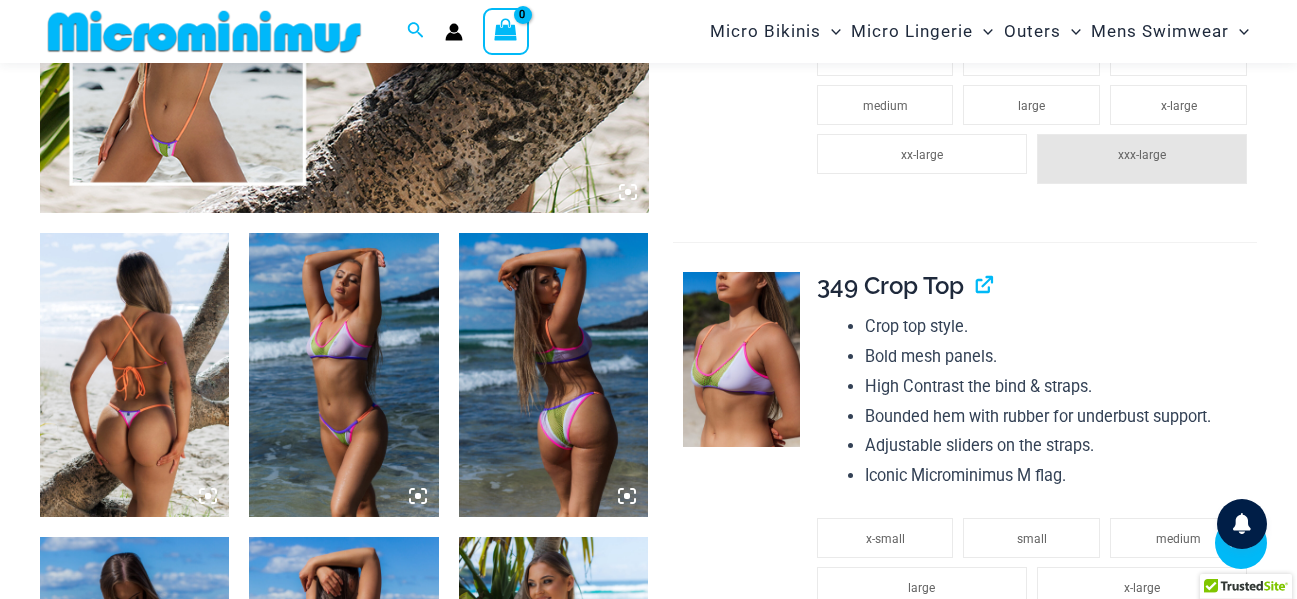 click 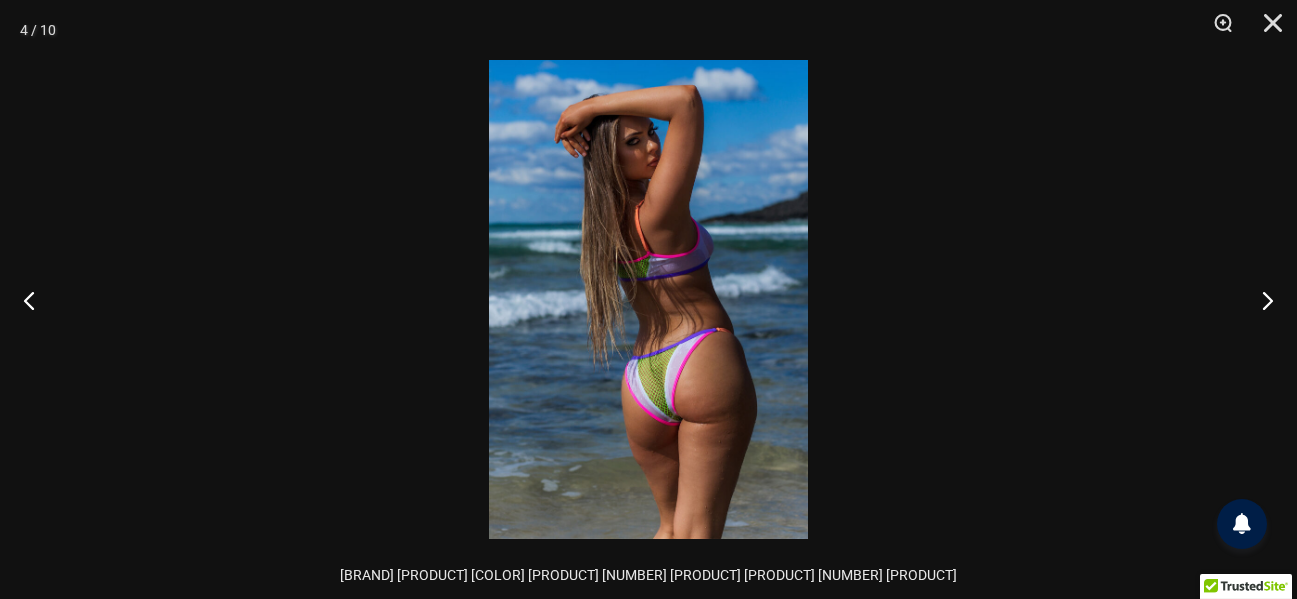 click at bounding box center (648, 299) 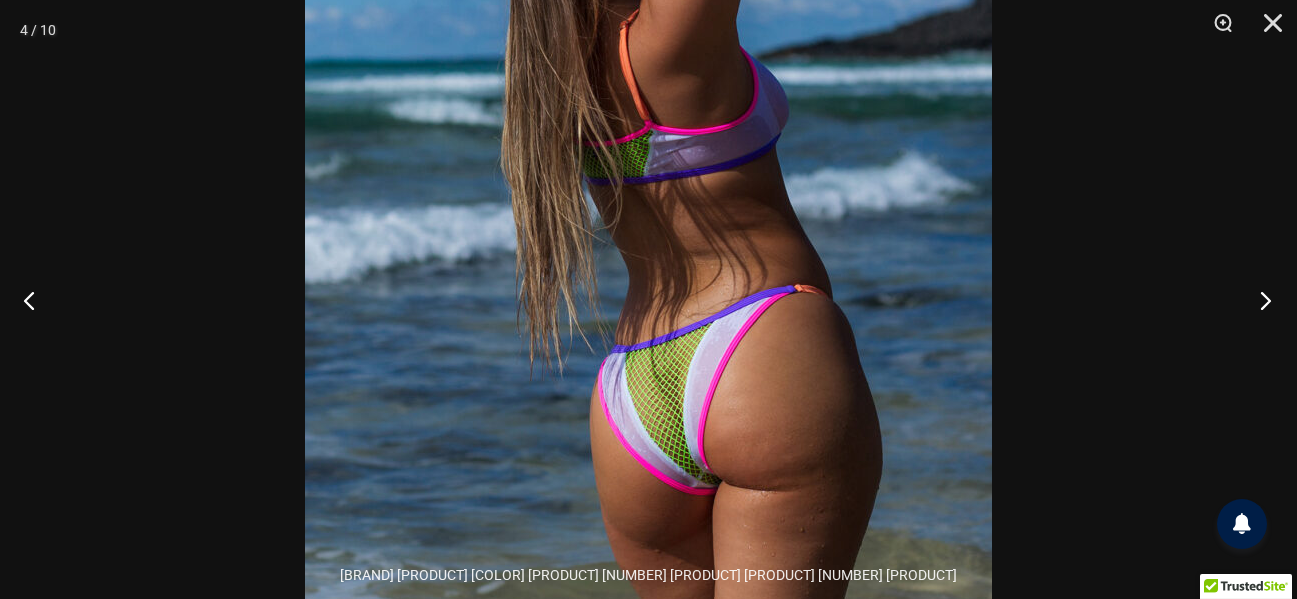 click at bounding box center (1259, 300) 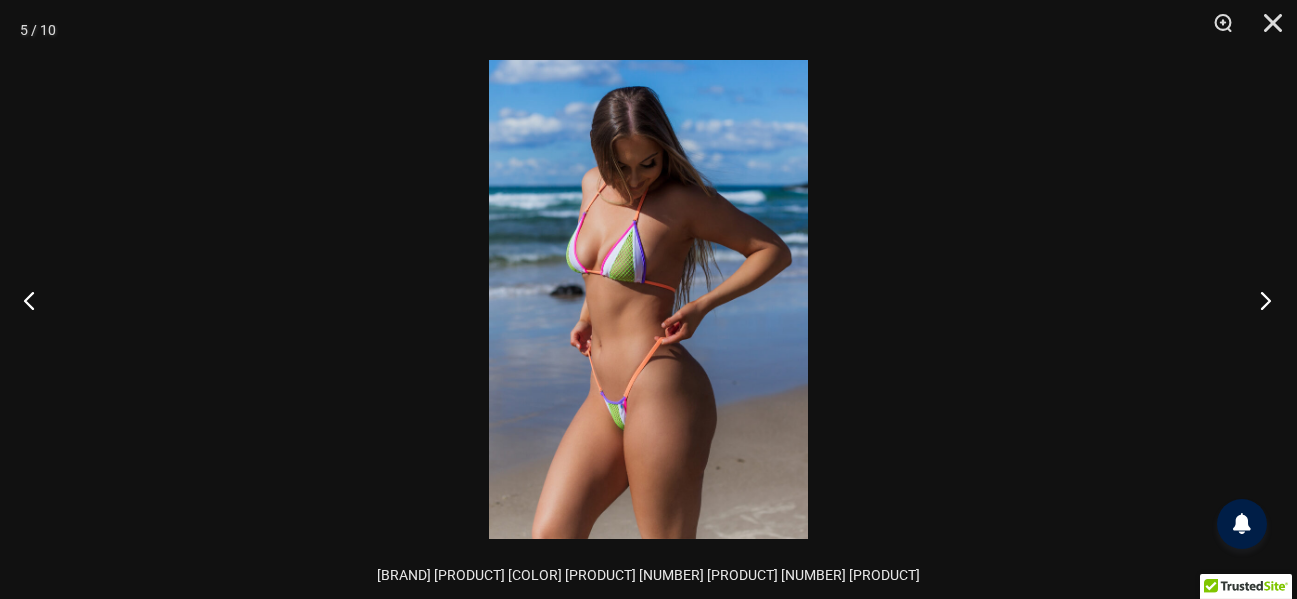click at bounding box center [1259, 300] 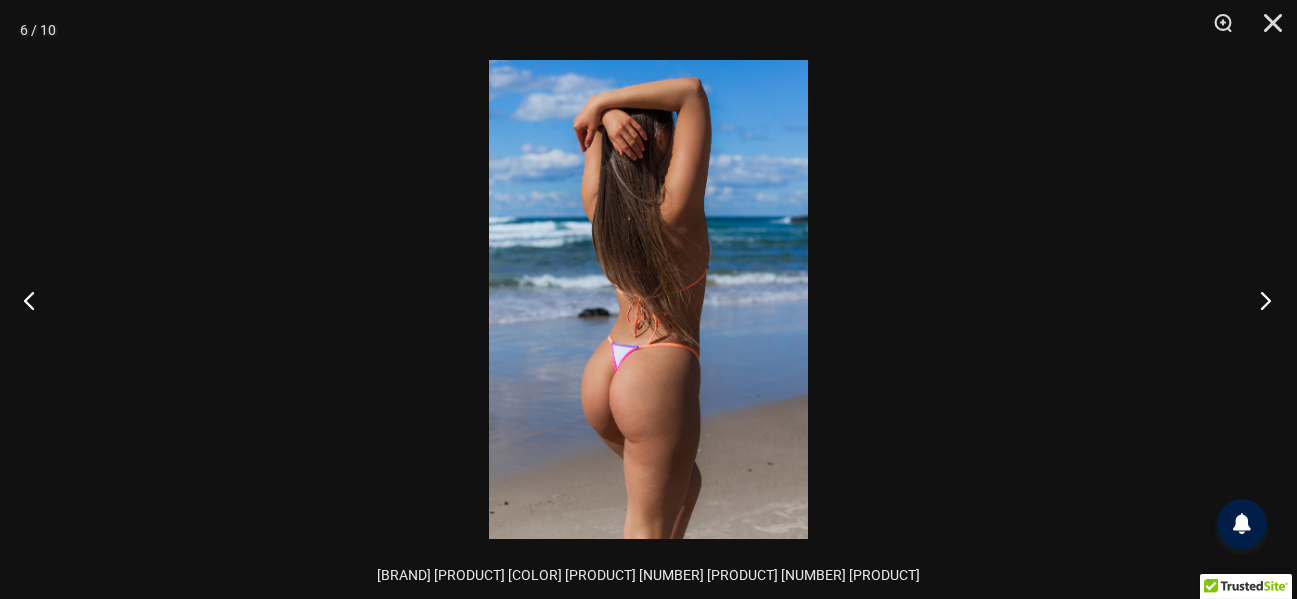 click at bounding box center [1259, 300] 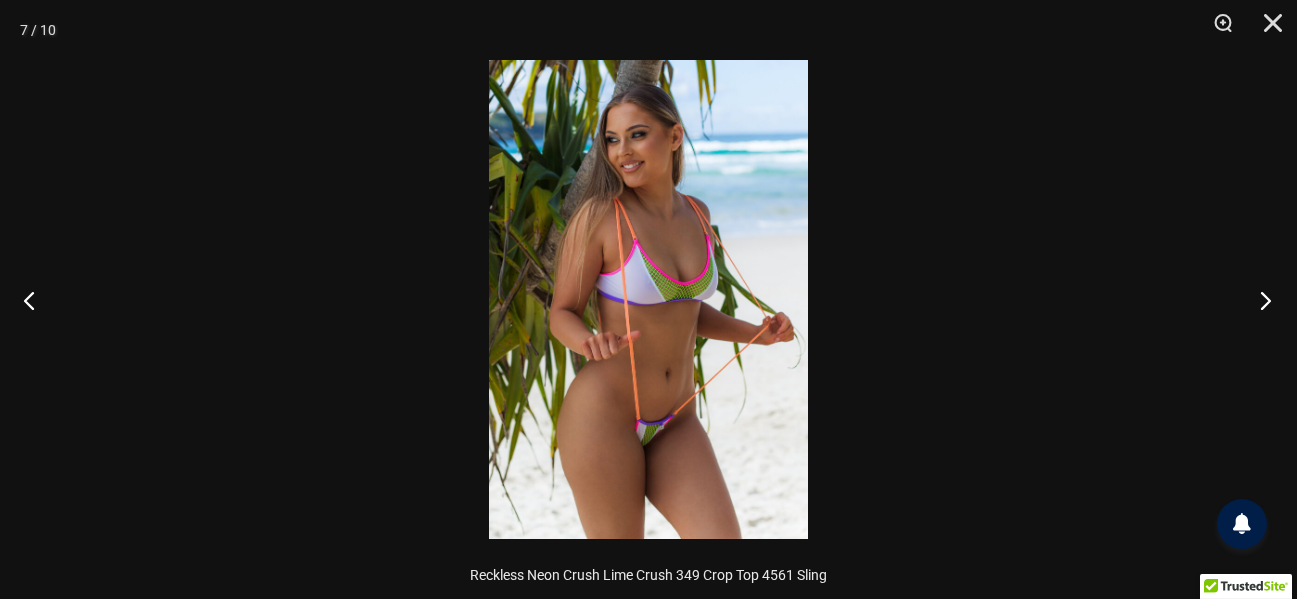 click at bounding box center (1259, 300) 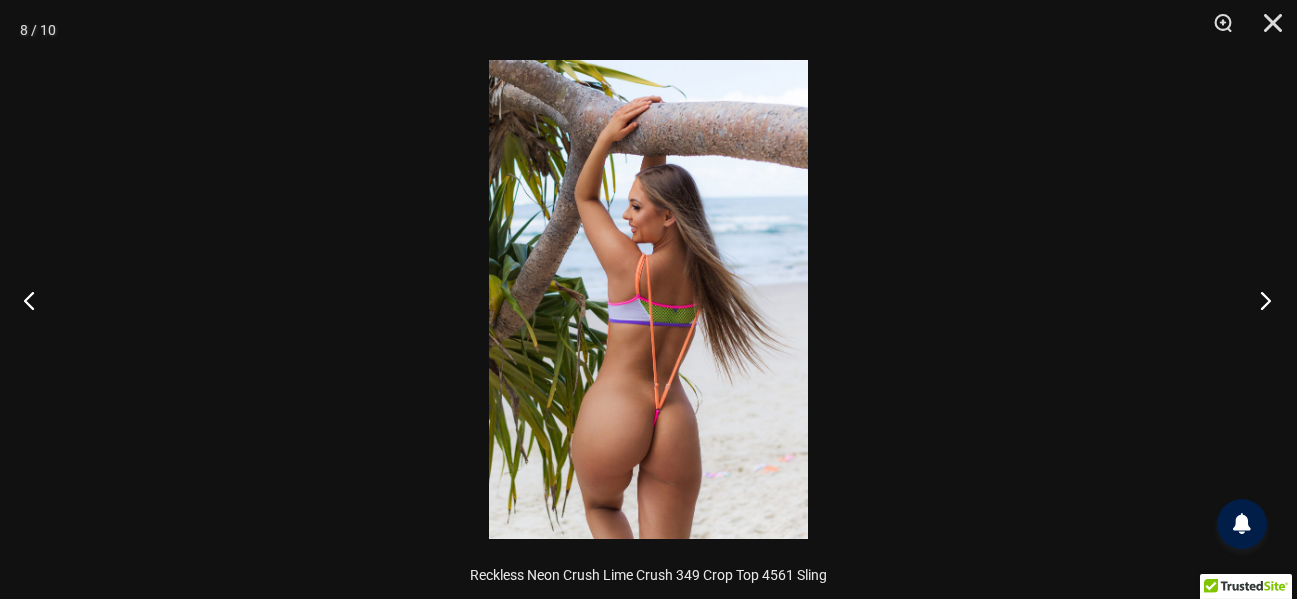 click at bounding box center (1259, 300) 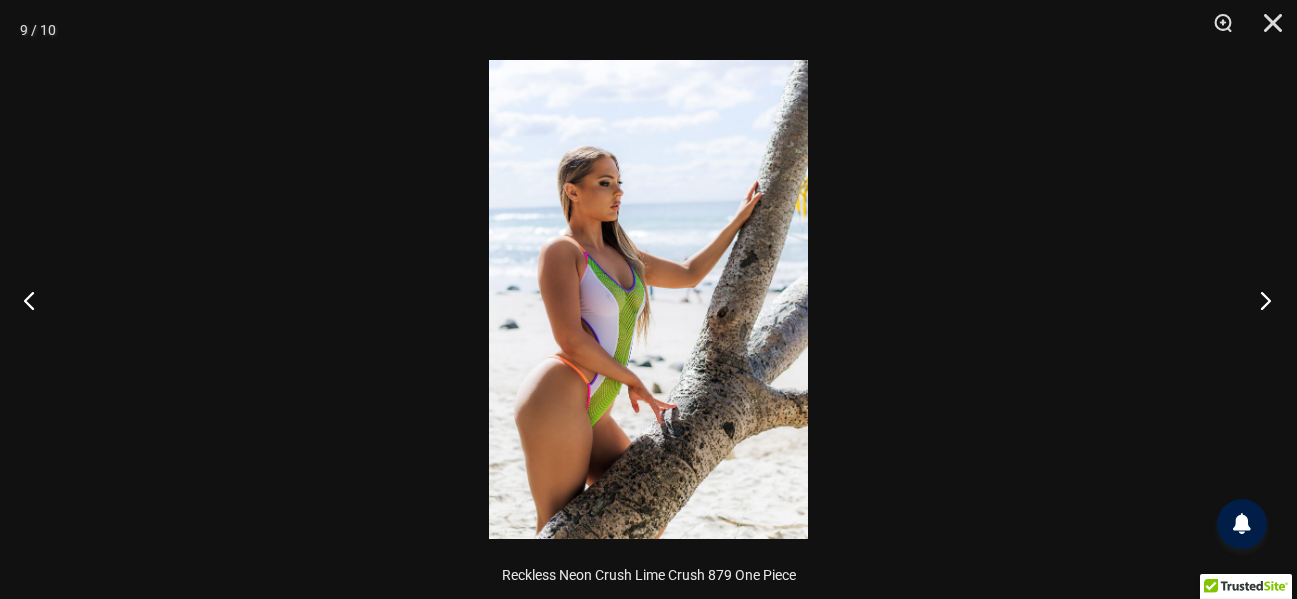 click at bounding box center [1259, 300] 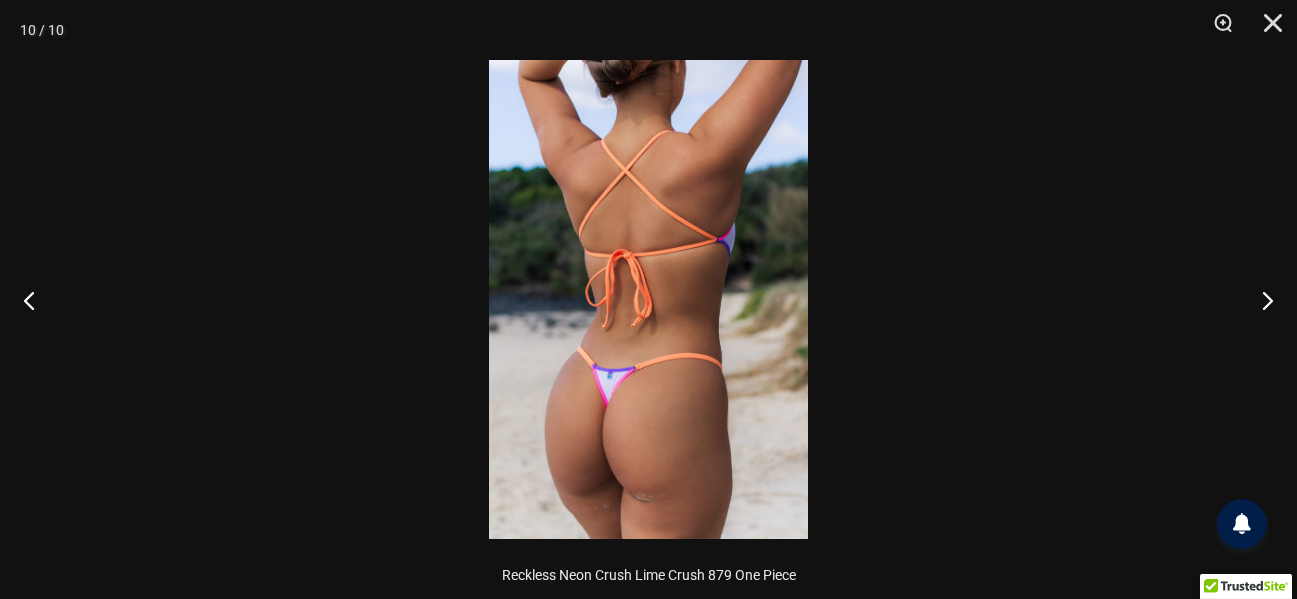 click at bounding box center [648, 299] 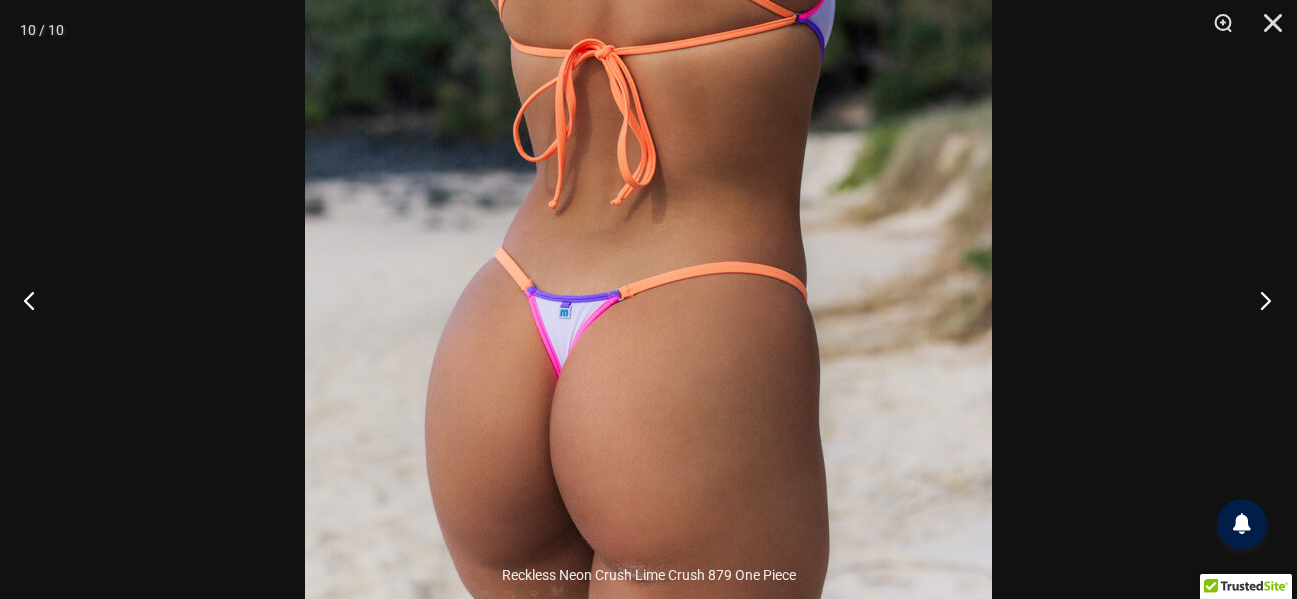 click at bounding box center [1259, 300] 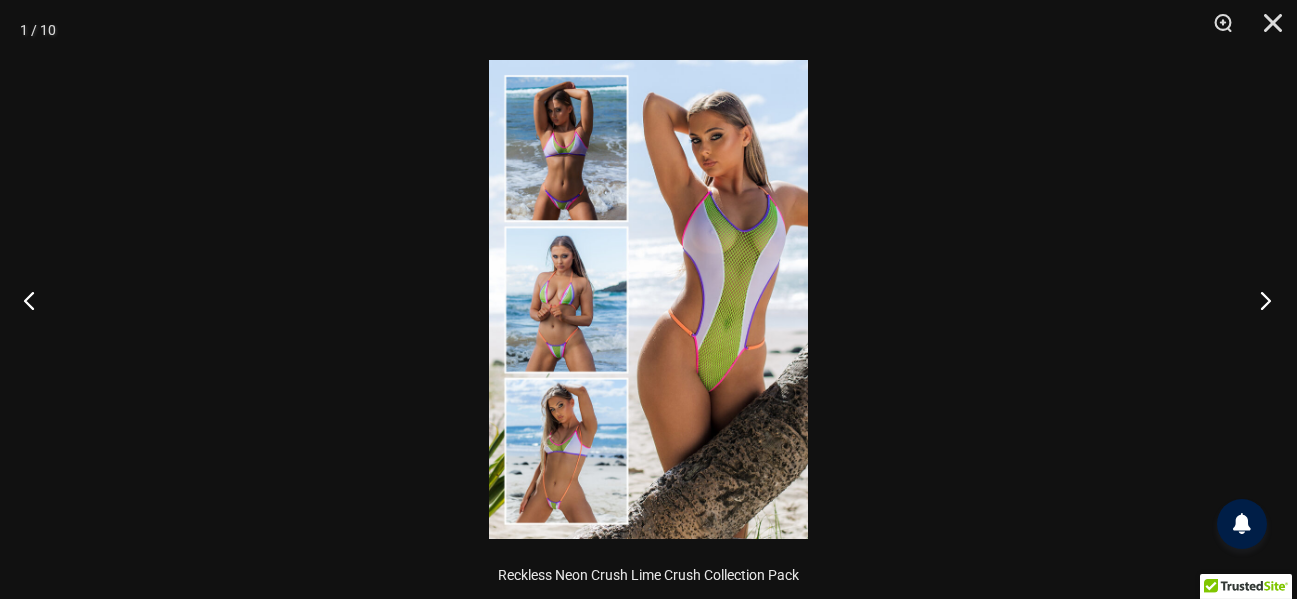 click at bounding box center [1259, 300] 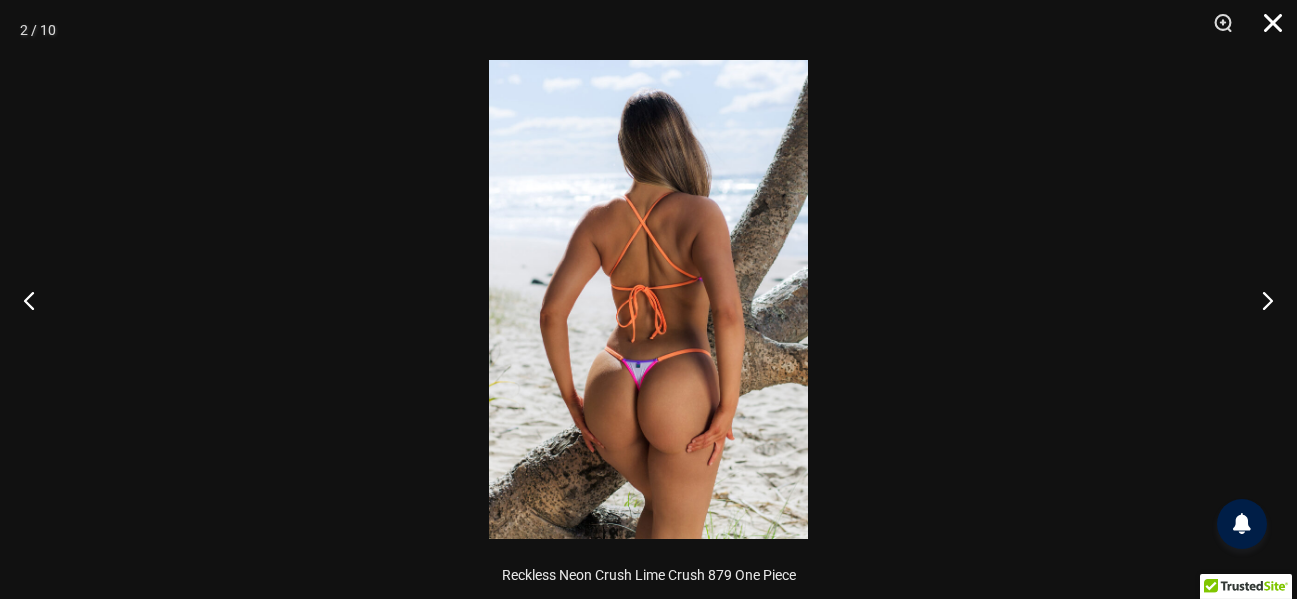 click at bounding box center (1266, 30) 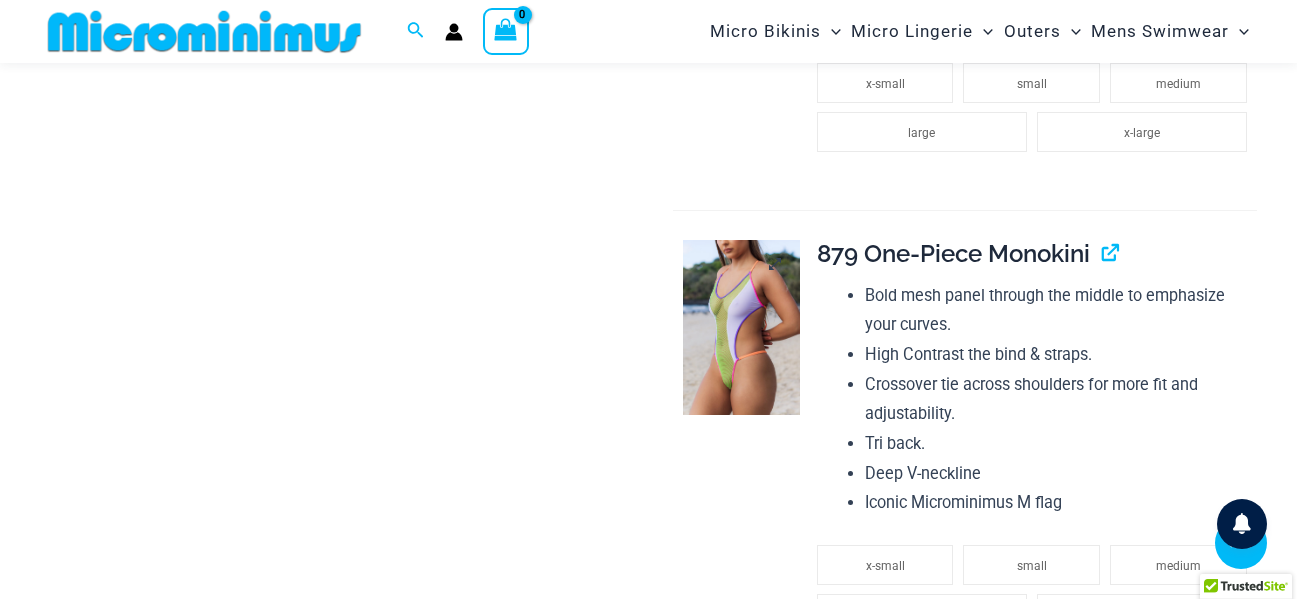 scroll, scrollTop: 1782, scrollLeft: 0, axis: vertical 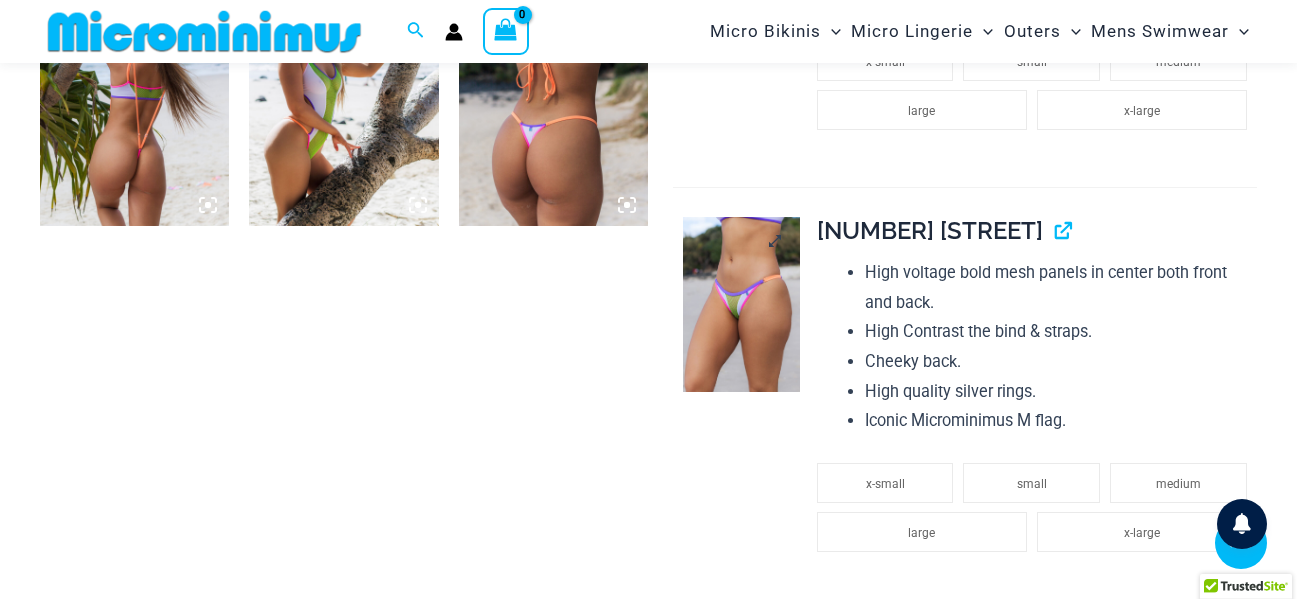 click at bounding box center [741, 304] 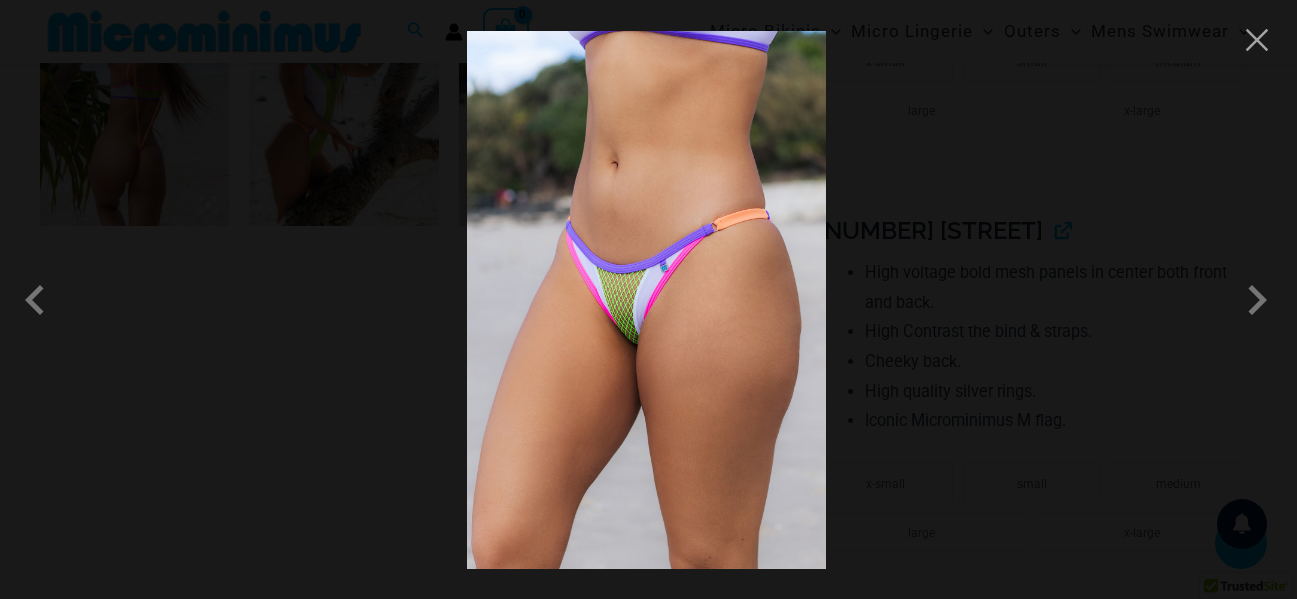 click at bounding box center (646, 300) 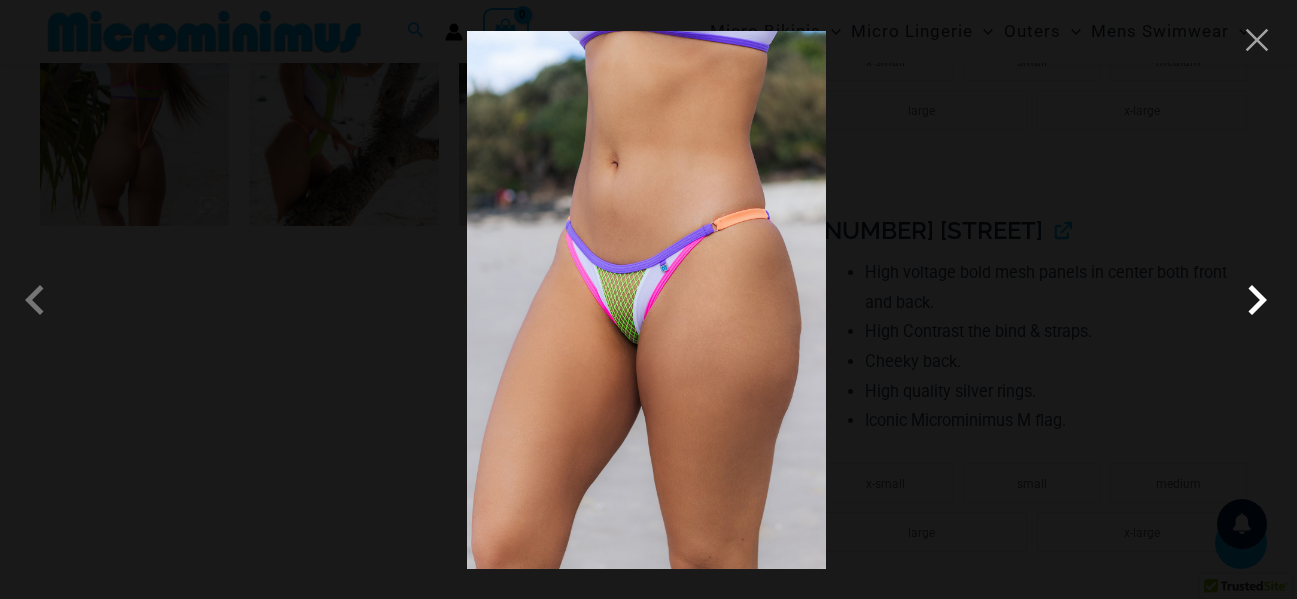 click at bounding box center [1257, 300] 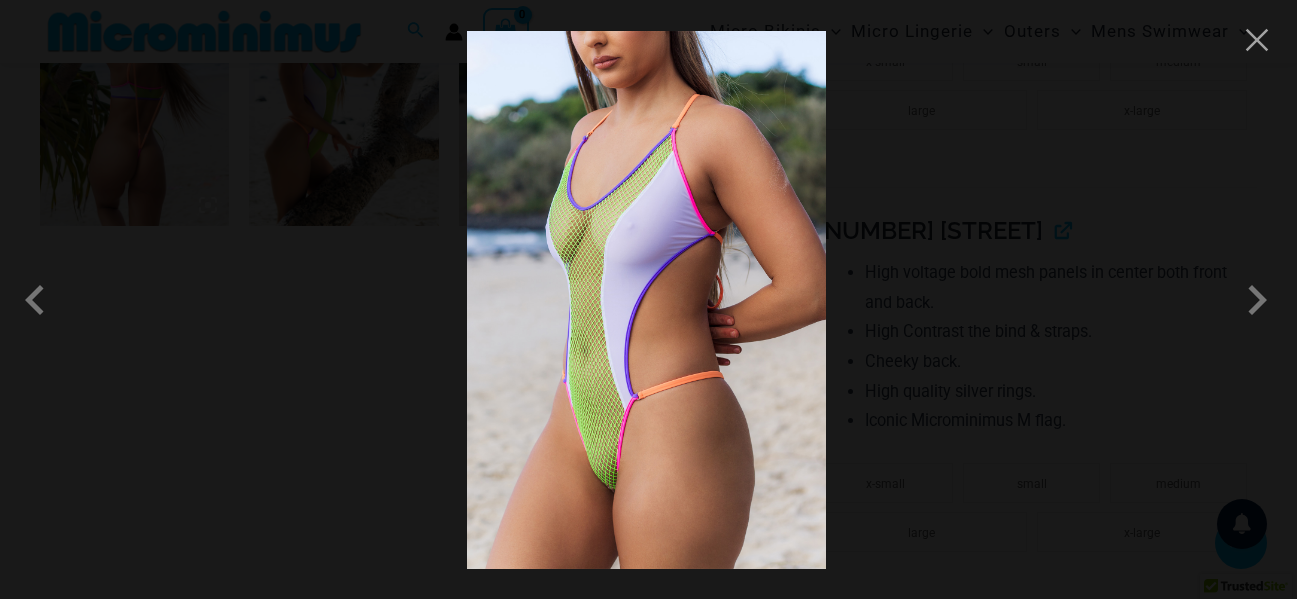 click at bounding box center [646, 300] 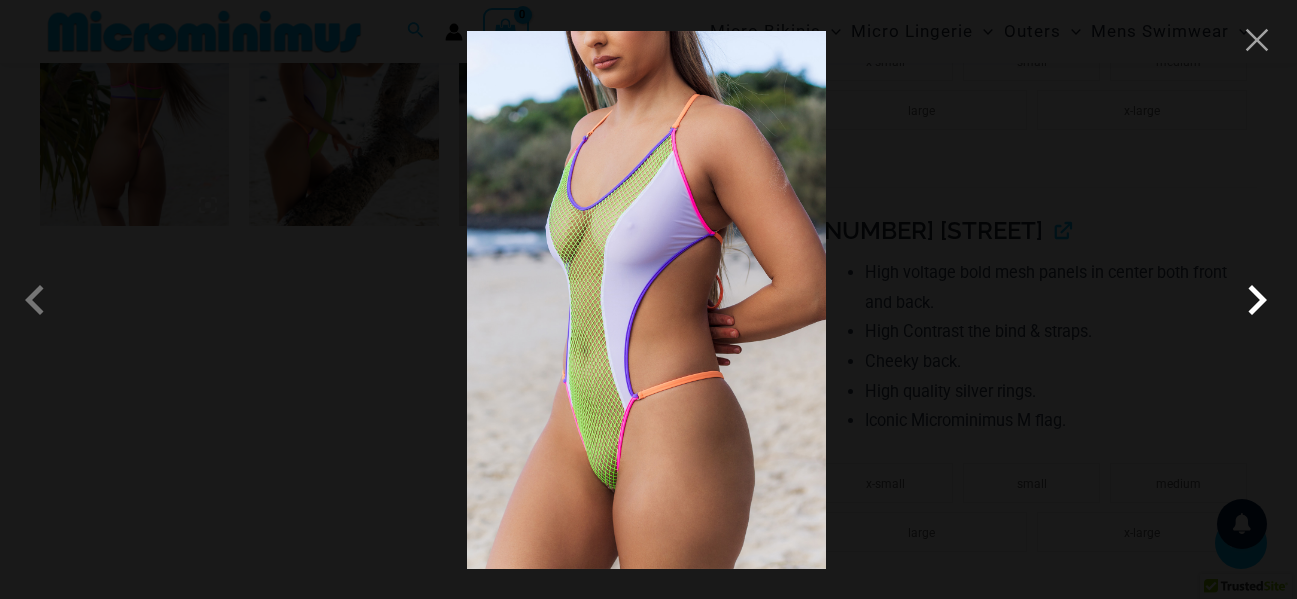 click at bounding box center [1257, 300] 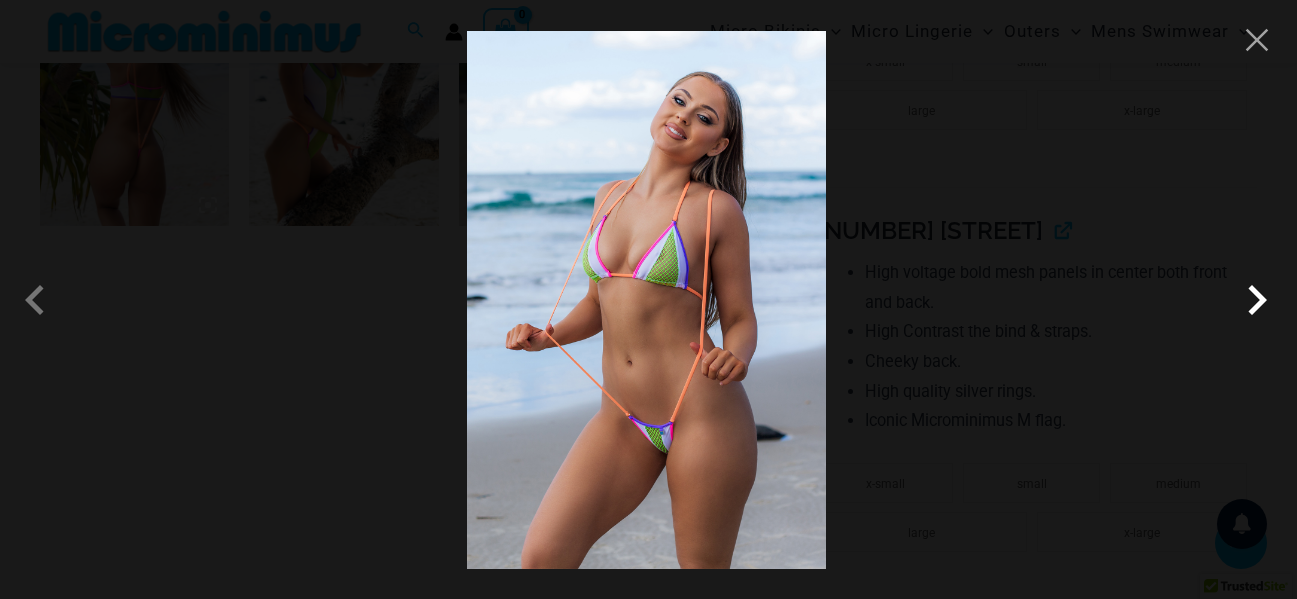 click at bounding box center [1257, 300] 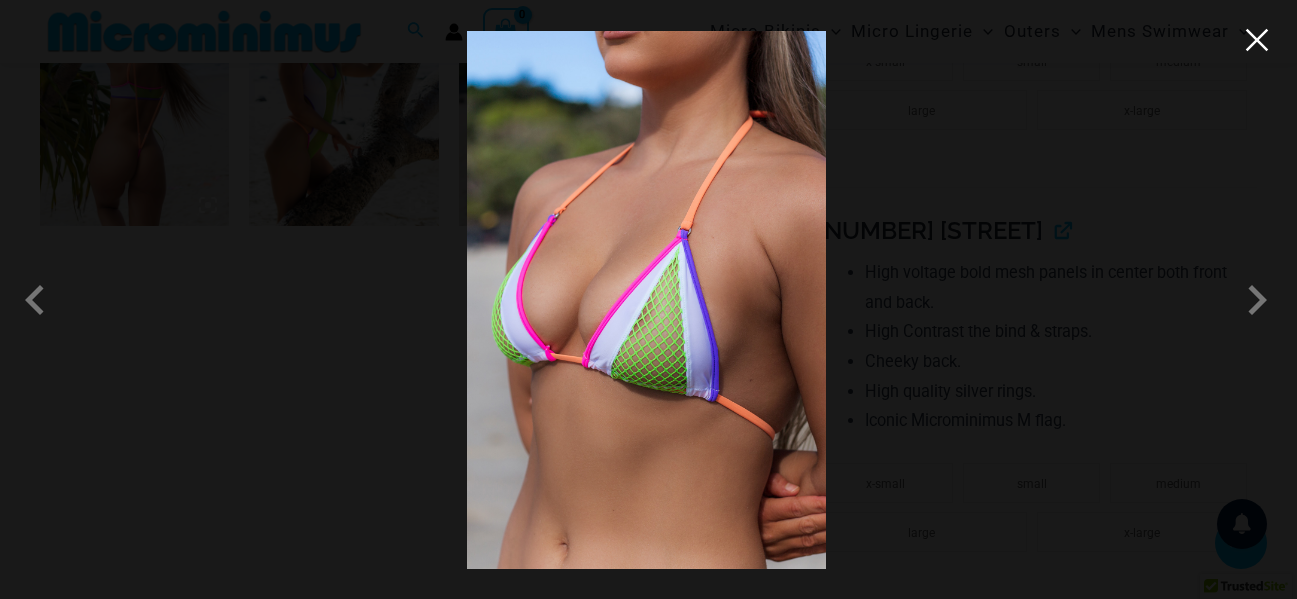 click at bounding box center (1257, 40) 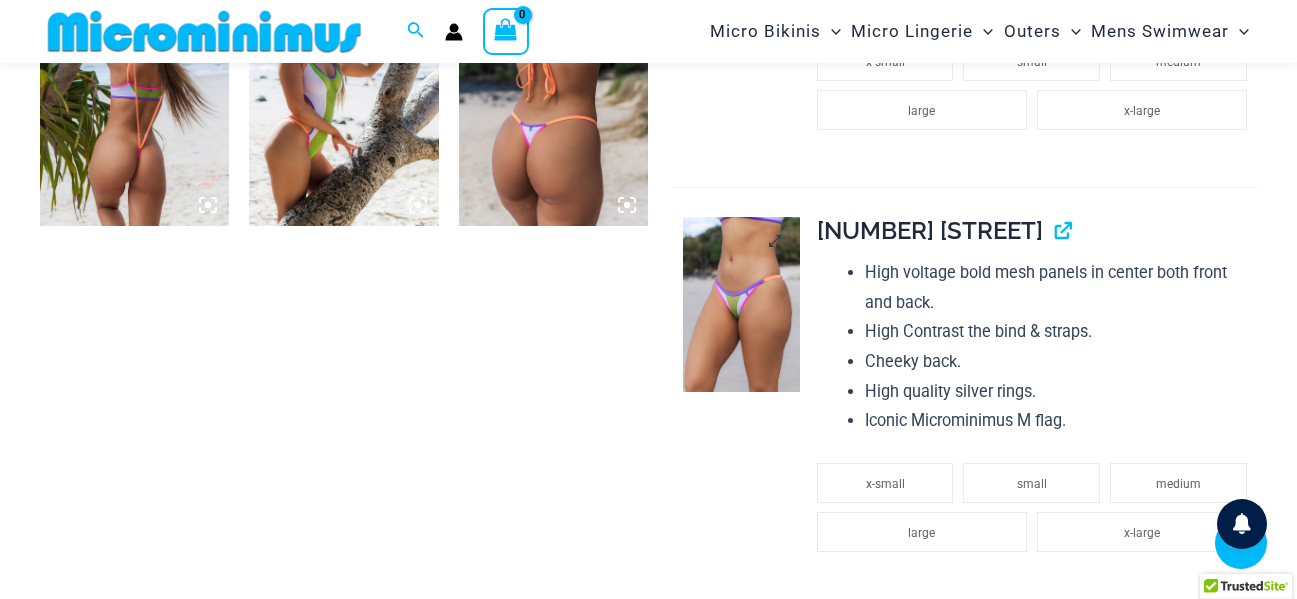 click at bounding box center (741, 304) 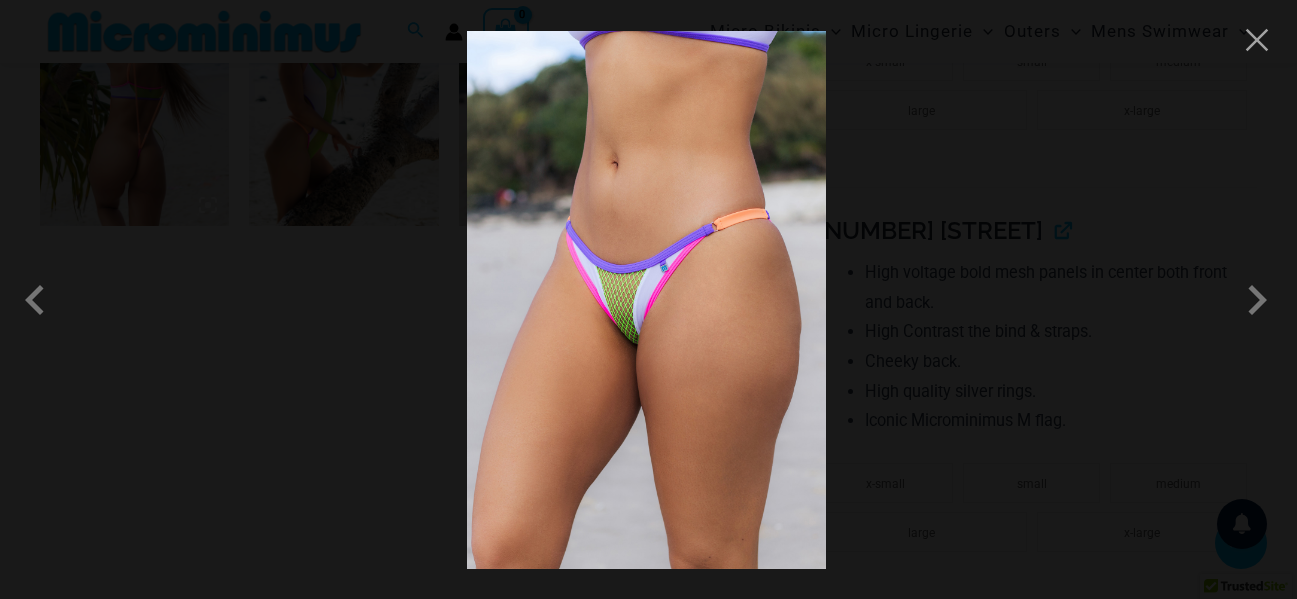 click at bounding box center (646, 300) 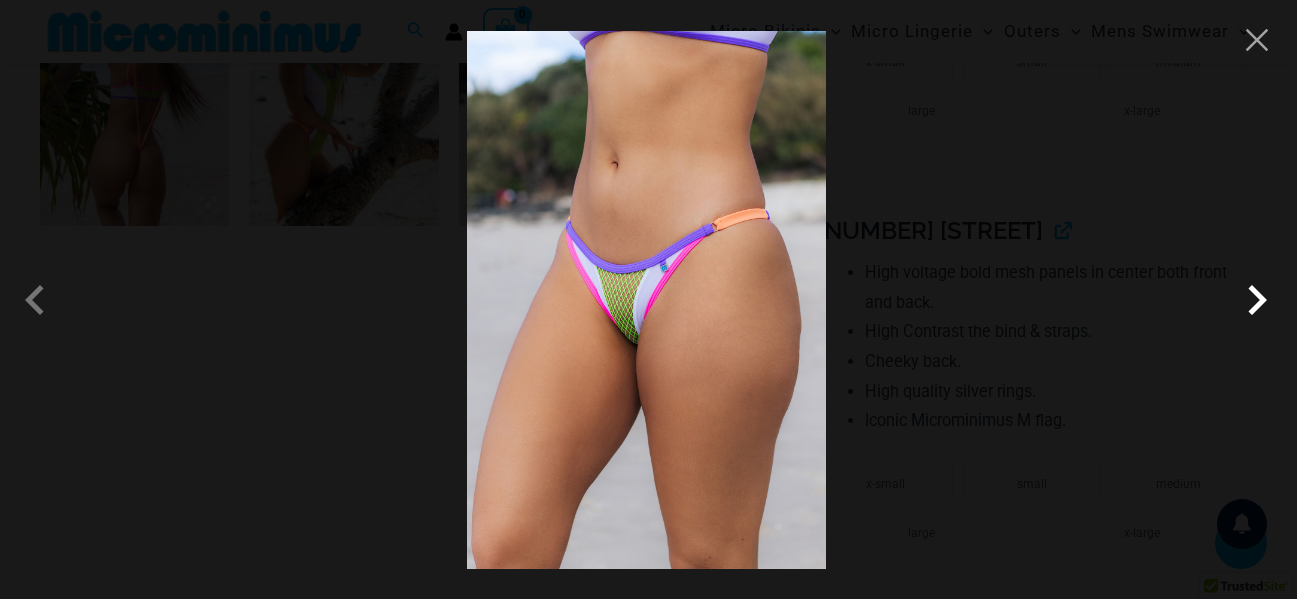 click at bounding box center (1257, 300) 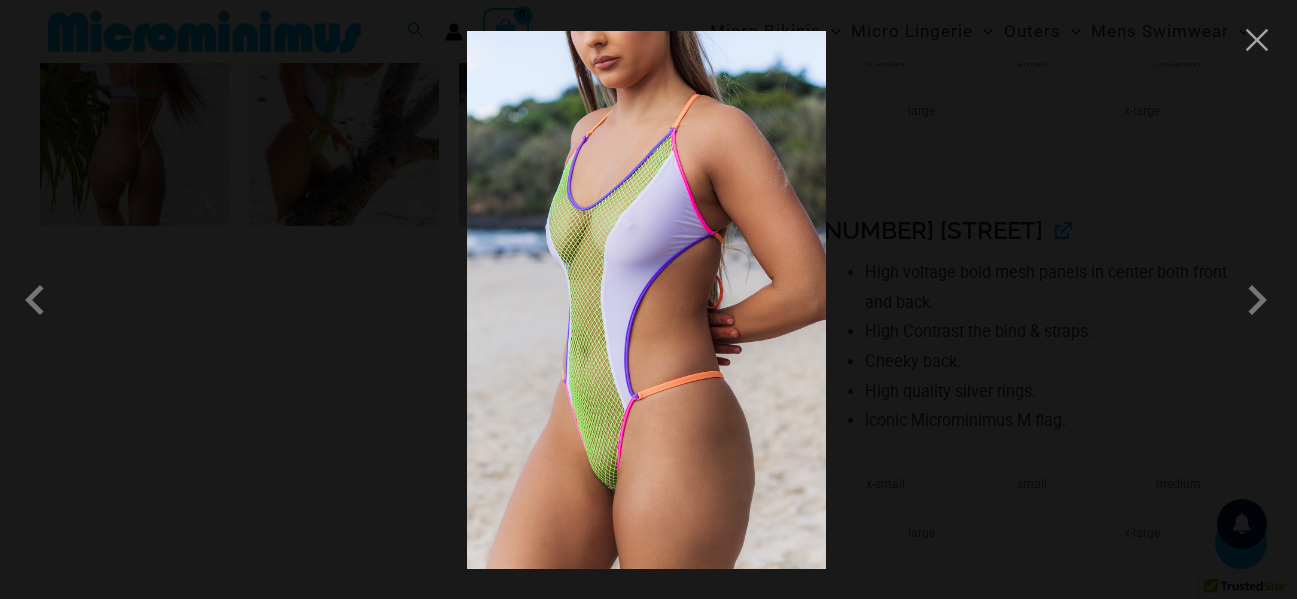 click at bounding box center [646, 300] 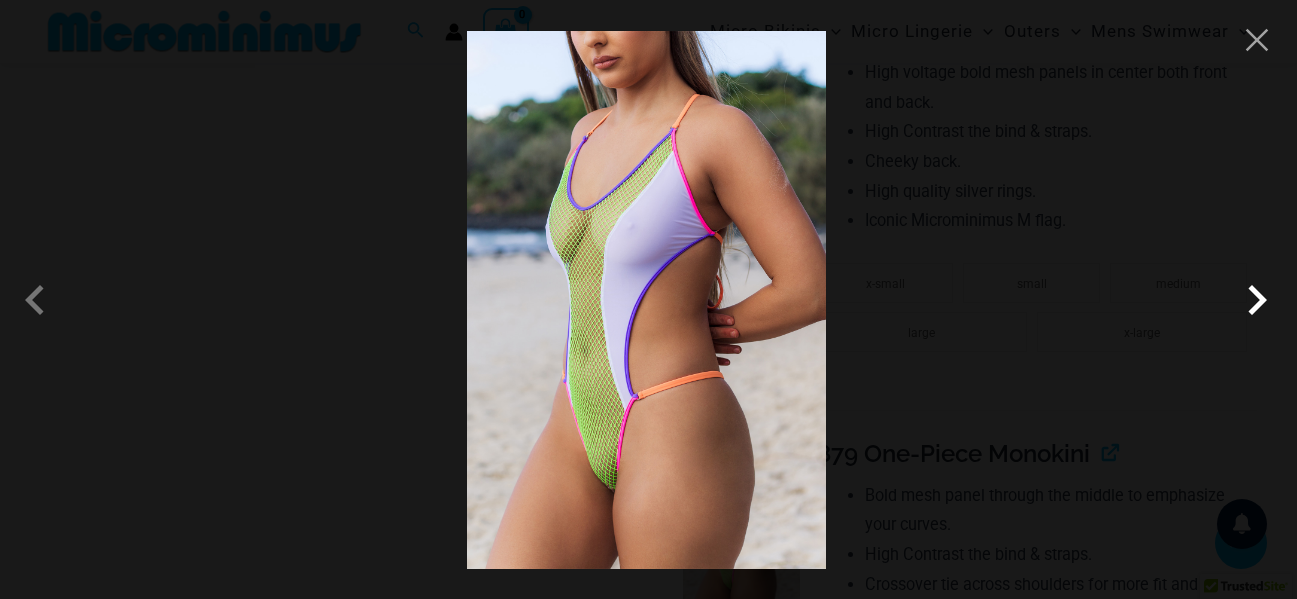 click at bounding box center [1257, 300] 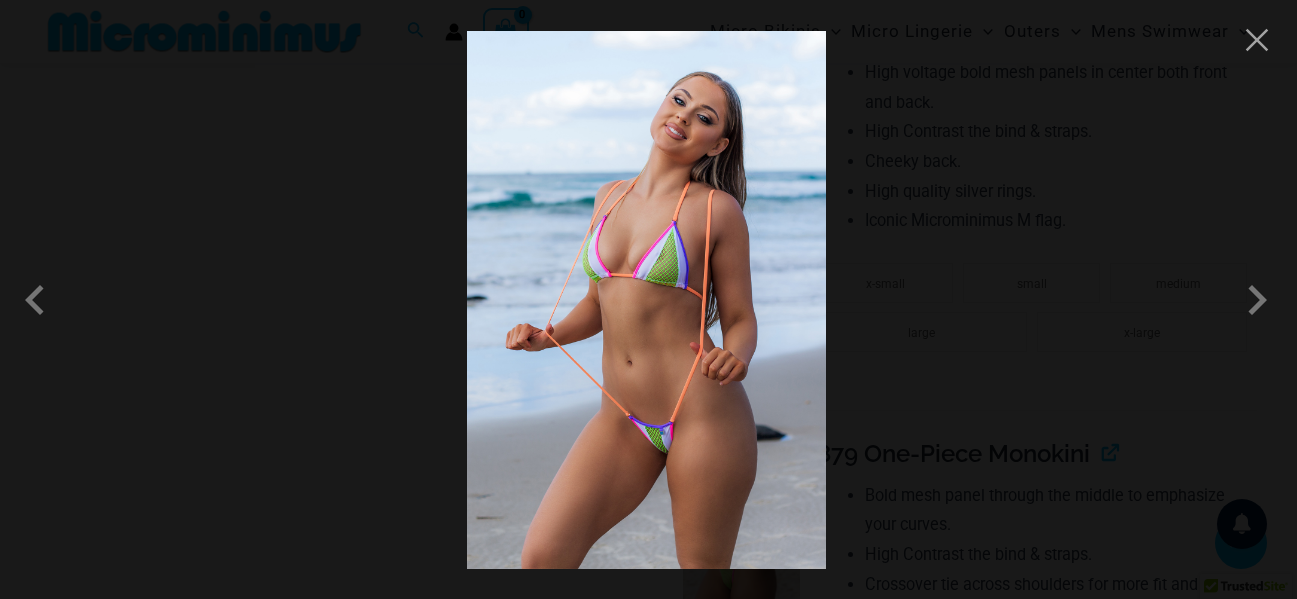 click at bounding box center (646, 300) 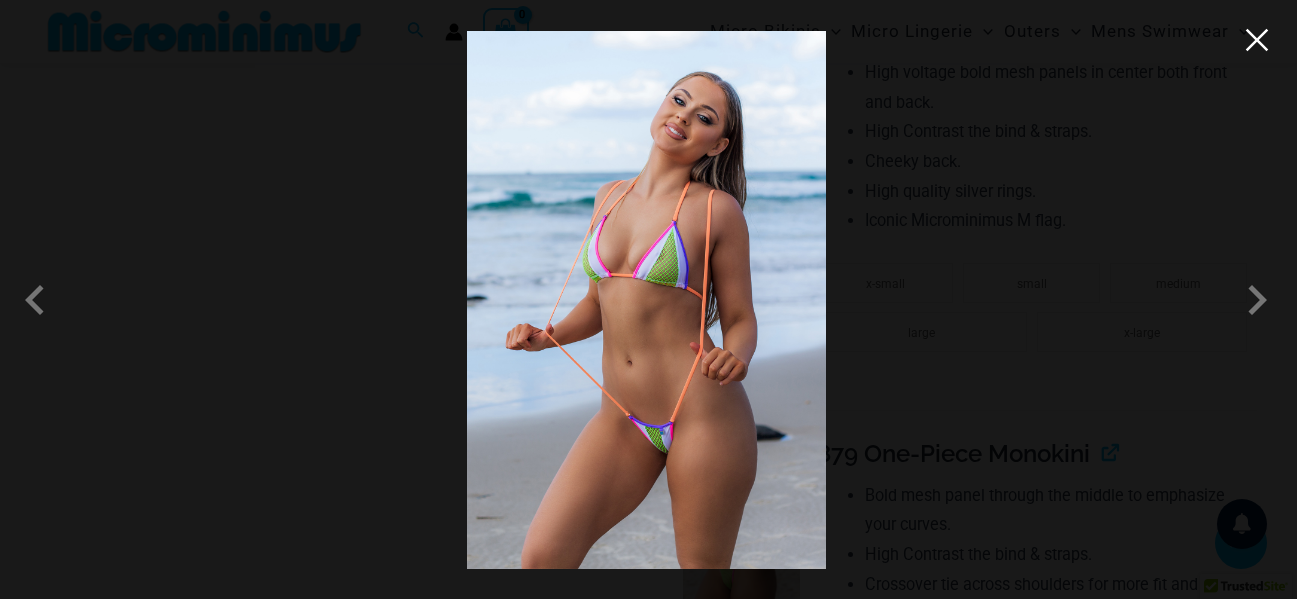click at bounding box center [1257, 40] 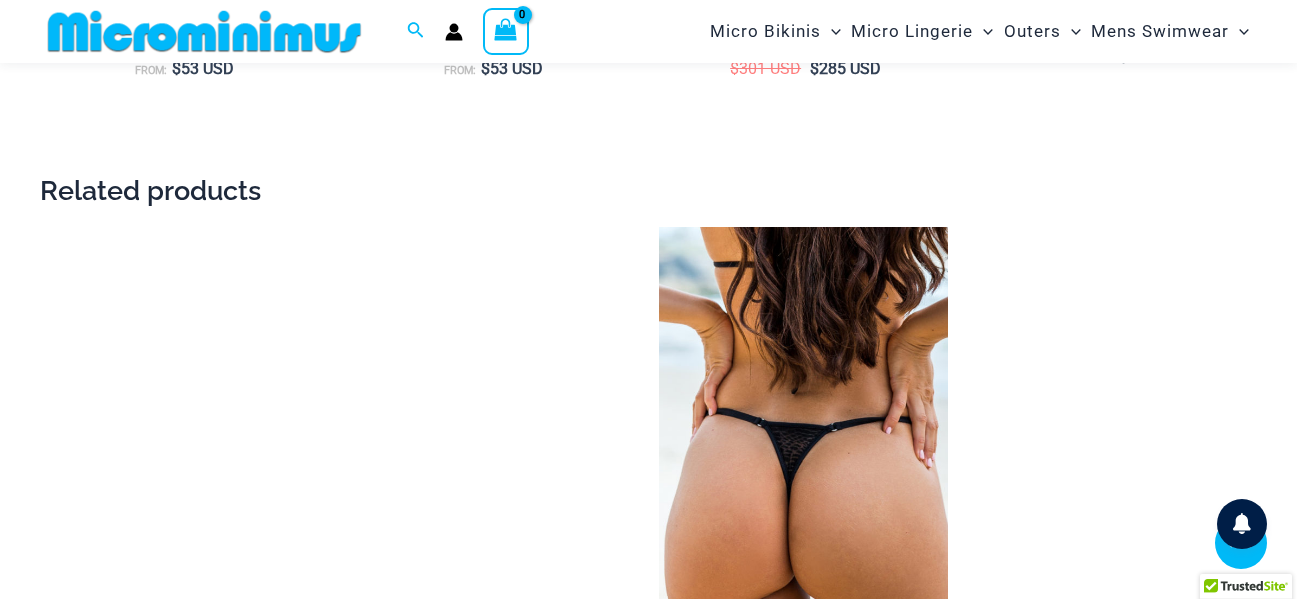 scroll, scrollTop: 4782, scrollLeft: 0, axis: vertical 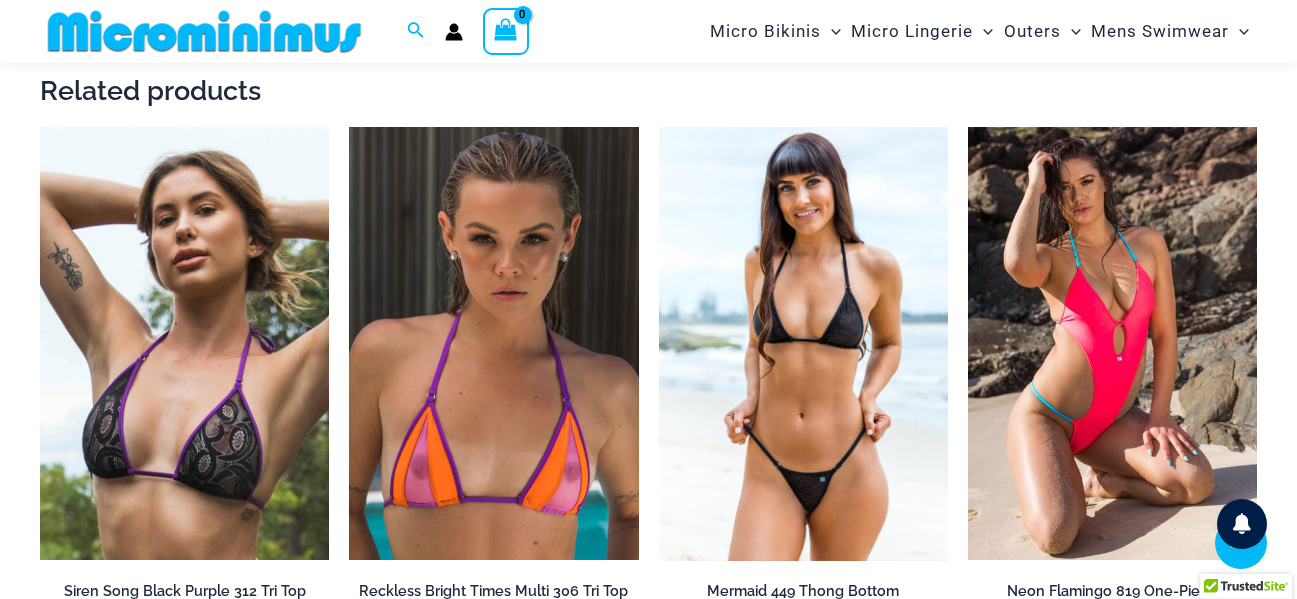 click at bounding box center (803, 344) 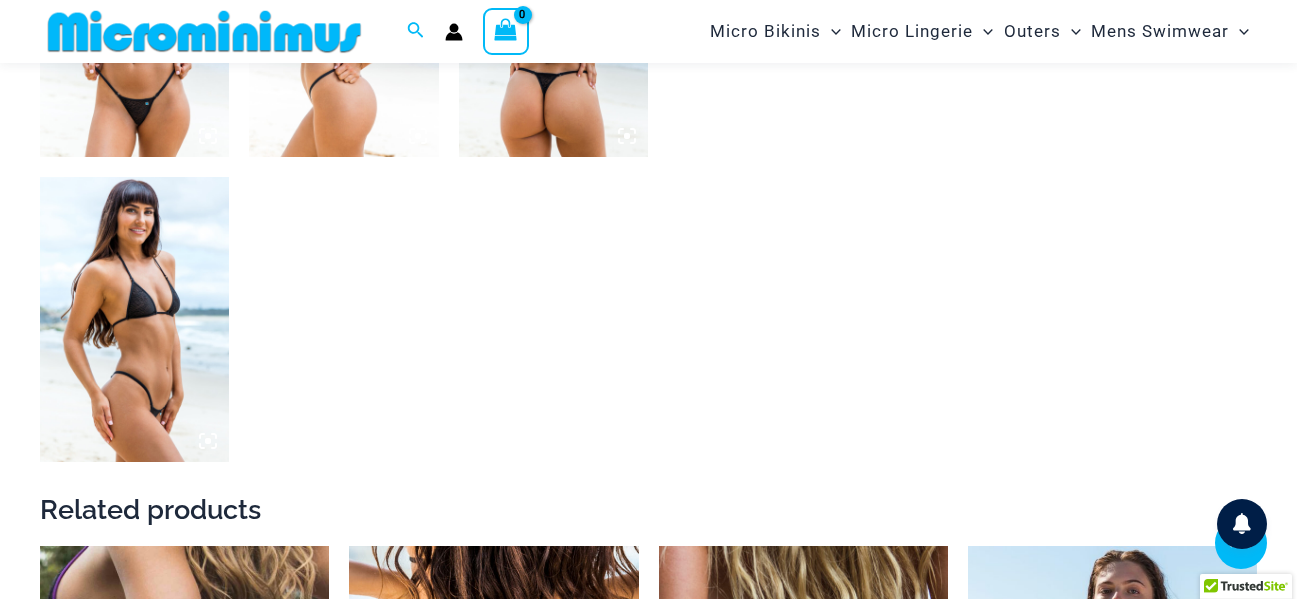 scroll, scrollTop: 1682, scrollLeft: 0, axis: vertical 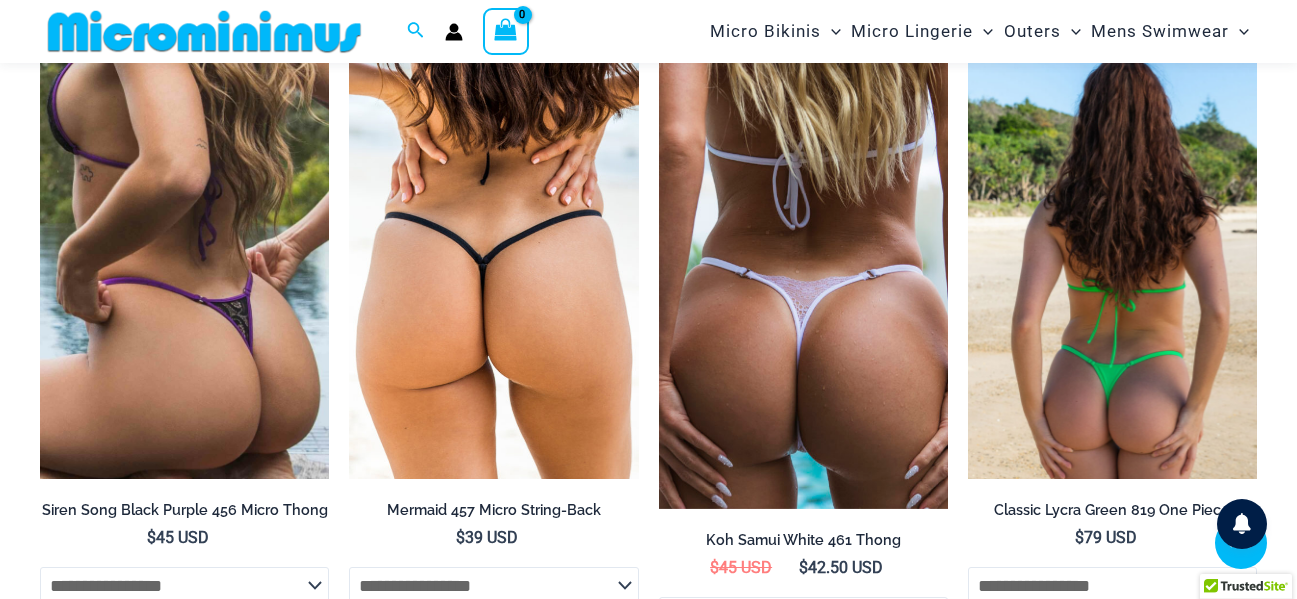 click at bounding box center (1112, 263) 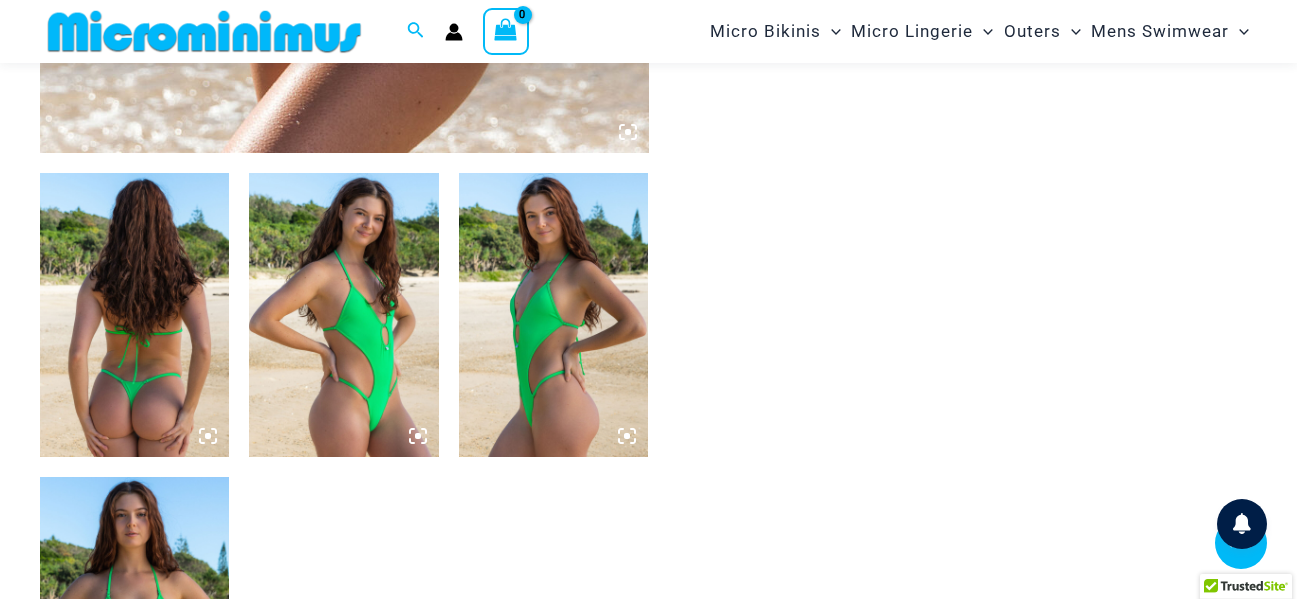 scroll, scrollTop: 582, scrollLeft: 0, axis: vertical 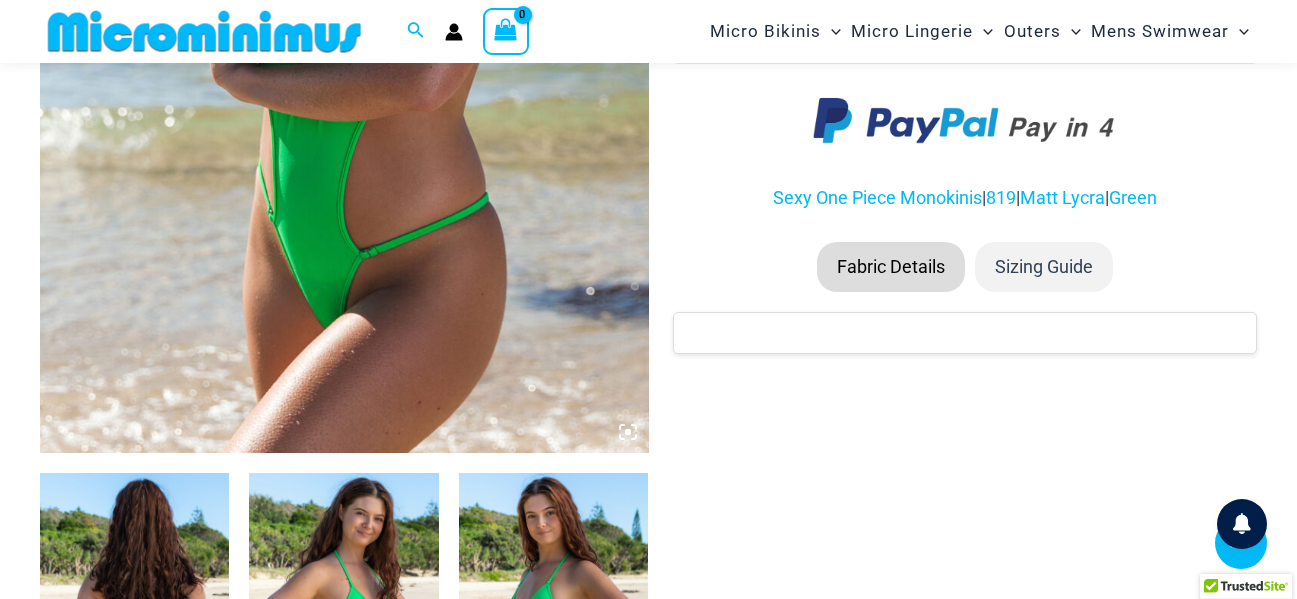 click at bounding box center (344, -4) 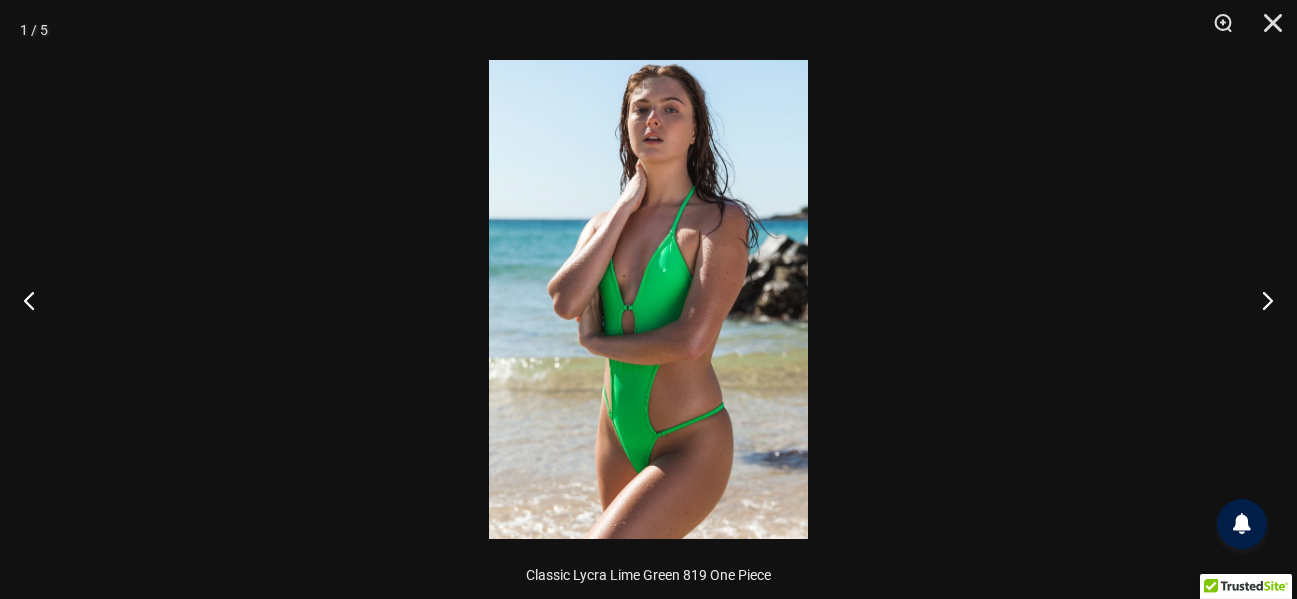 click at bounding box center (648, 299) 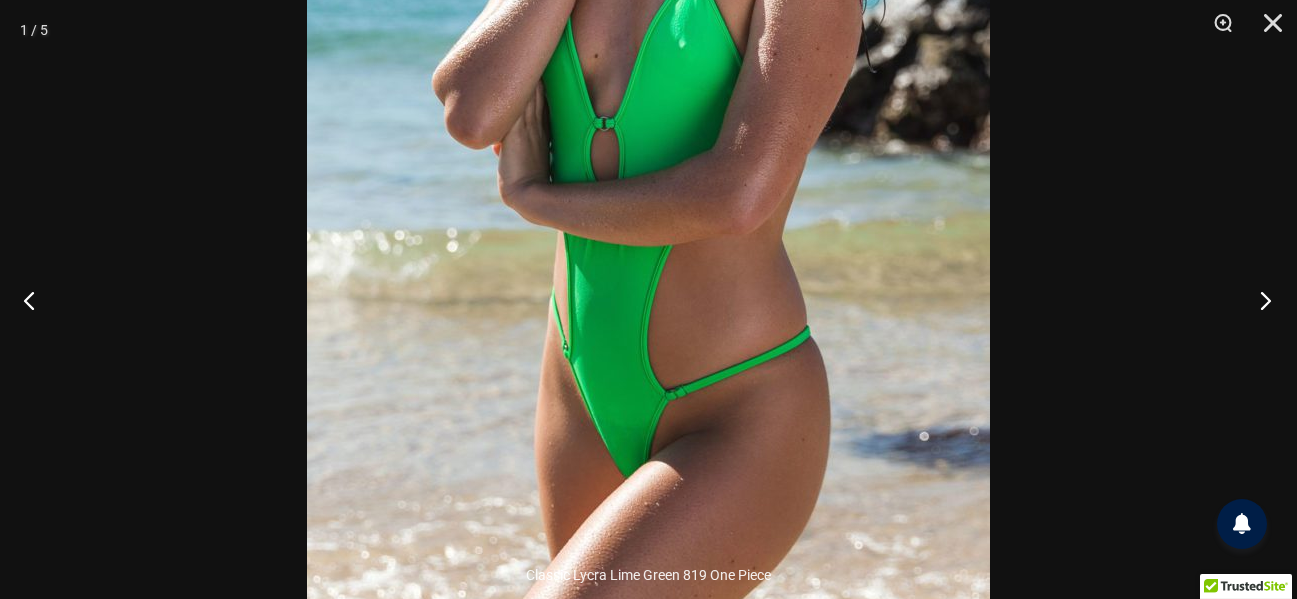click at bounding box center [1259, 300] 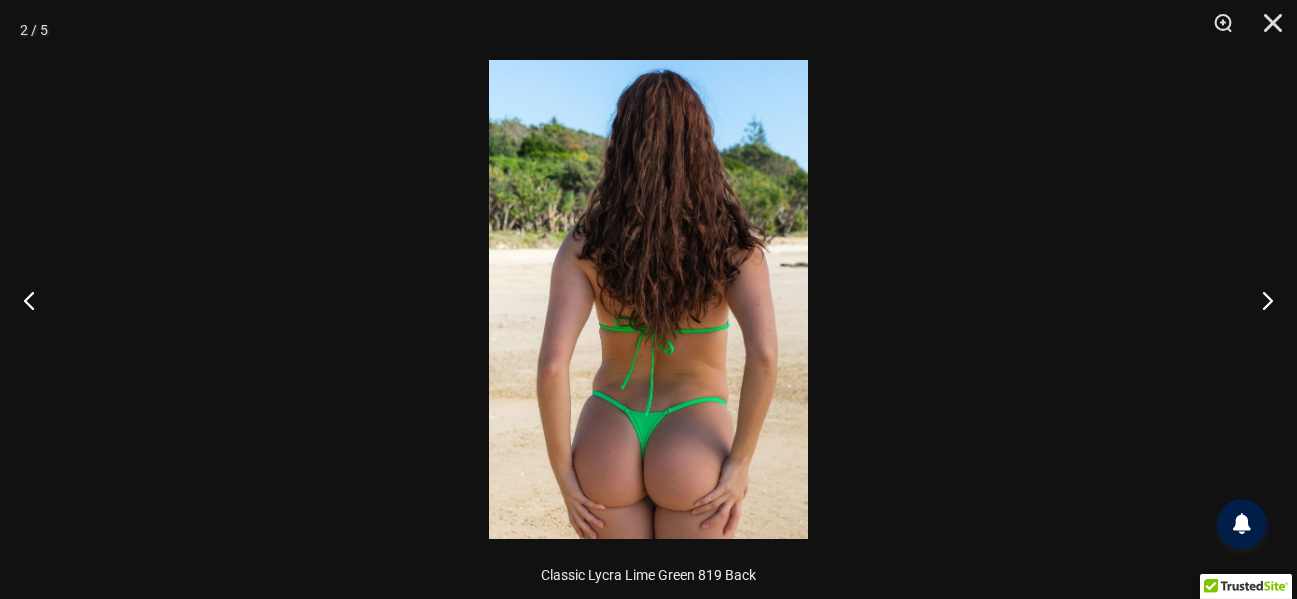 click at bounding box center [648, 299] 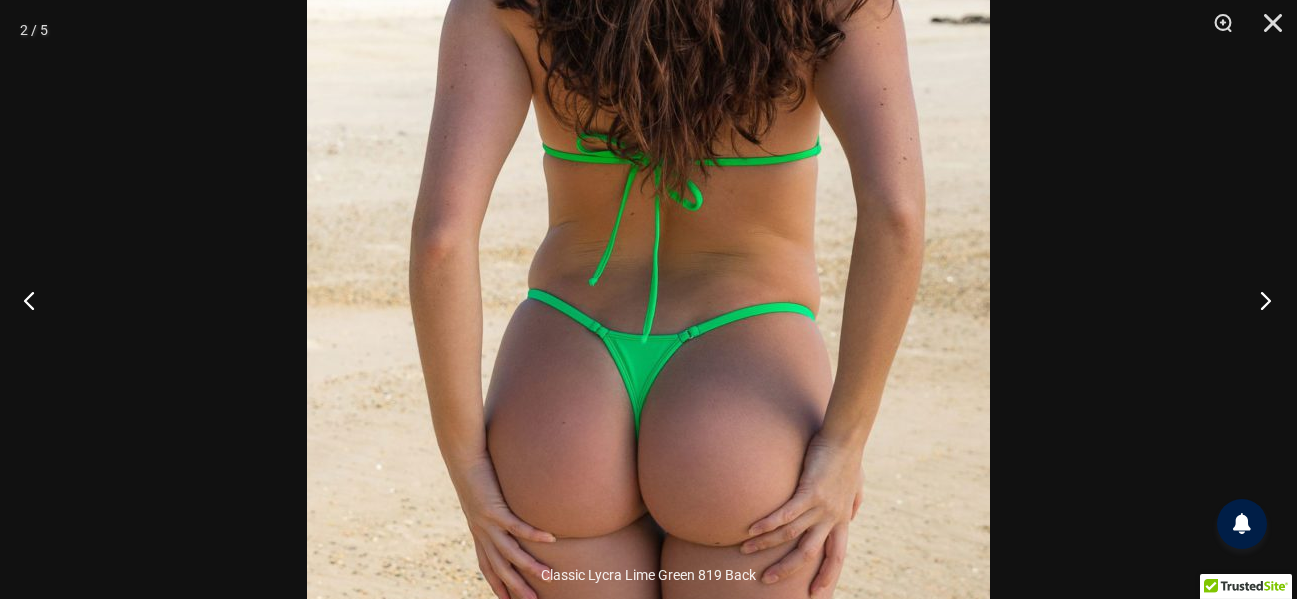 click at bounding box center (1259, 300) 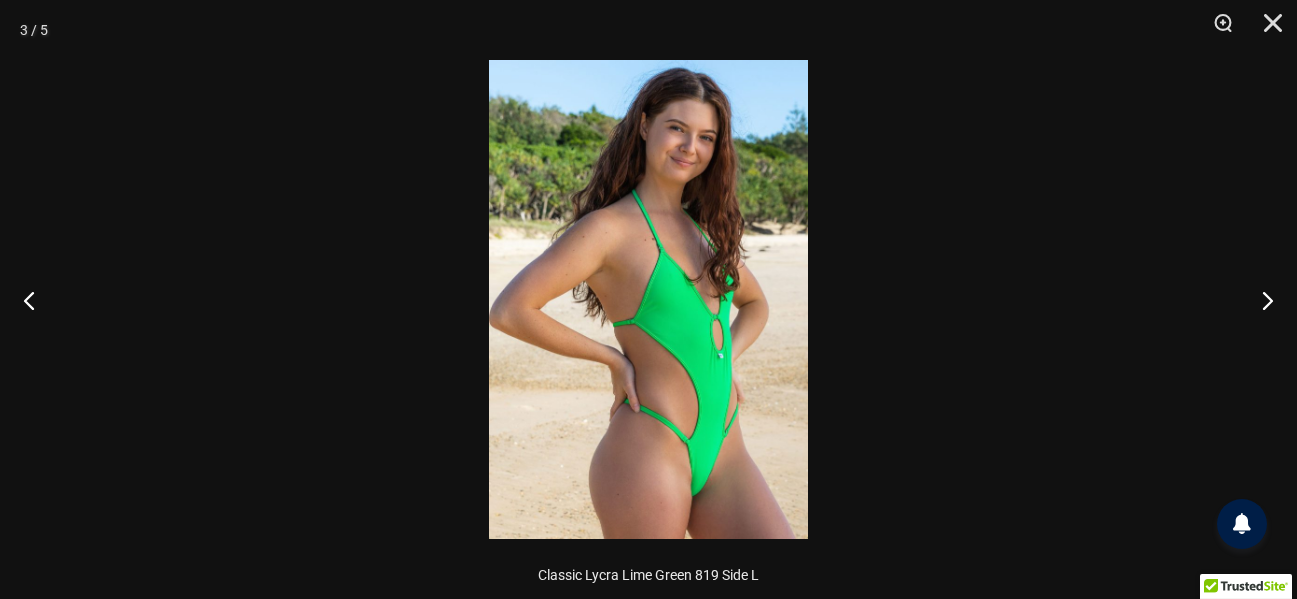 click at bounding box center [648, 299] 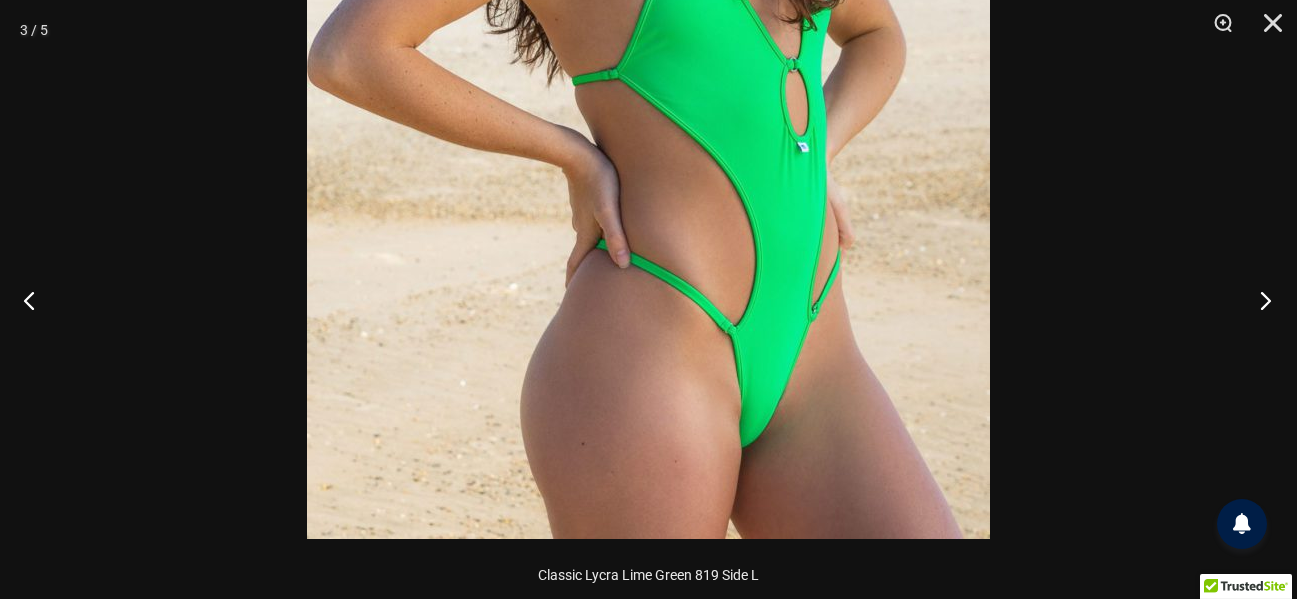 click at bounding box center [1259, 300] 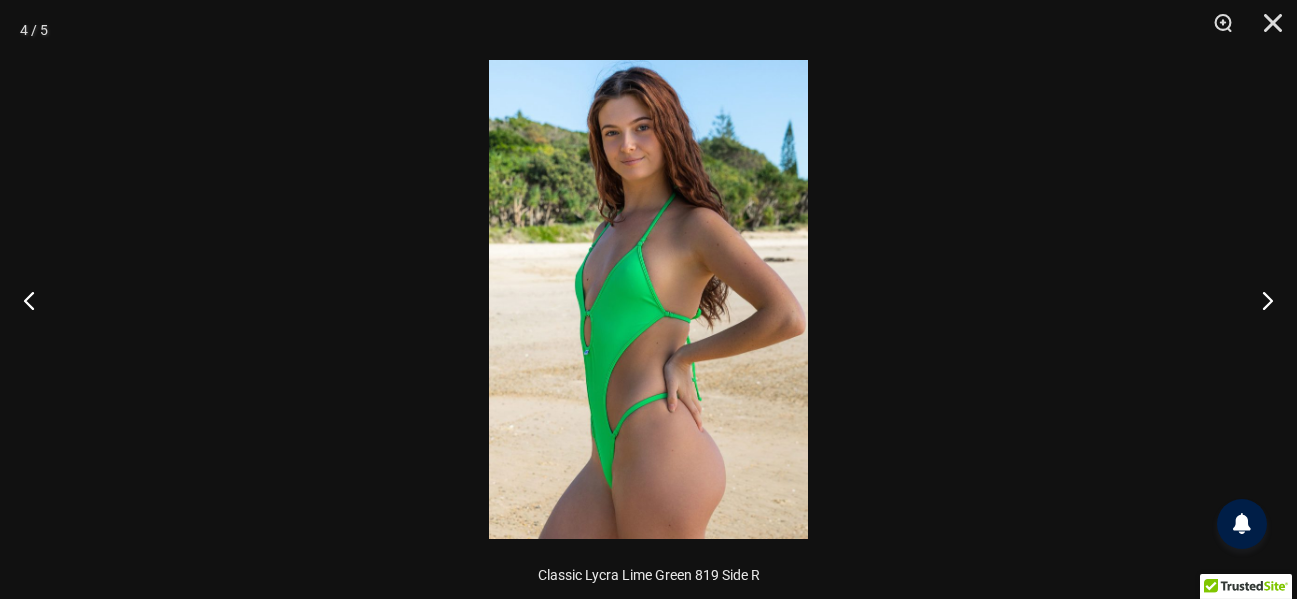 click at bounding box center (648, 299) 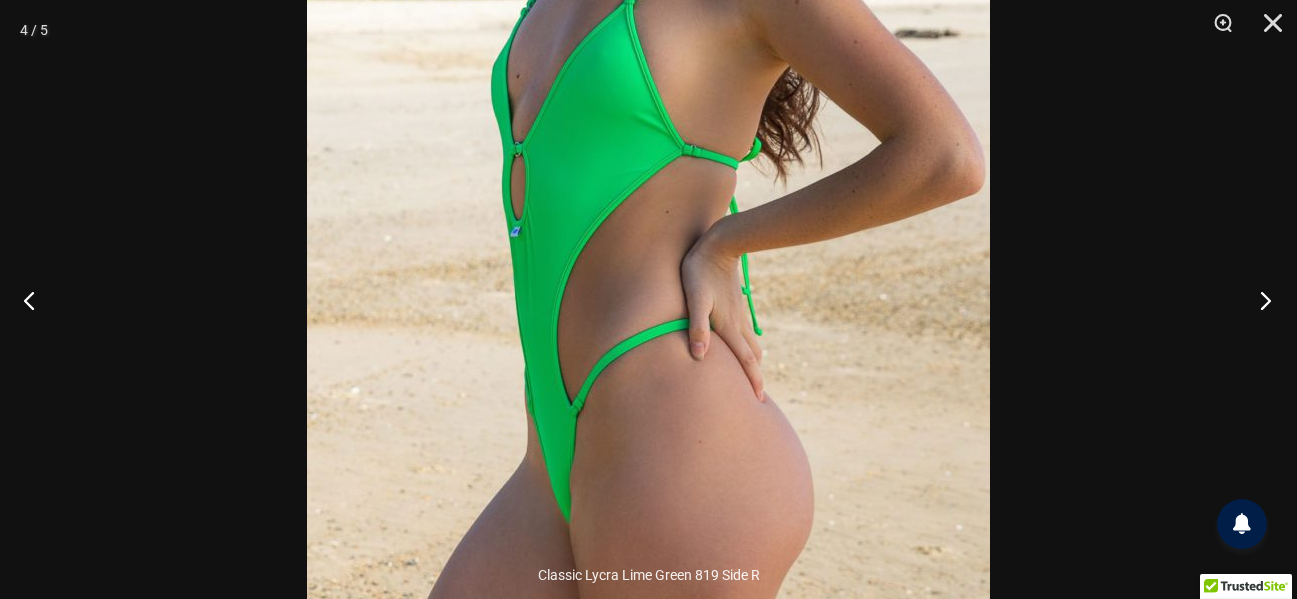 click at bounding box center (1259, 300) 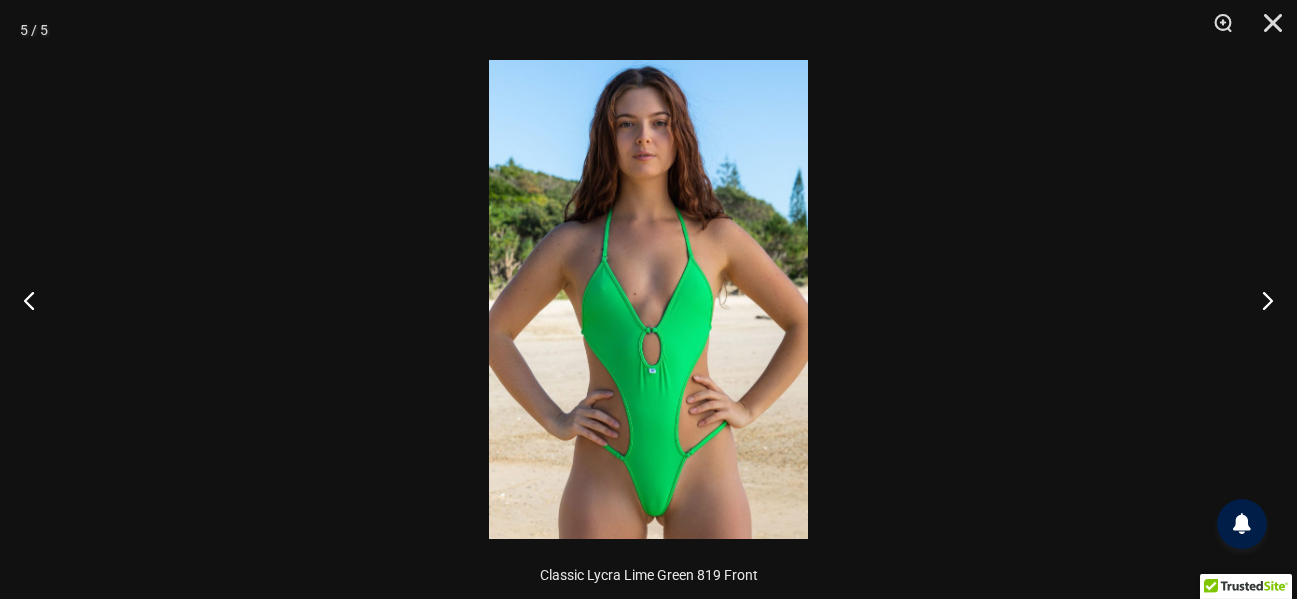 click at bounding box center (648, 299) 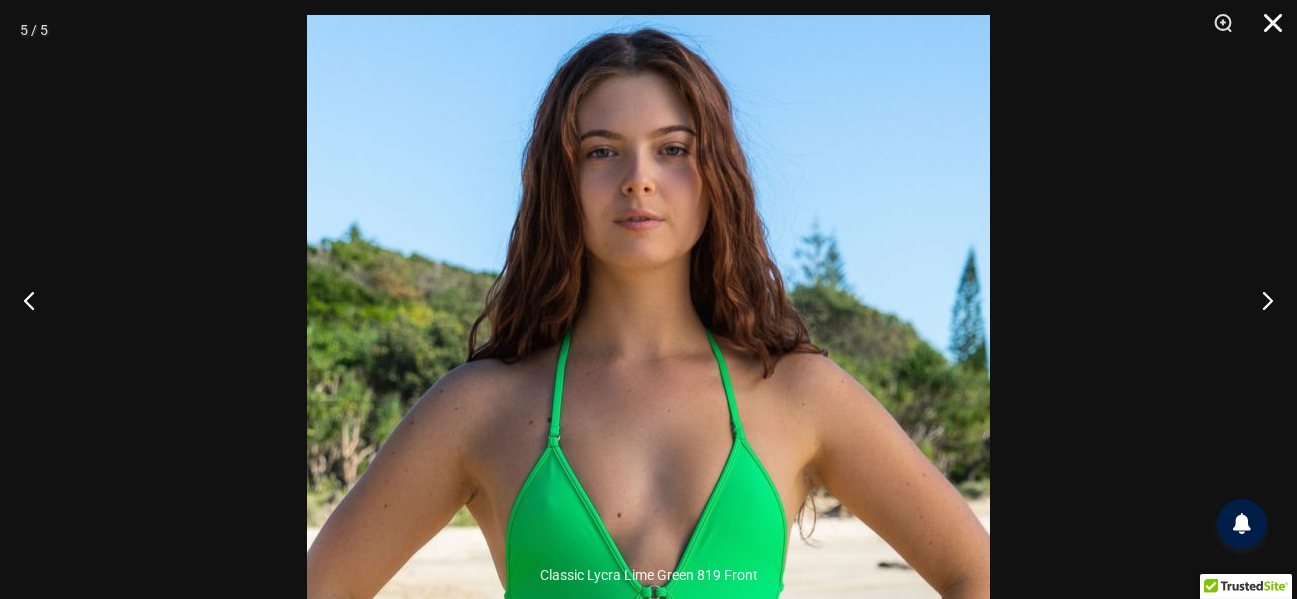 click at bounding box center (1266, 30) 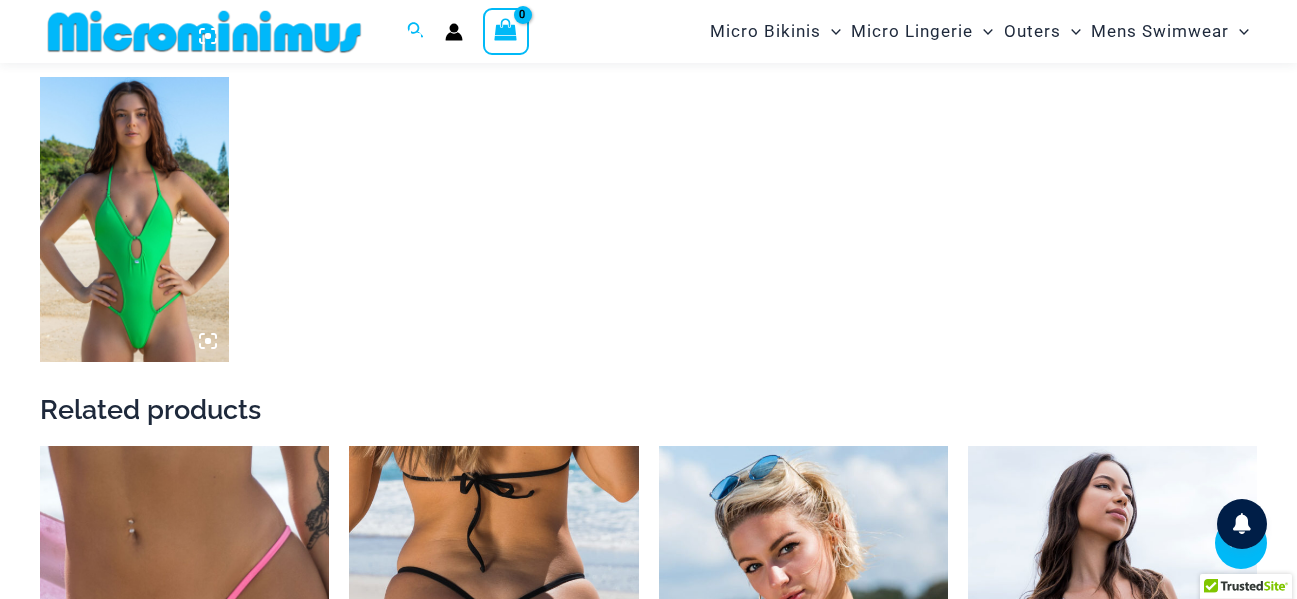scroll, scrollTop: 1582, scrollLeft: 0, axis: vertical 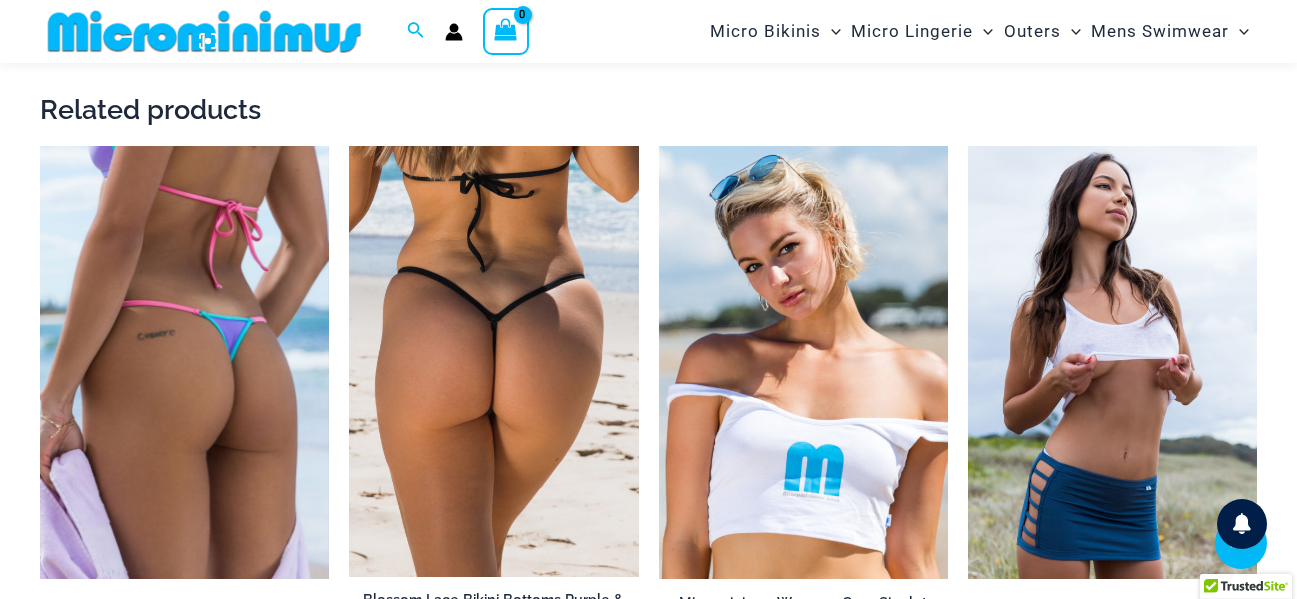 click at bounding box center [184, 363] 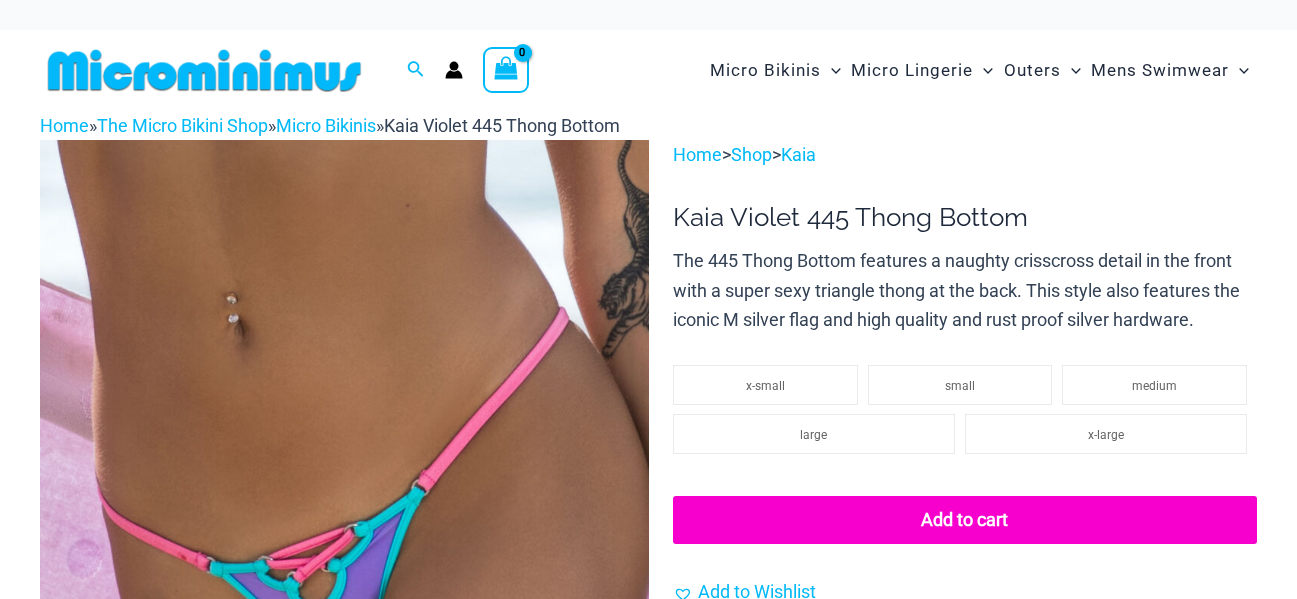 scroll, scrollTop: 0, scrollLeft: 0, axis: both 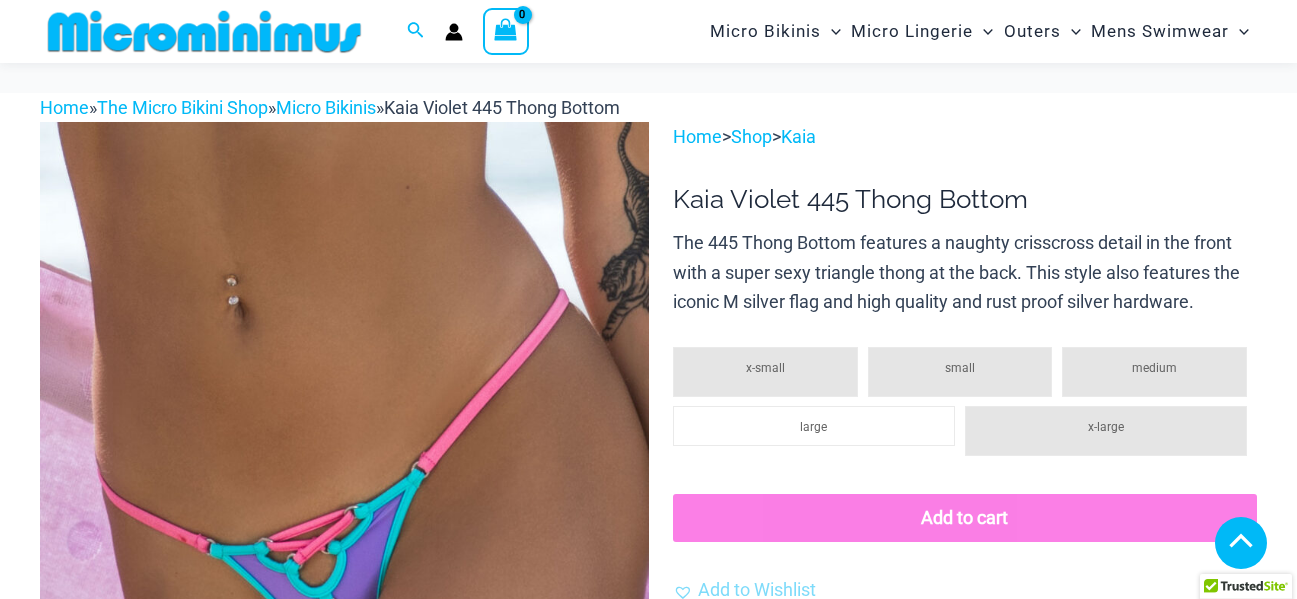 click at bounding box center [344, 578] 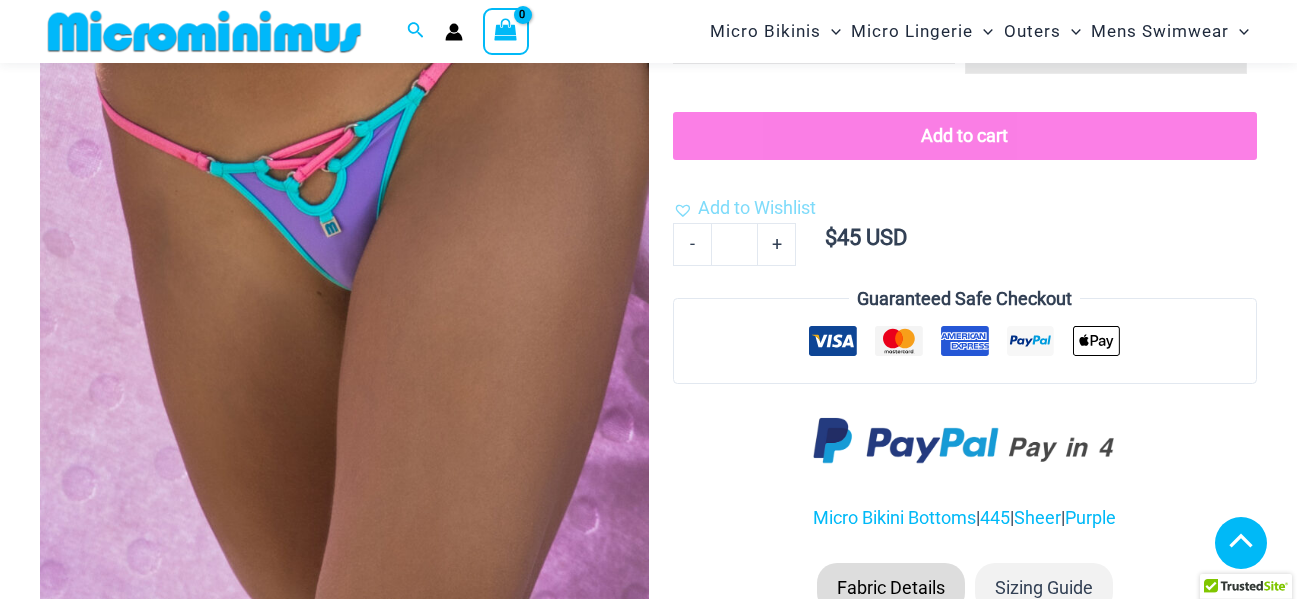 click 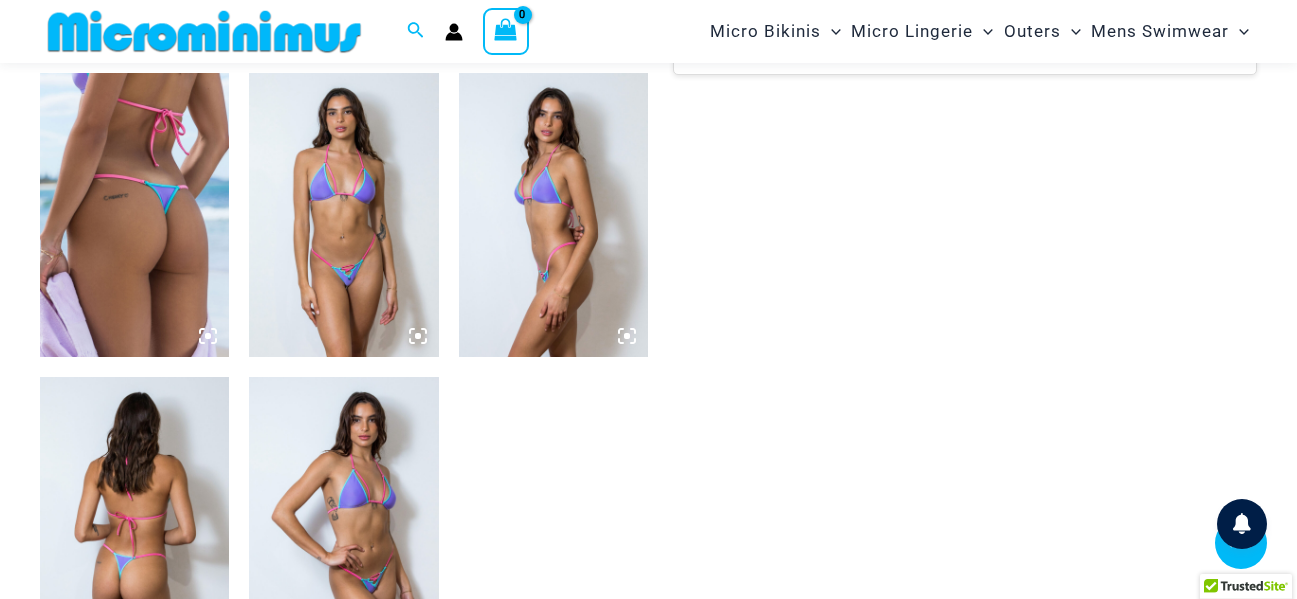 scroll, scrollTop: 582, scrollLeft: 0, axis: vertical 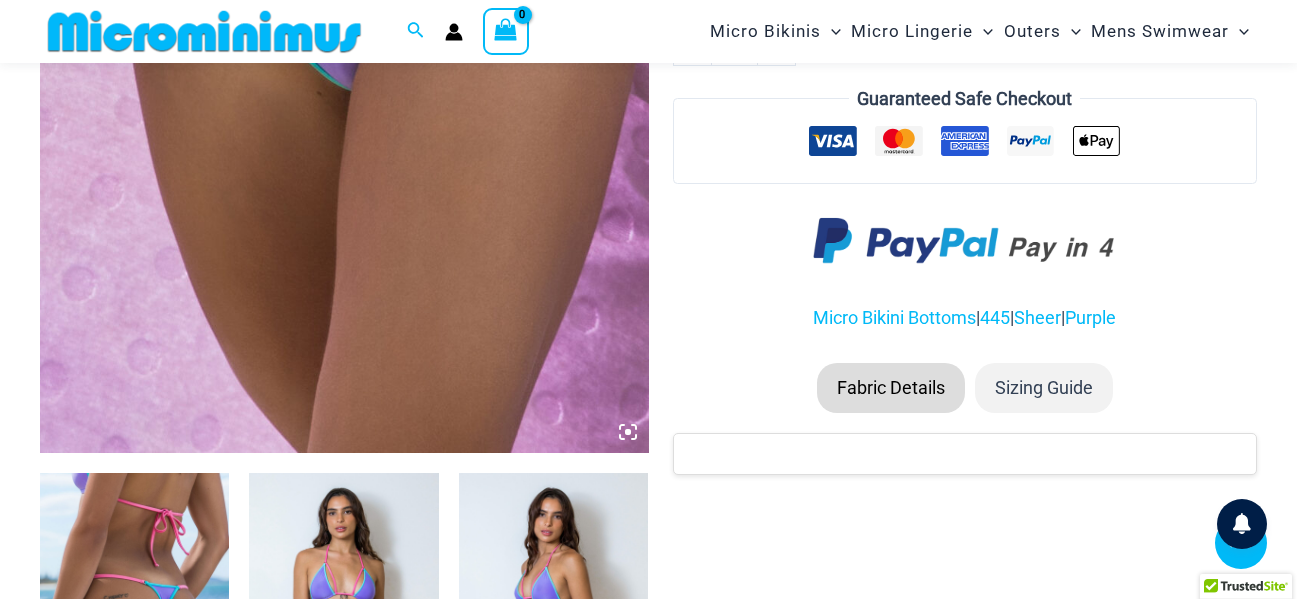 click at bounding box center (344, -4) 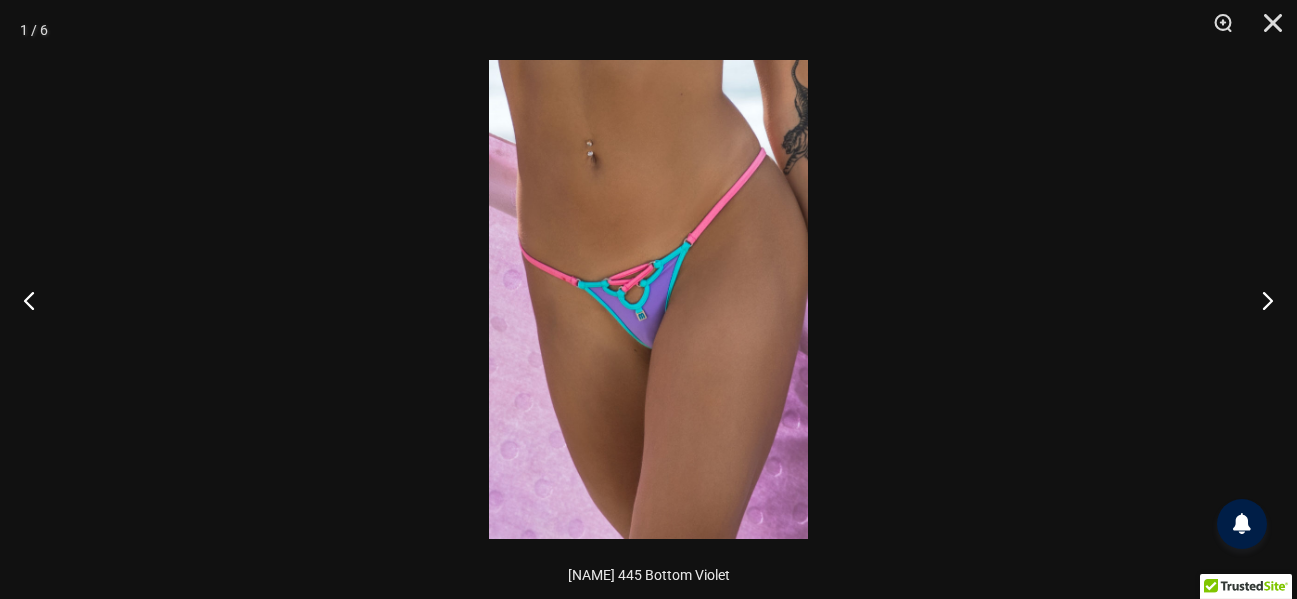 click at bounding box center [648, 299] 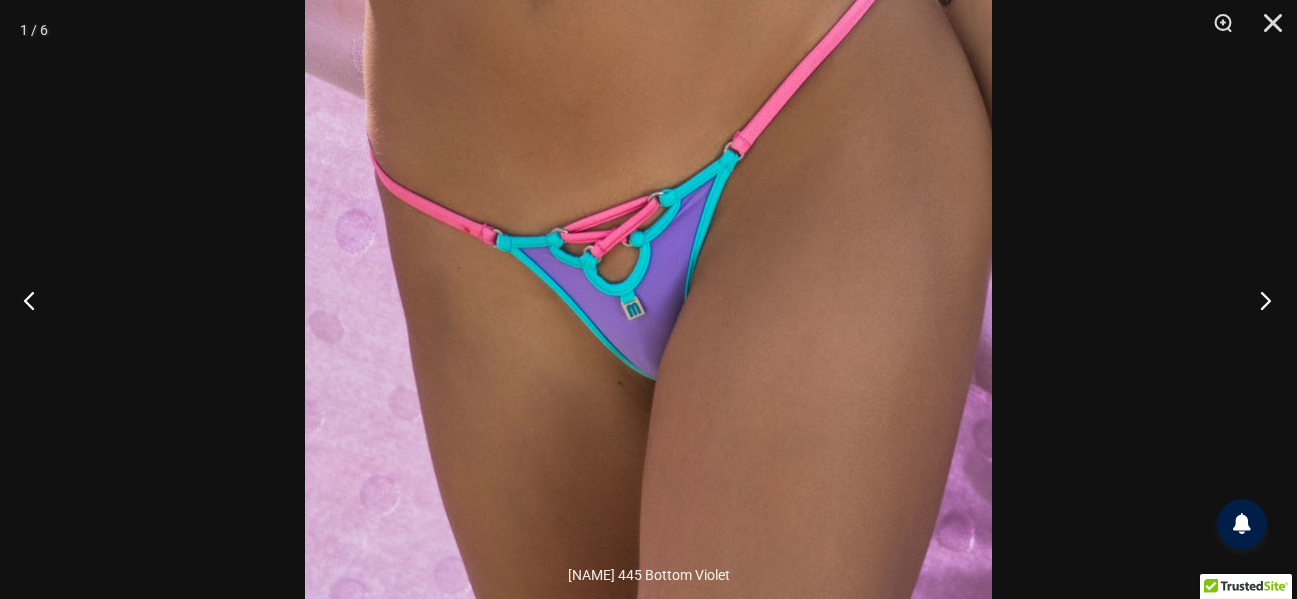 click at bounding box center [1259, 300] 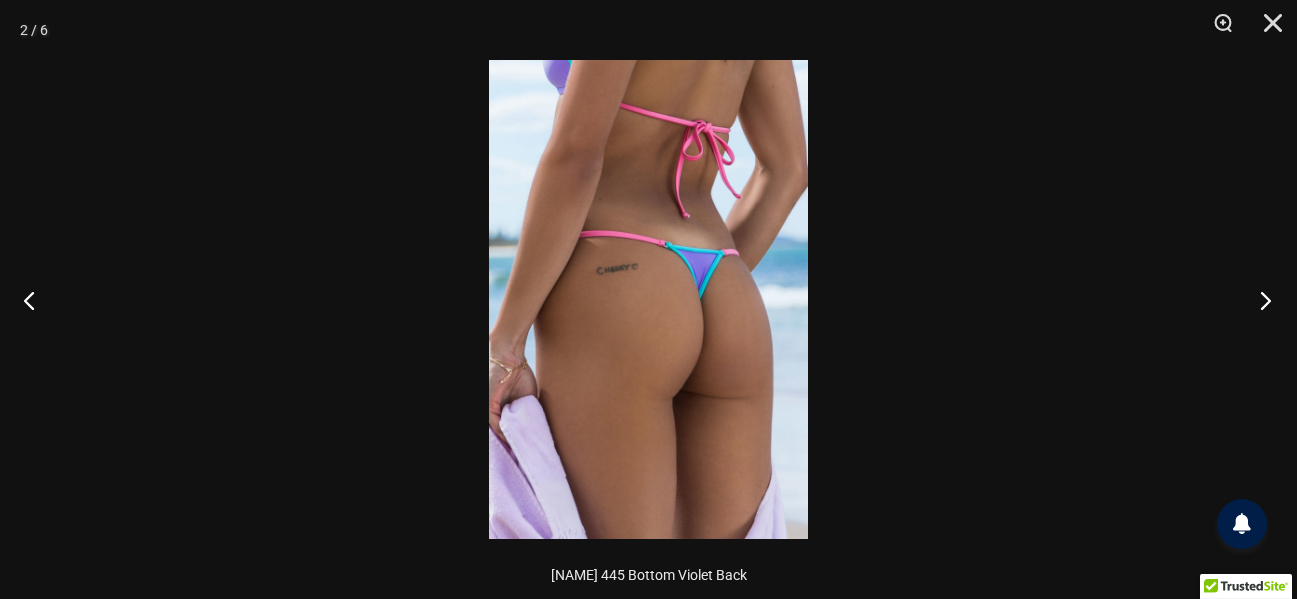 click at bounding box center (1259, 300) 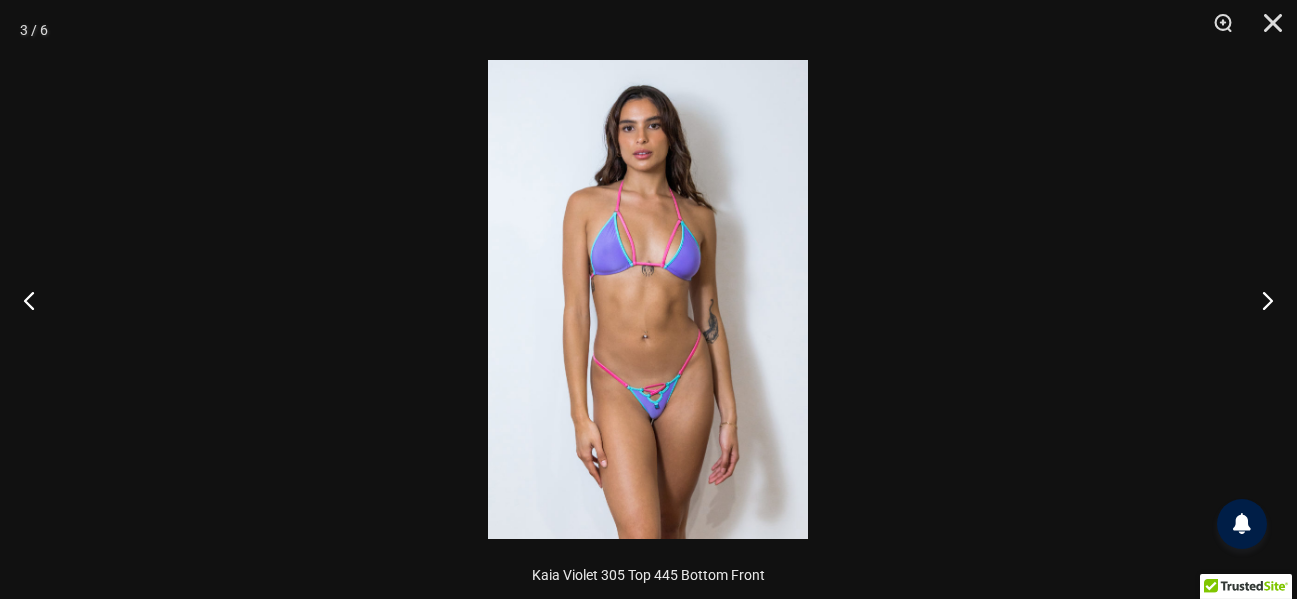 click at bounding box center [648, 299] 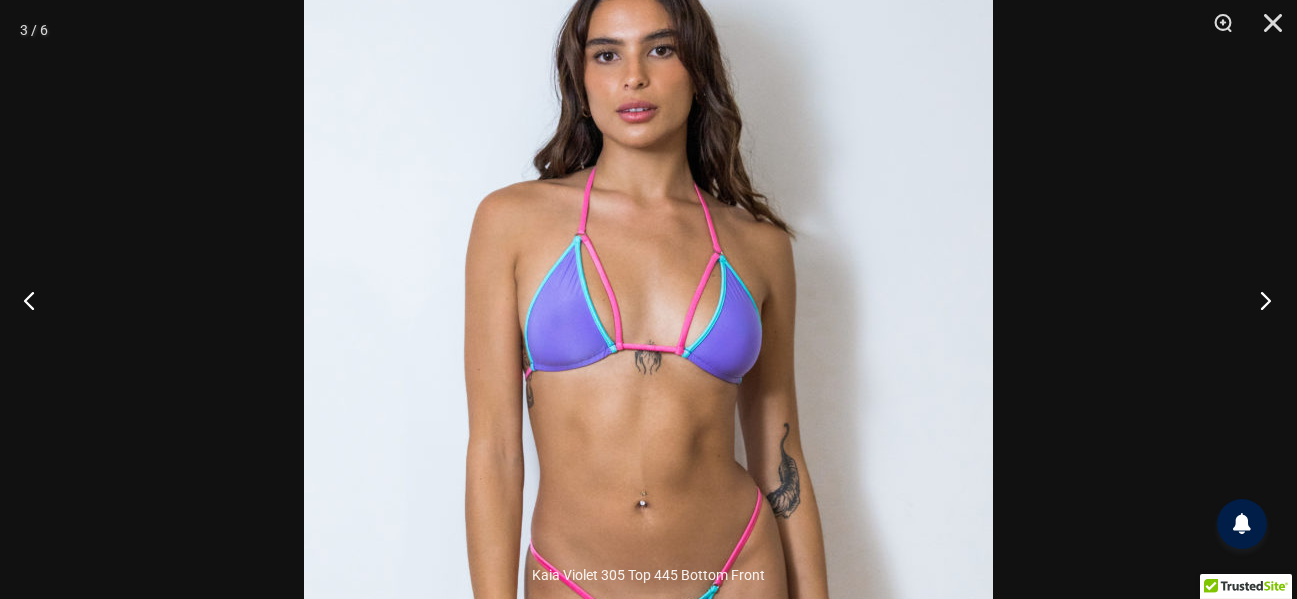 click at bounding box center [1259, 300] 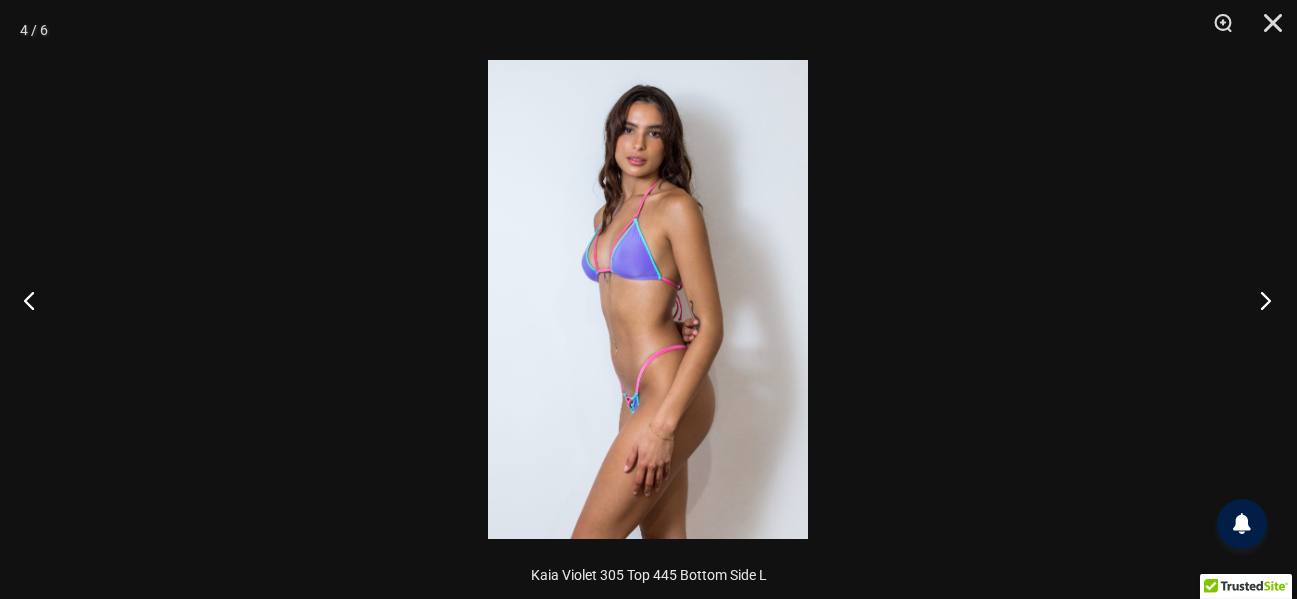 click at bounding box center [1259, 300] 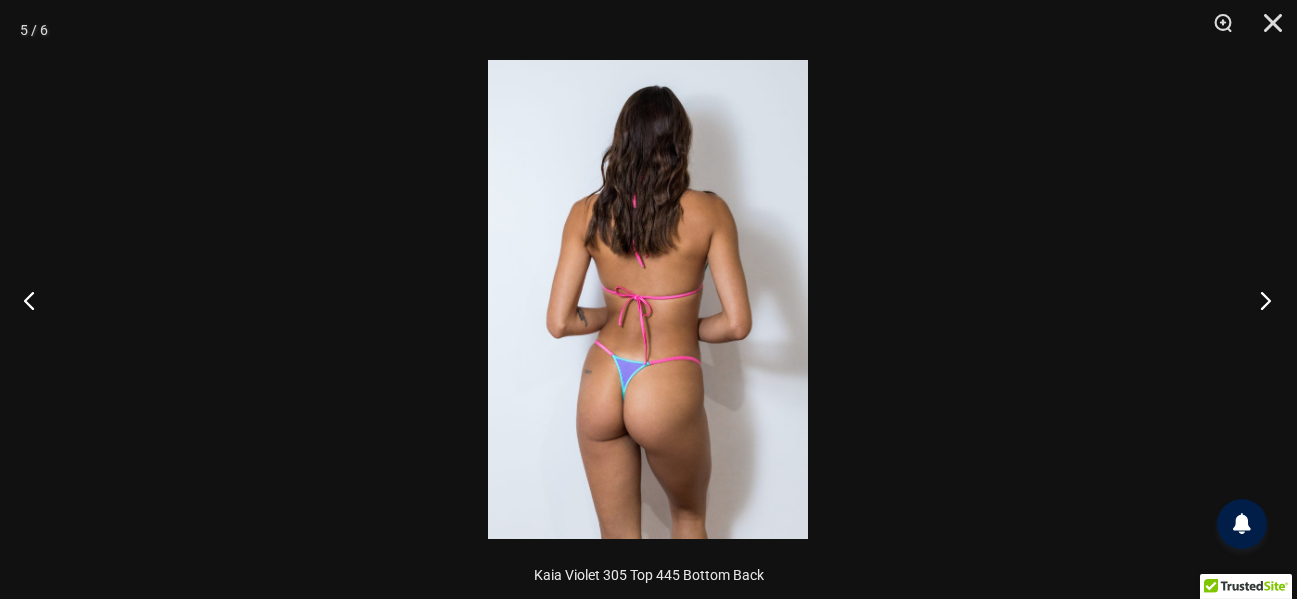click at bounding box center (1259, 300) 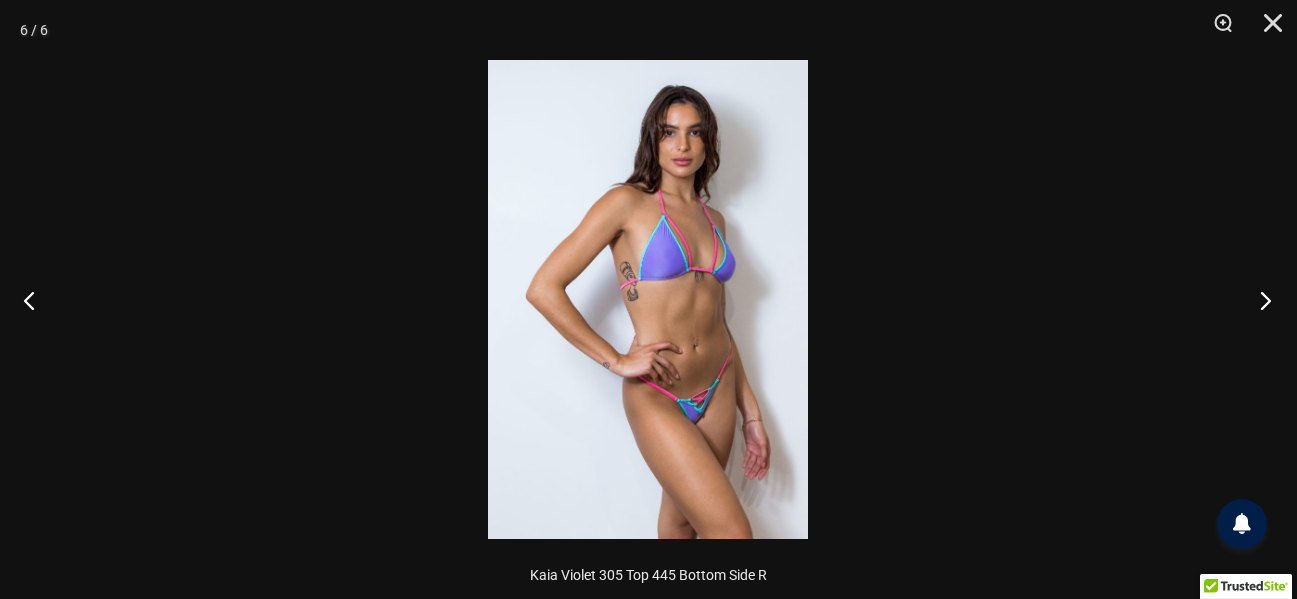 click at bounding box center [1259, 300] 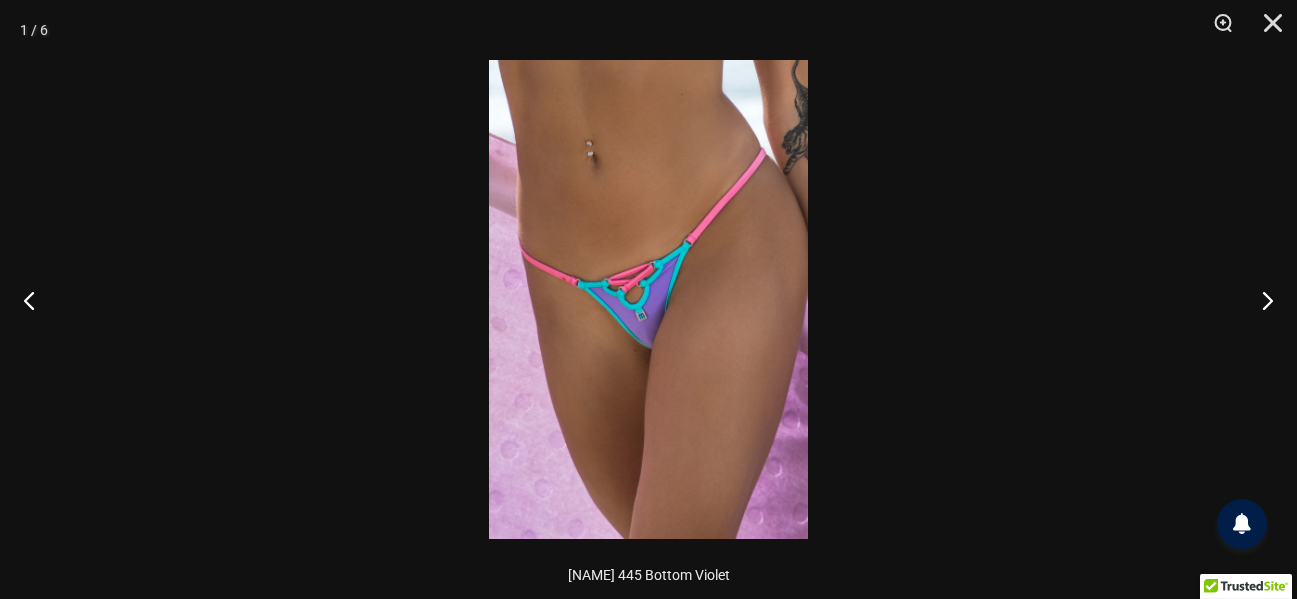 click at bounding box center (648, 299) 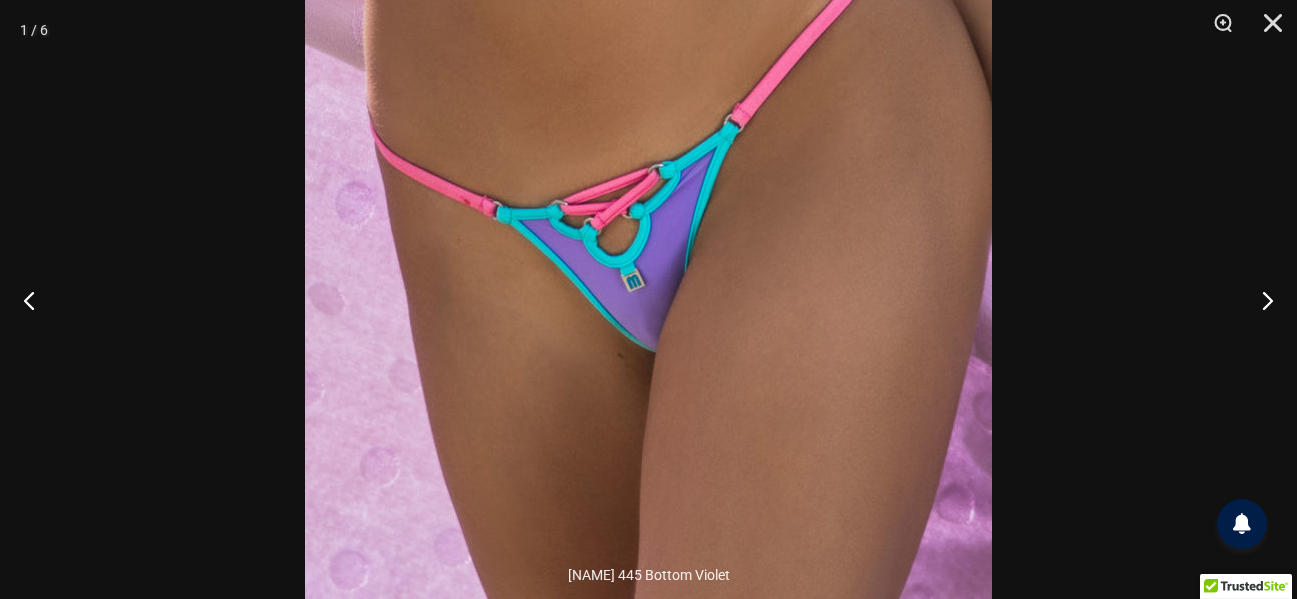 click at bounding box center (648, 246) 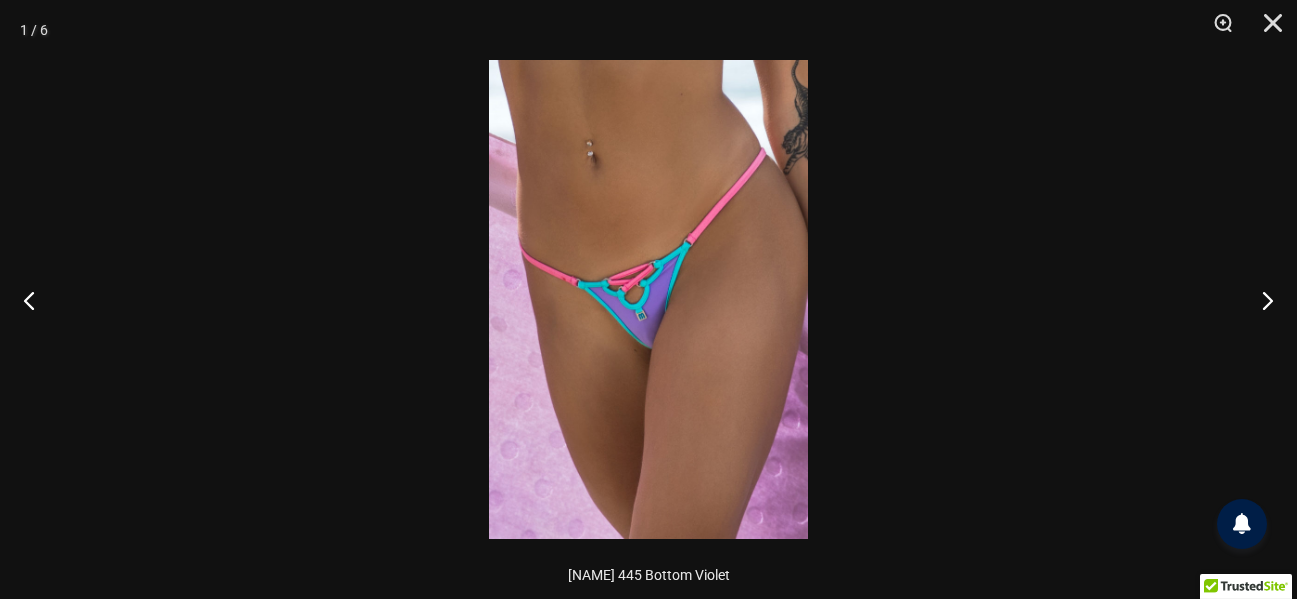 click at bounding box center (648, 299) 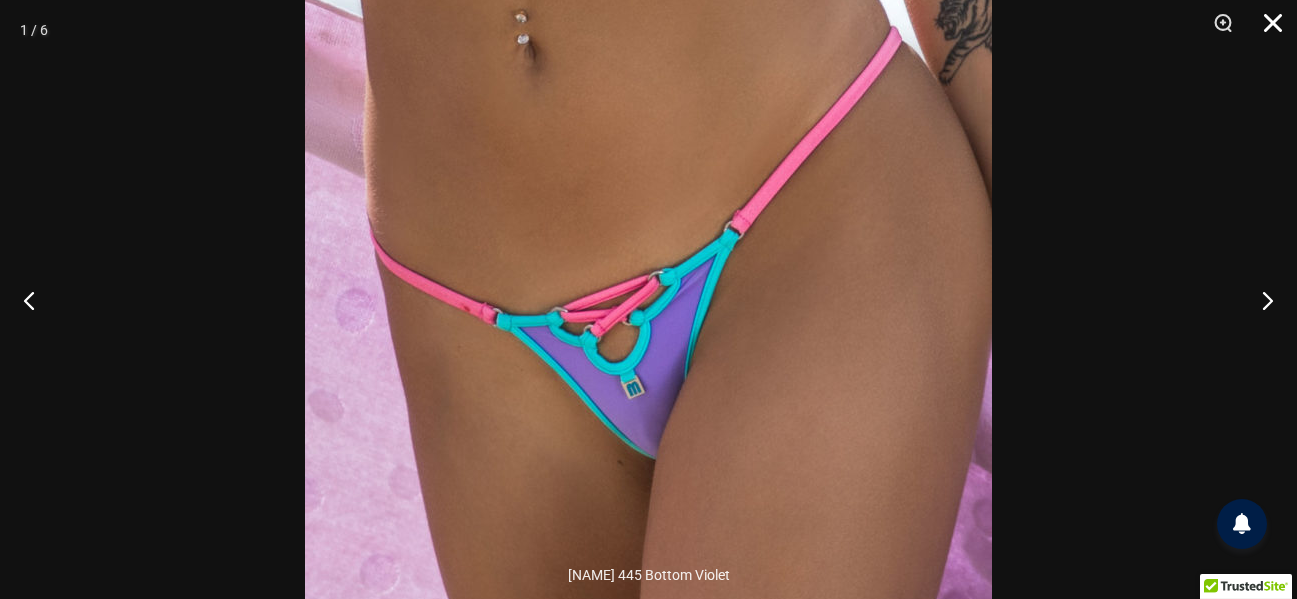 click at bounding box center [1266, 30] 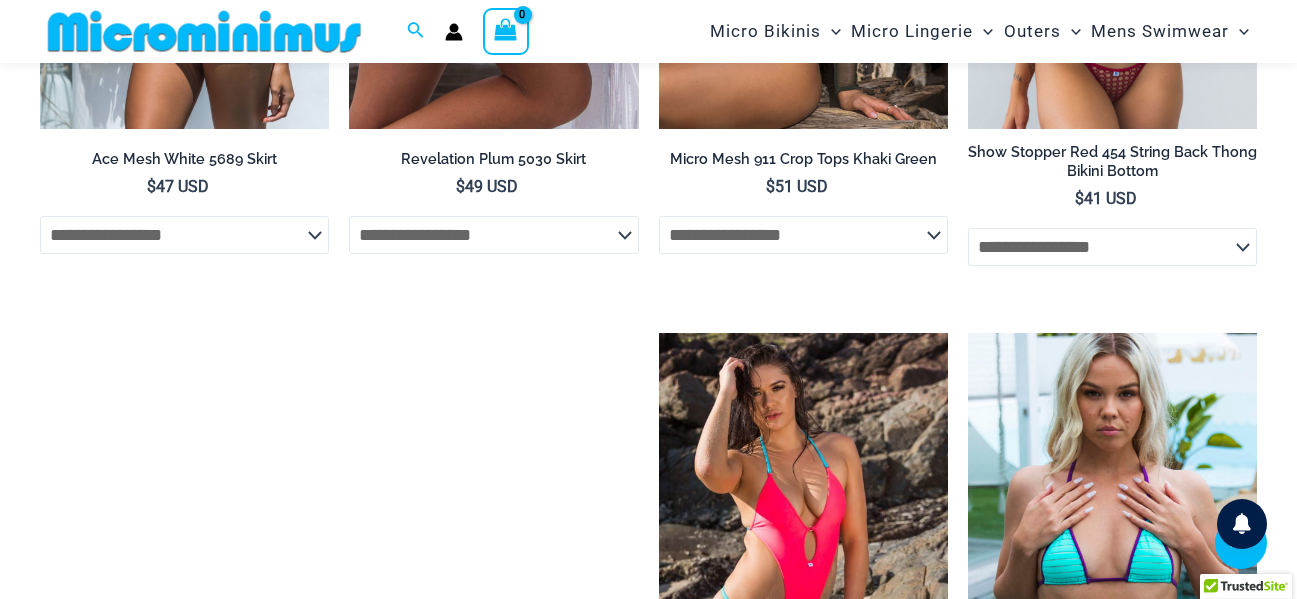 scroll, scrollTop: 2982, scrollLeft: 0, axis: vertical 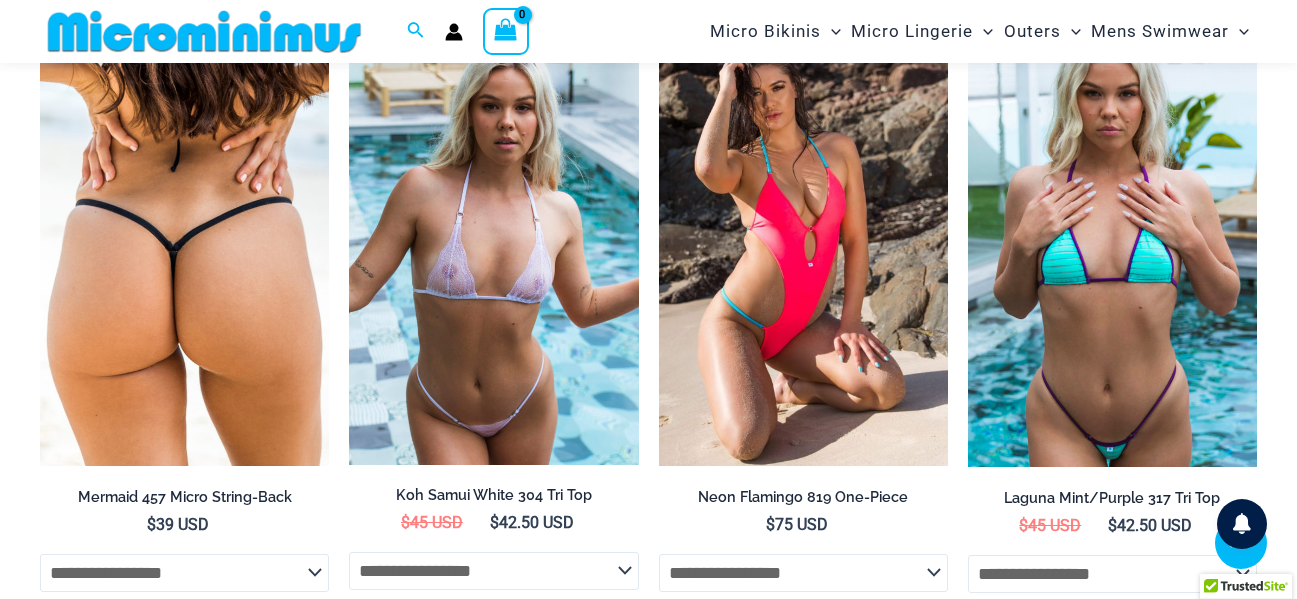 click at bounding box center (493, 249) 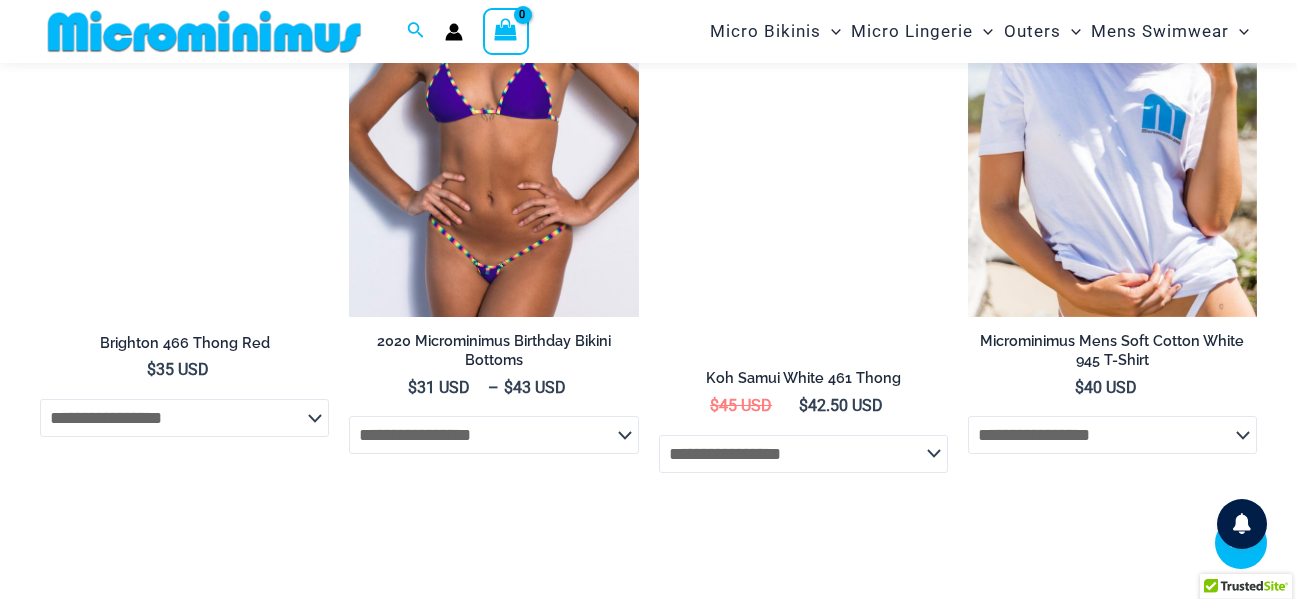 scroll, scrollTop: 1082, scrollLeft: 0, axis: vertical 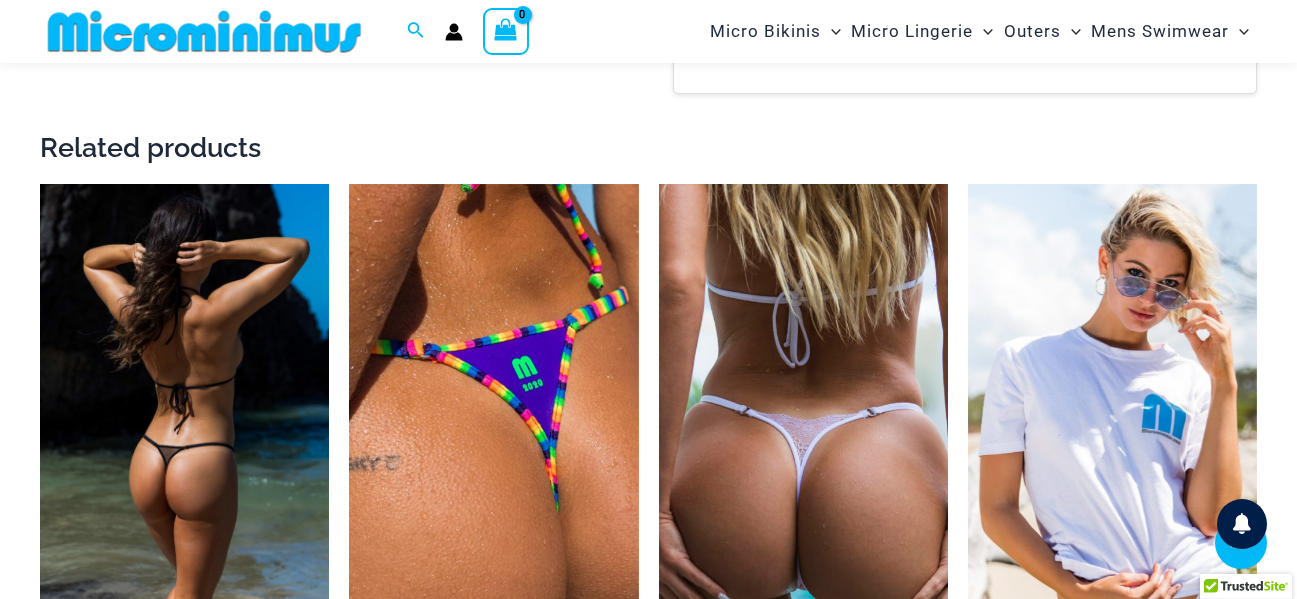 click at bounding box center (184, 398) 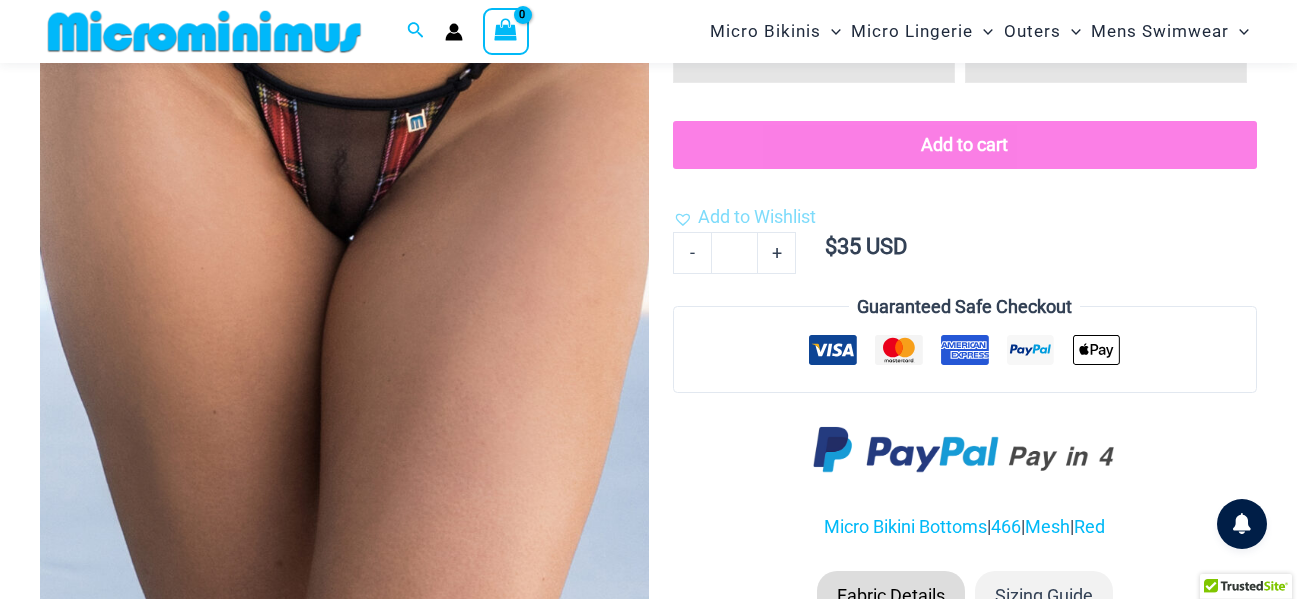 scroll, scrollTop: 382, scrollLeft: 0, axis: vertical 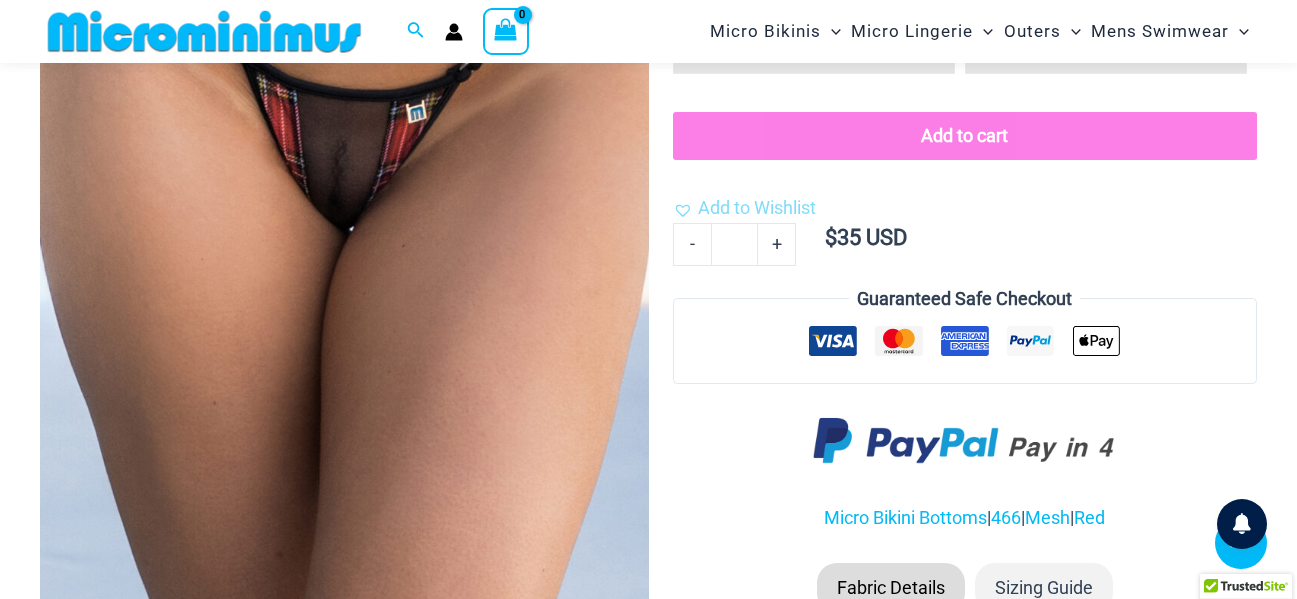 click at bounding box center [344, 190] 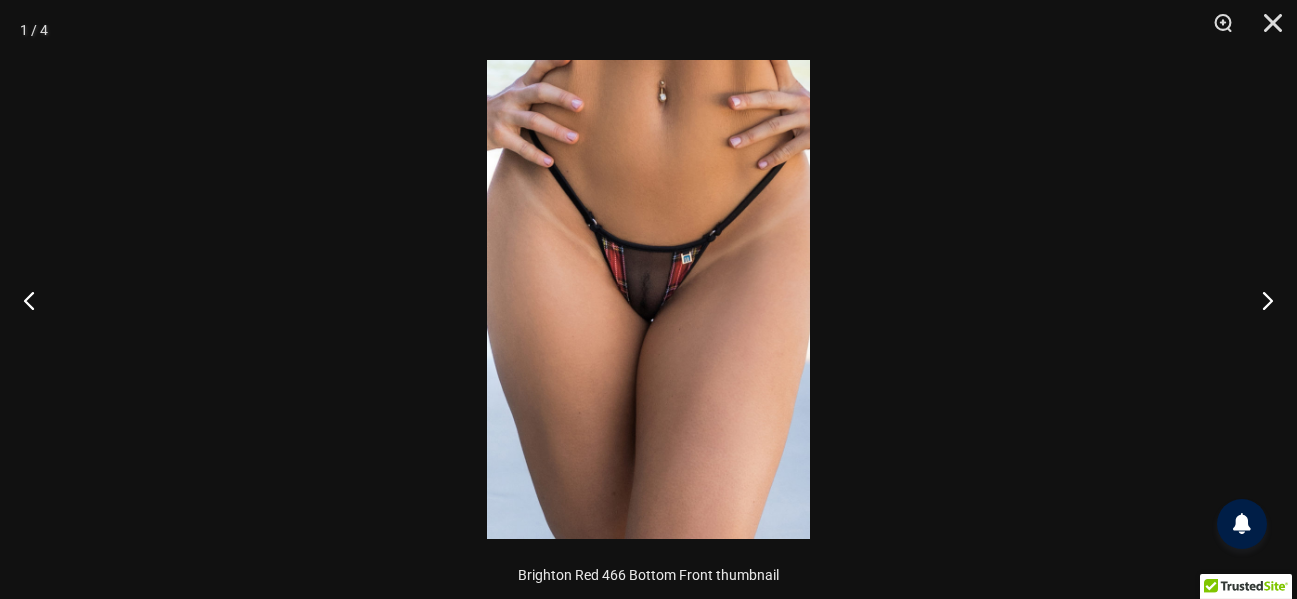 click at bounding box center [648, 299] 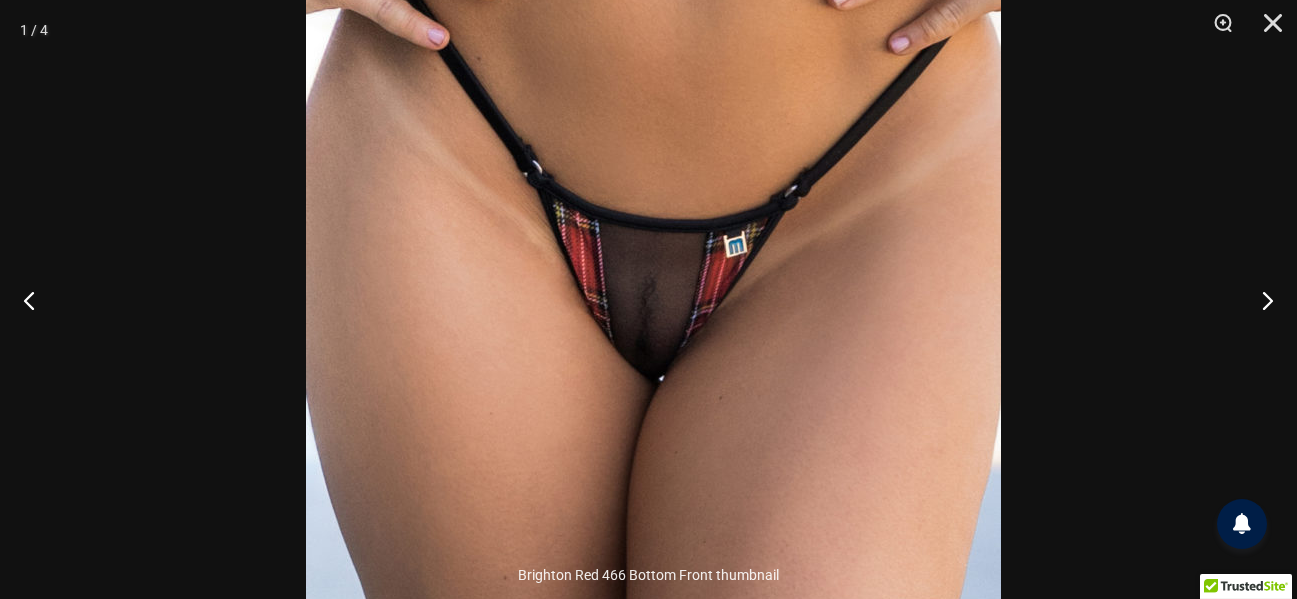 click at bounding box center [653, 334] 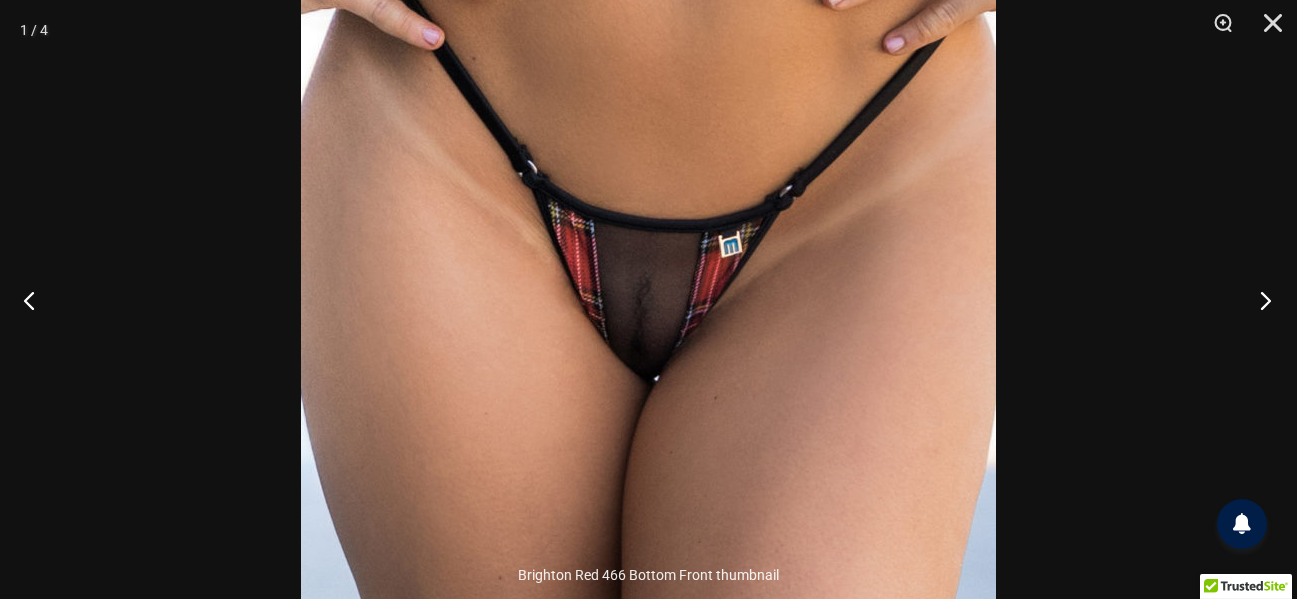 click at bounding box center (1259, 300) 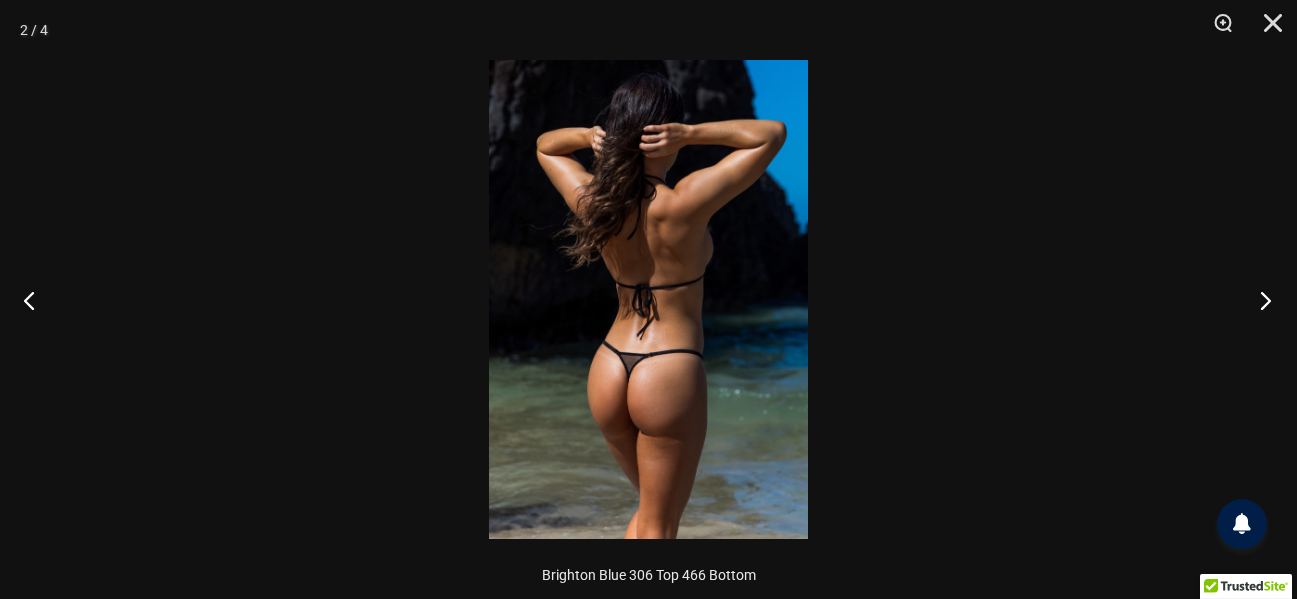 click at bounding box center (1259, 300) 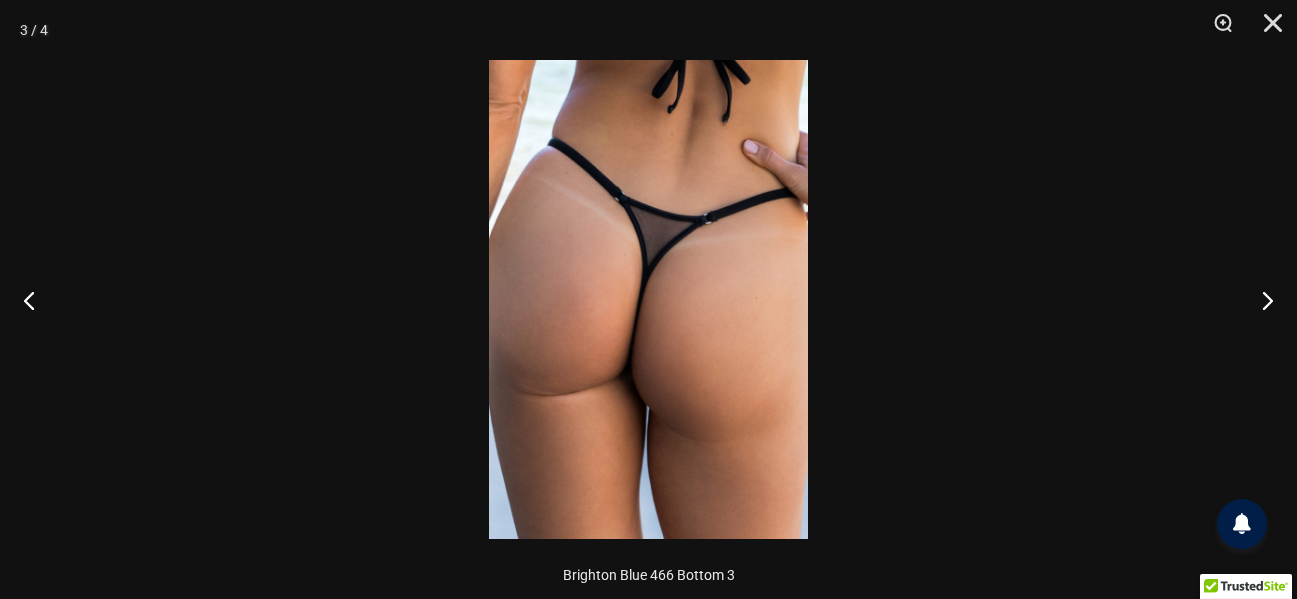 click at bounding box center [648, 299] 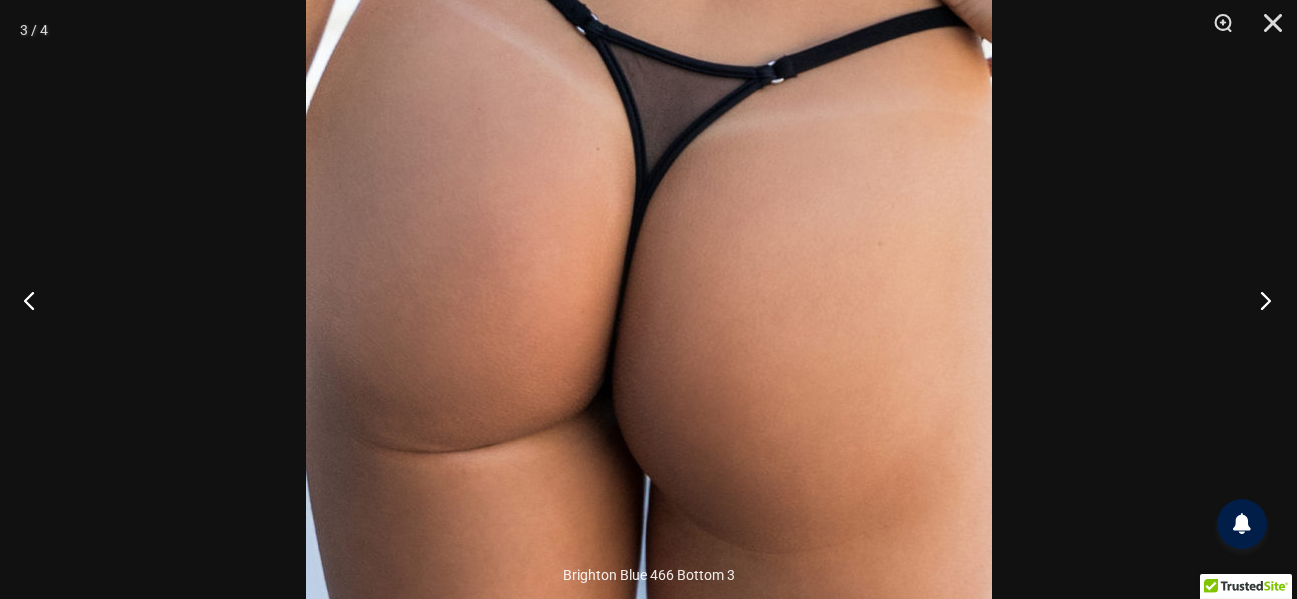 click at bounding box center (1259, 300) 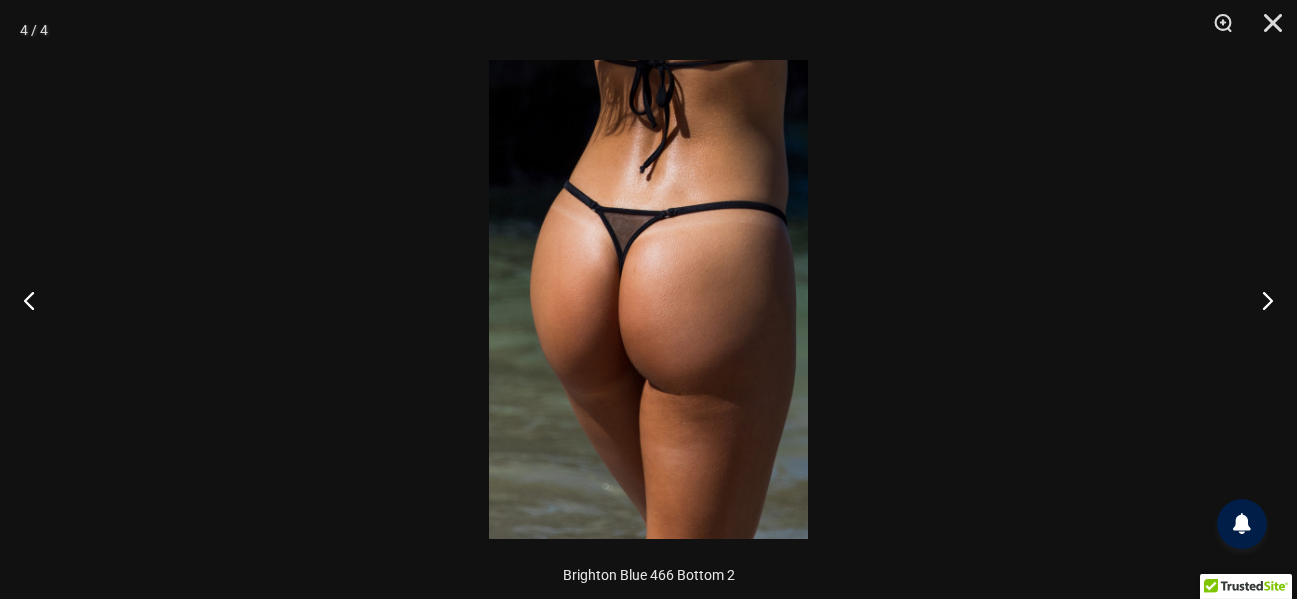 click at bounding box center [648, 299] 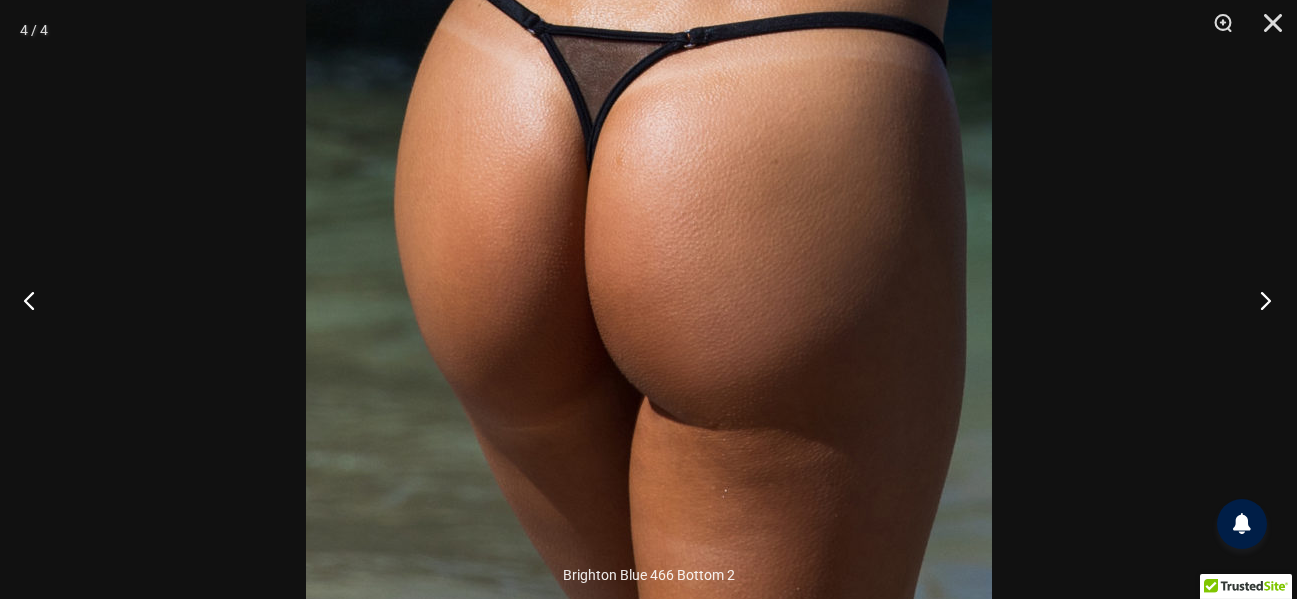 click at bounding box center (1259, 300) 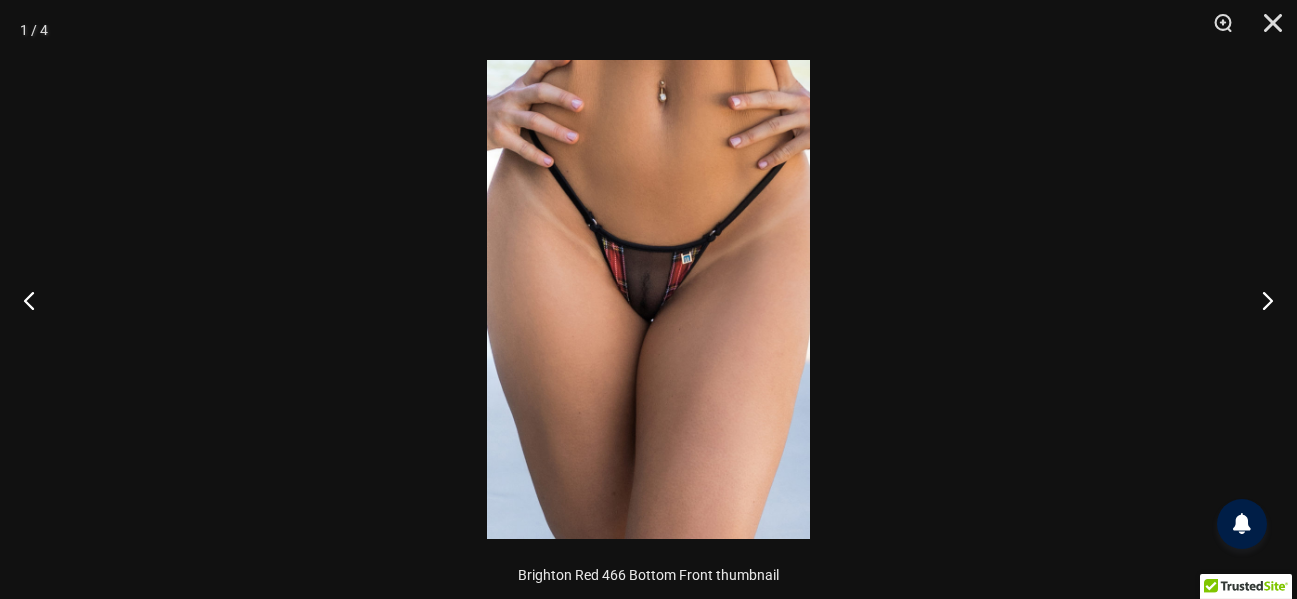 click at bounding box center [648, 299] 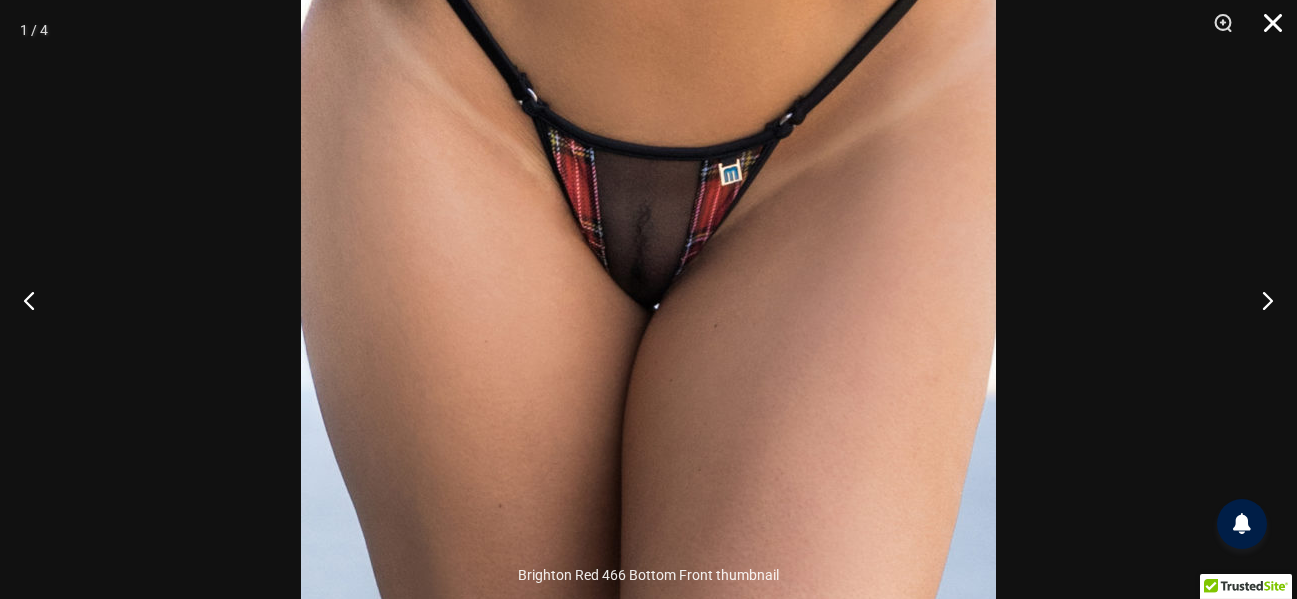 click at bounding box center [1266, 30] 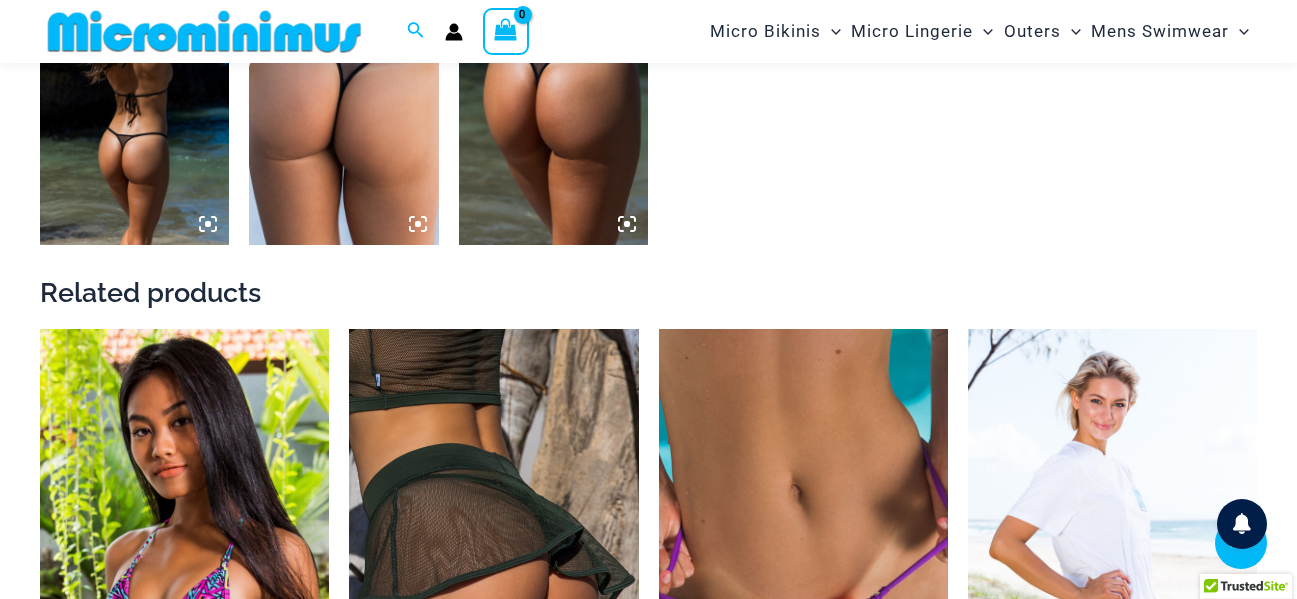 scroll, scrollTop: 1482, scrollLeft: 0, axis: vertical 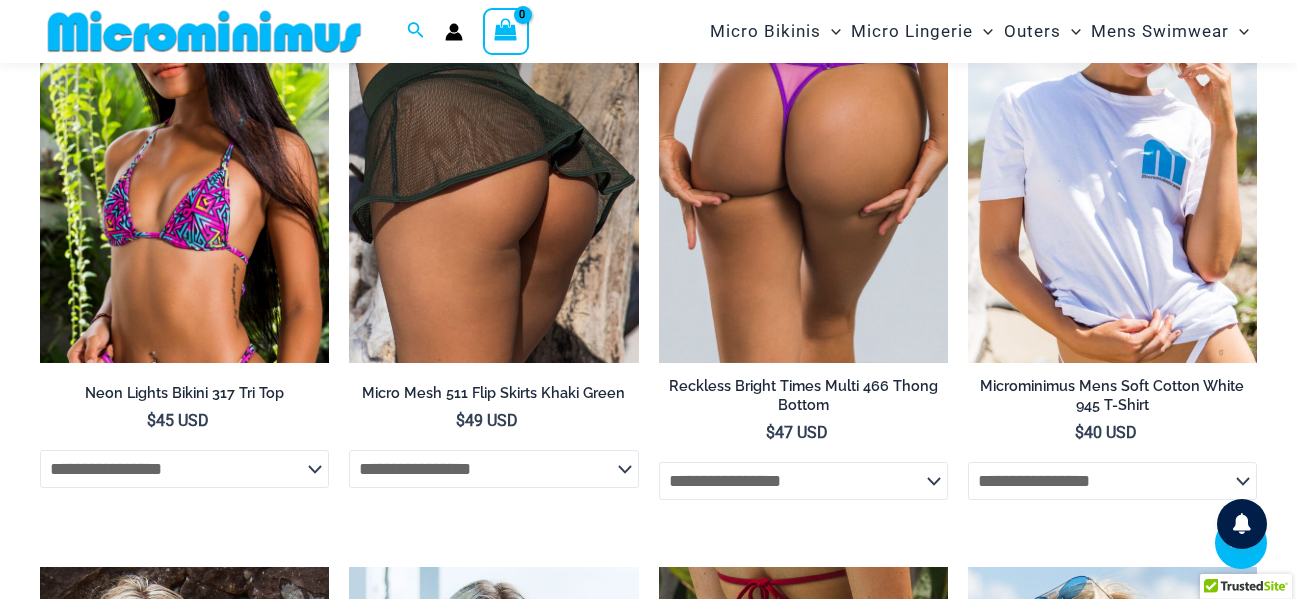 click at bounding box center (803, 146) 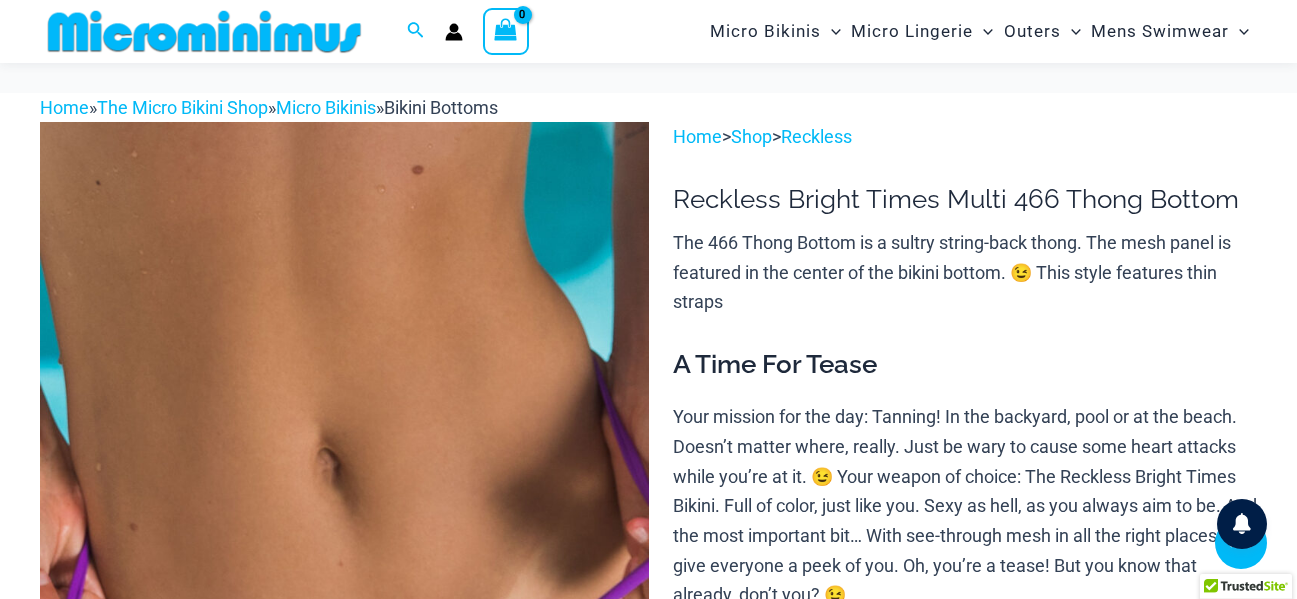 click at bounding box center (344, 578) 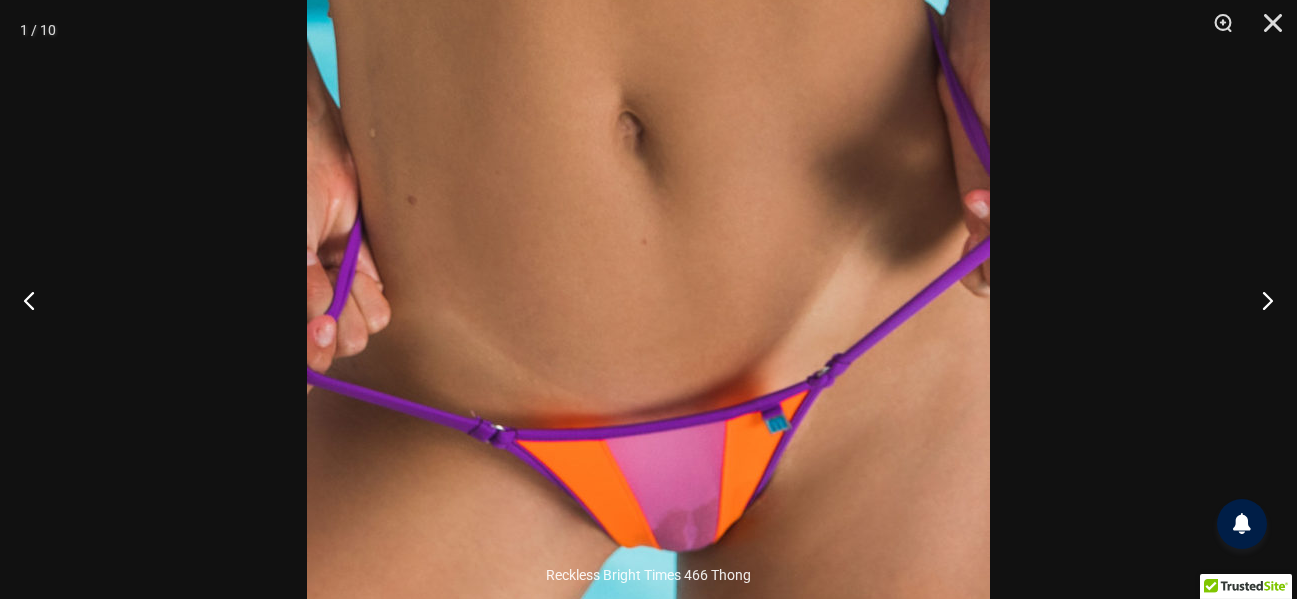 scroll, scrollTop: 500, scrollLeft: 0, axis: vertical 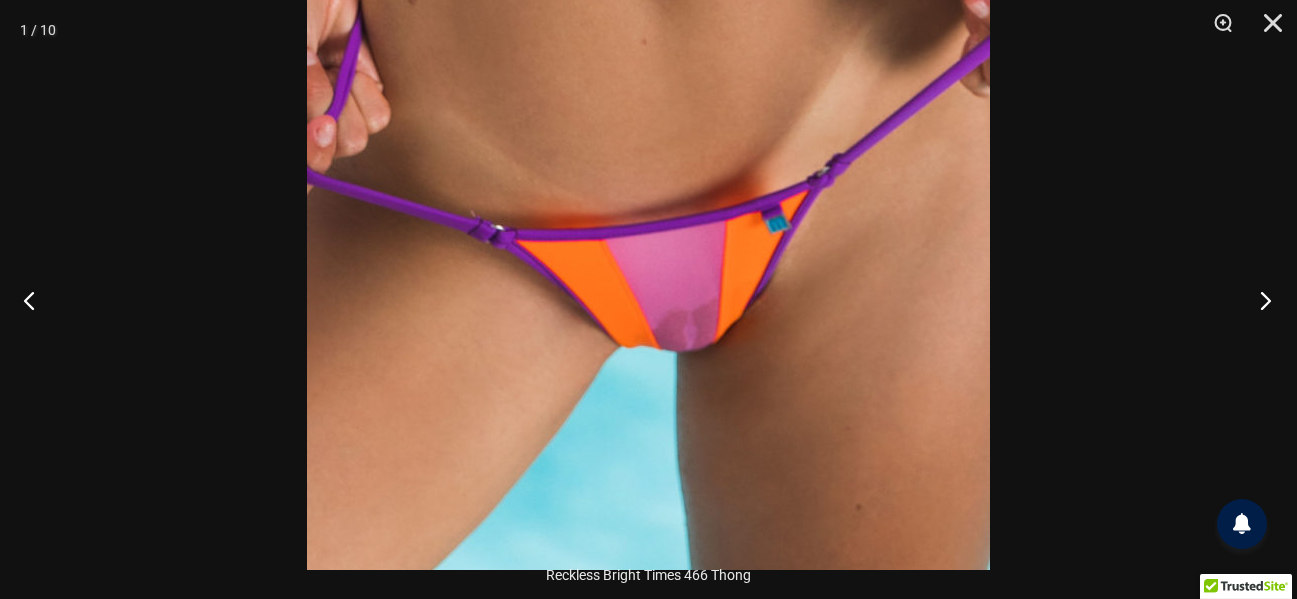 click at bounding box center (1259, 300) 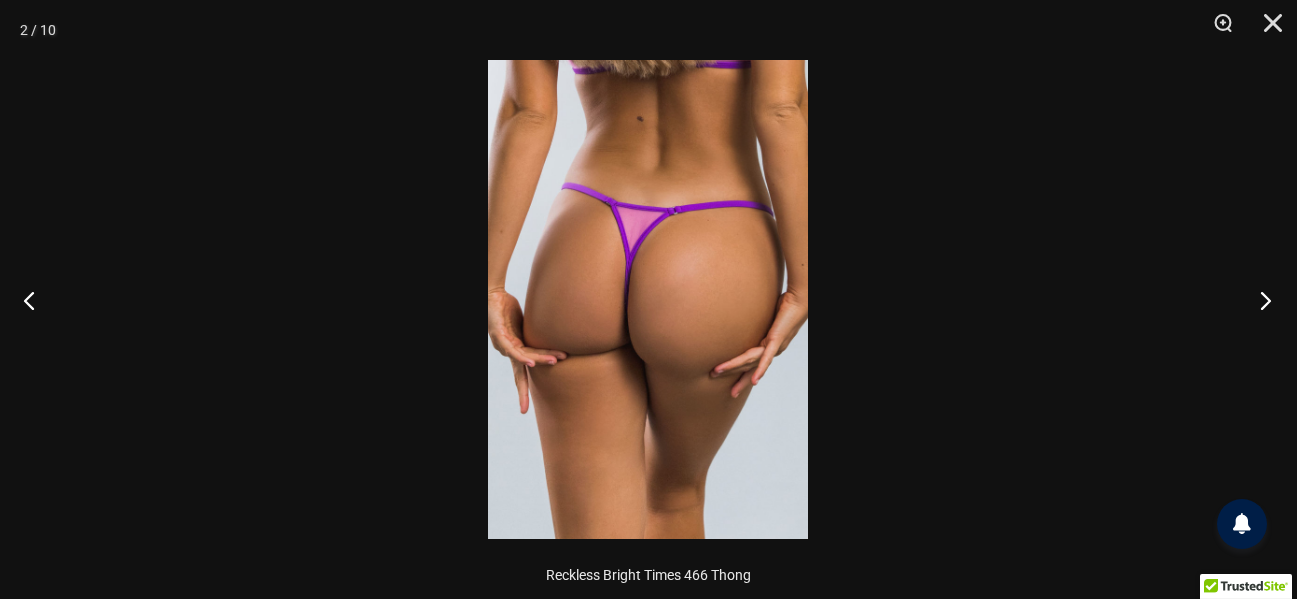 click at bounding box center (1259, 300) 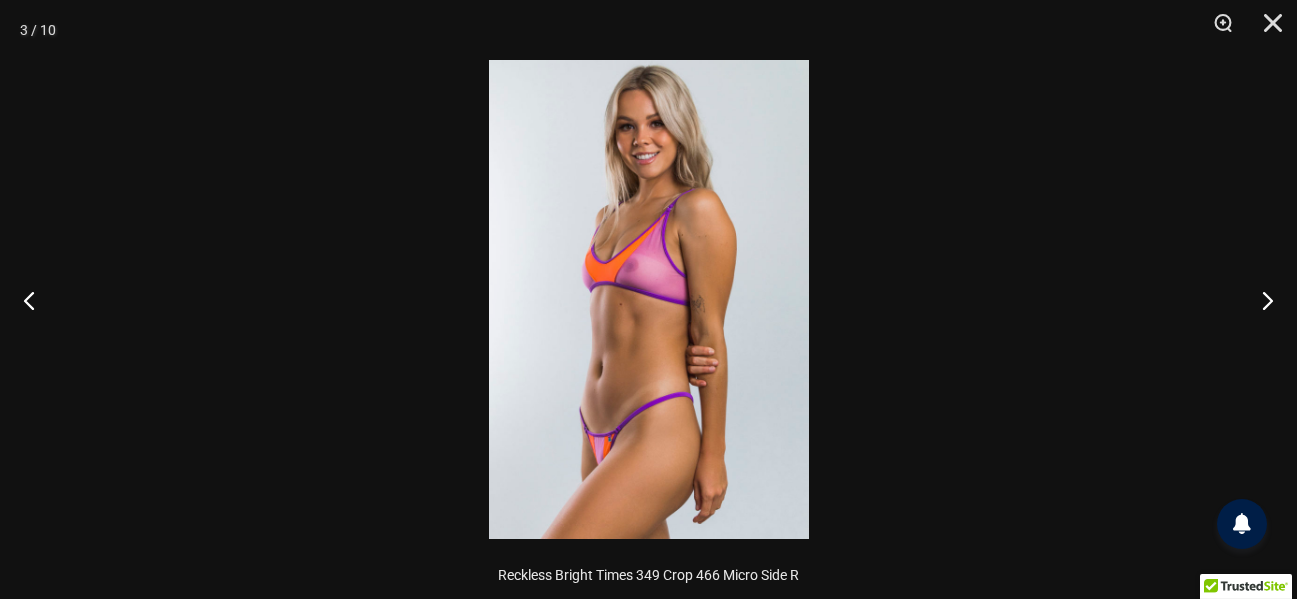 click at bounding box center [649, 299] 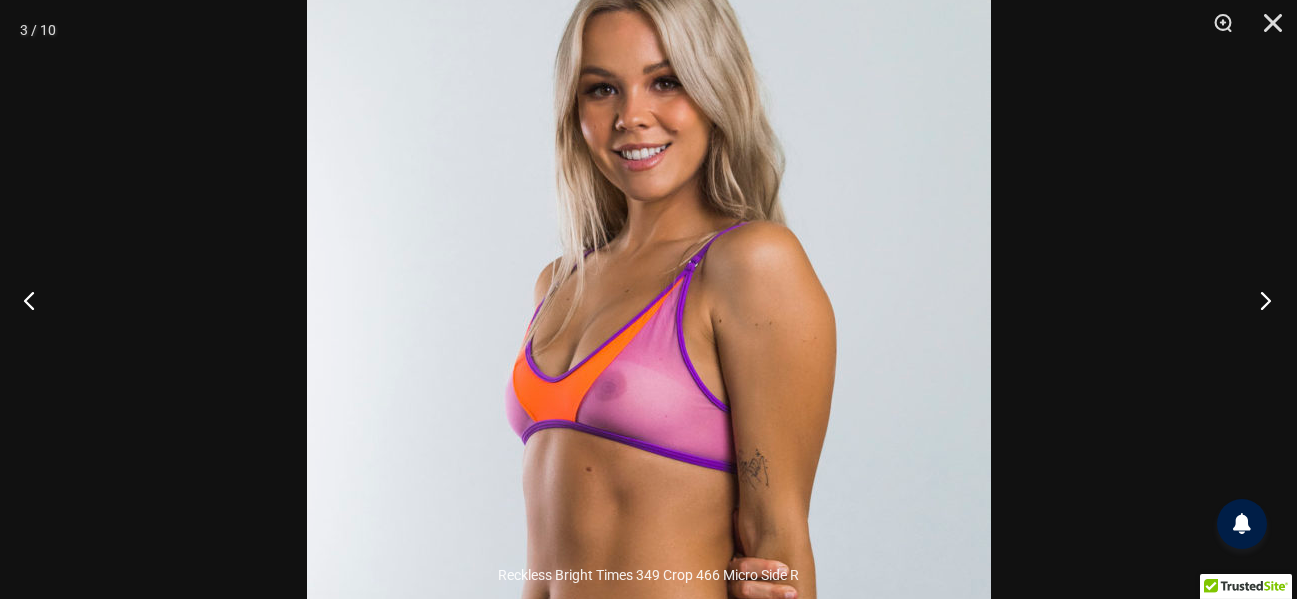 click at bounding box center [1259, 300] 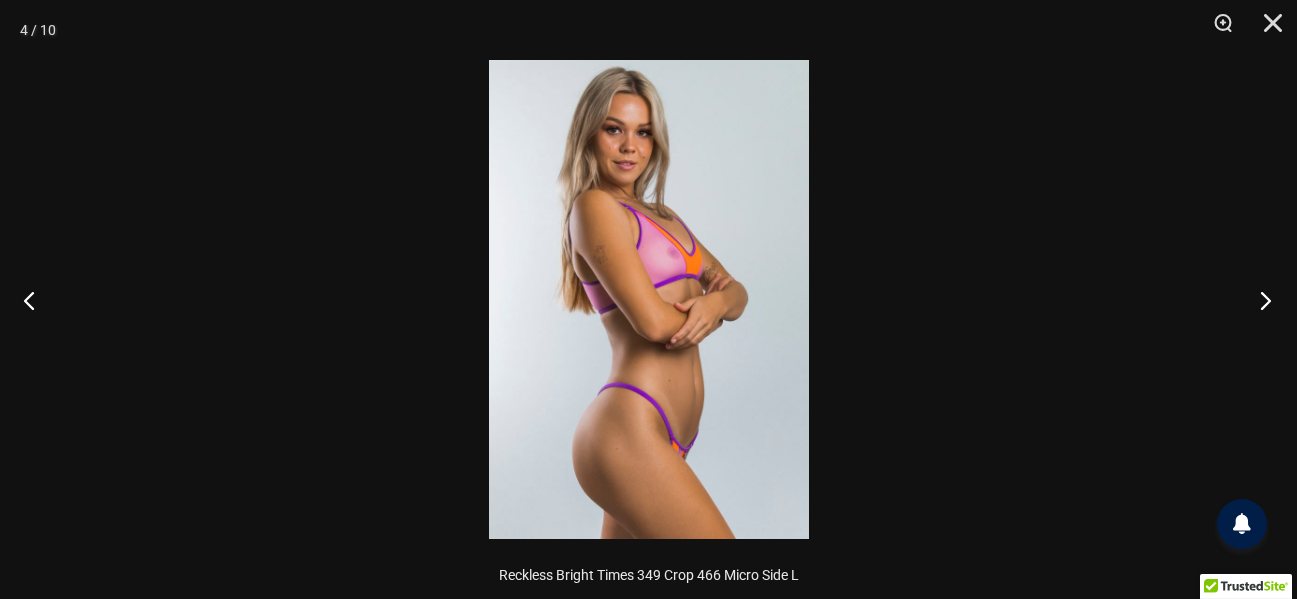click at bounding box center [1259, 300] 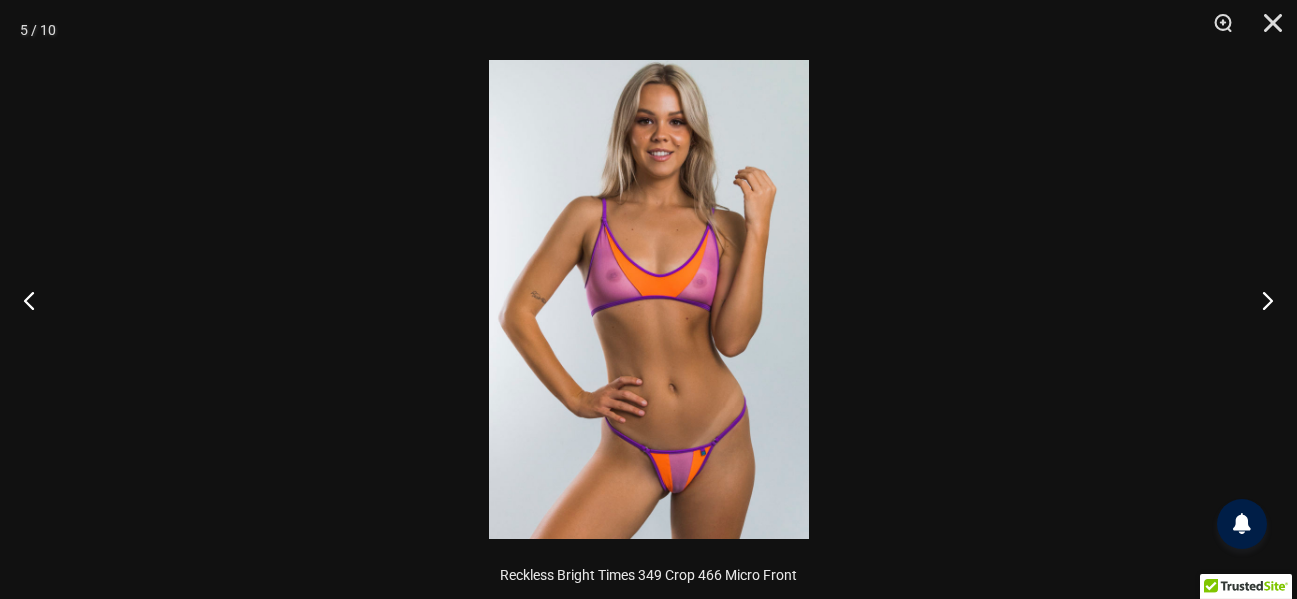 click at bounding box center (649, 299) 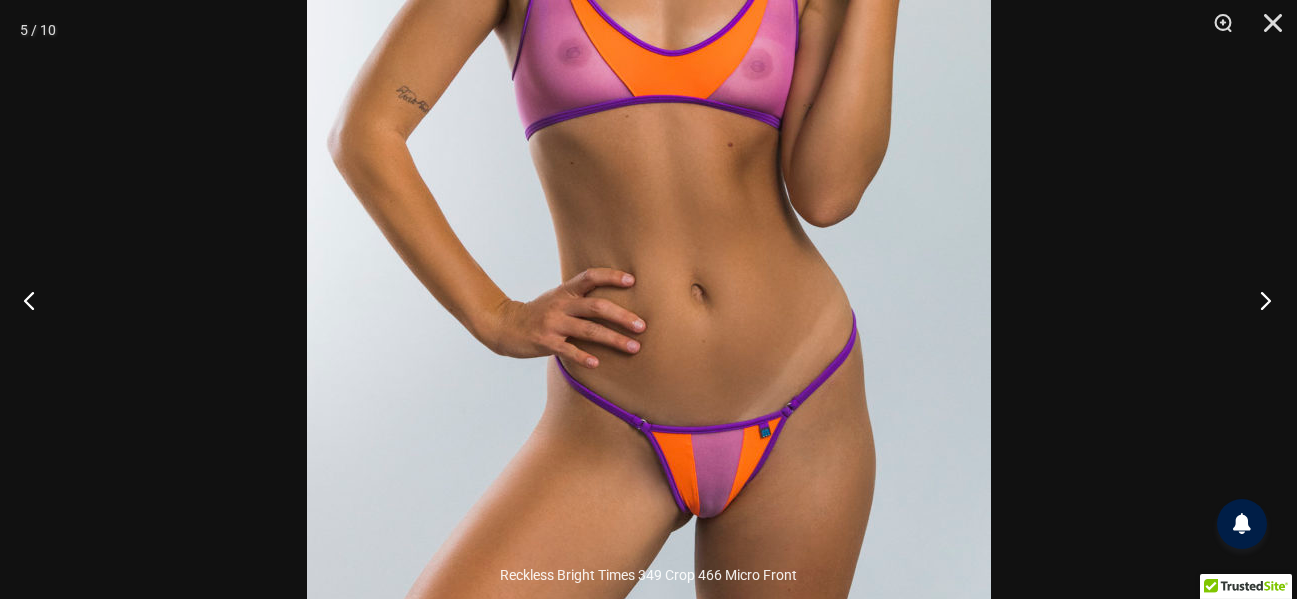 click at bounding box center (1259, 300) 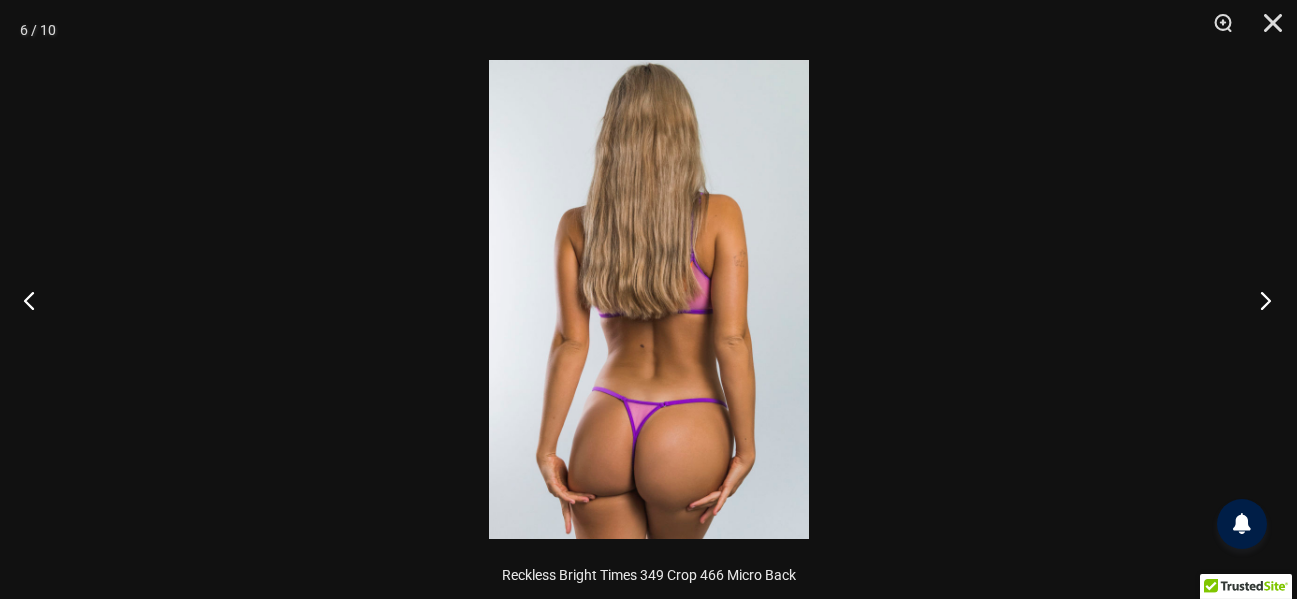 click at bounding box center (1259, 300) 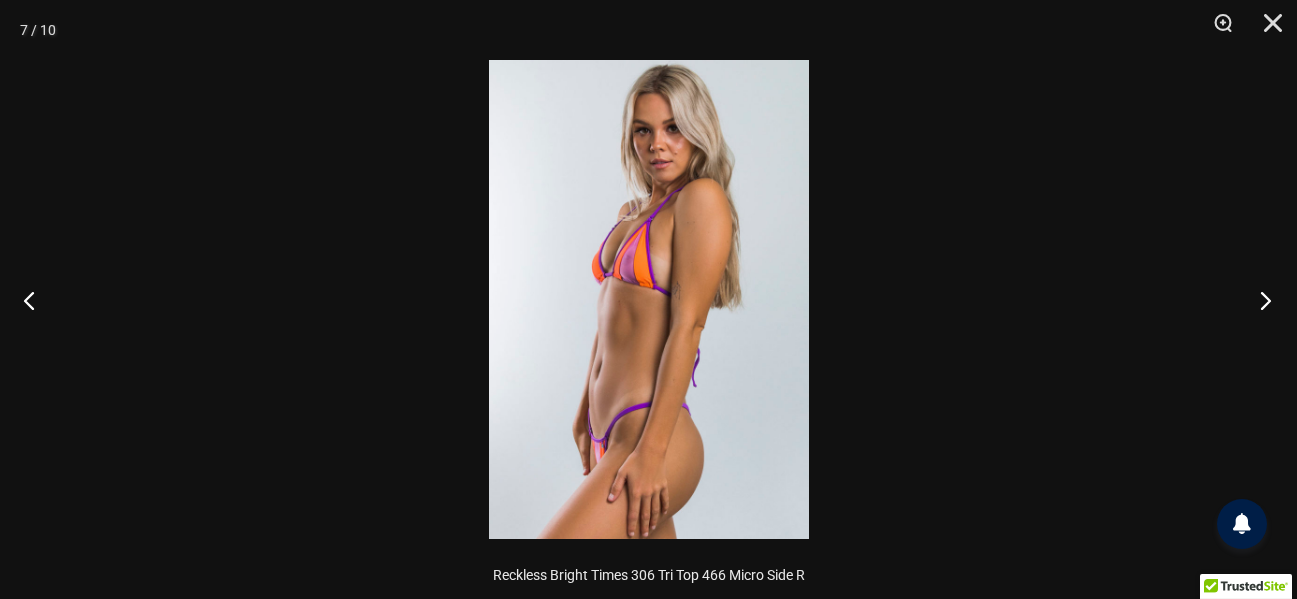 click at bounding box center [1259, 300] 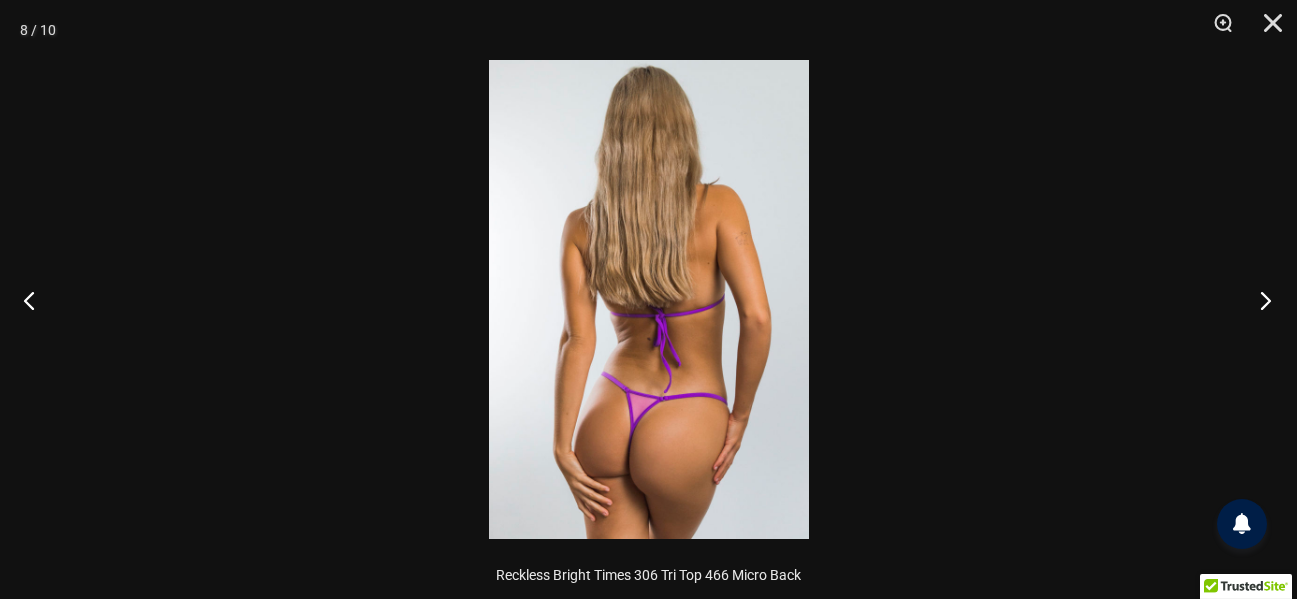 click at bounding box center [1259, 300] 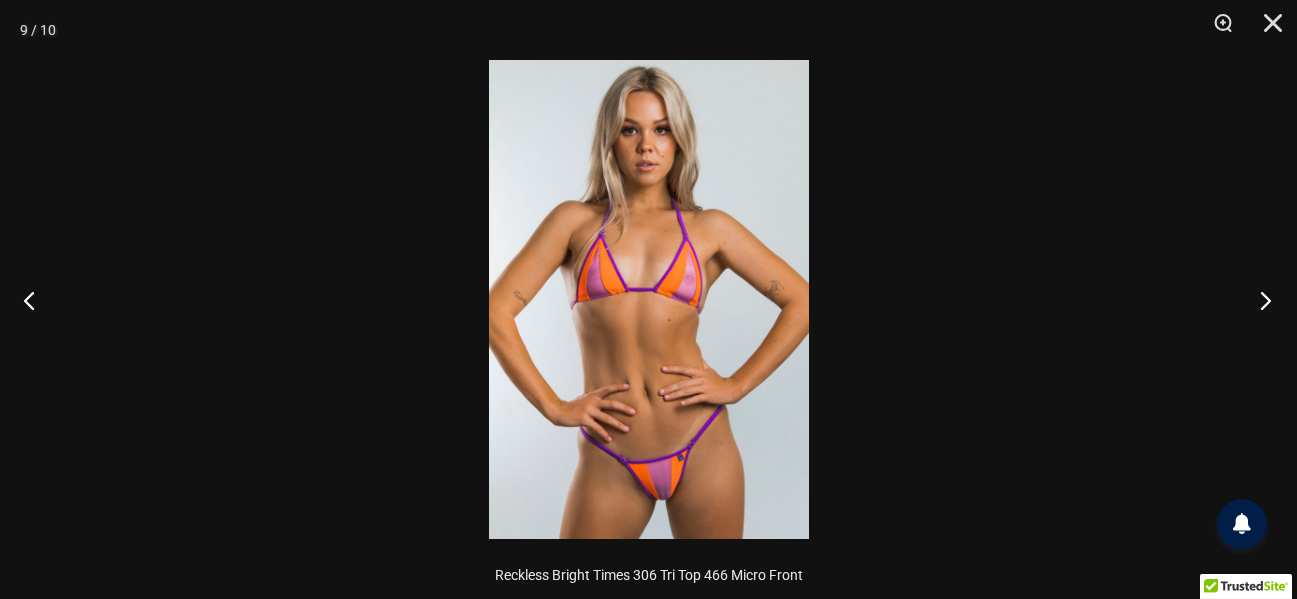 click at bounding box center (1259, 300) 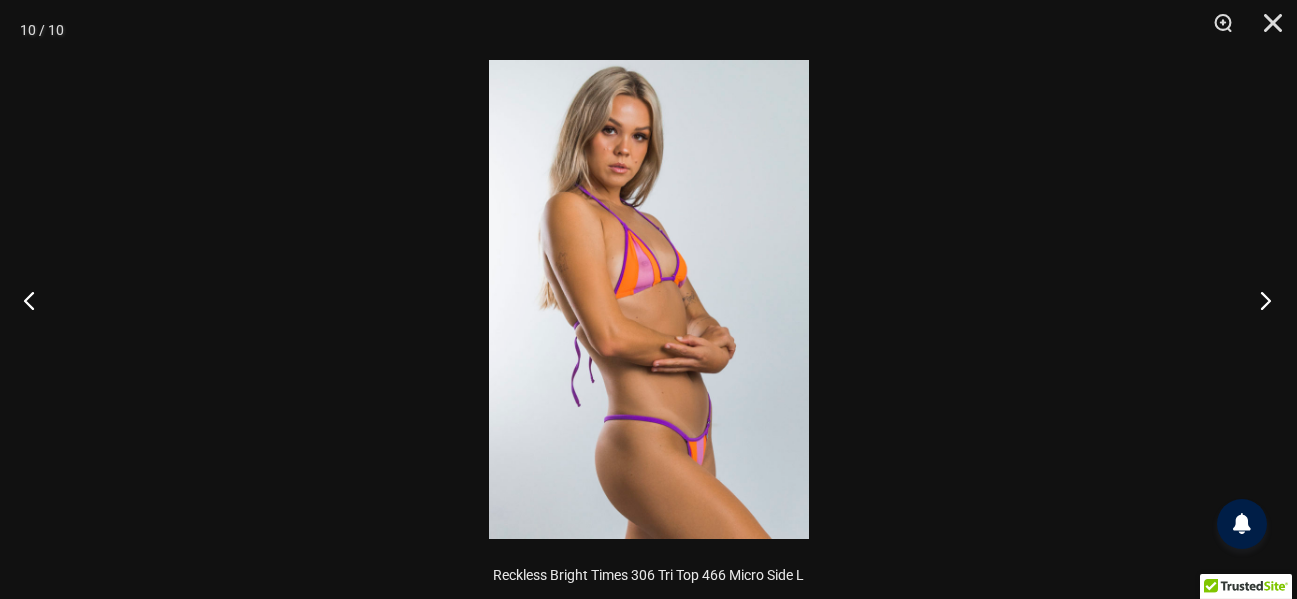 click at bounding box center [1259, 300] 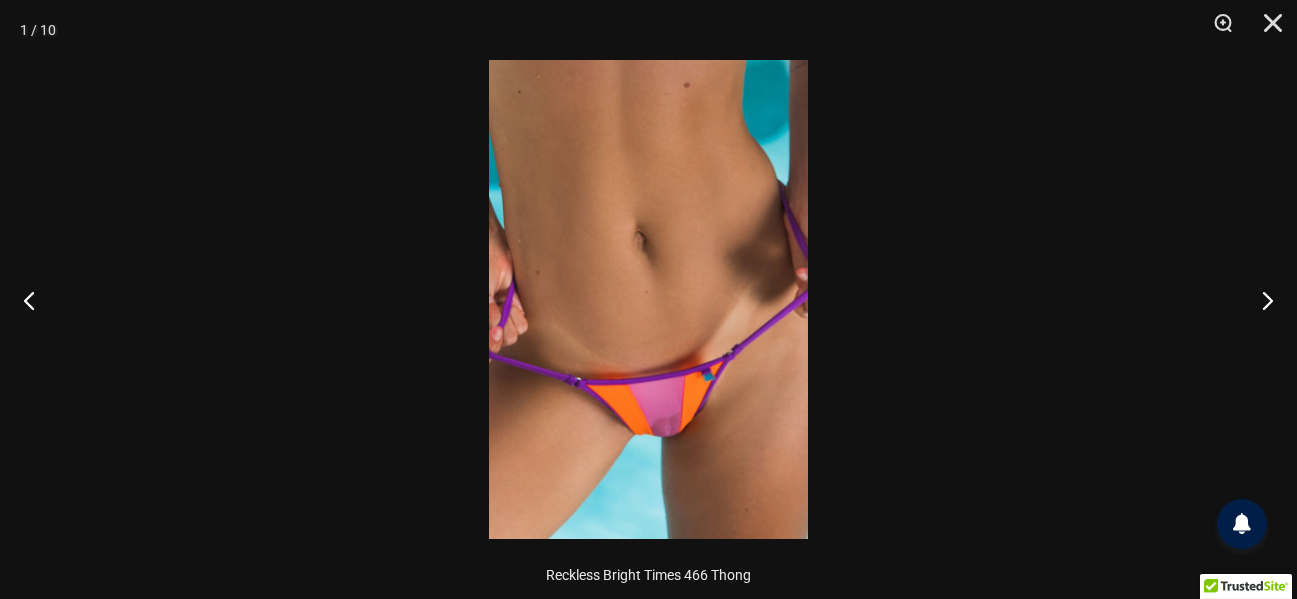 click at bounding box center (648, 299) 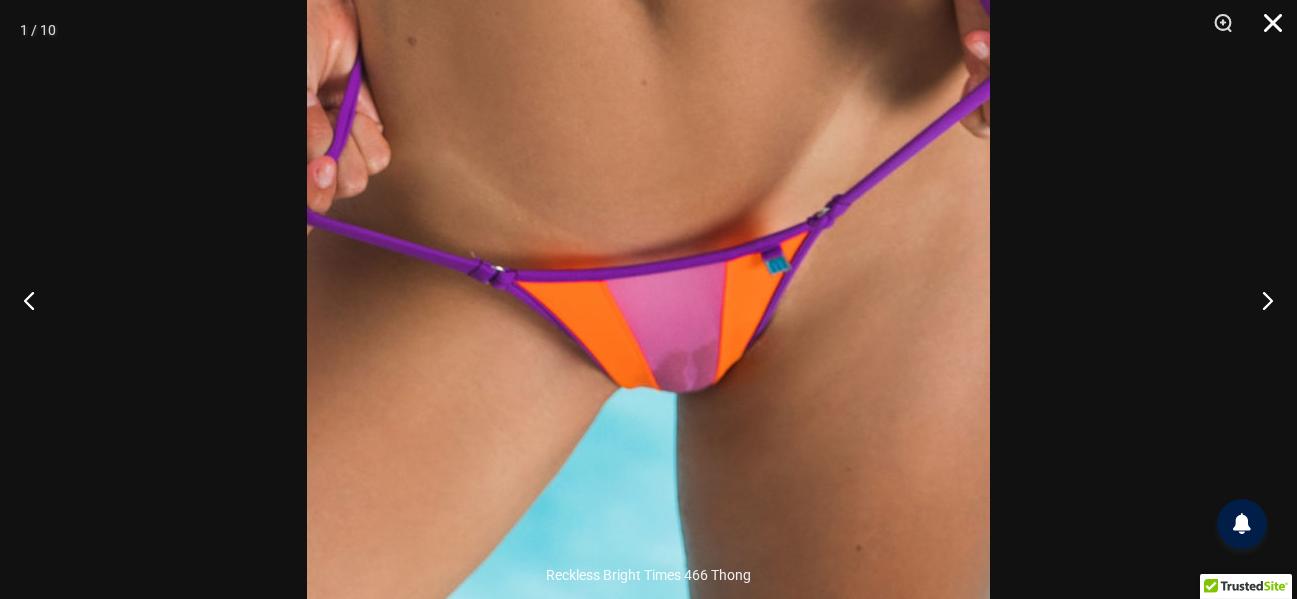 click at bounding box center [1266, 30] 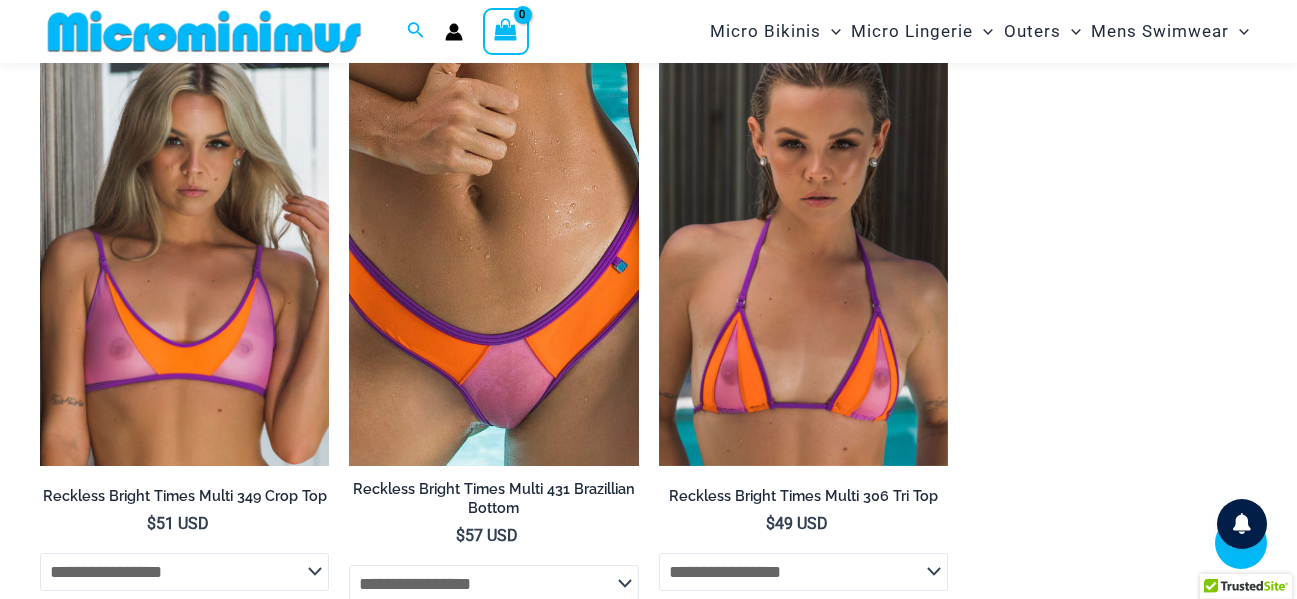 scroll, scrollTop: 2100, scrollLeft: 0, axis: vertical 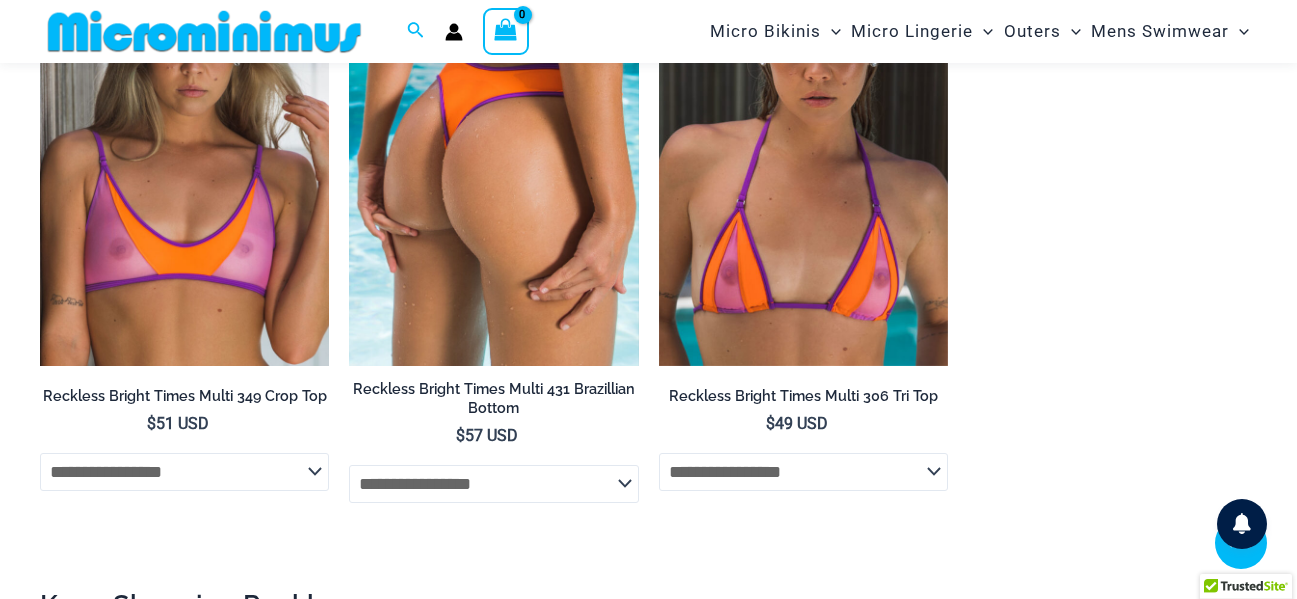 click at bounding box center [493, 149] 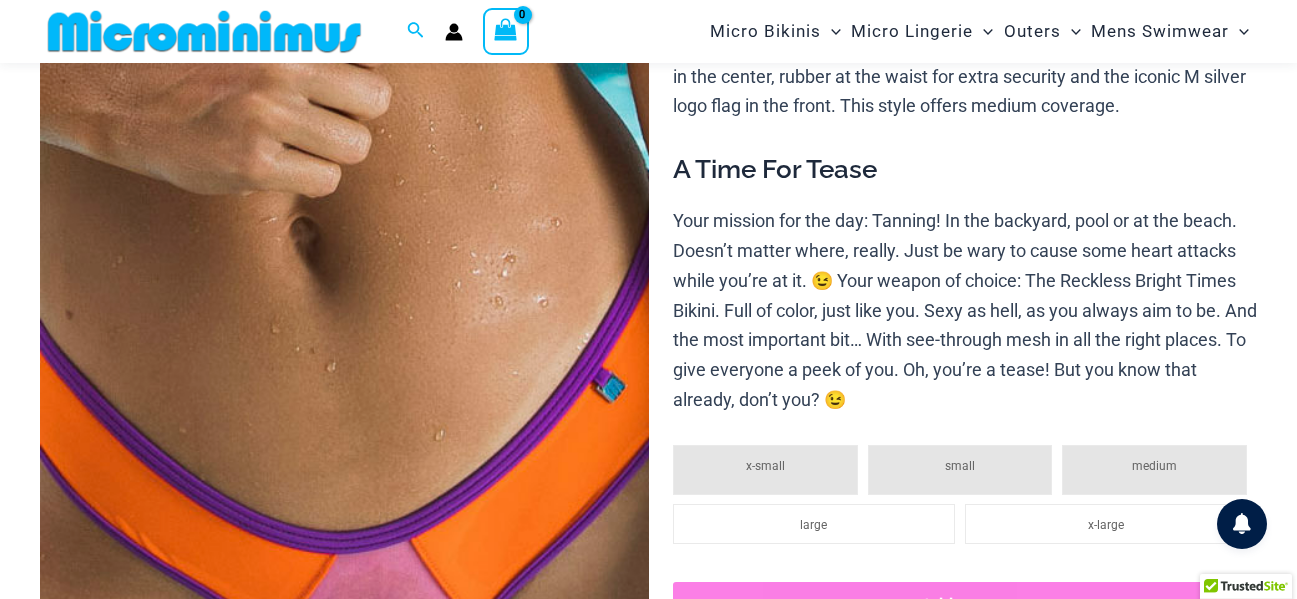 scroll, scrollTop: 282, scrollLeft: 0, axis: vertical 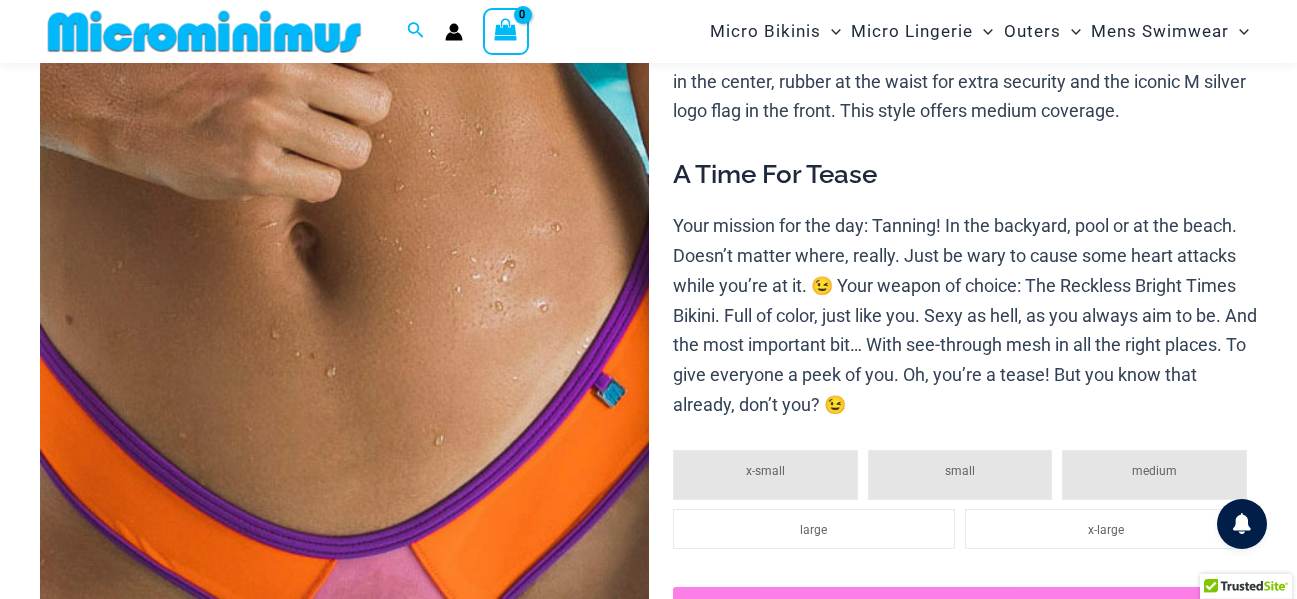 click at bounding box center (344, 356) 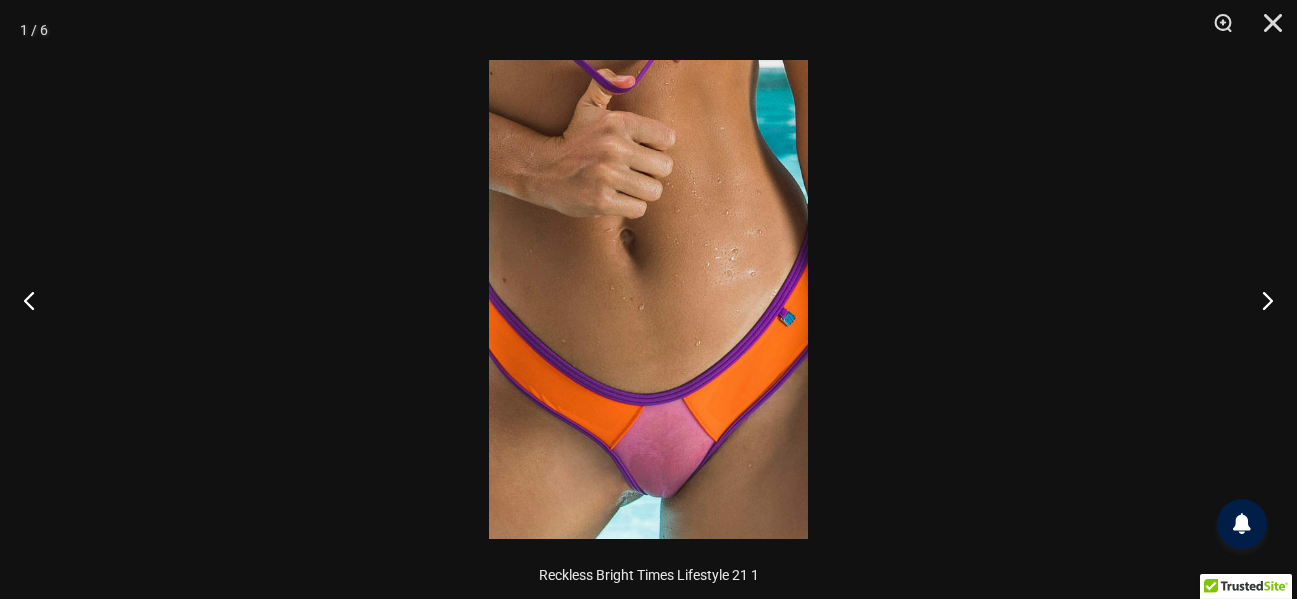click at bounding box center [648, 299] 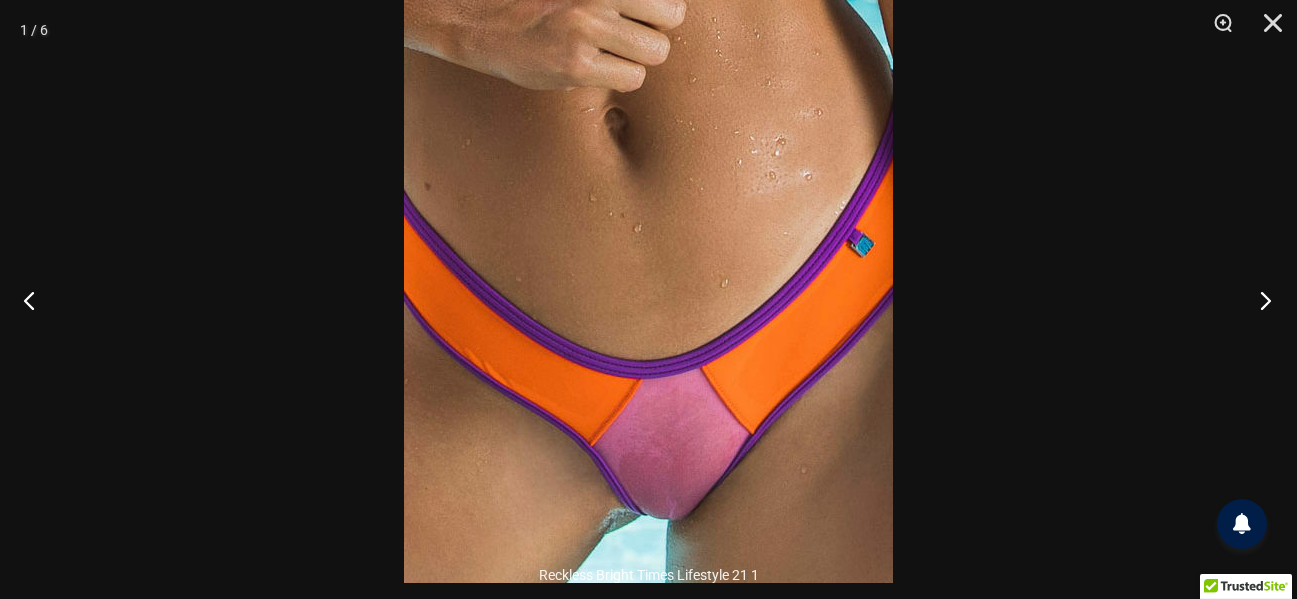 click at bounding box center [1259, 300] 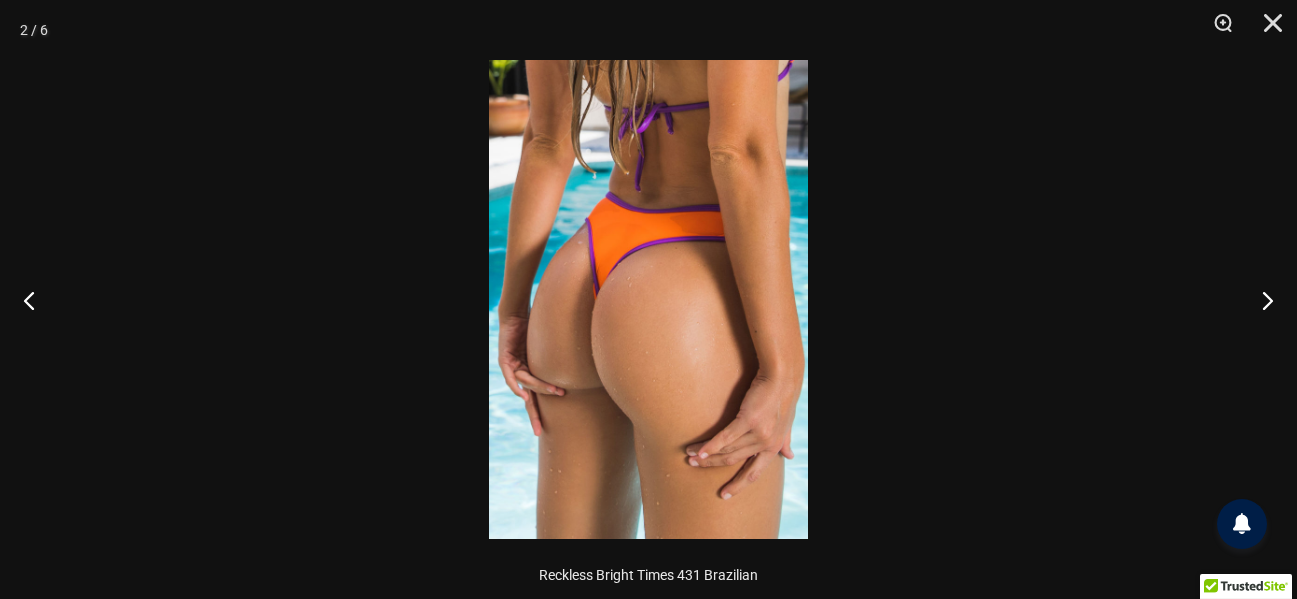 click at bounding box center (648, 299) 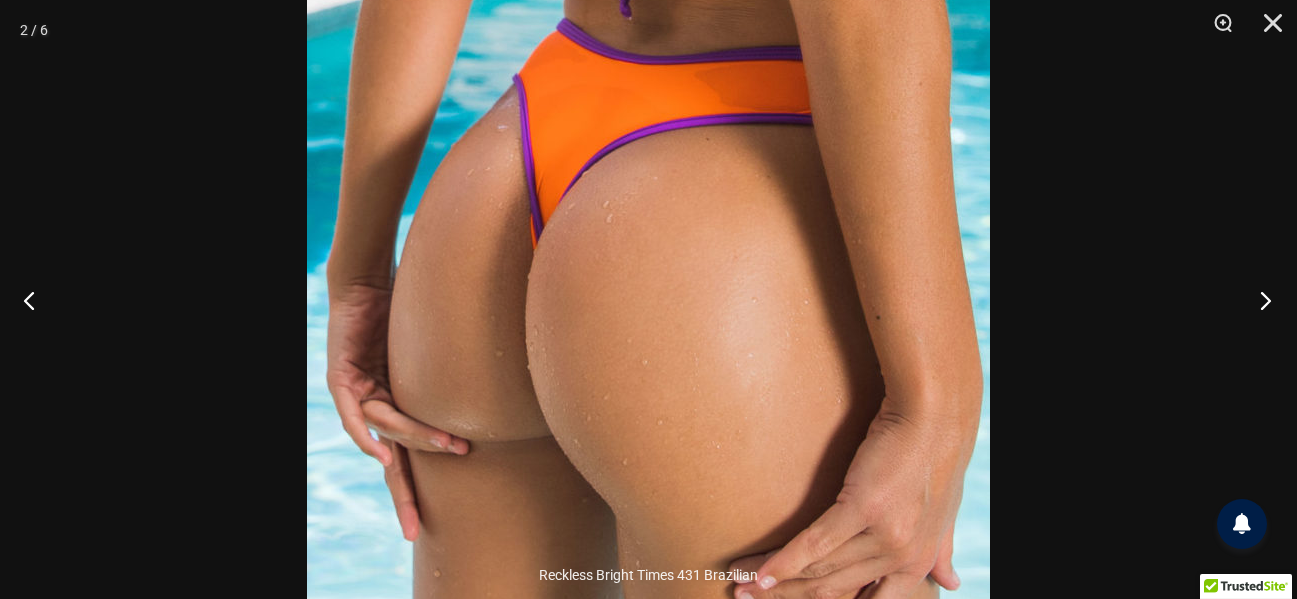 click at bounding box center [1259, 300] 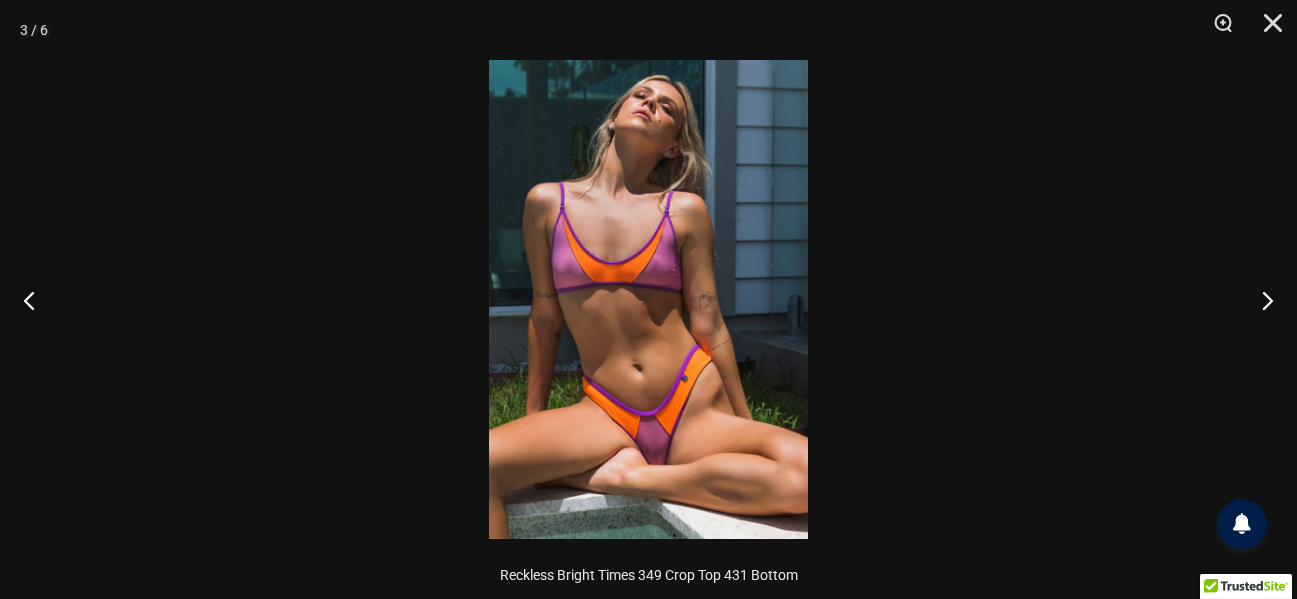 click at bounding box center (648, 299) 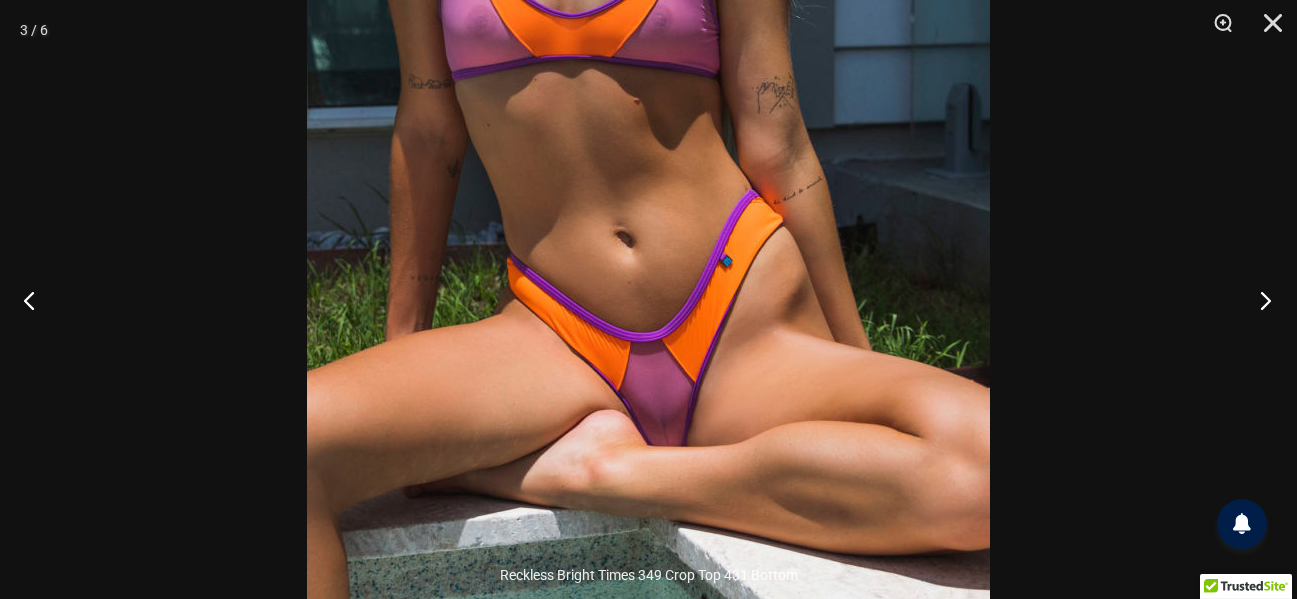 click at bounding box center [1259, 300] 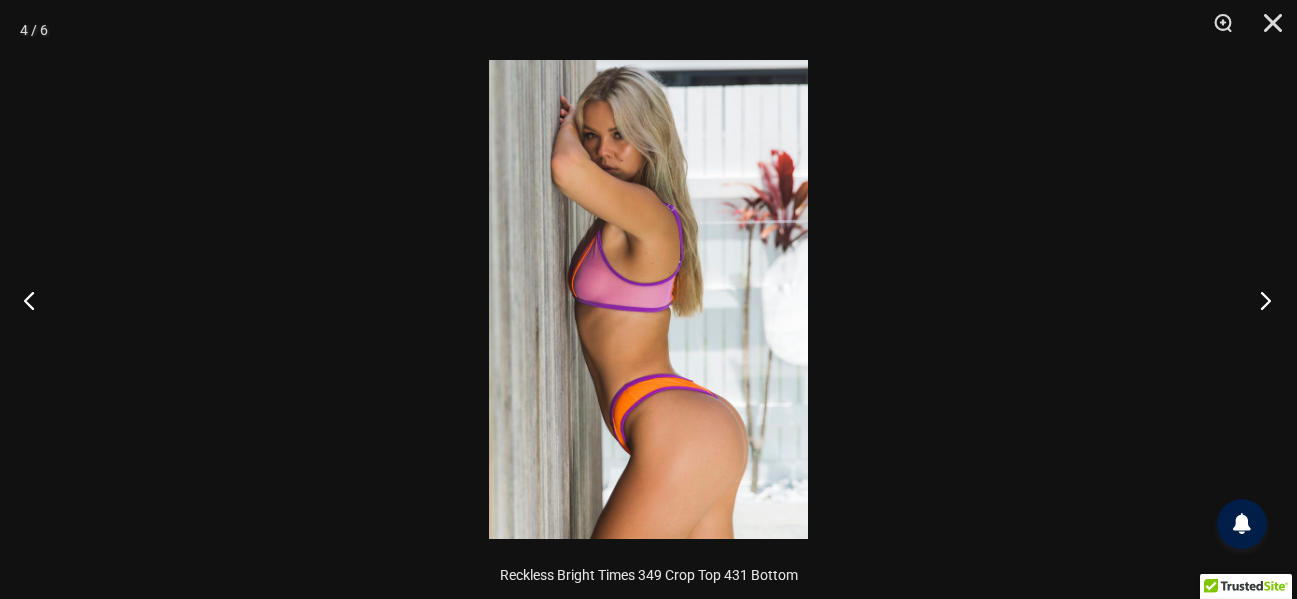 click at bounding box center [1259, 300] 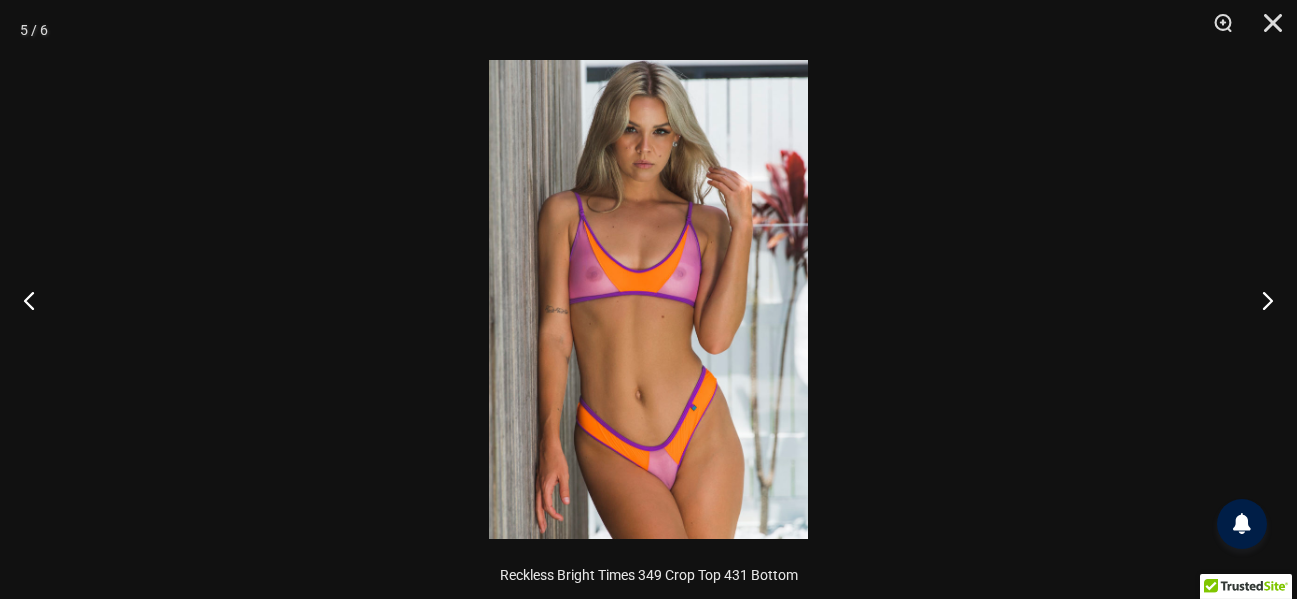 click at bounding box center (648, 299) 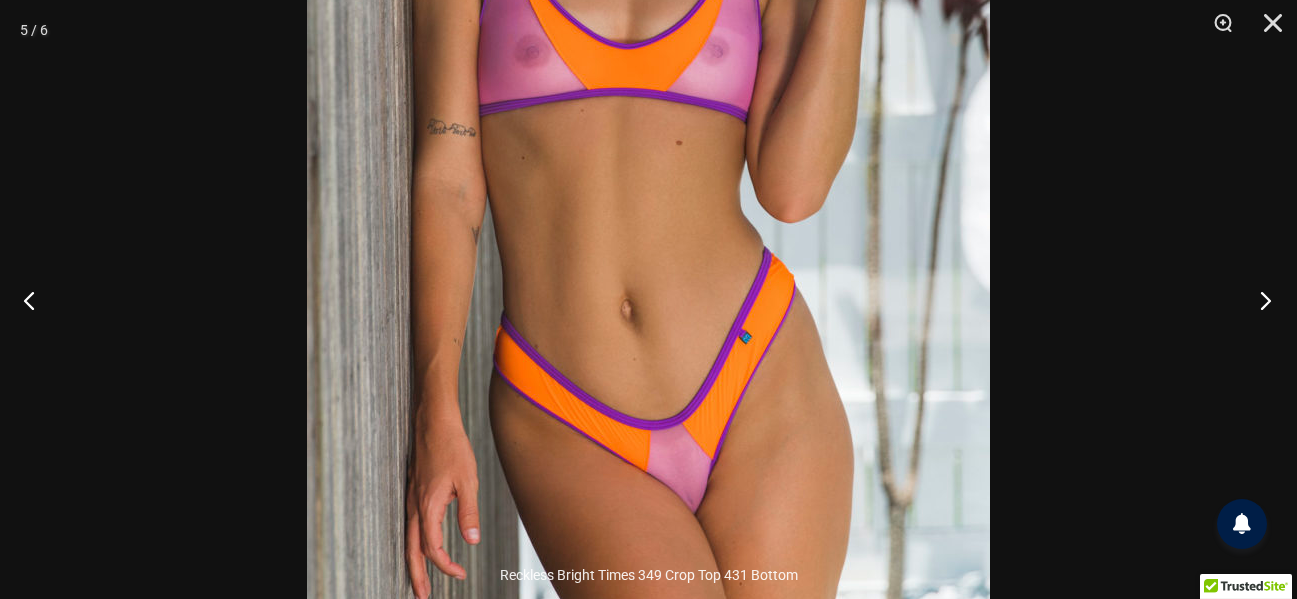 click at bounding box center [1259, 300] 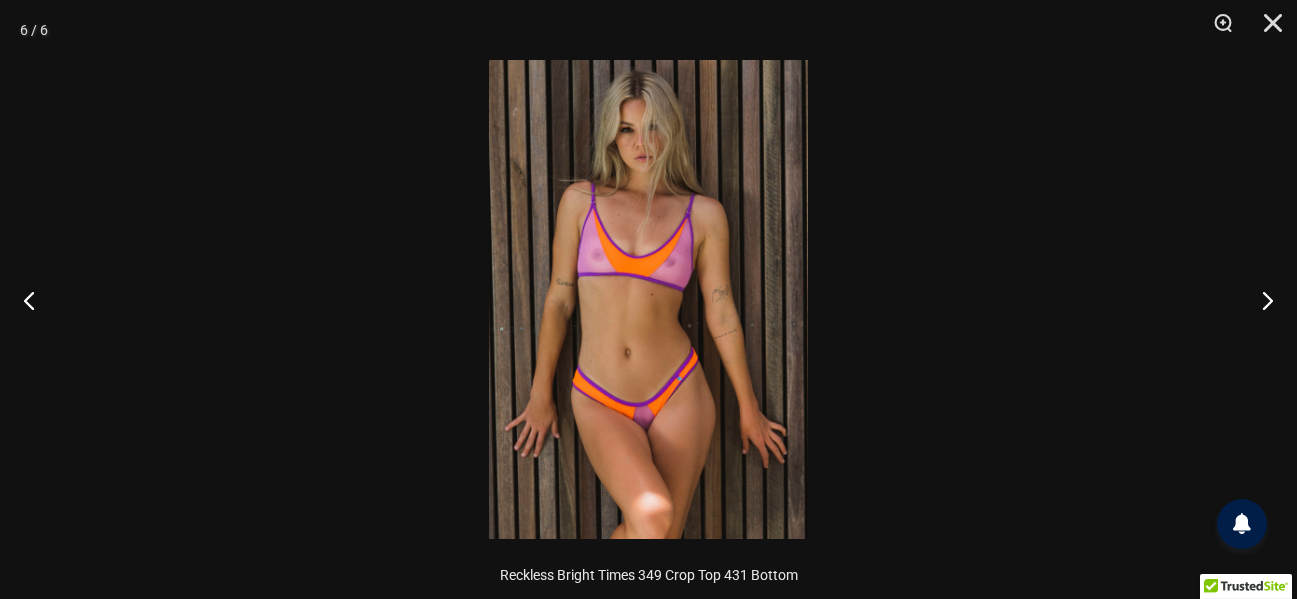 click at bounding box center (648, 299) 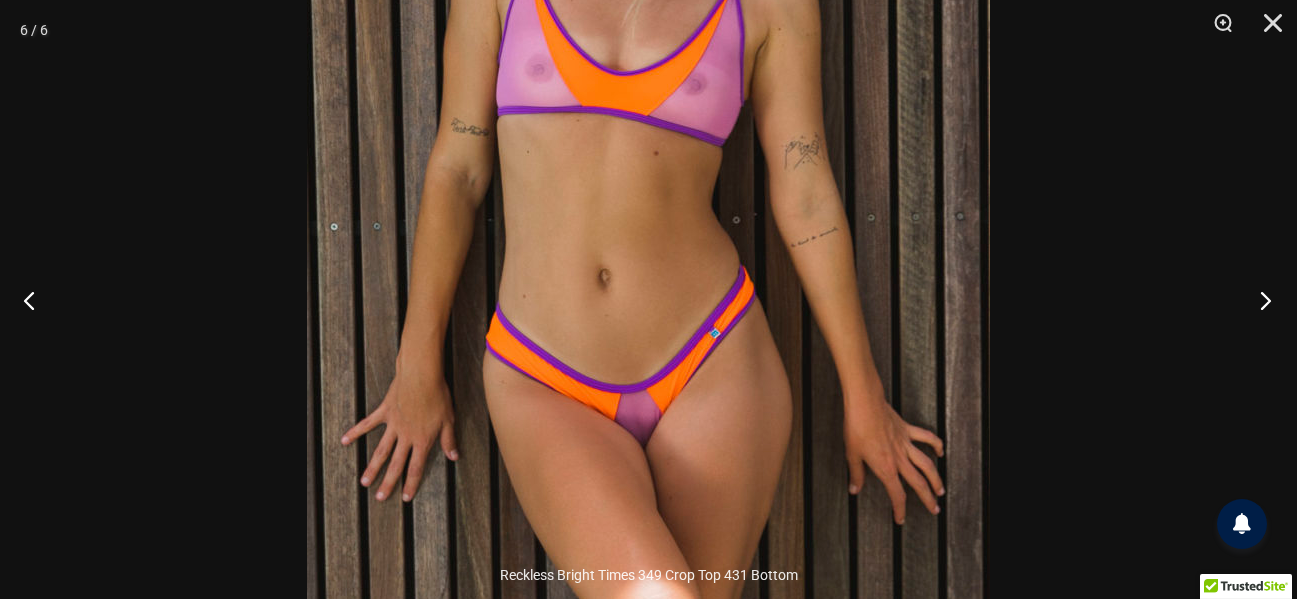 click at bounding box center [1259, 300] 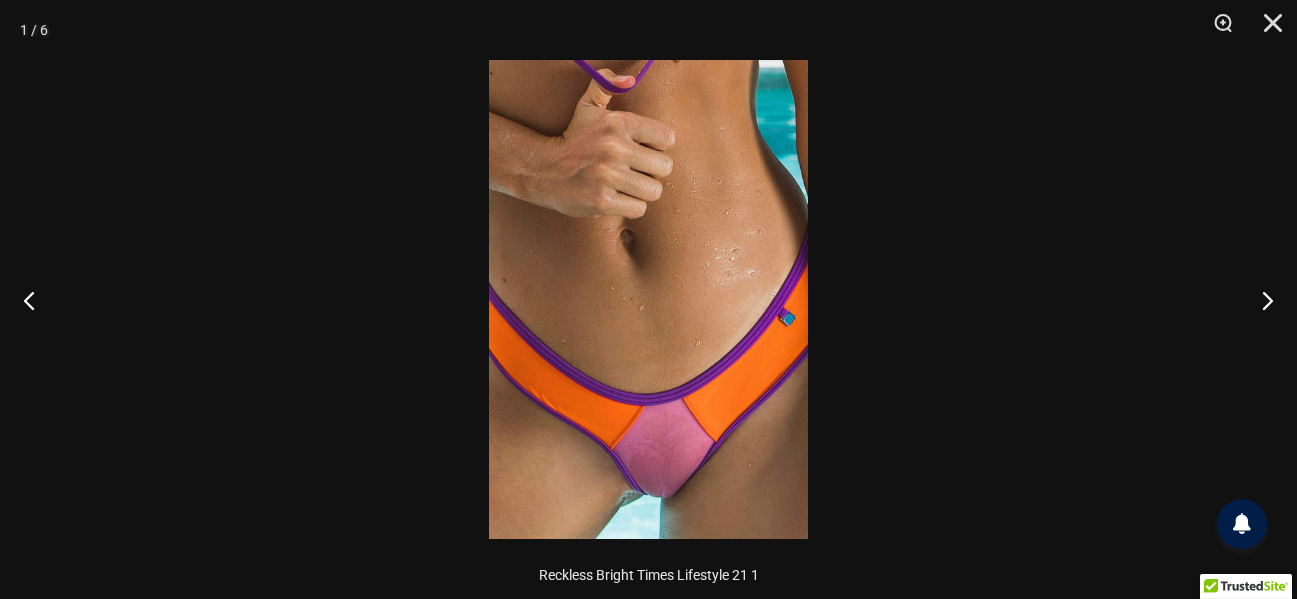 click at bounding box center [648, 299] 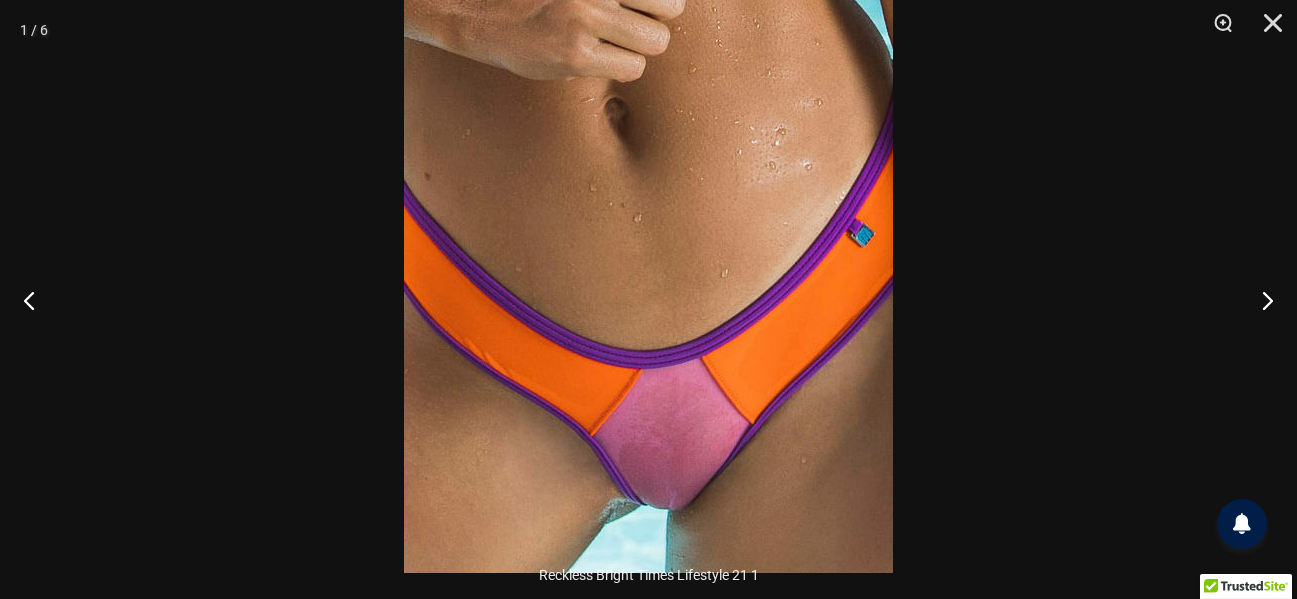 click at bounding box center [648, 206] 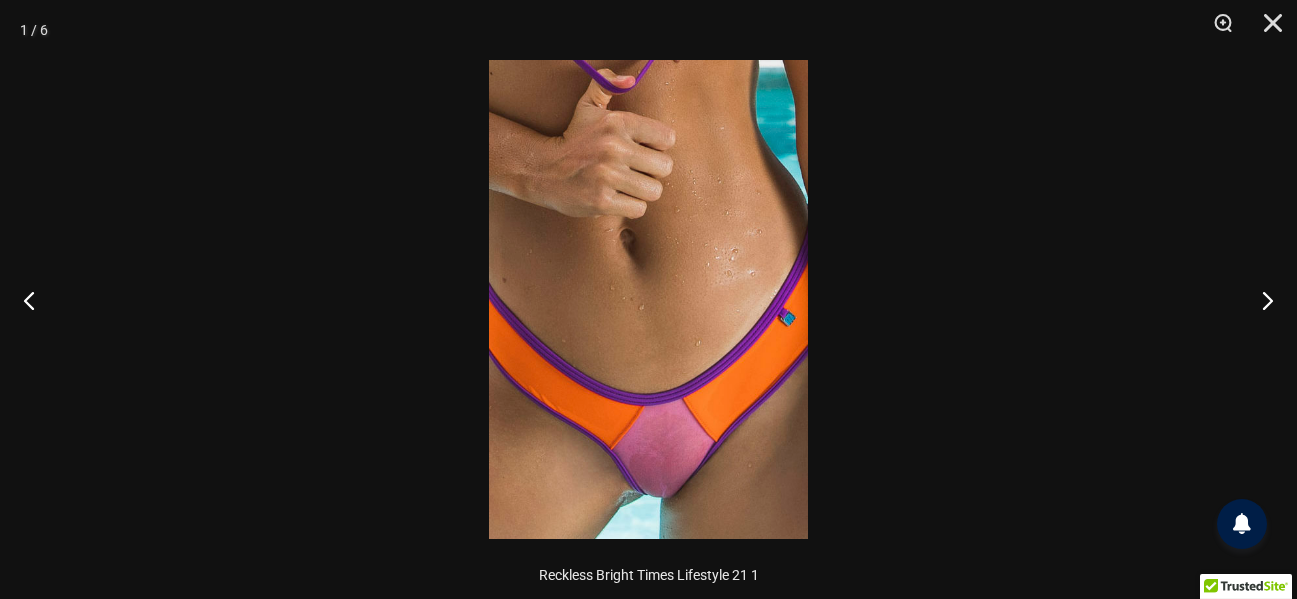 click at bounding box center (648, 299) 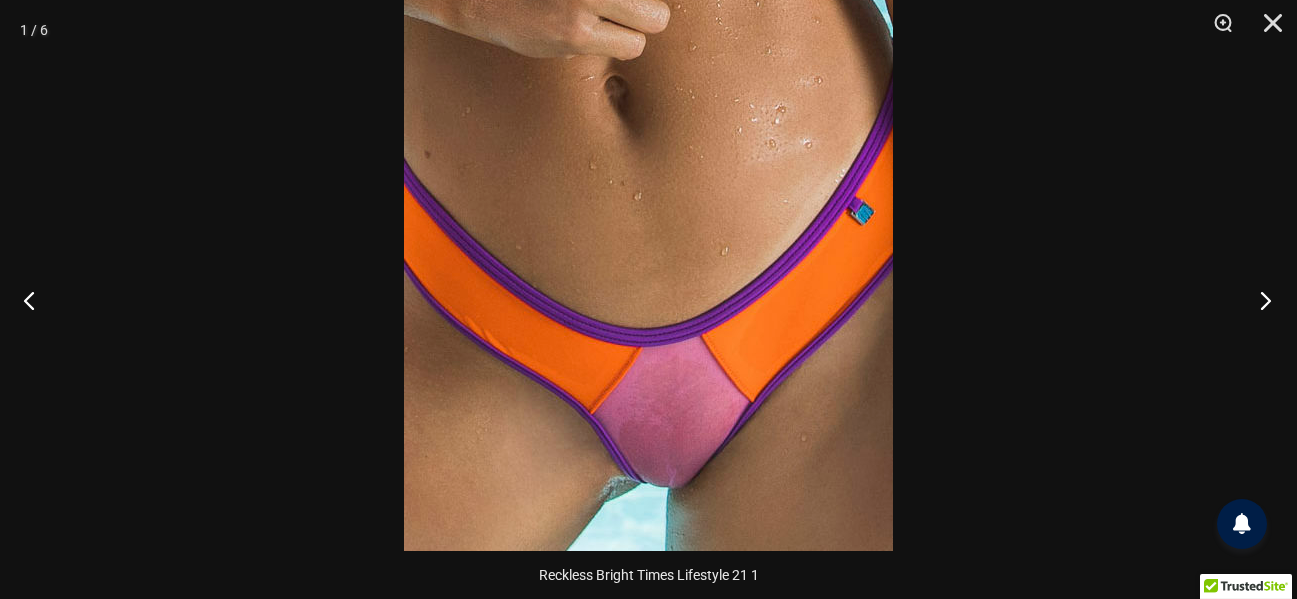 click at bounding box center (1259, 300) 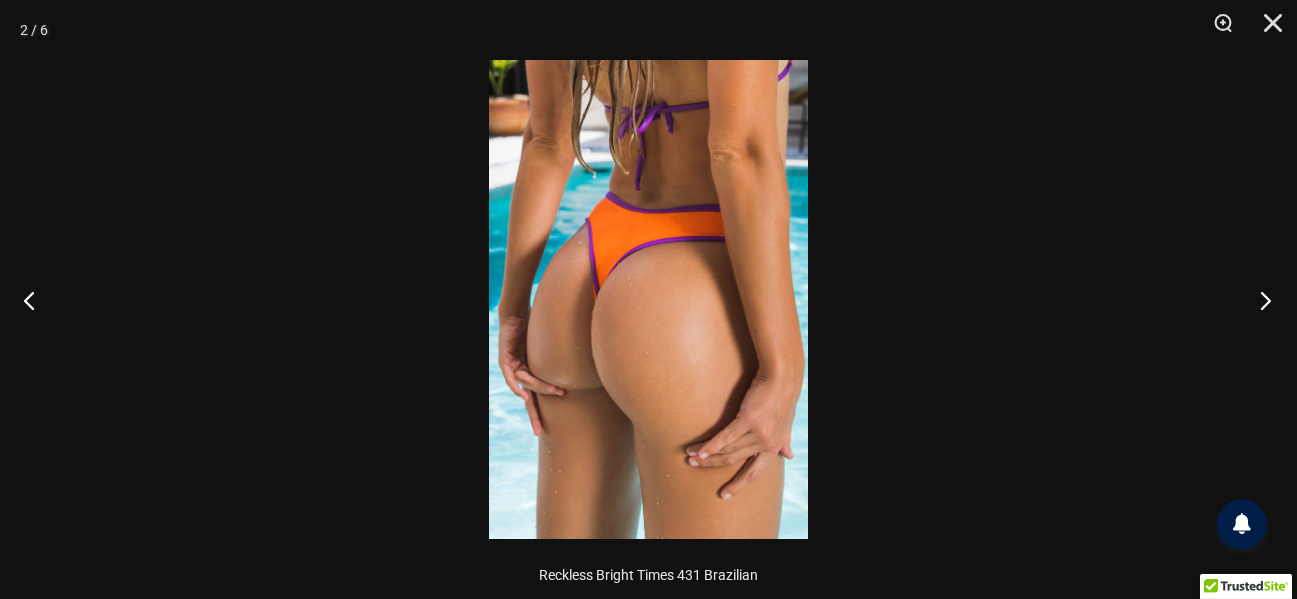 click at bounding box center [1259, 300] 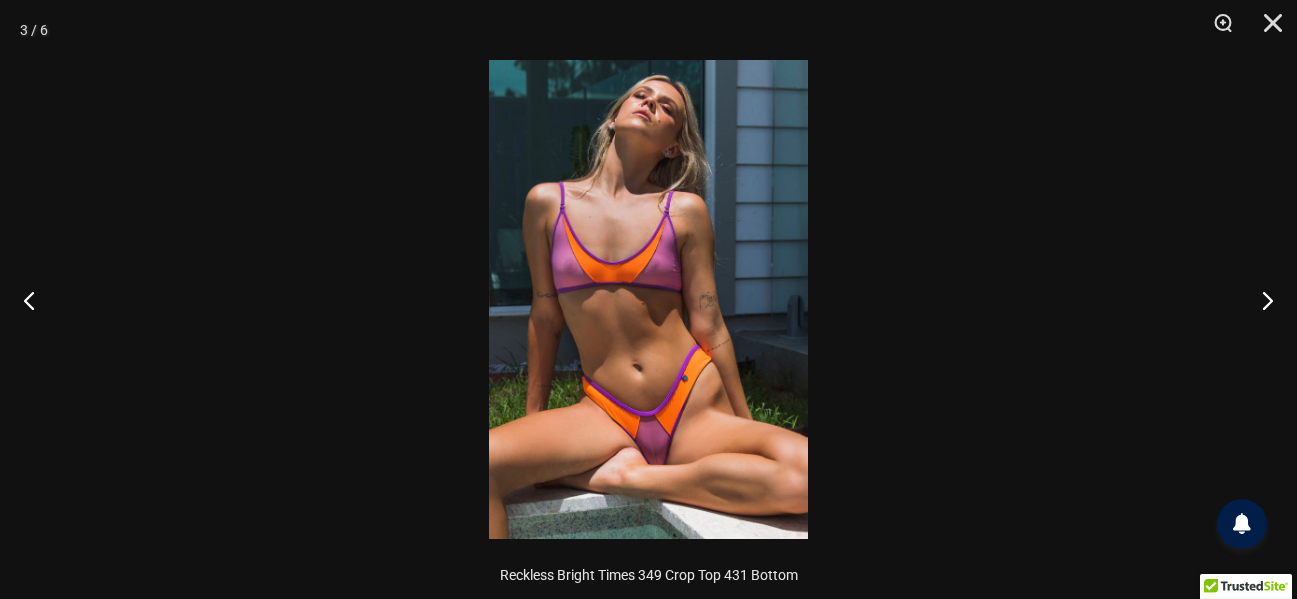 click at bounding box center (648, 299) 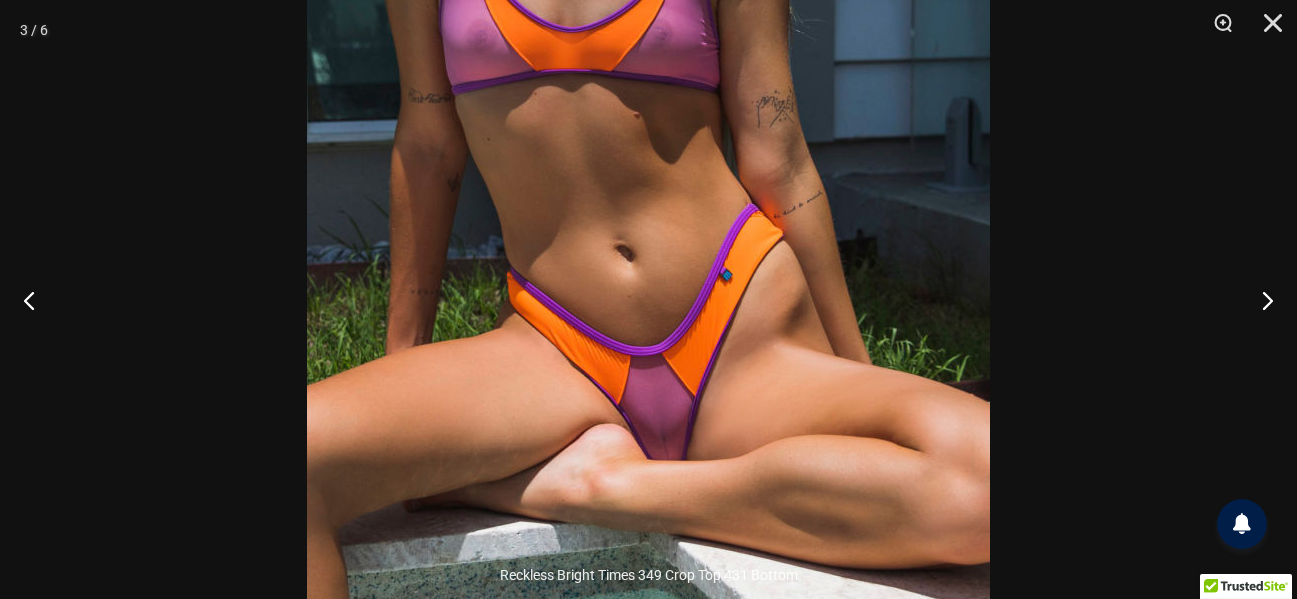 click at bounding box center (648, 107) 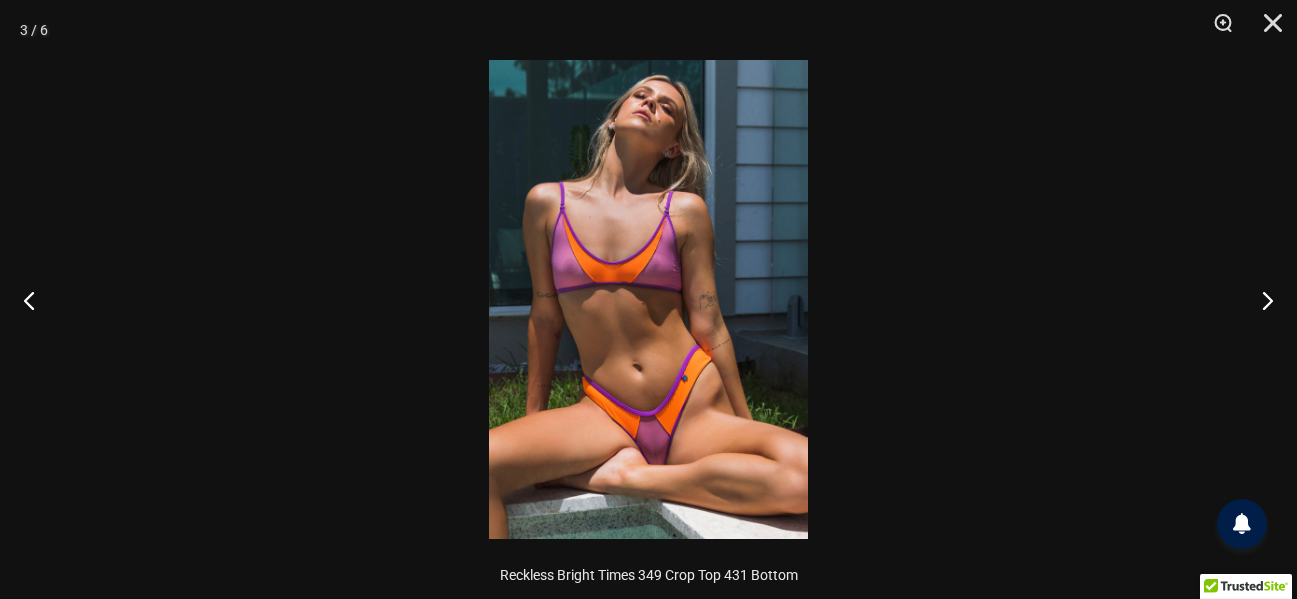 click at bounding box center [648, 299] 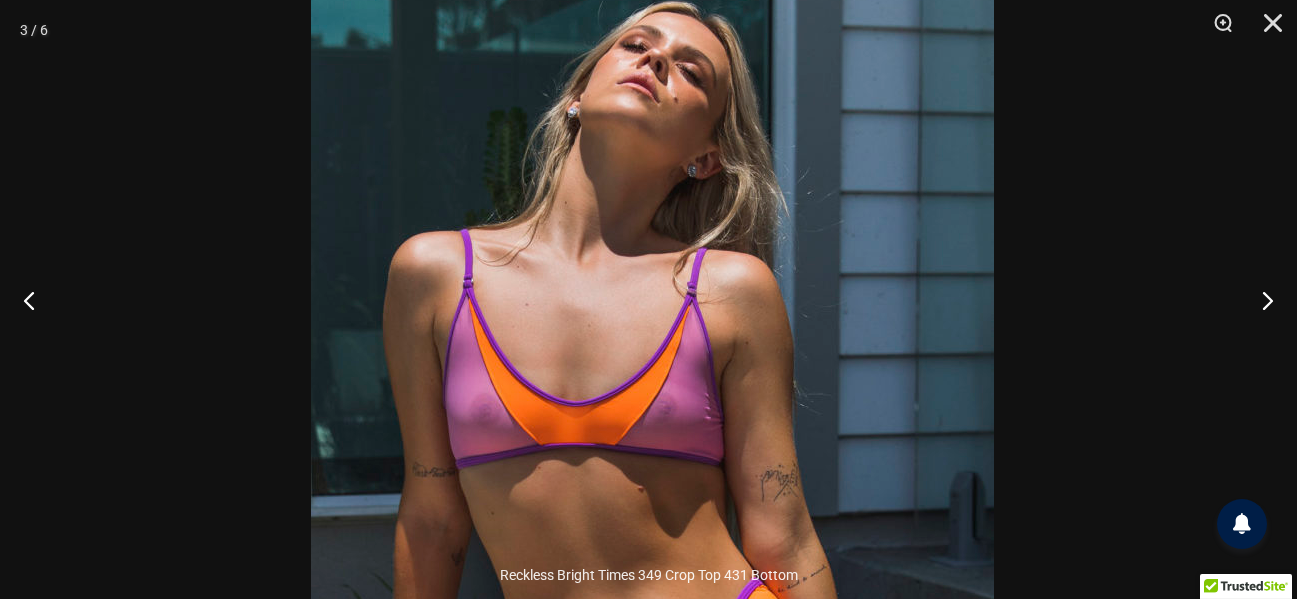 click at bounding box center (652, 481) 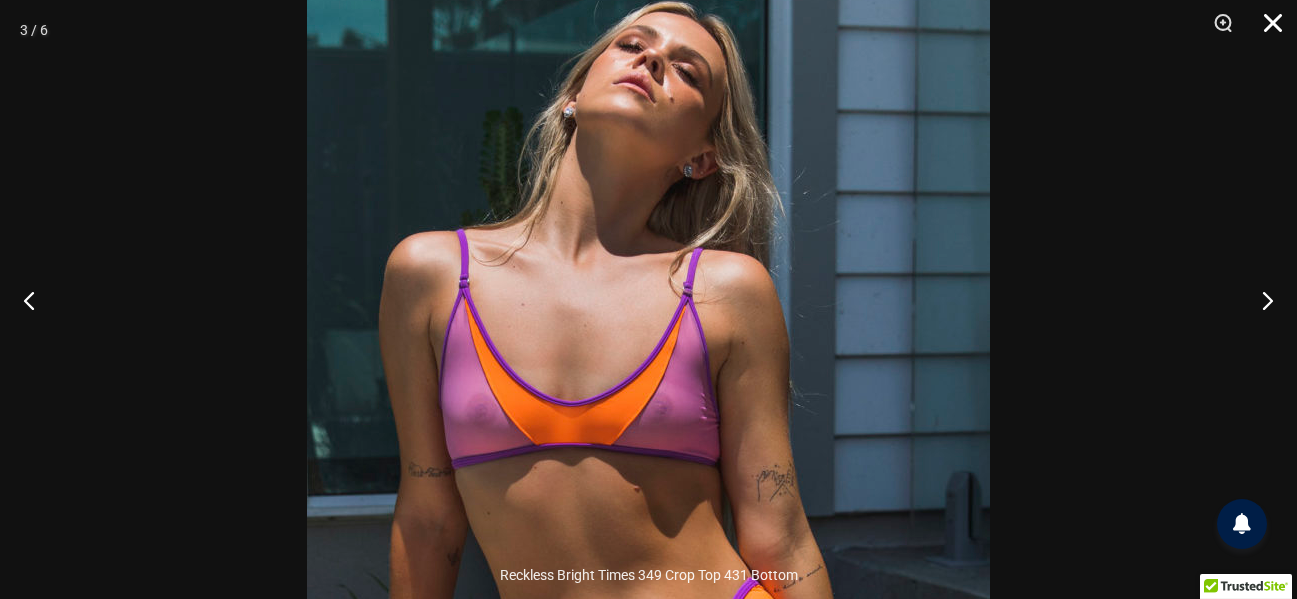 click at bounding box center (1266, 30) 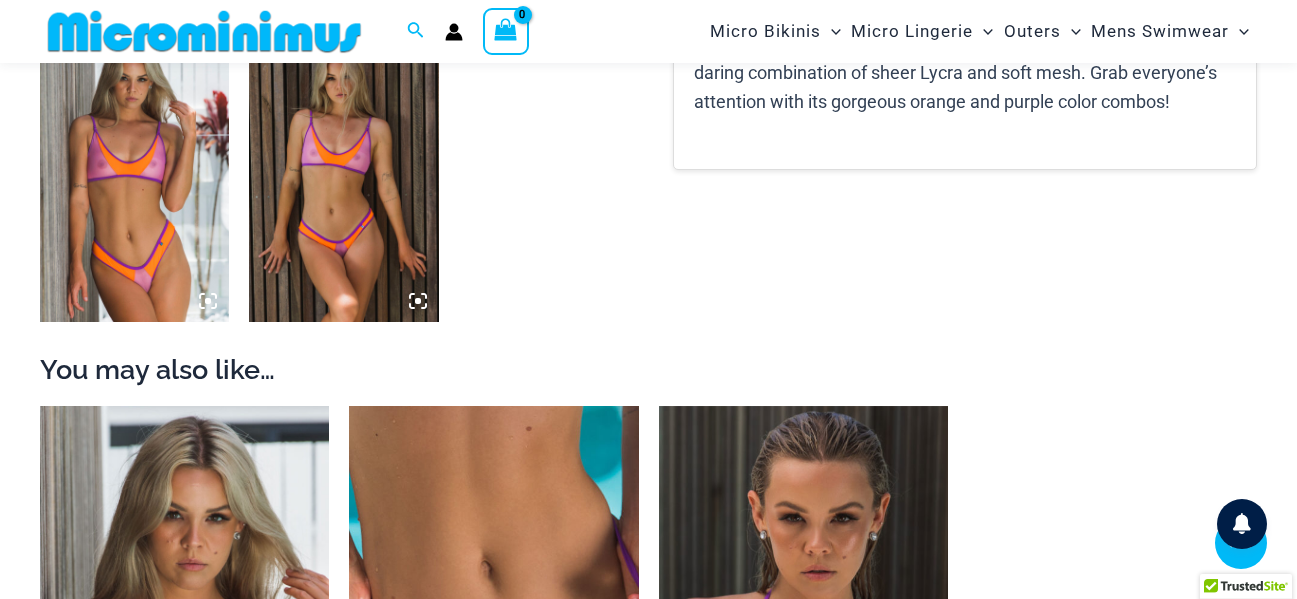 scroll, scrollTop: 1782, scrollLeft: 0, axis: vertical 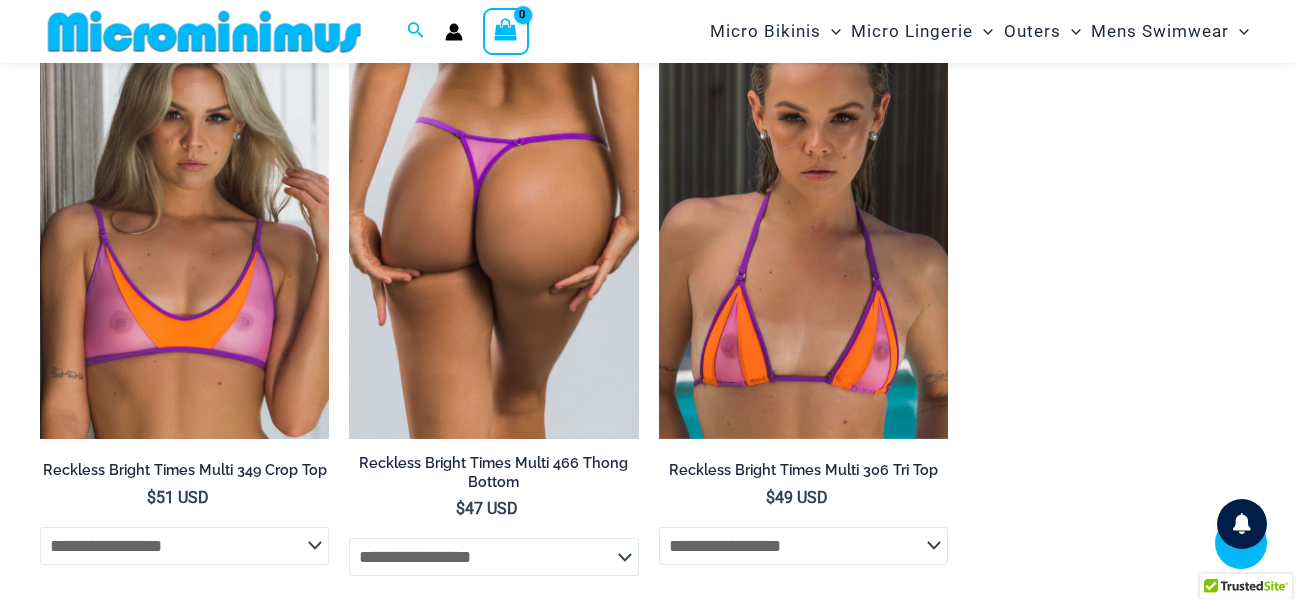 click at bounding box center [493, 223] 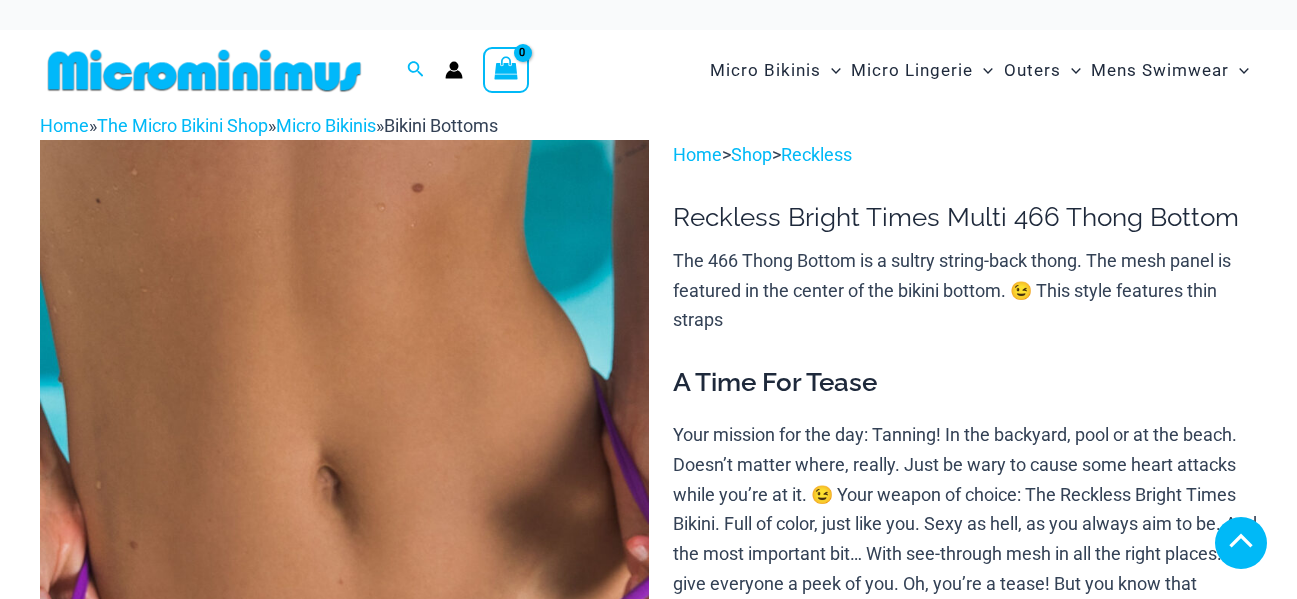 scroll, scrollTop: 400, scrollLeft: 0, axis: vertical 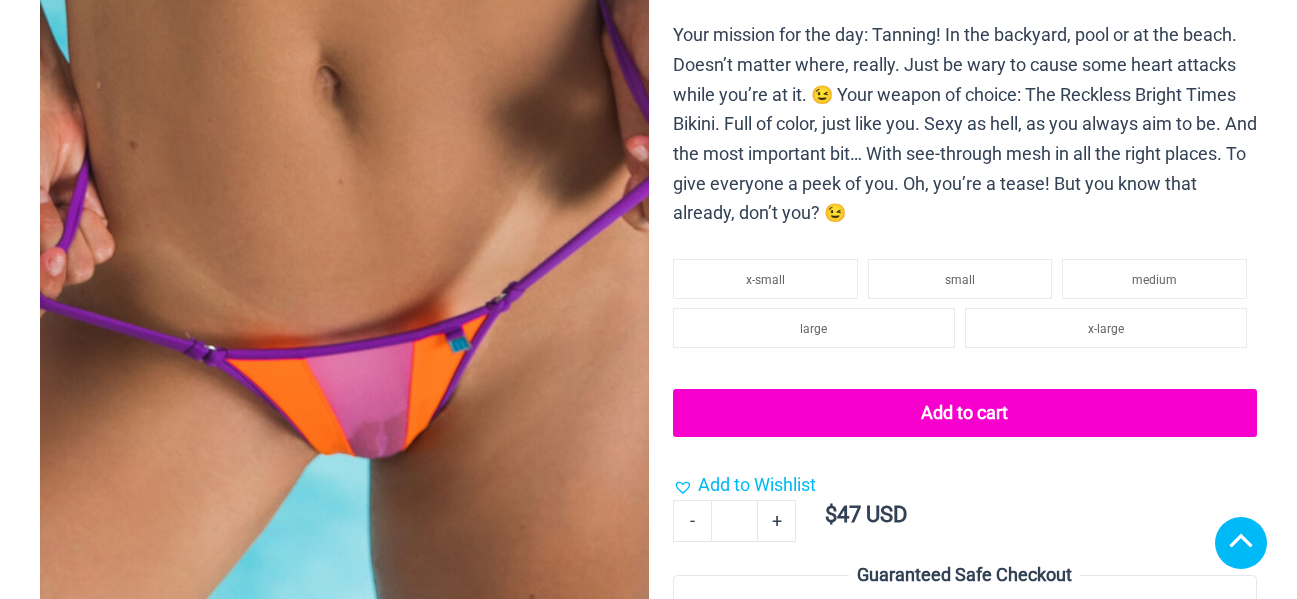 click at bounding box center (344, 196) 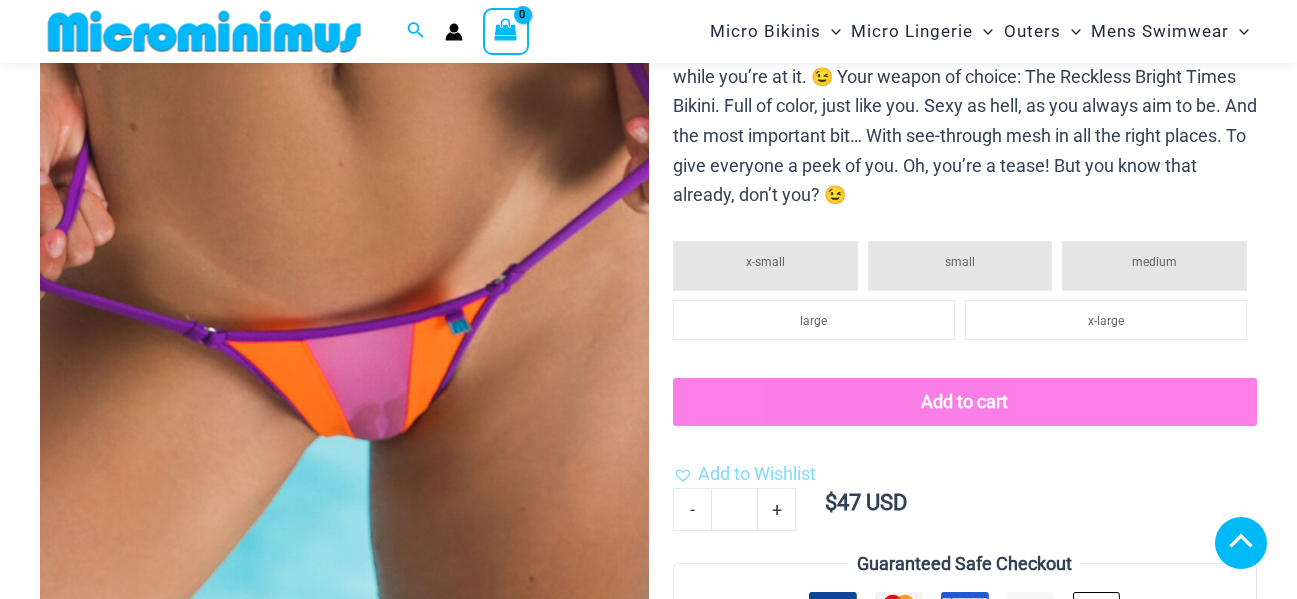 click at bounding box center (184, 3808) 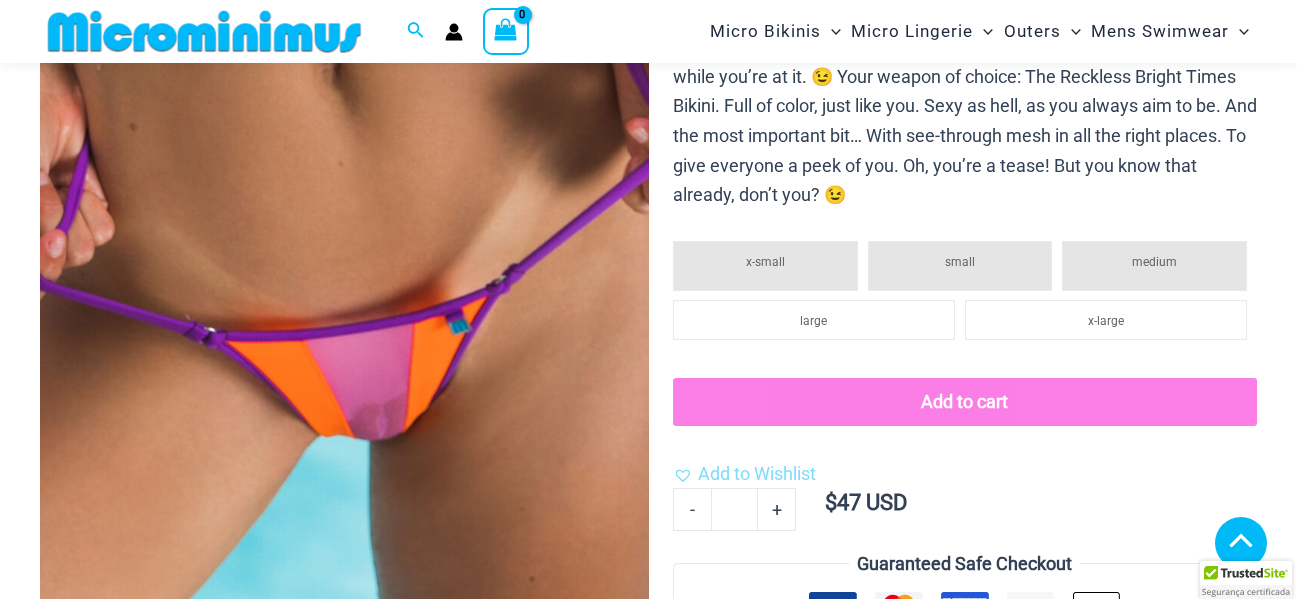 scroll, scrollTop: 4000, scrollLeft: 0, axis: vertical 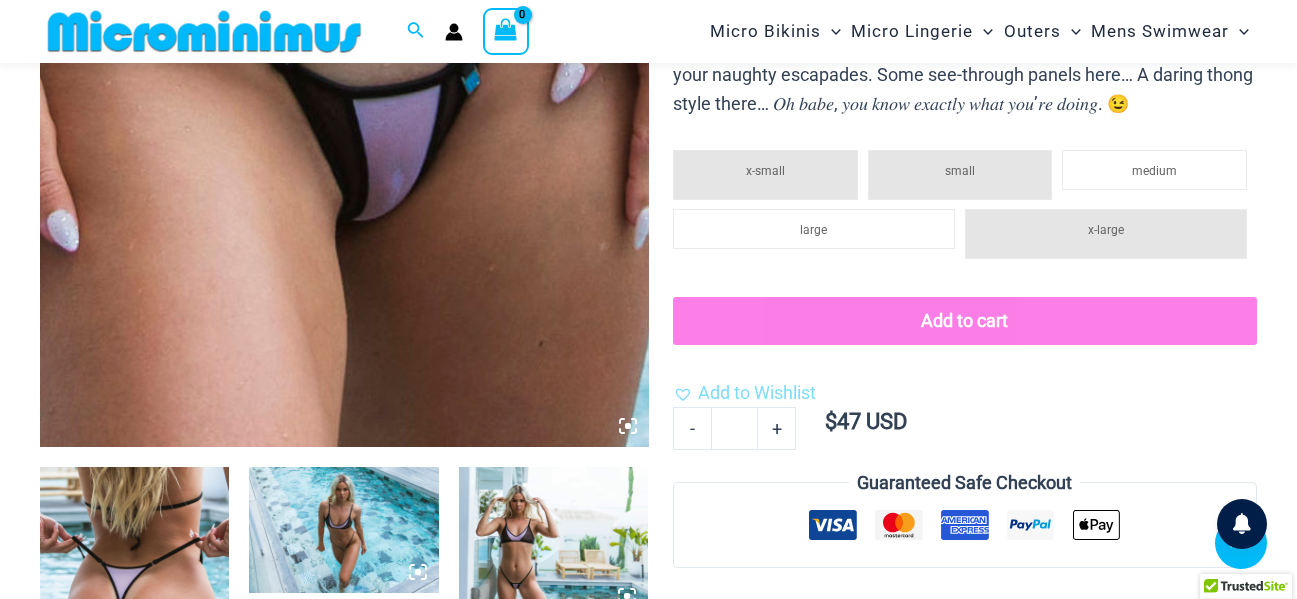 click at bounding box center (344, -7) 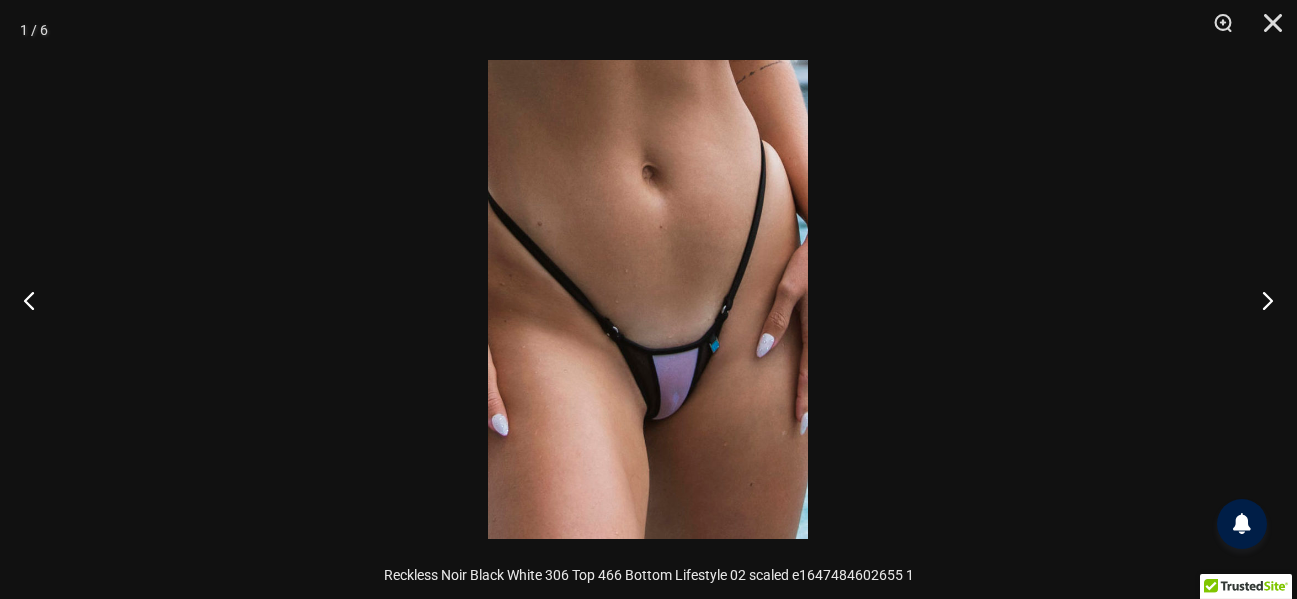 click at bounding box center [648, 299] 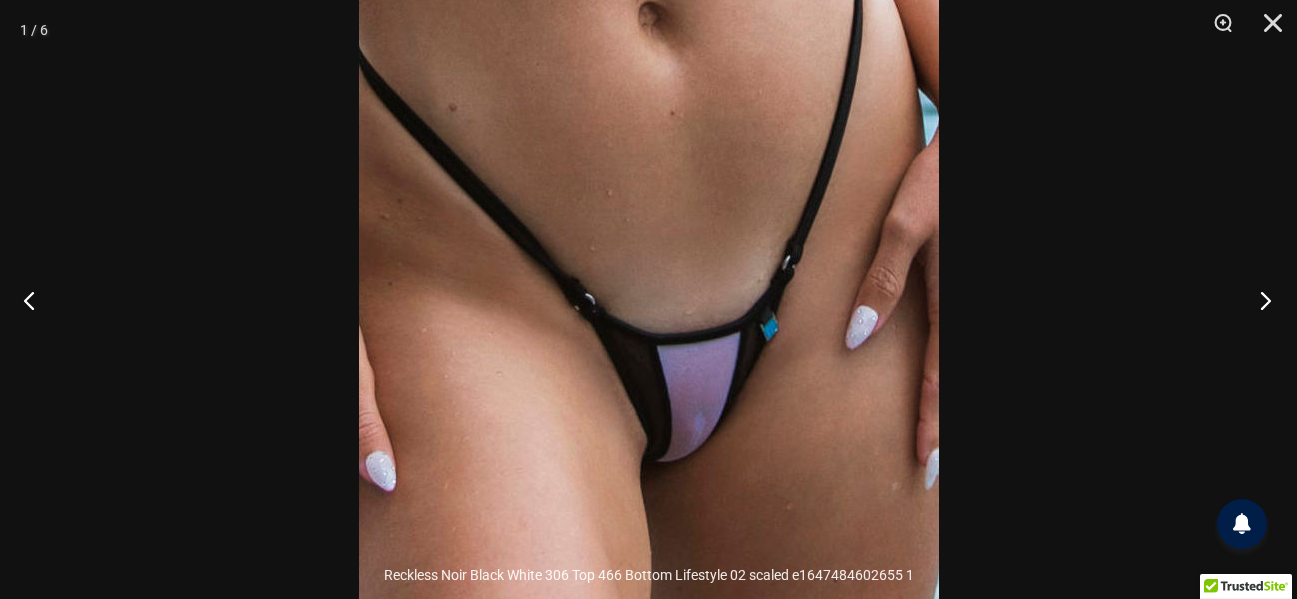 click at bounding box center [1259, 300] 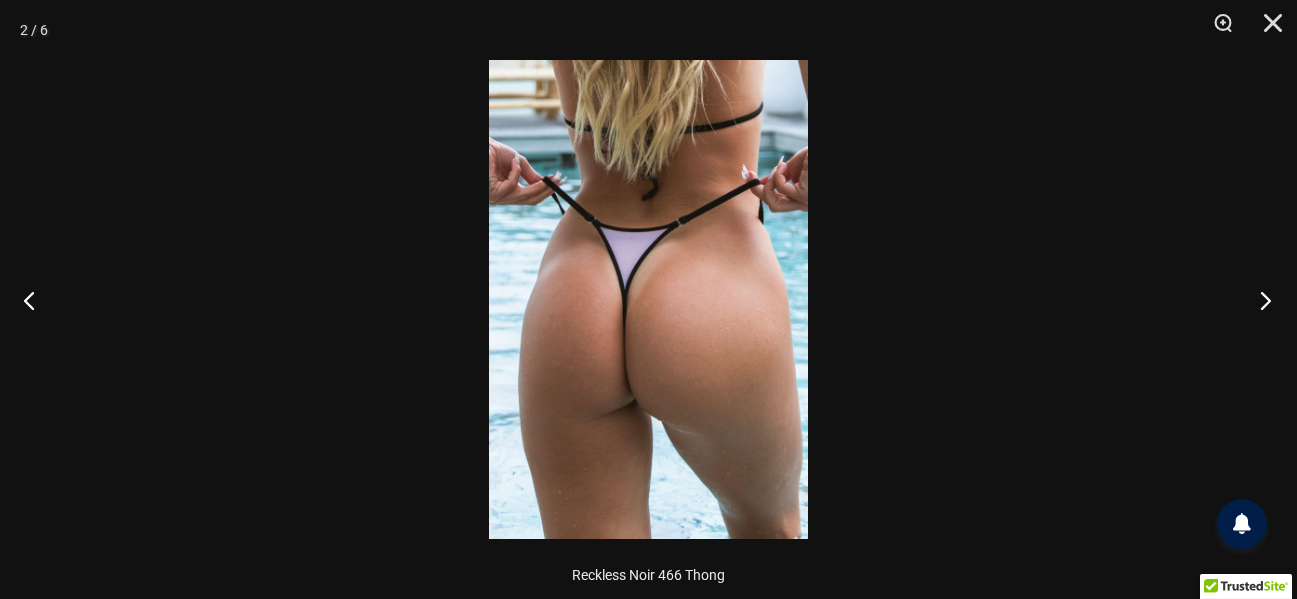 click at bounding box center [1259, 300] 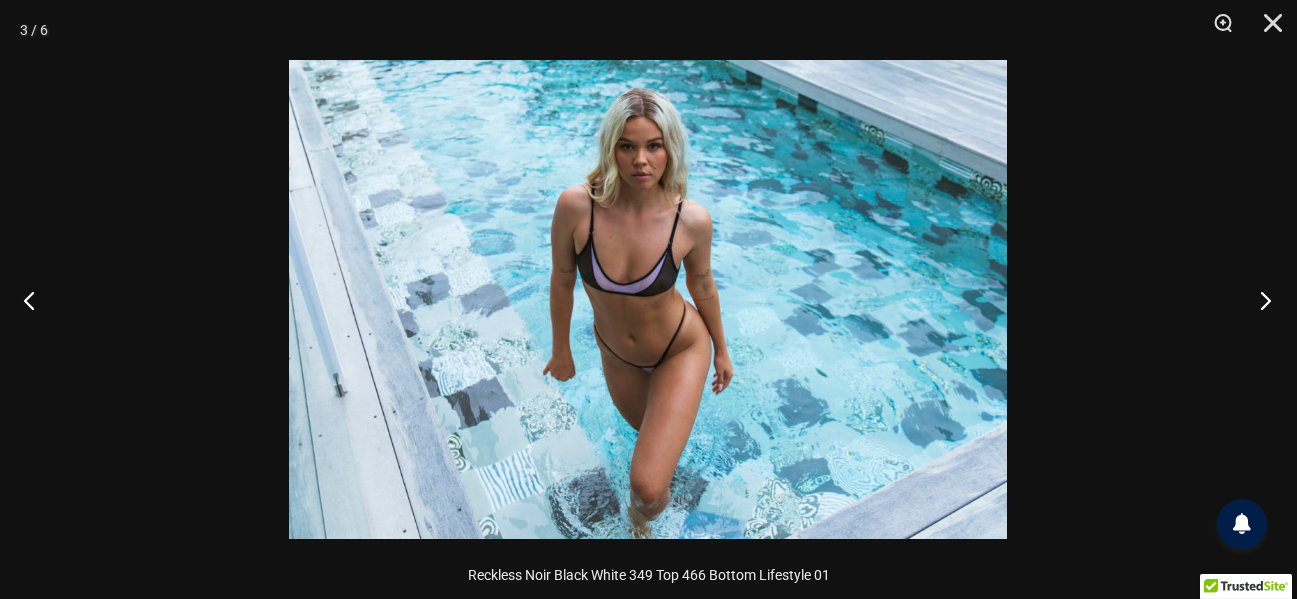 click at bounding box center (1259, 300) 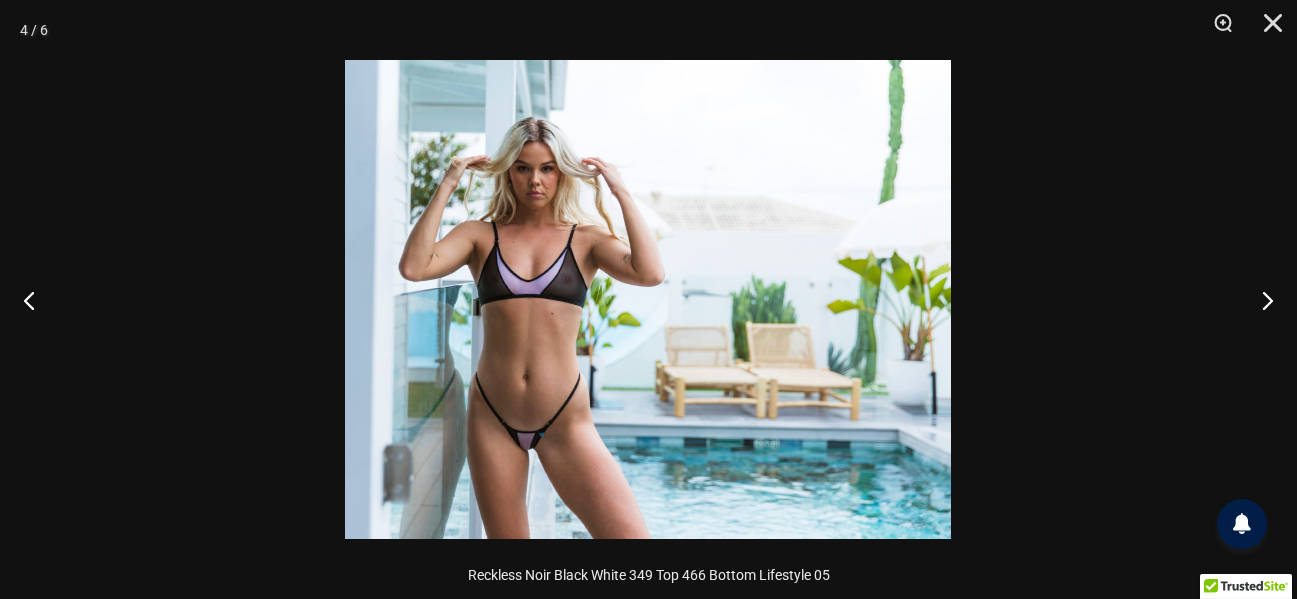 click at bounding box center (648, 299) 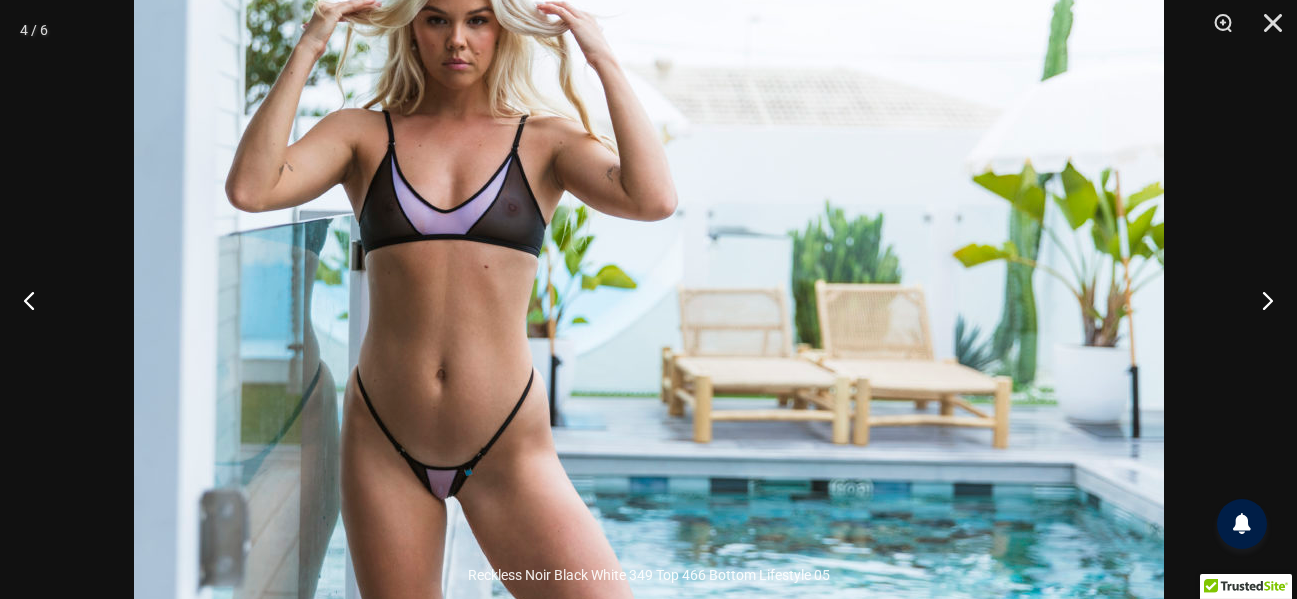 click at bounding box center [649, 243] 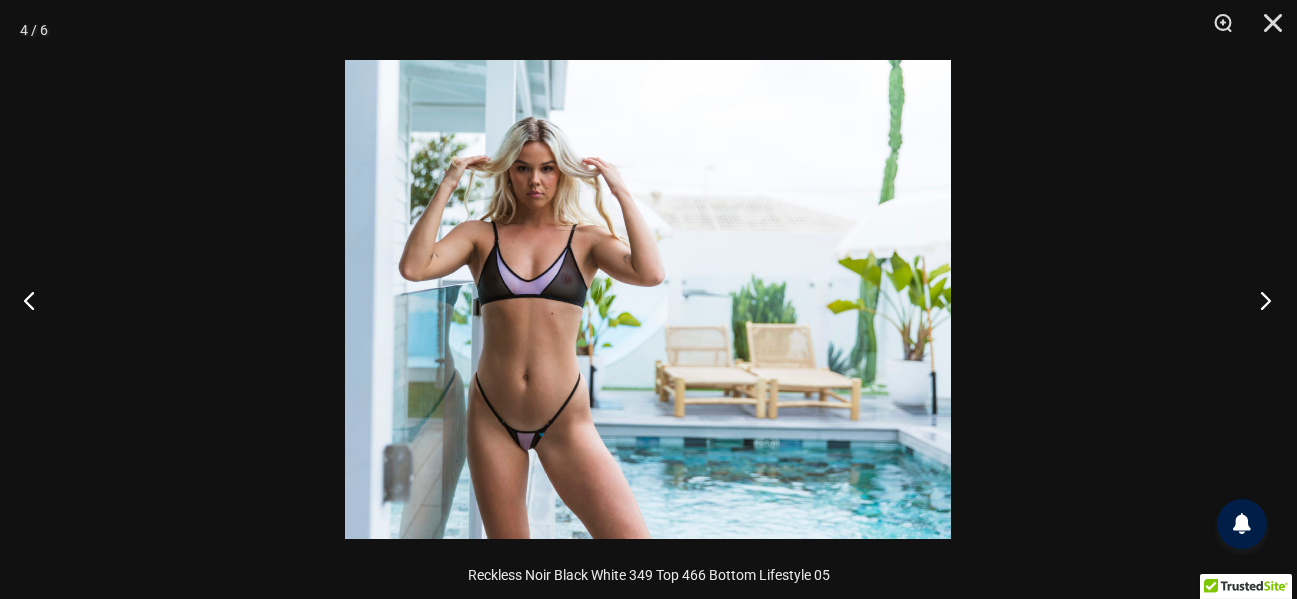 click at bounding box center [1259, 300] 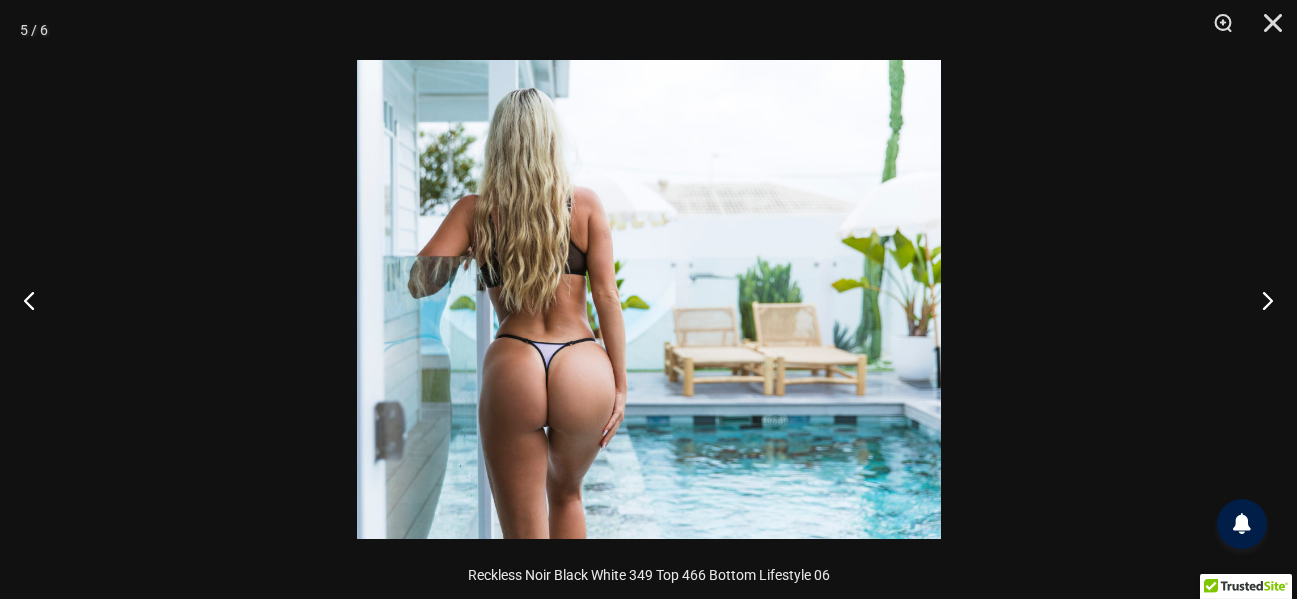 click at bounding box center [649, 299] 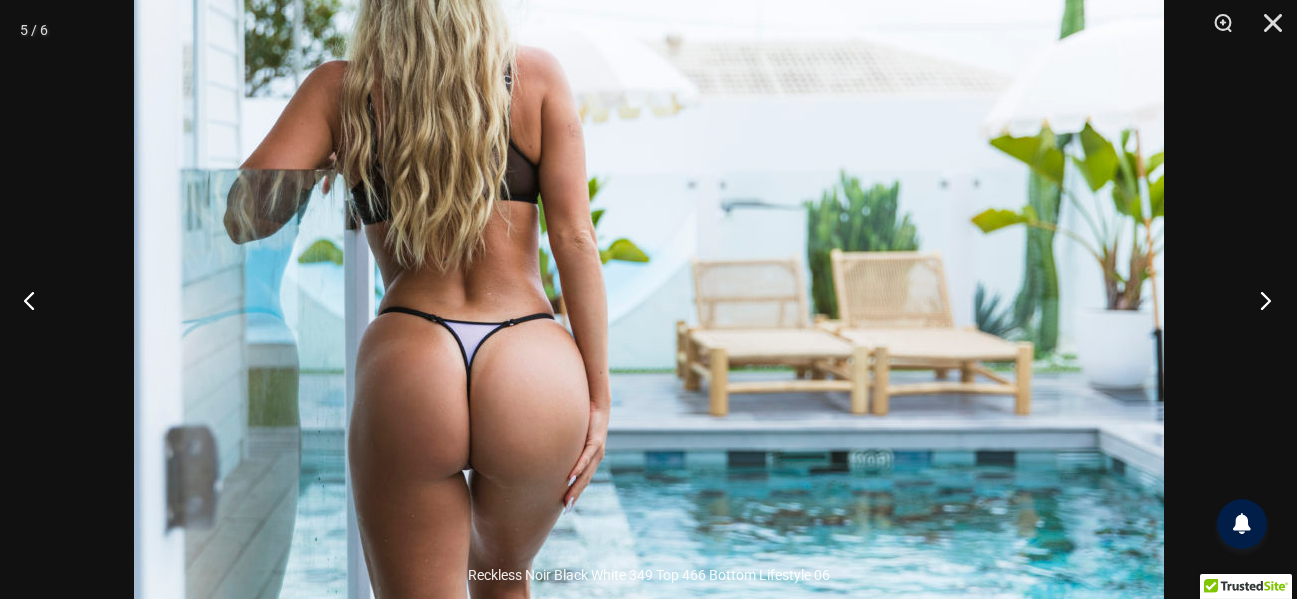 click at bounding box center [1259, 300] 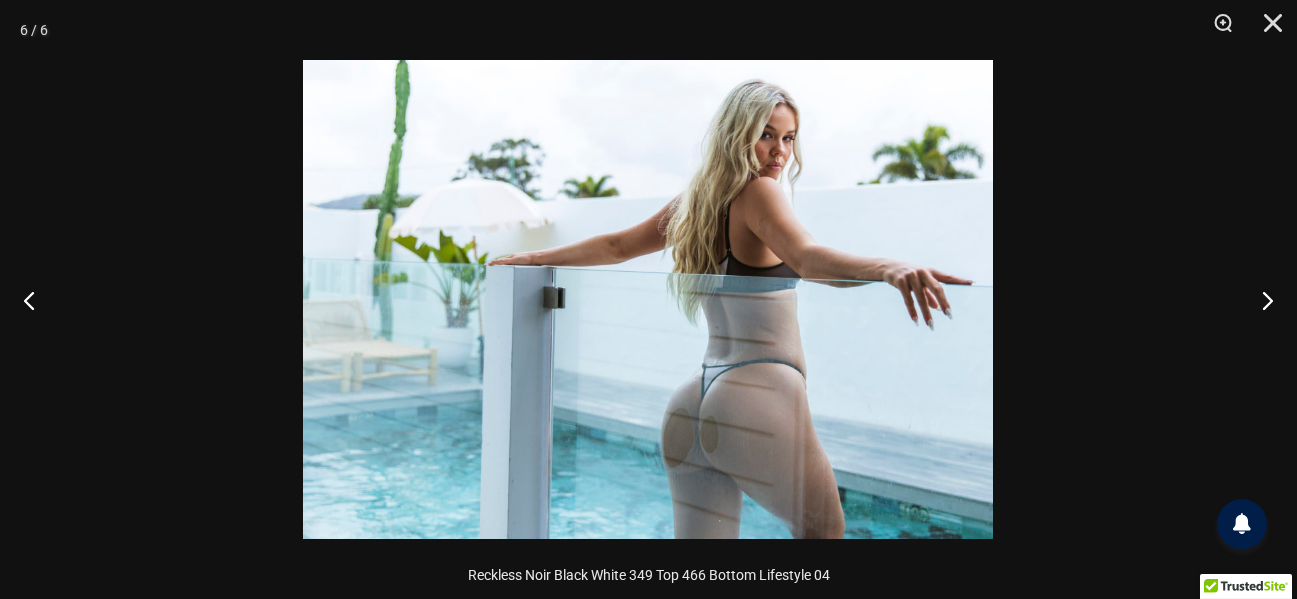 click at bounding box center [648, 299] 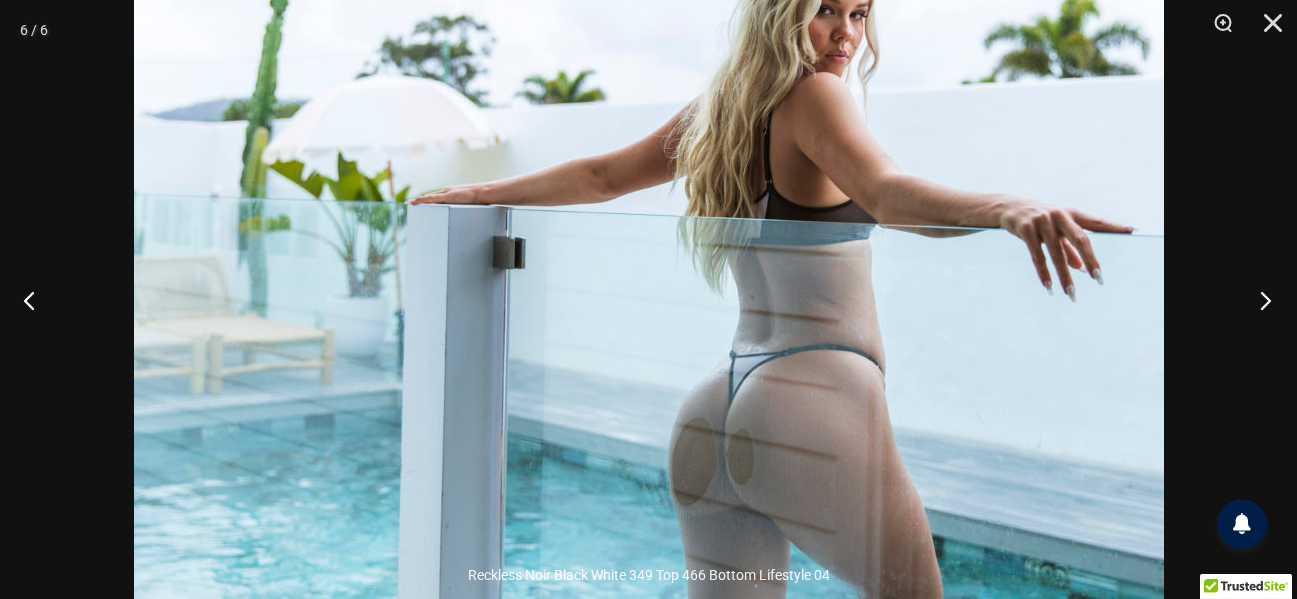 click at bounding box center [1259, 300] 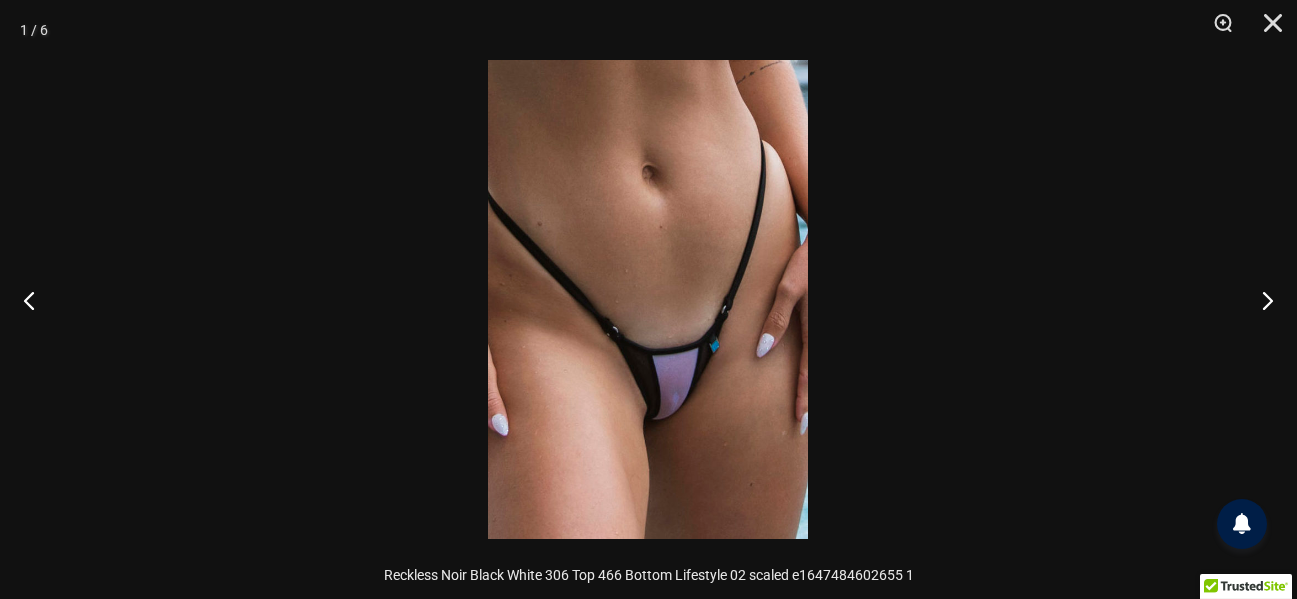 click at bounding box center (648, 299) 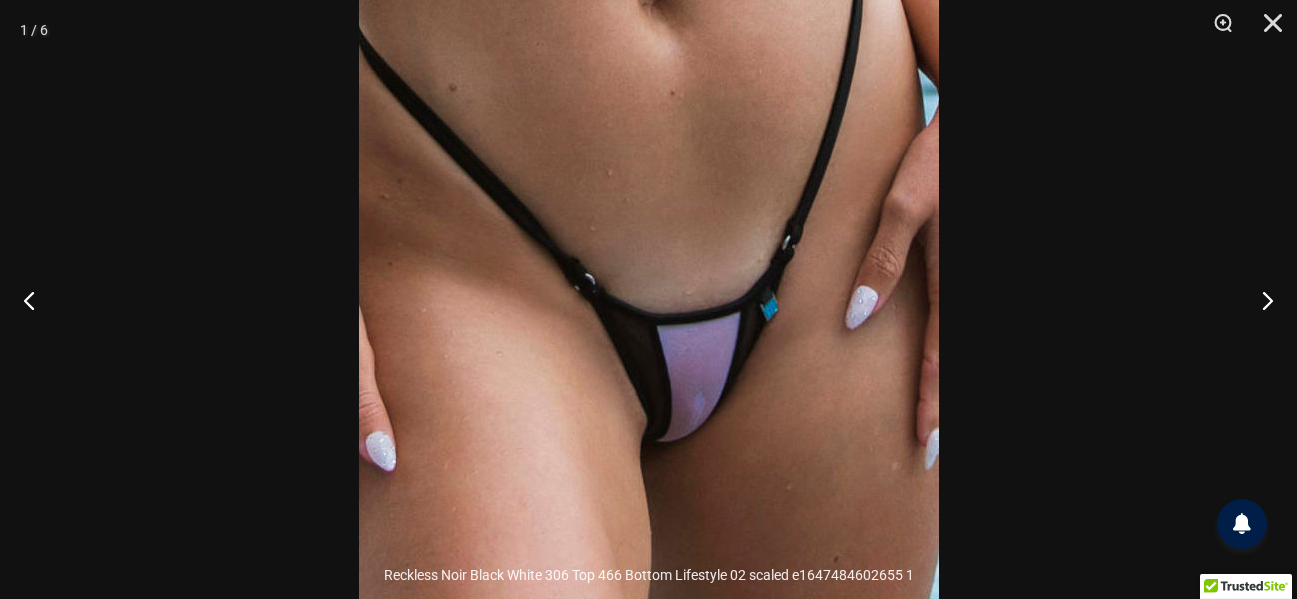 click at bounding box center (649, 224) 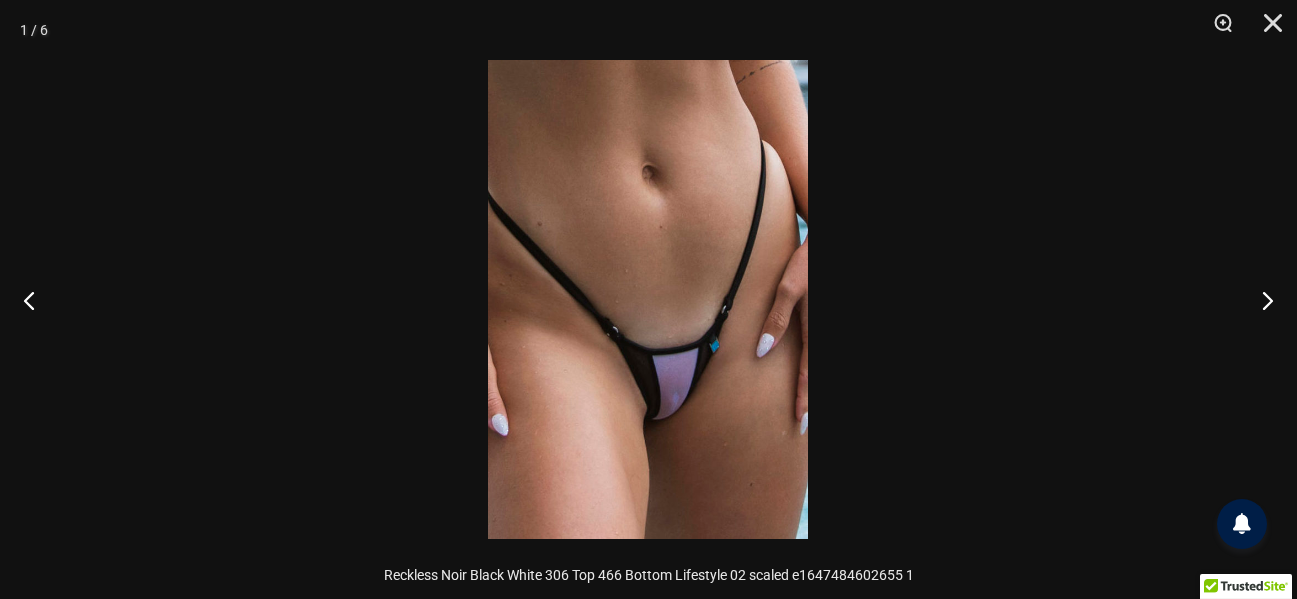 click at bounding box center [648, 299] 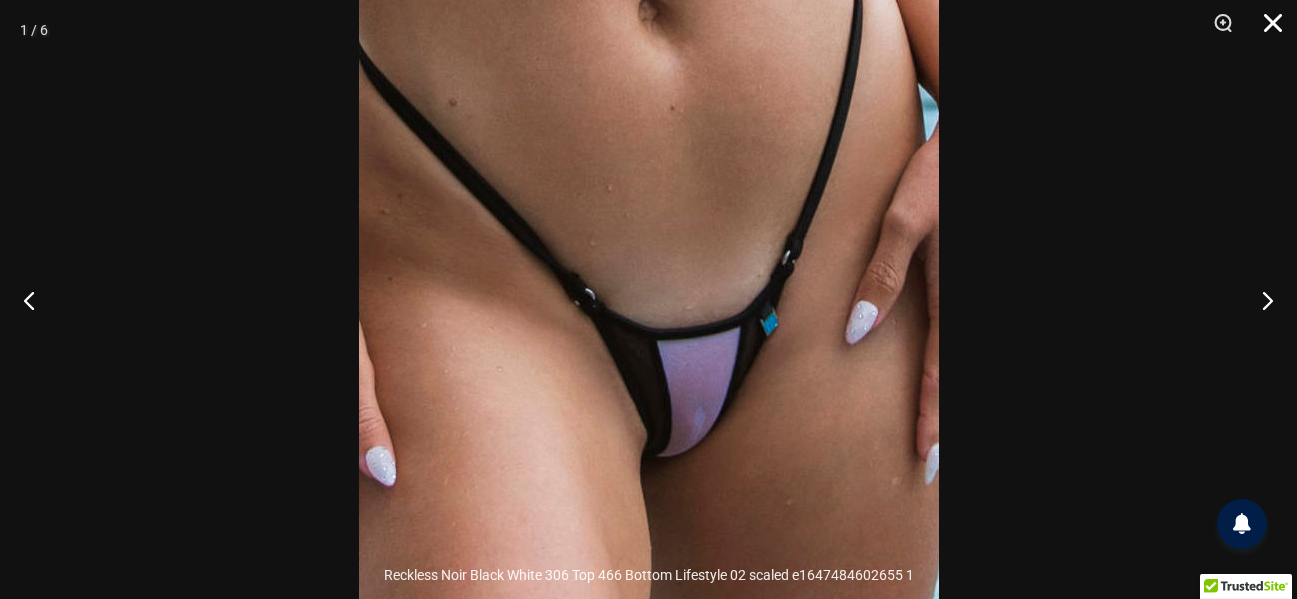 click at bounding box center (1266, 30) 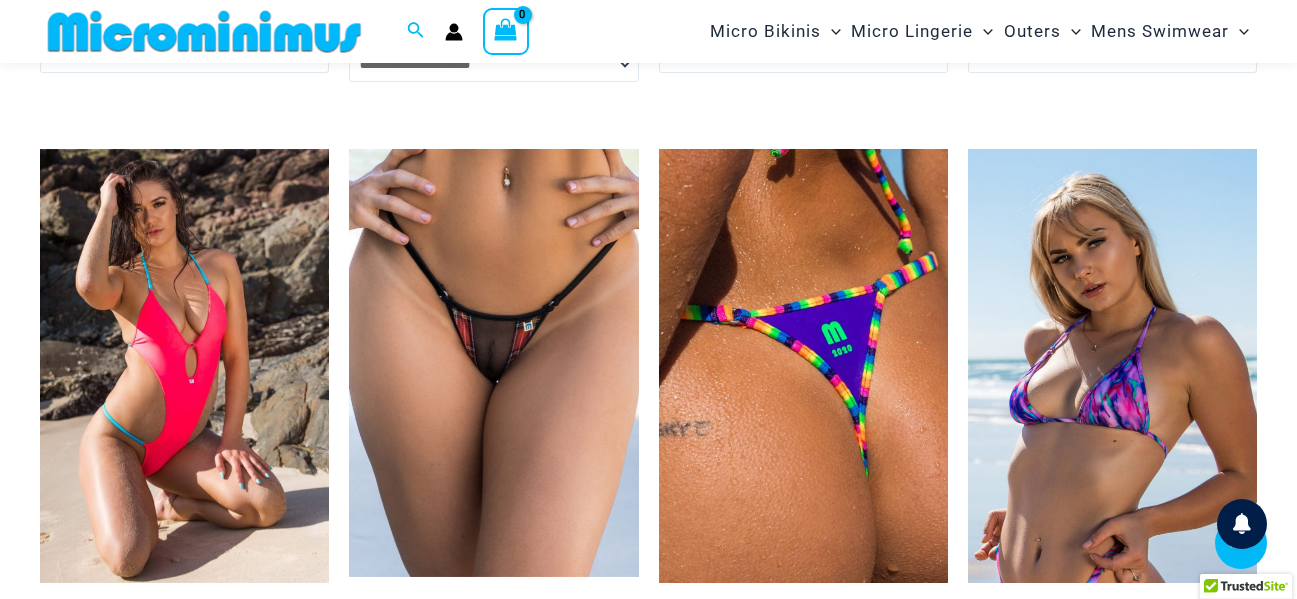 scroll, scrollTop: 5947, scrollLeft: 0, axis: vertical 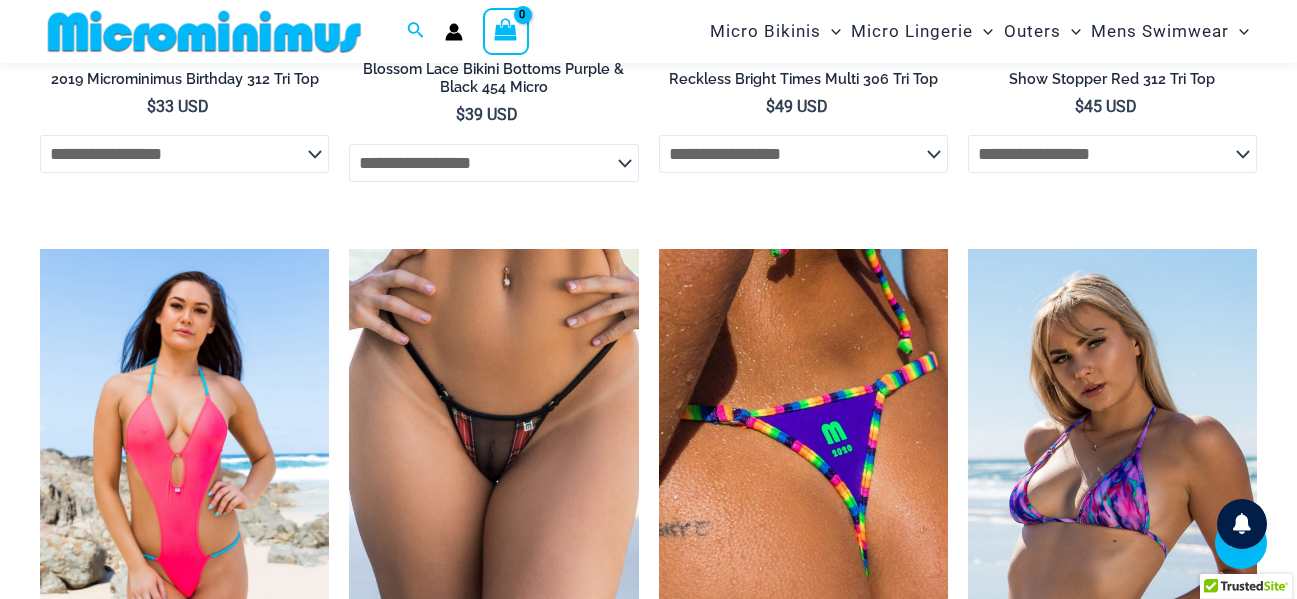 click at bounding box center (184, 466) 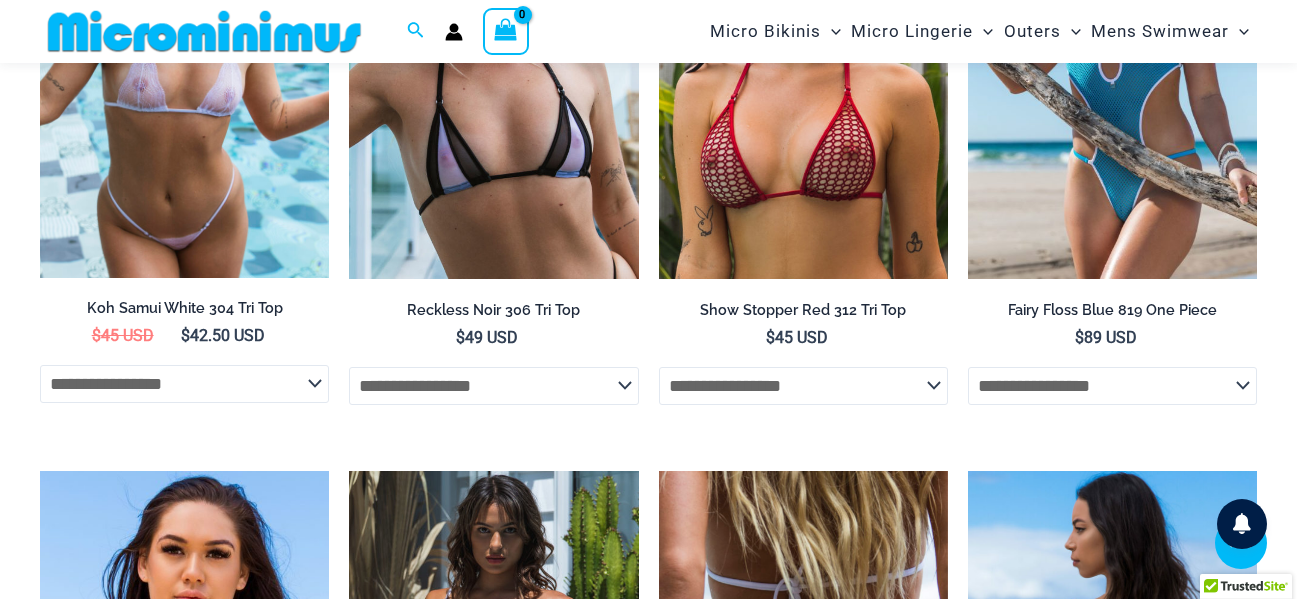 scroll, scrollTop: 2282, scrollLeft: 0, axis: vertical 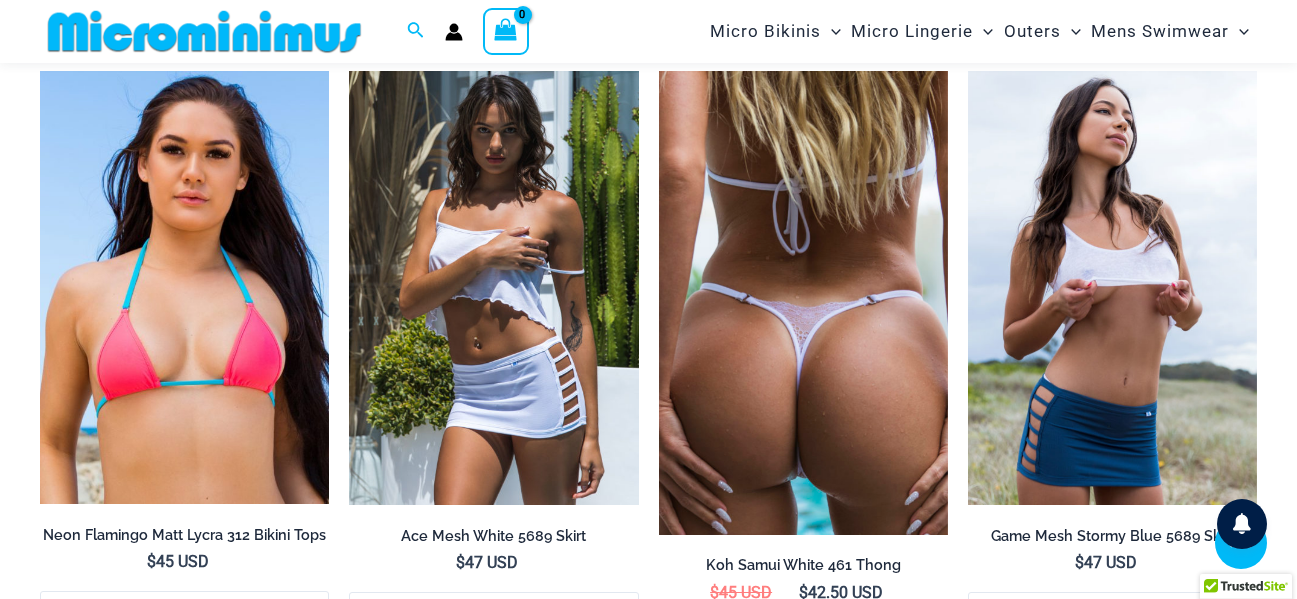click at bounding box center (803, 303) 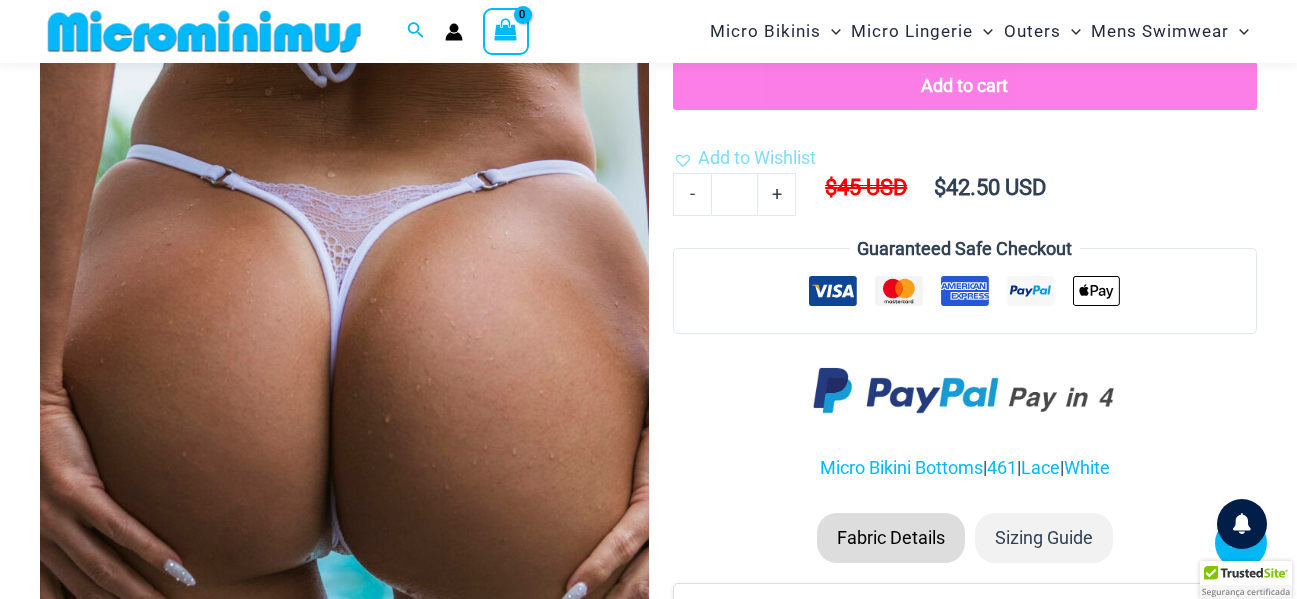 scroll, scrollTop: 582, scrollLeft: 0, axis: vertical 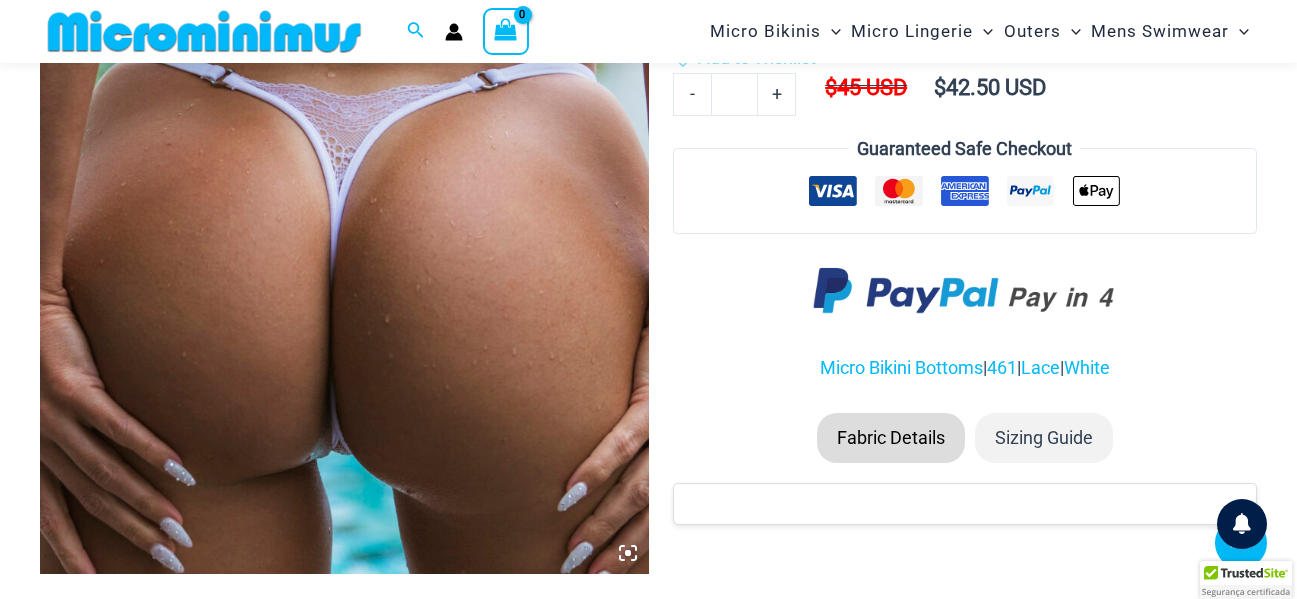 click at bounding box center (344, 87) 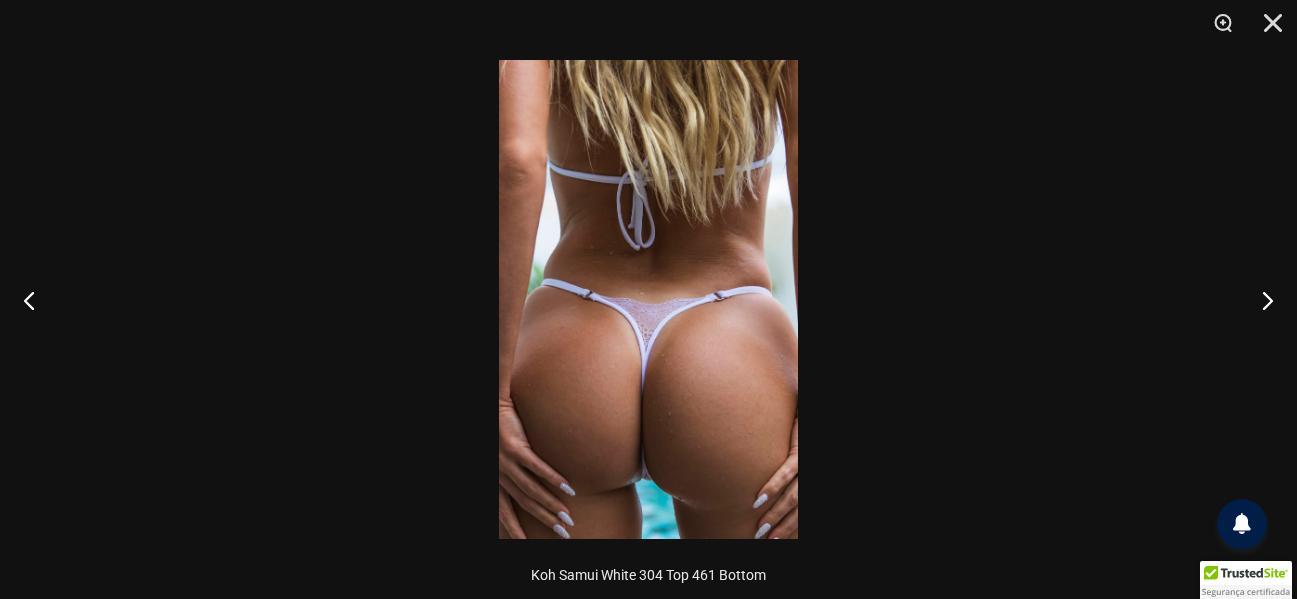 click at bounding box center (648, 299) 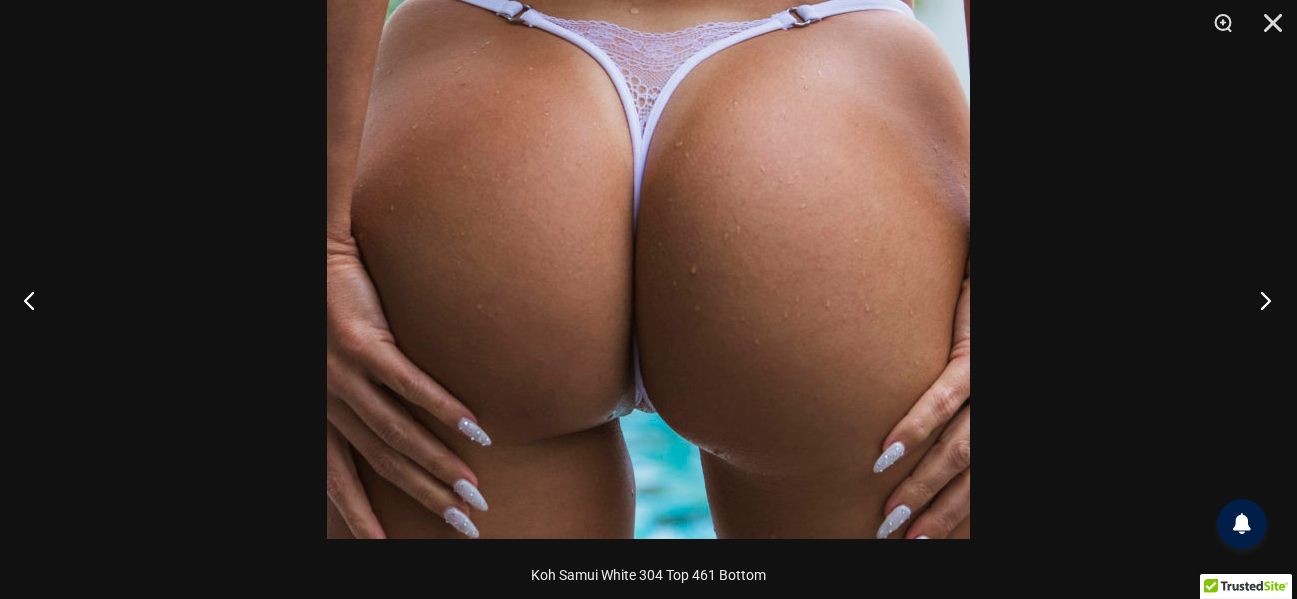 click at bounding box center [1259, 300] 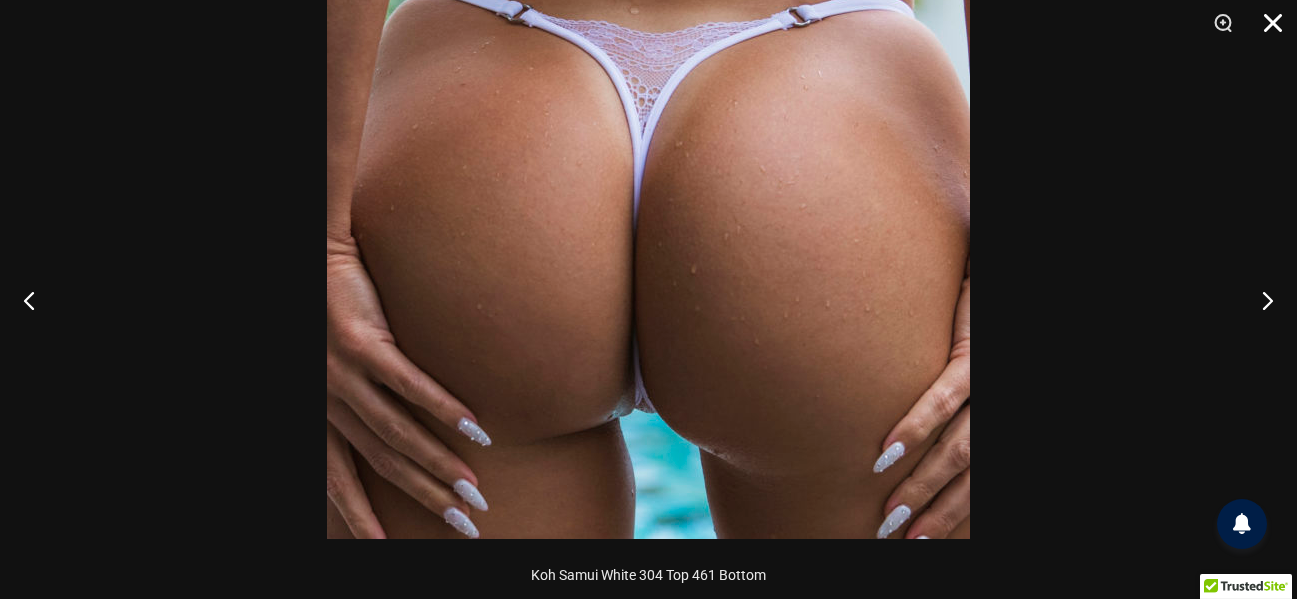 click at bounding box center (1266, 30) 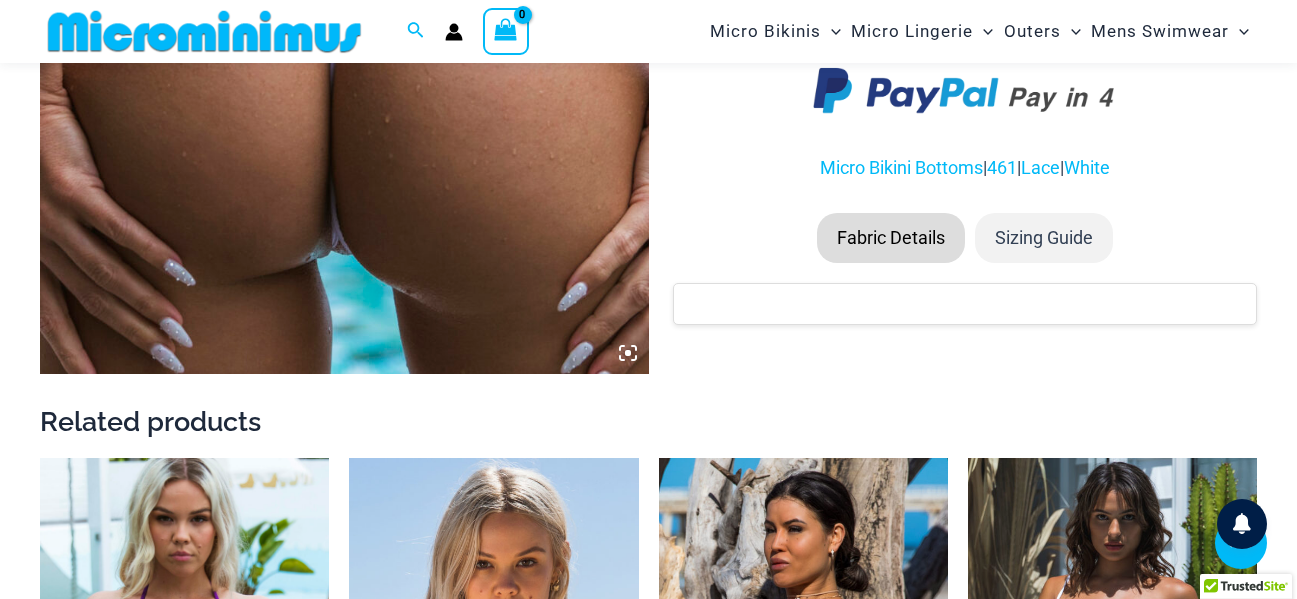 scroll, scrollTop: 1182, scrollLeft: 0, axis: vertical 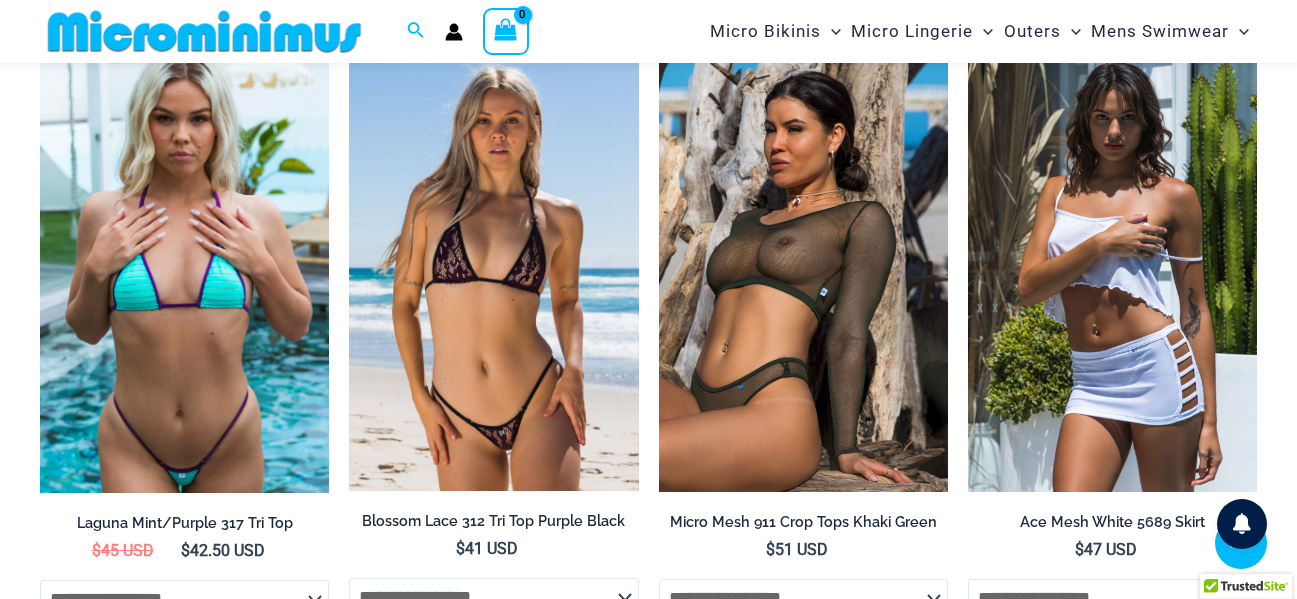 click at bounding box center (493, 274) 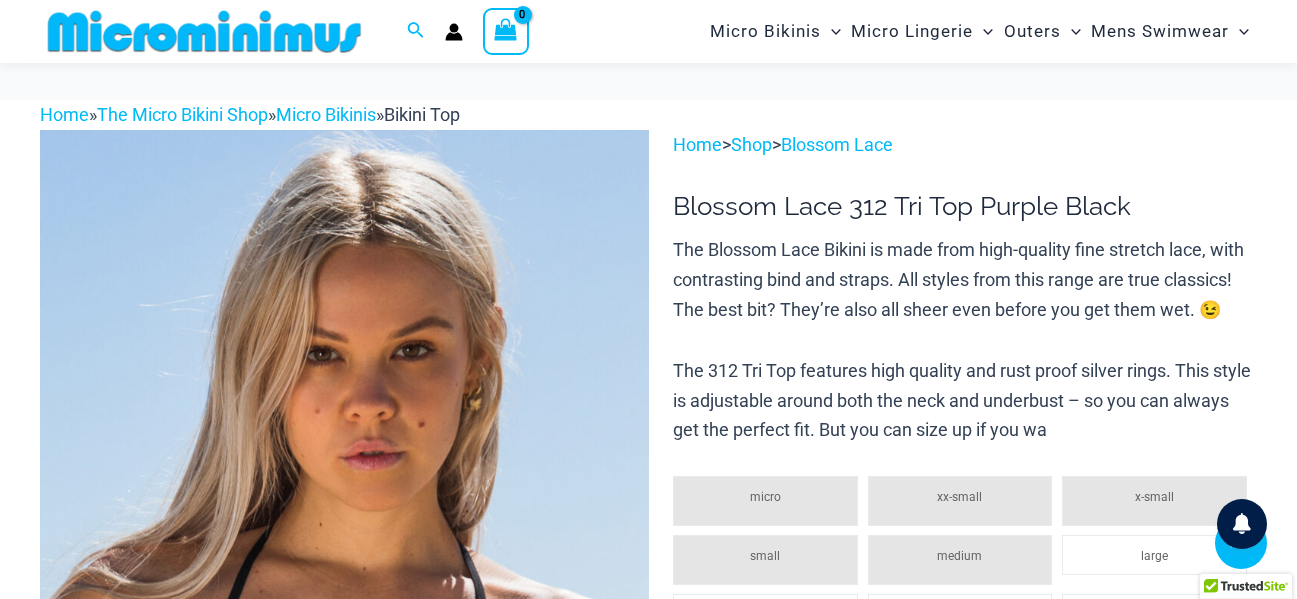 scroll, scrollTop: 582, scrollLeft: 0, axis: vertical 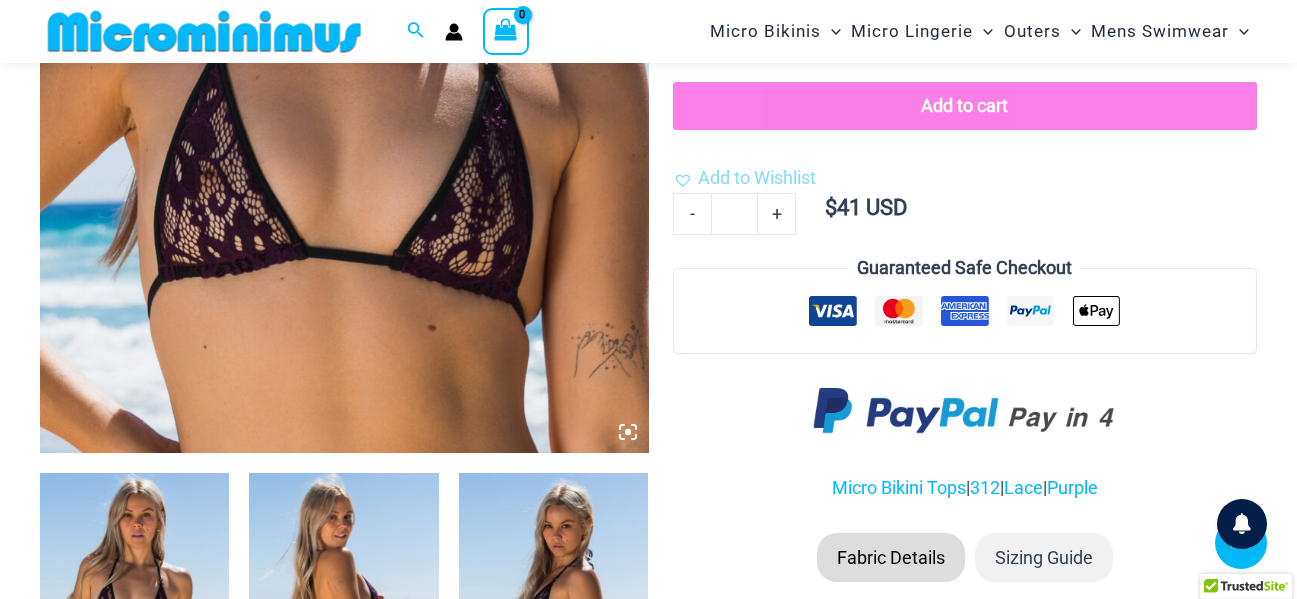 click at bounding box center (344, -4) 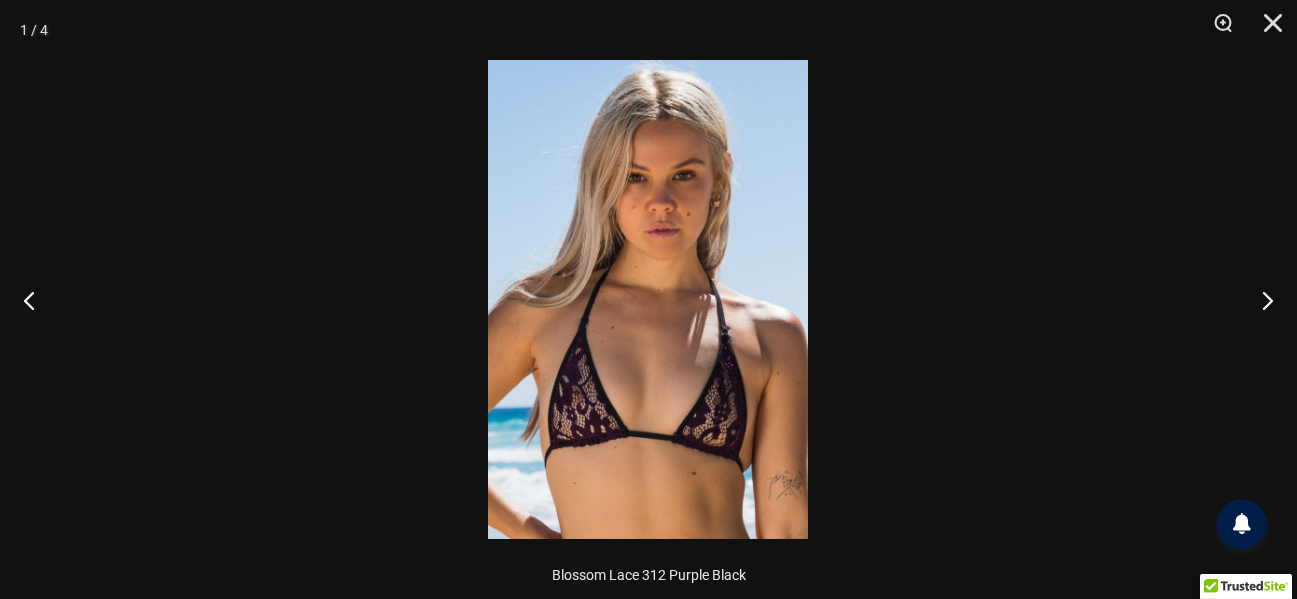 click at bounding box center [648, 299] 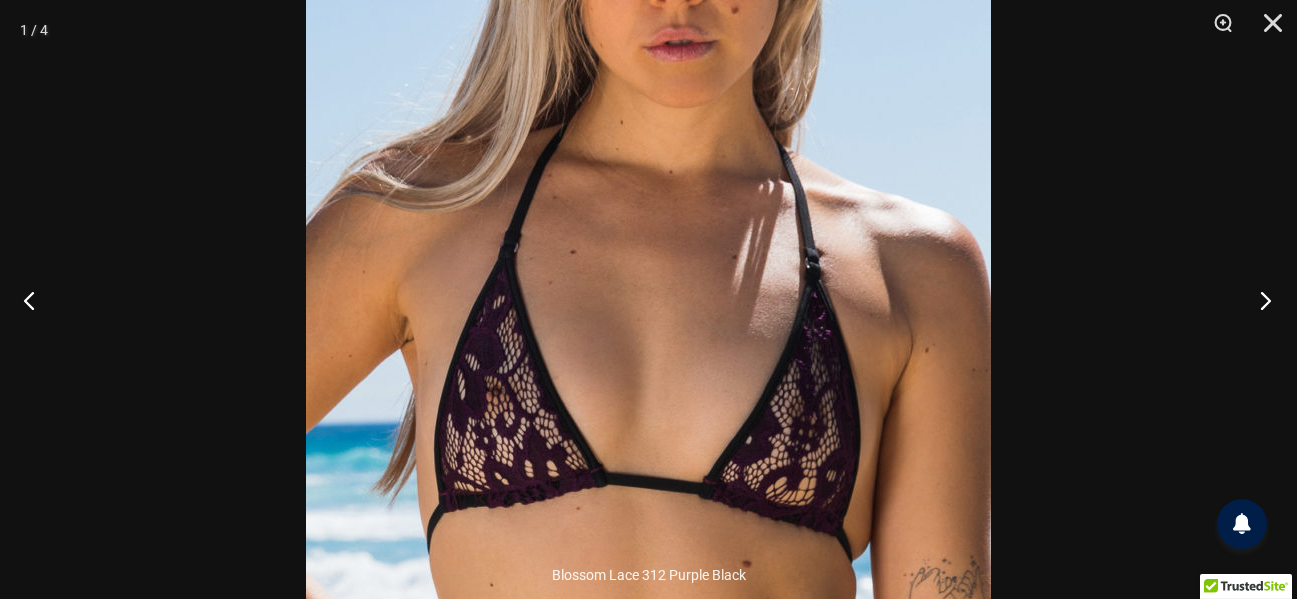 click at bounding box center [1259, 300] 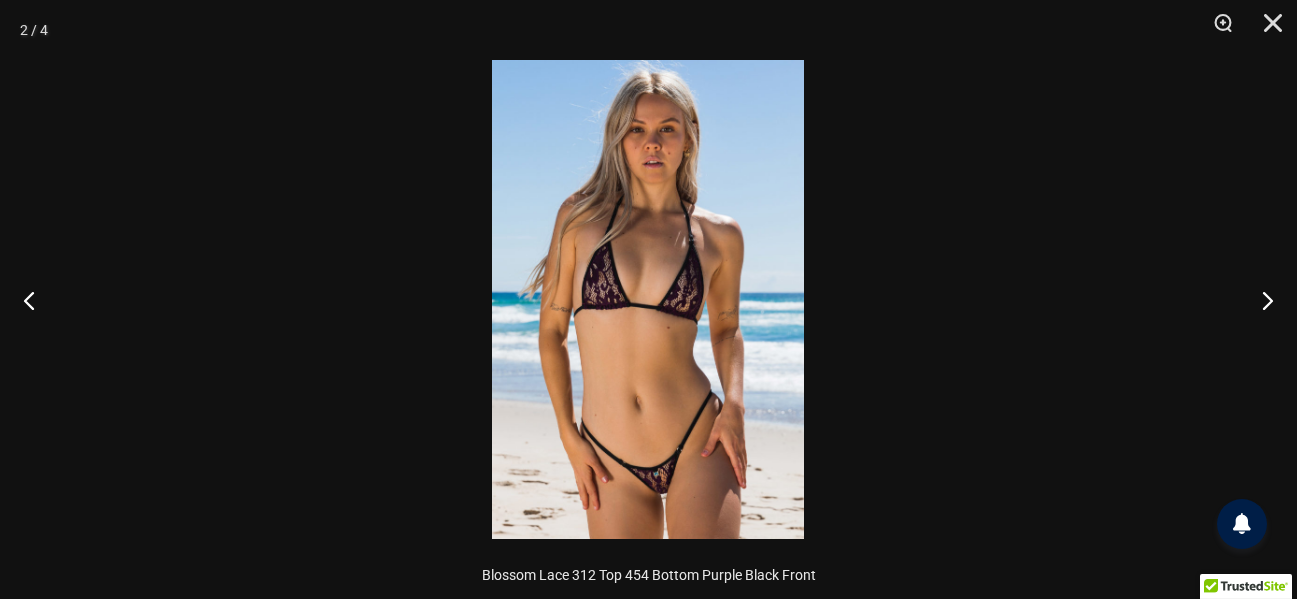 click at bounding box center (648, 299) 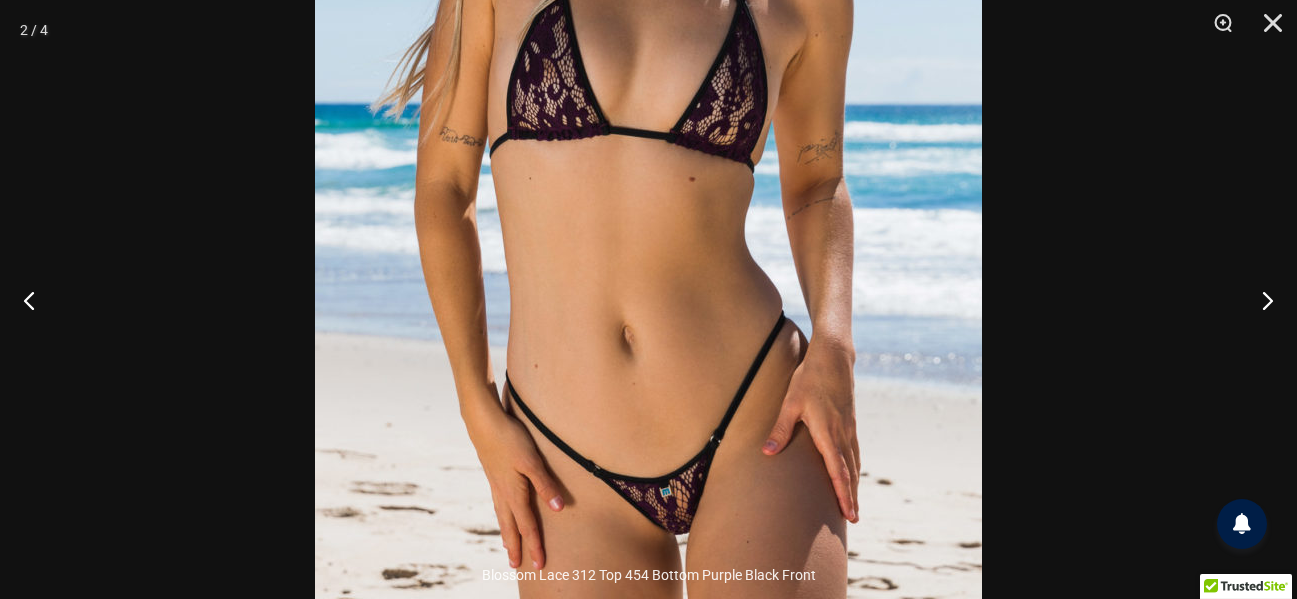 click at bounding box center (648, 119) 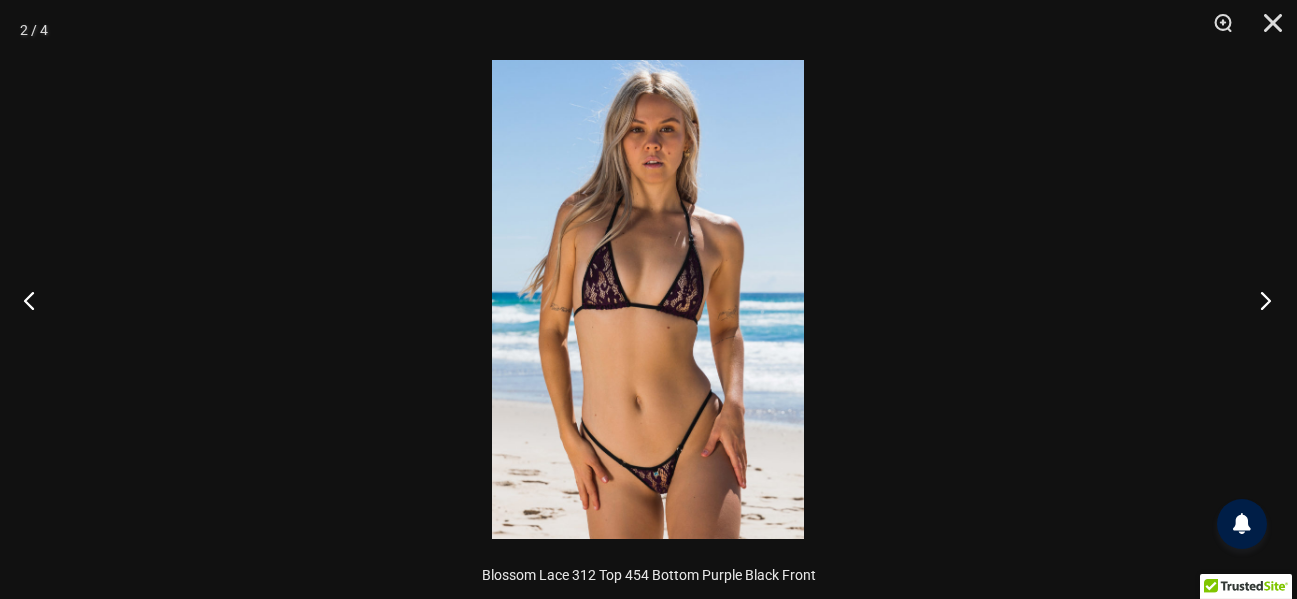 click at bounding box center (1259, 300) 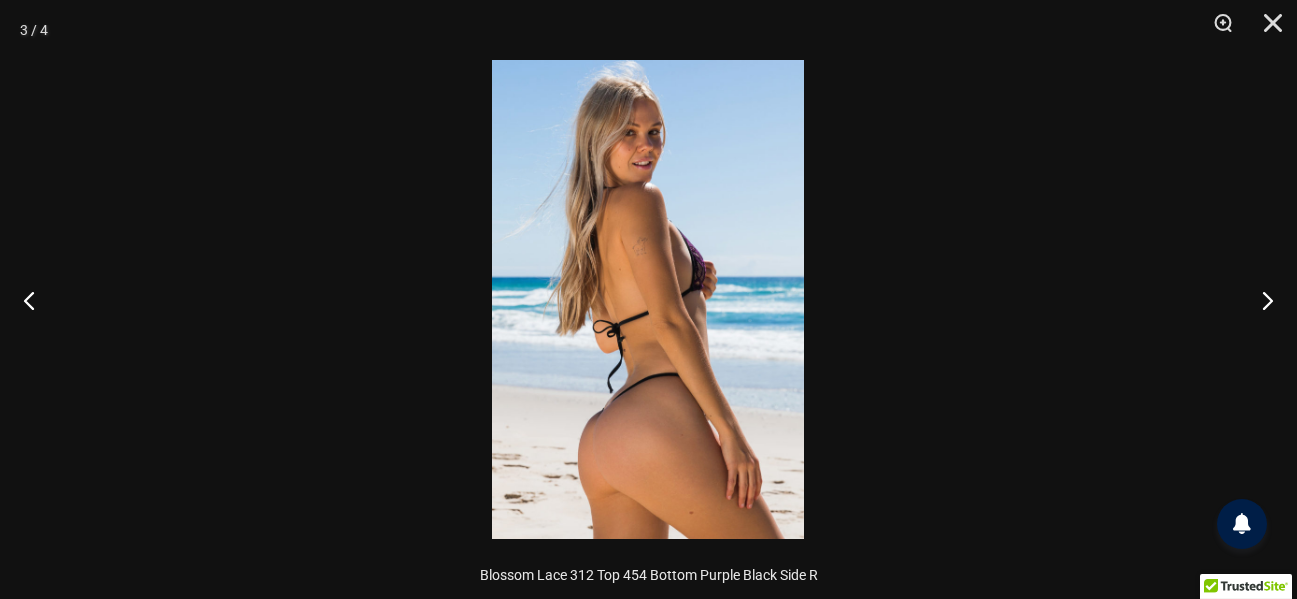click at bounding box center [648, 299] 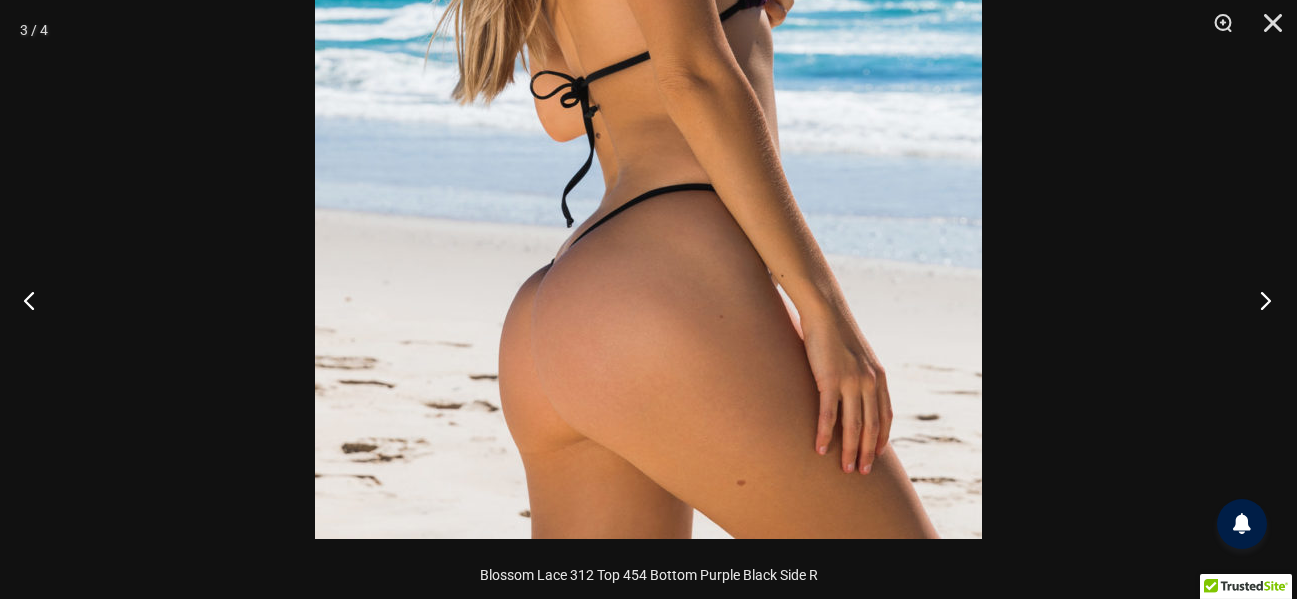 click at bounding box center [1259, 300] 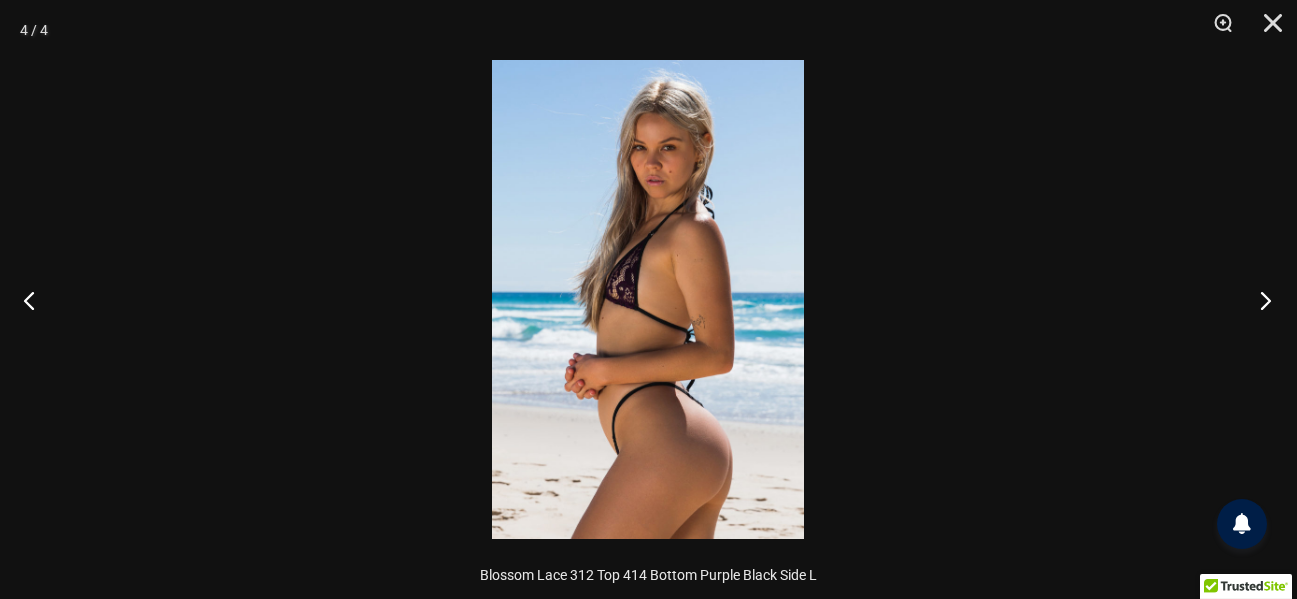 click at bounding box center (1259, 300) 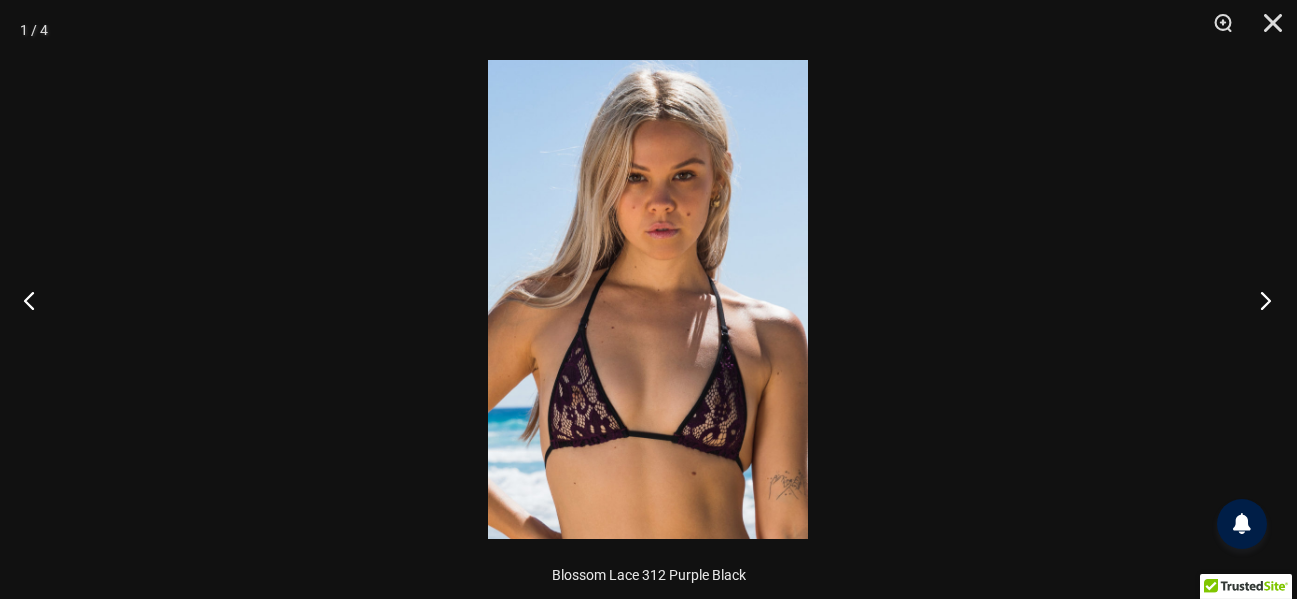 click at bounding box center (1259, 300) 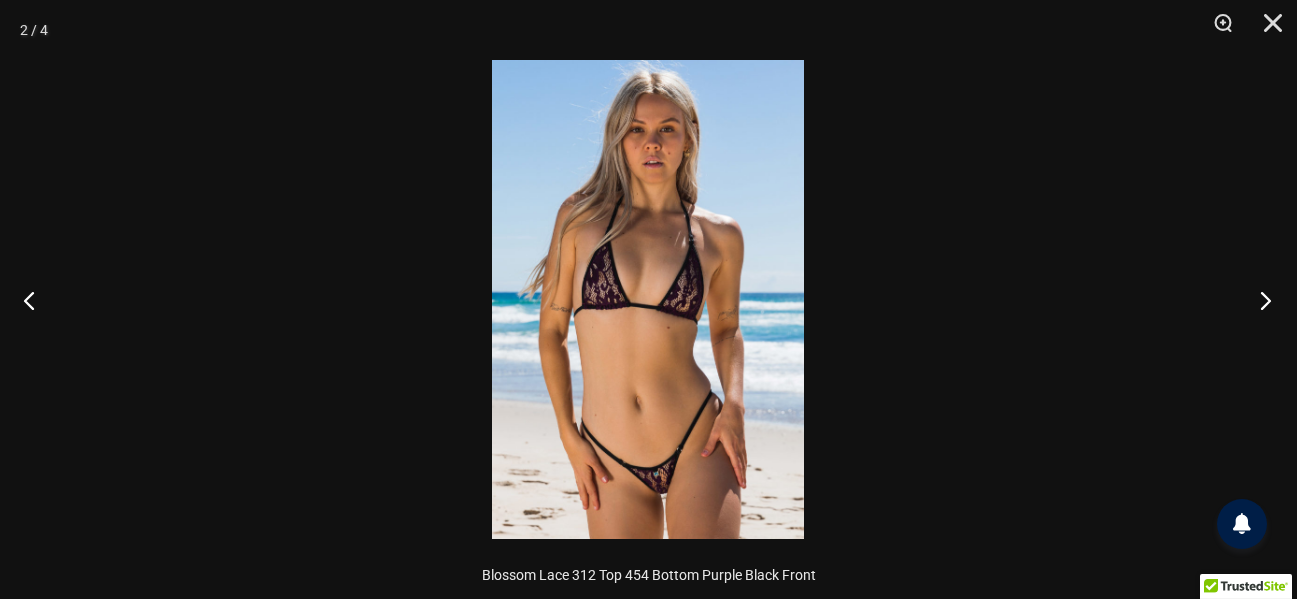 click at bounding box center [1259, 300] 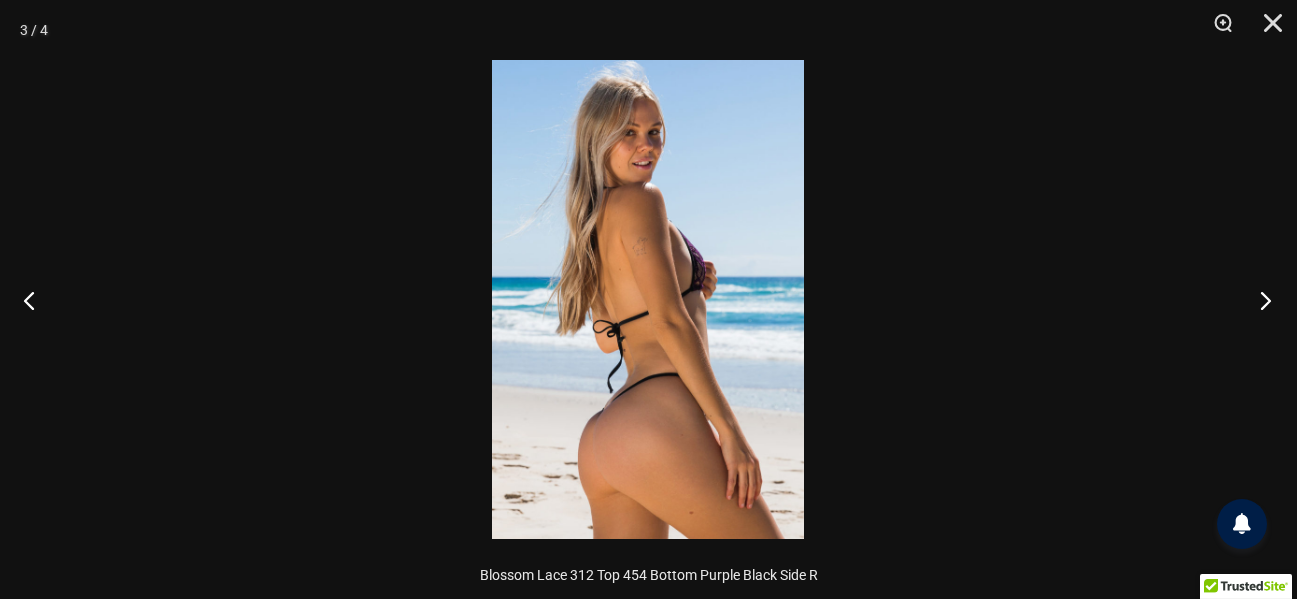 click at bounding box center (1259, 300) 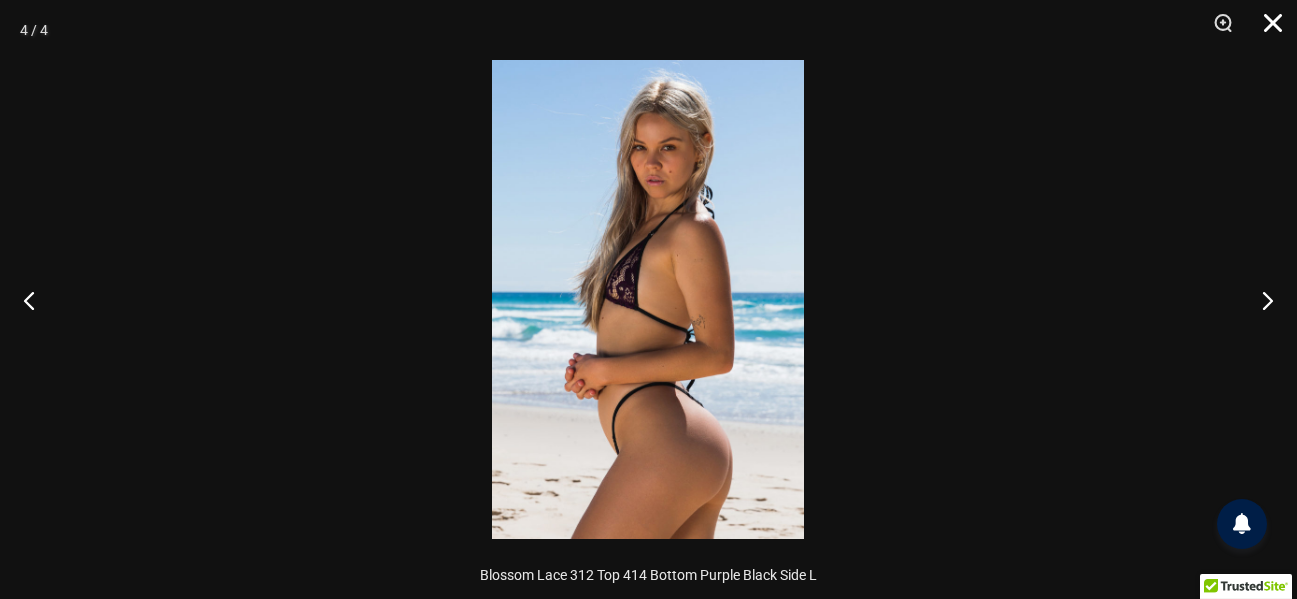 click at bounding box center [1266, 30] 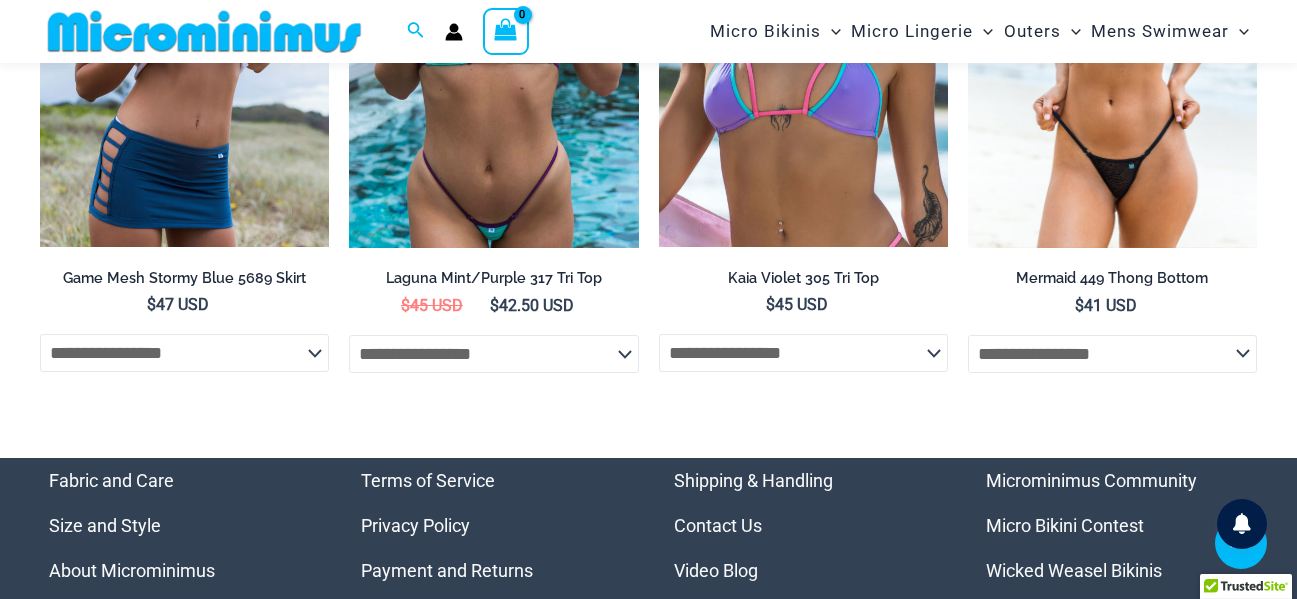 scroll, scrollTop: 4982, scrollLeft: 0, axis: vertical 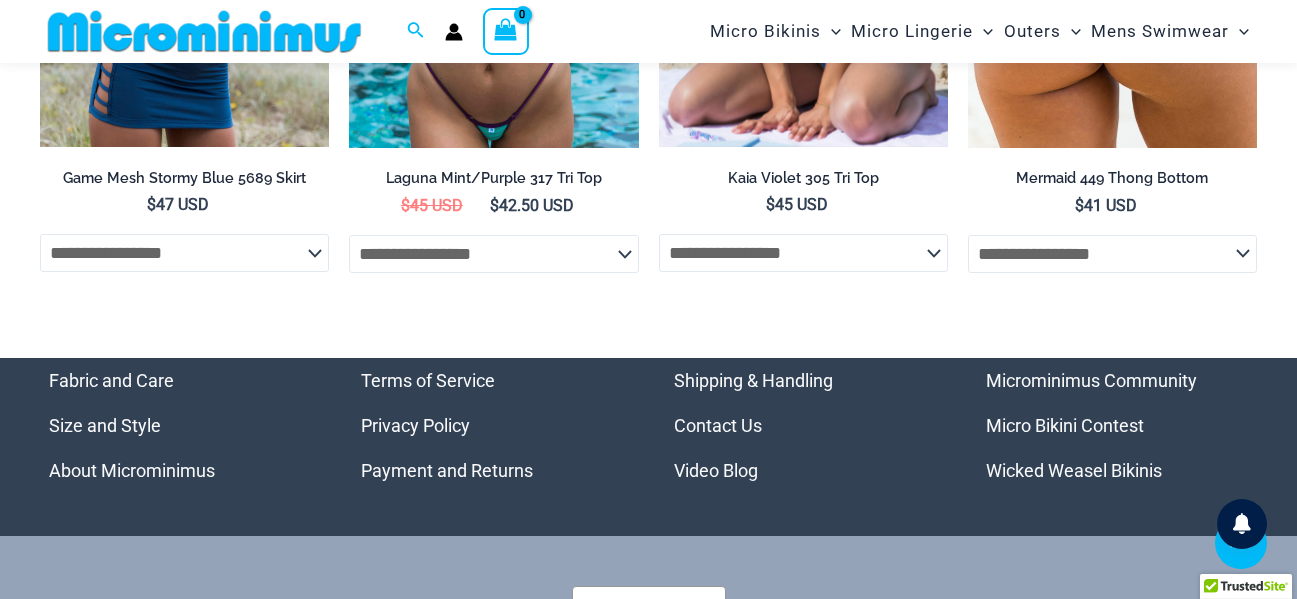 click on "**********" 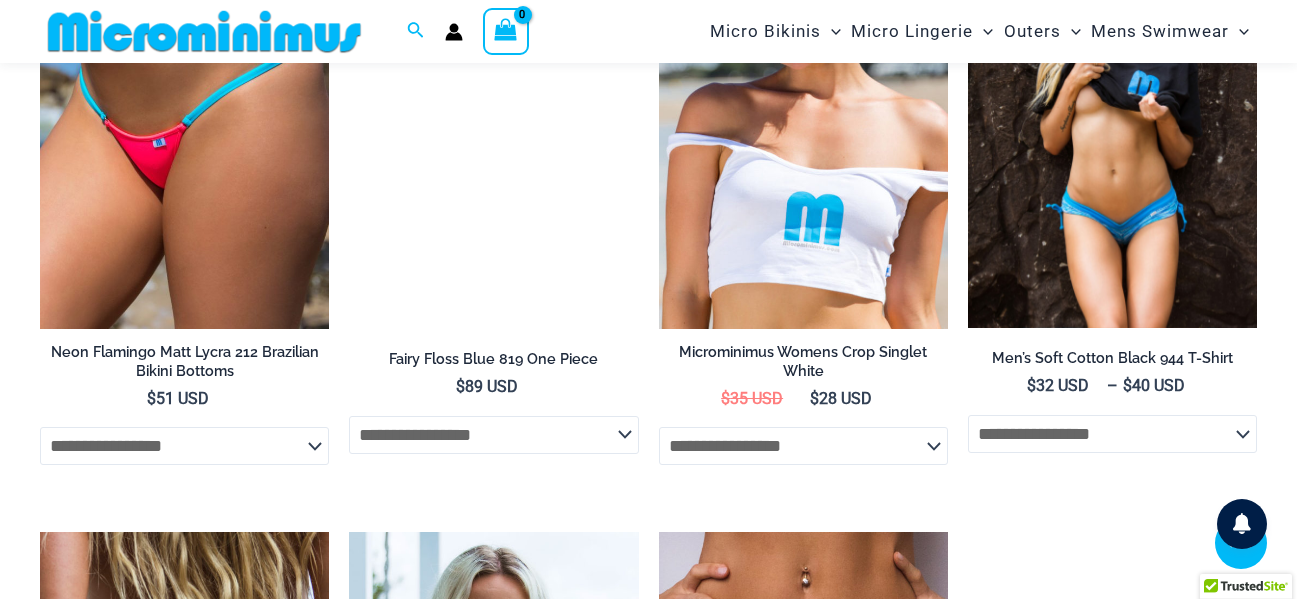 scroll, scrollTop: 2682, scrollLeft: 0, axis: vertical 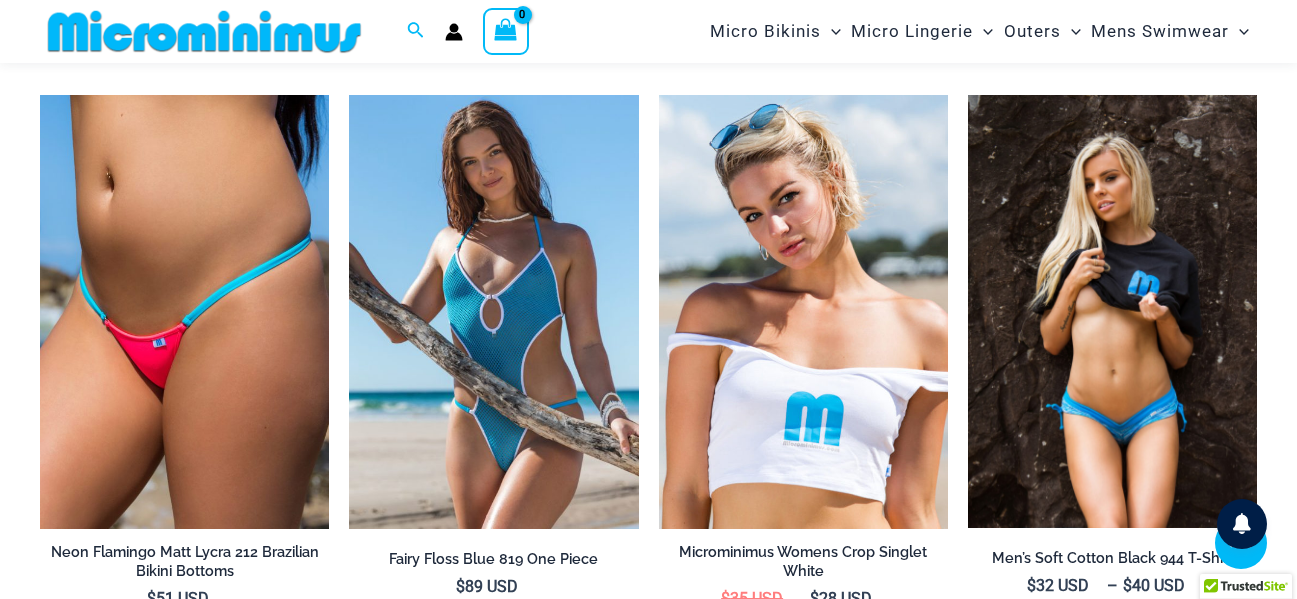 click at bounding box center (1112, 311) 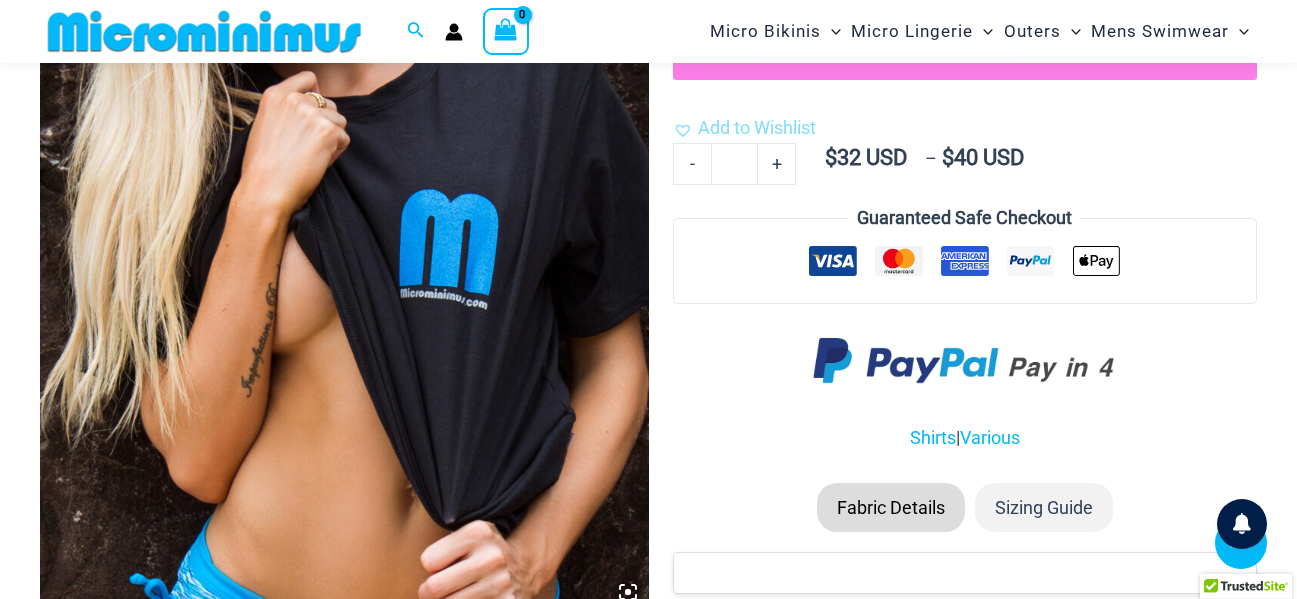 scroll, scrollTop: 582, scrollLeft: 0, axis: vertical 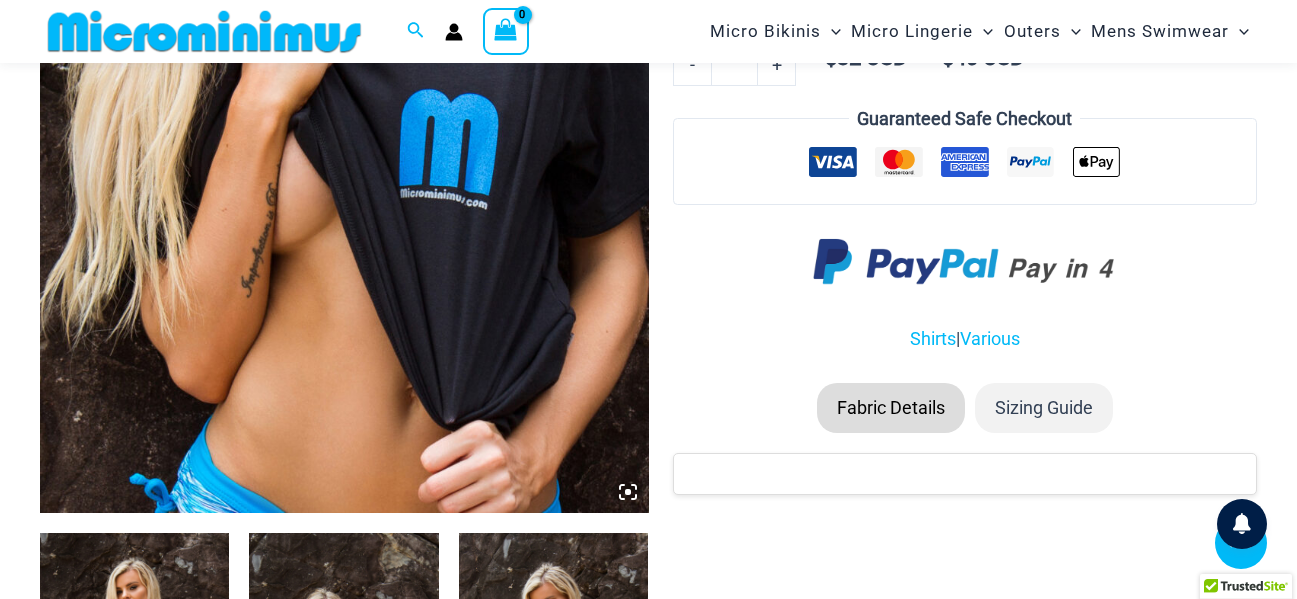 click at bounding box center (344, 56) 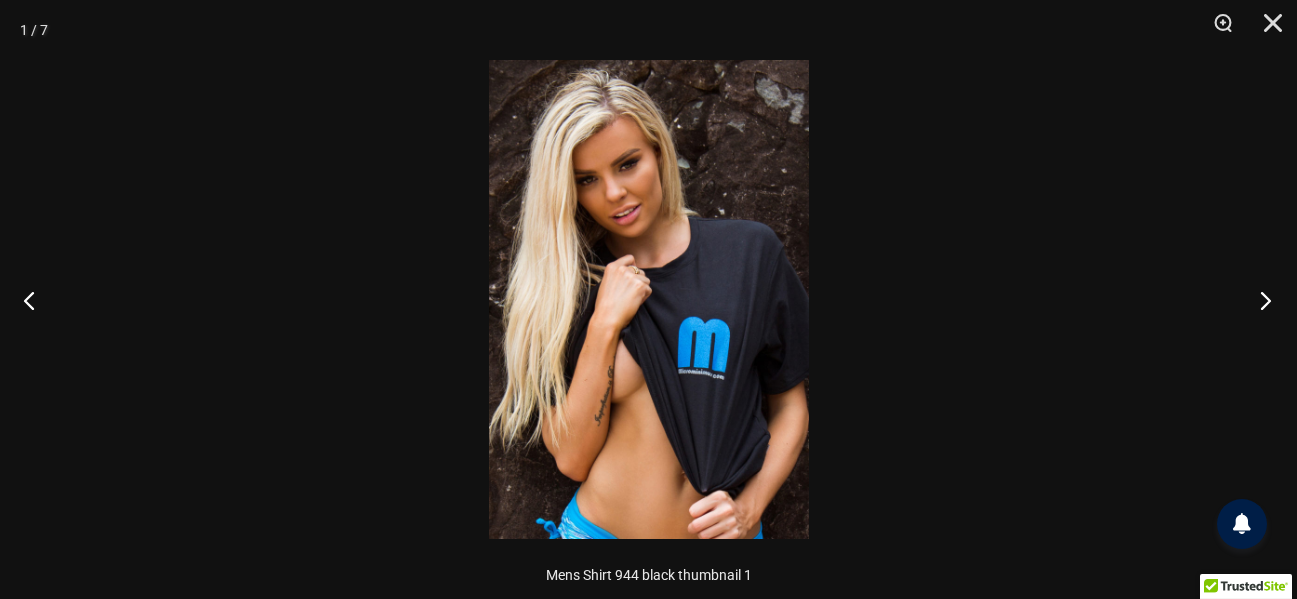 click at bounding box center (1259, 300) 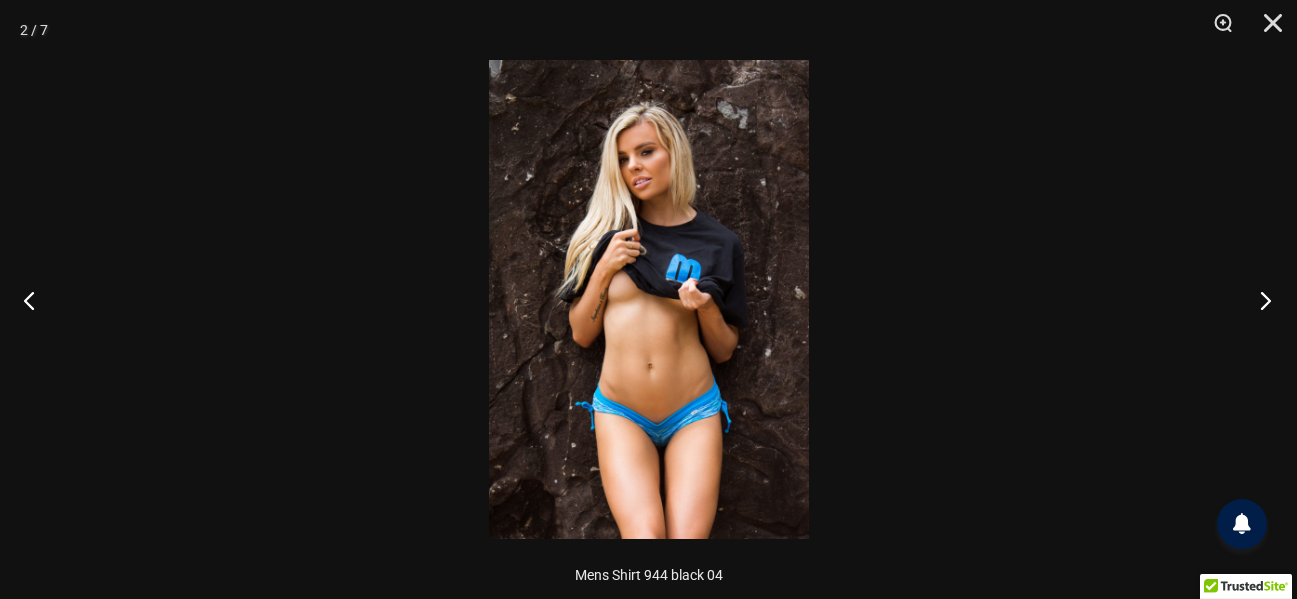 click at bounding box center (1259, 300) 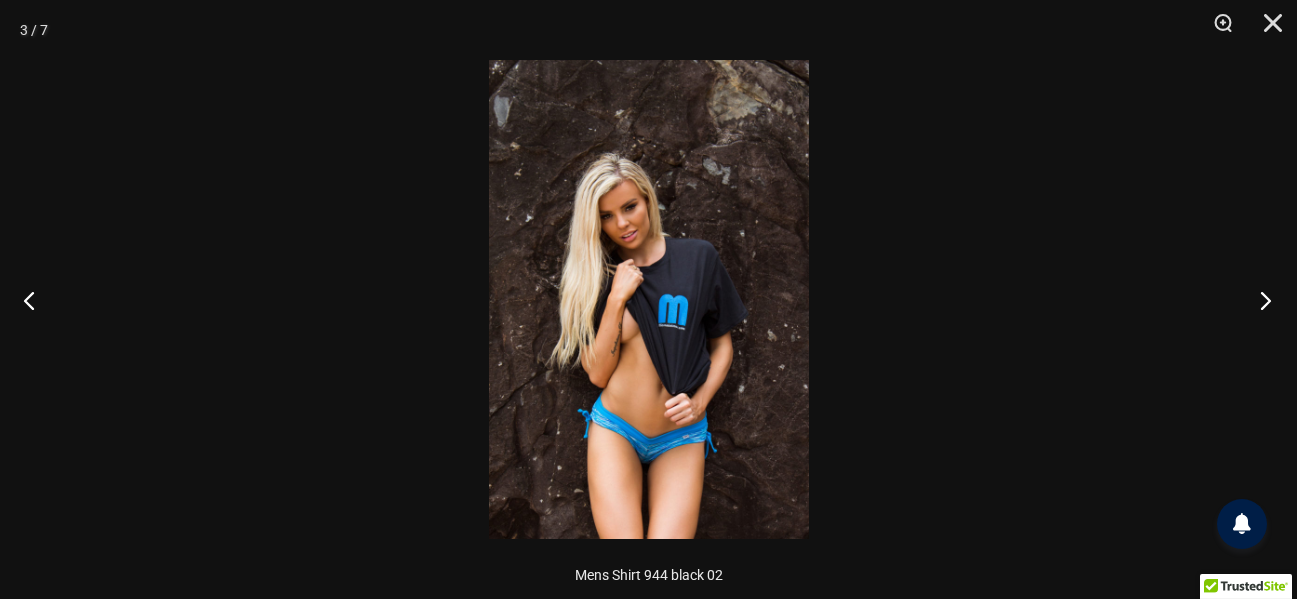 click at bounding box center [1259, 300] 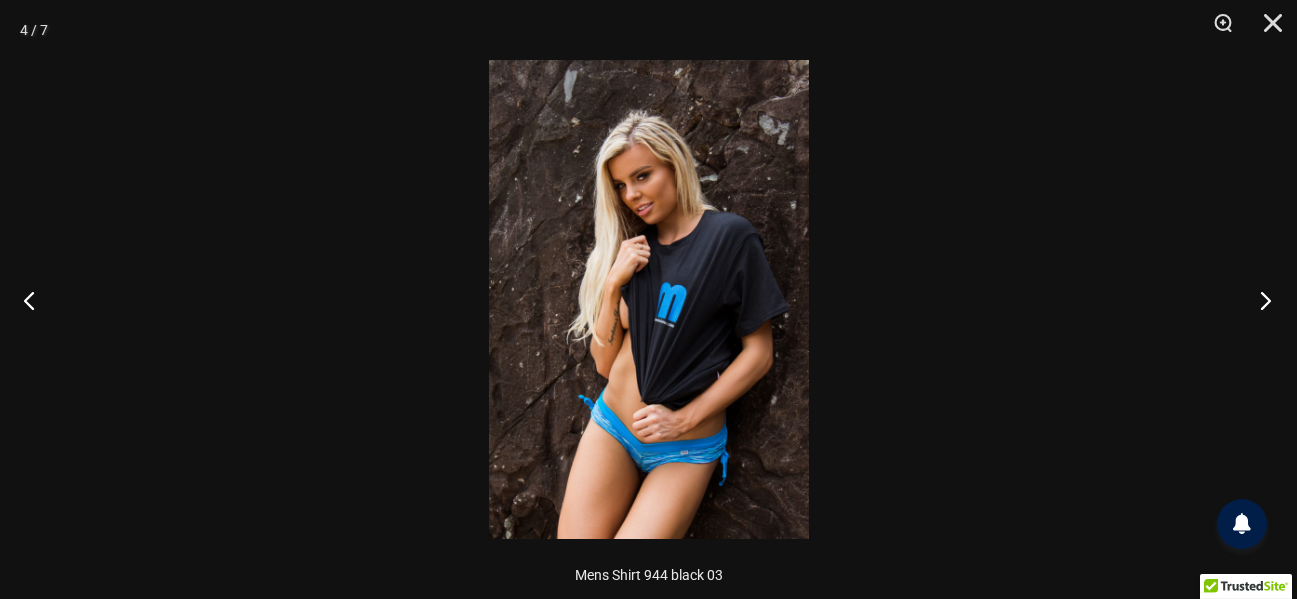 click at bounding box center [1259, 300] 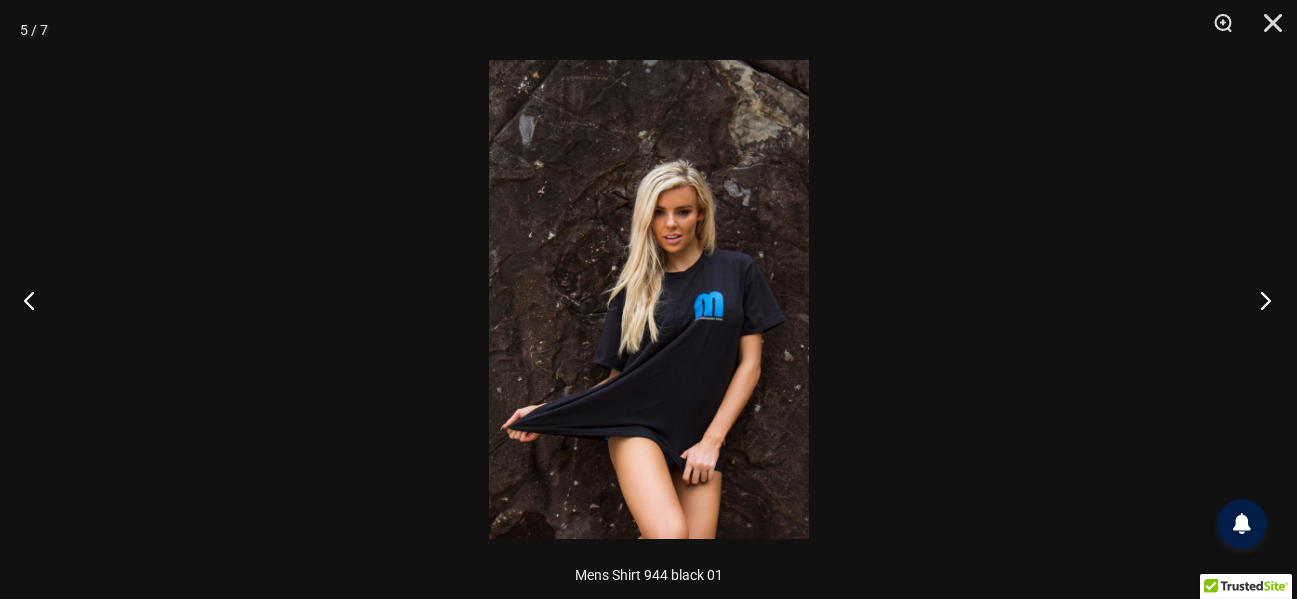 click at bounding box center (1259, 300) 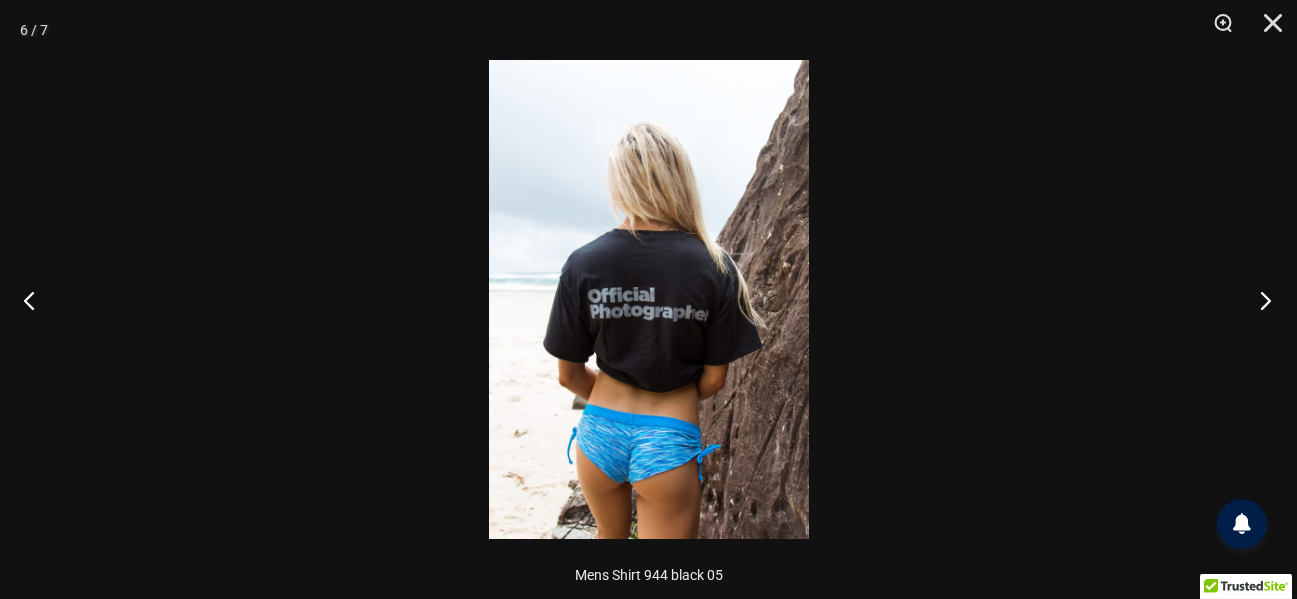 click at bounding box center (1259, 300) 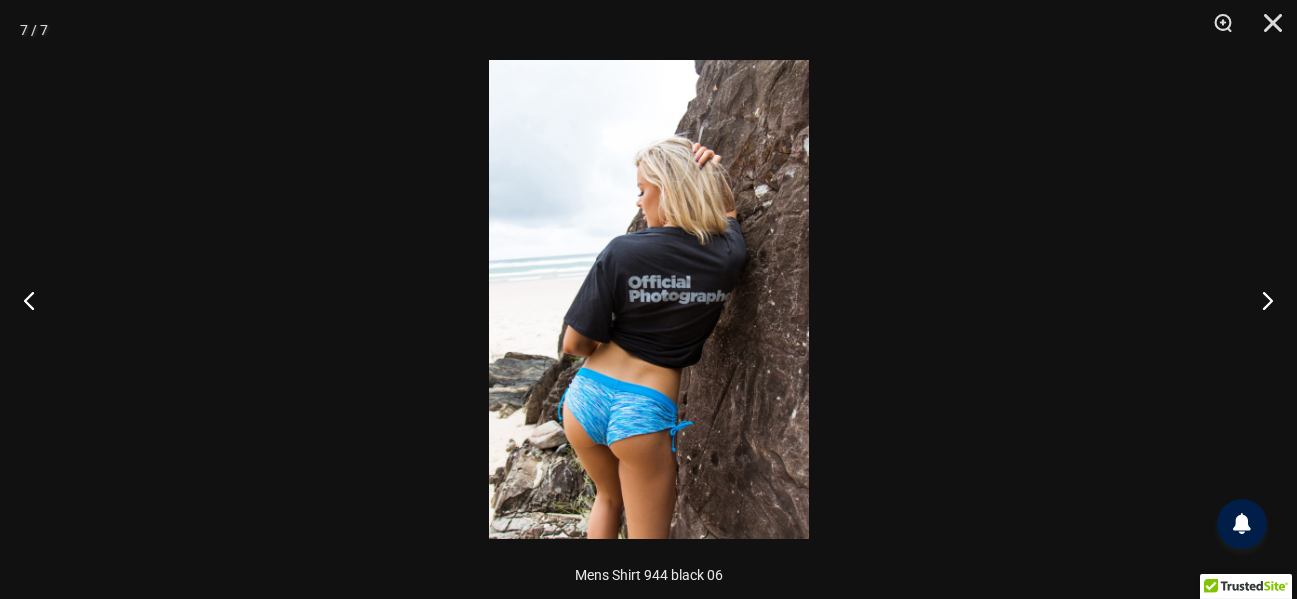 click at bounding box center [649, 299] 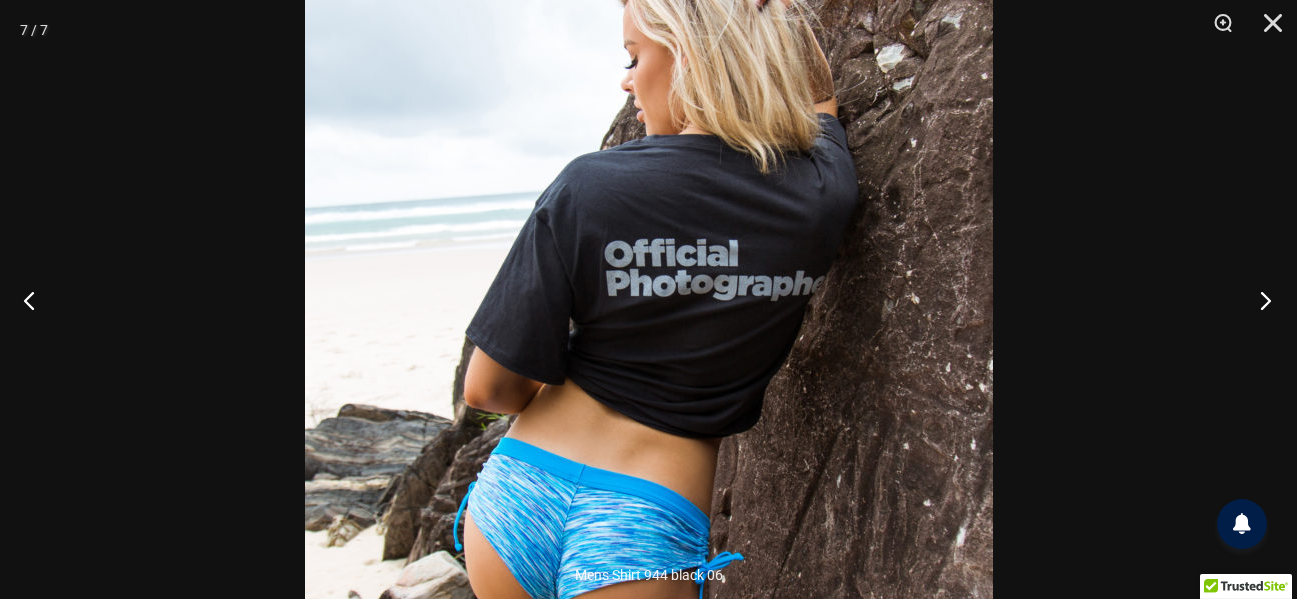 click at bounding box center [1259, 300] 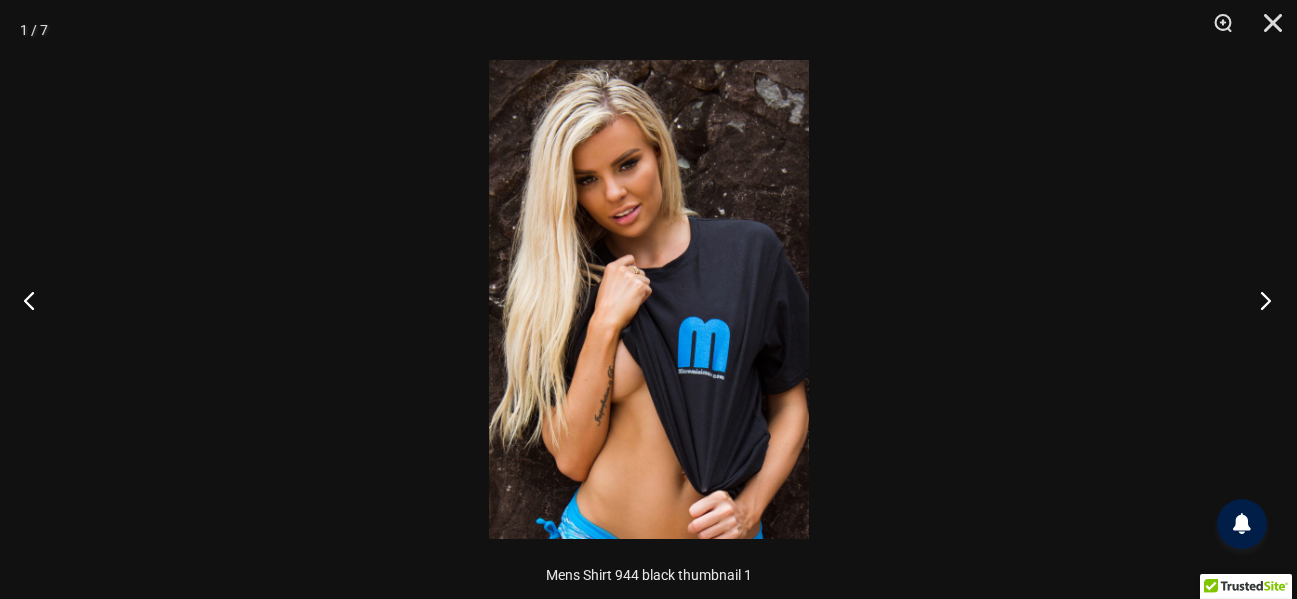 click at bounding box center [1259, 300] 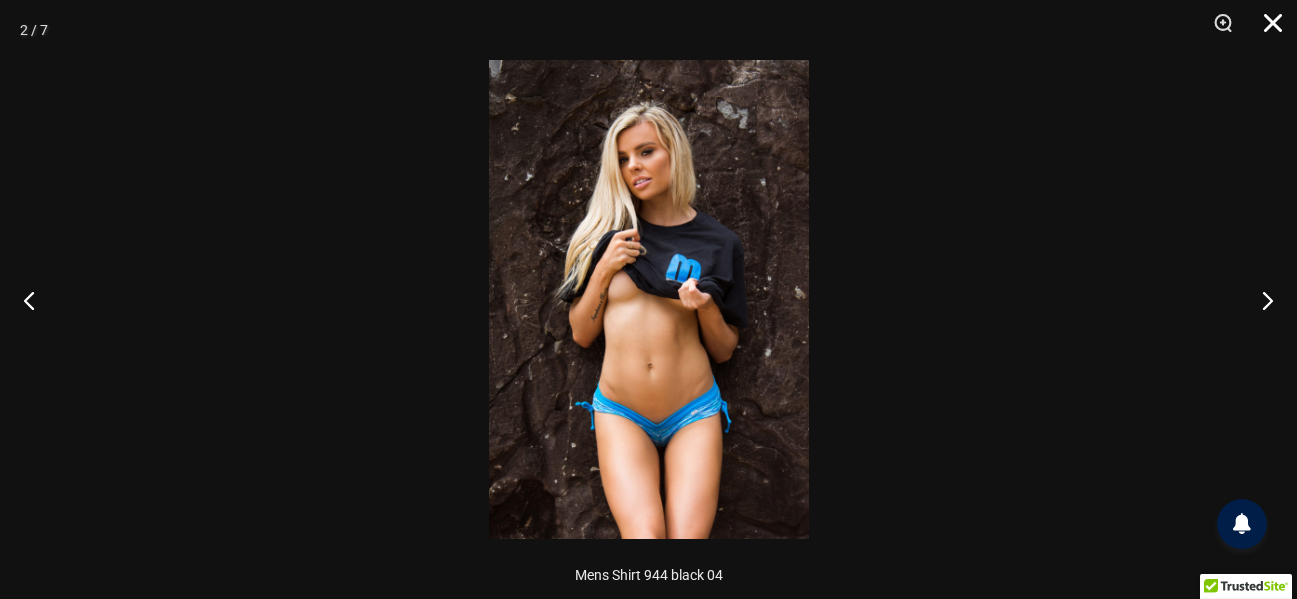 click at bounding box center (1266, 30) 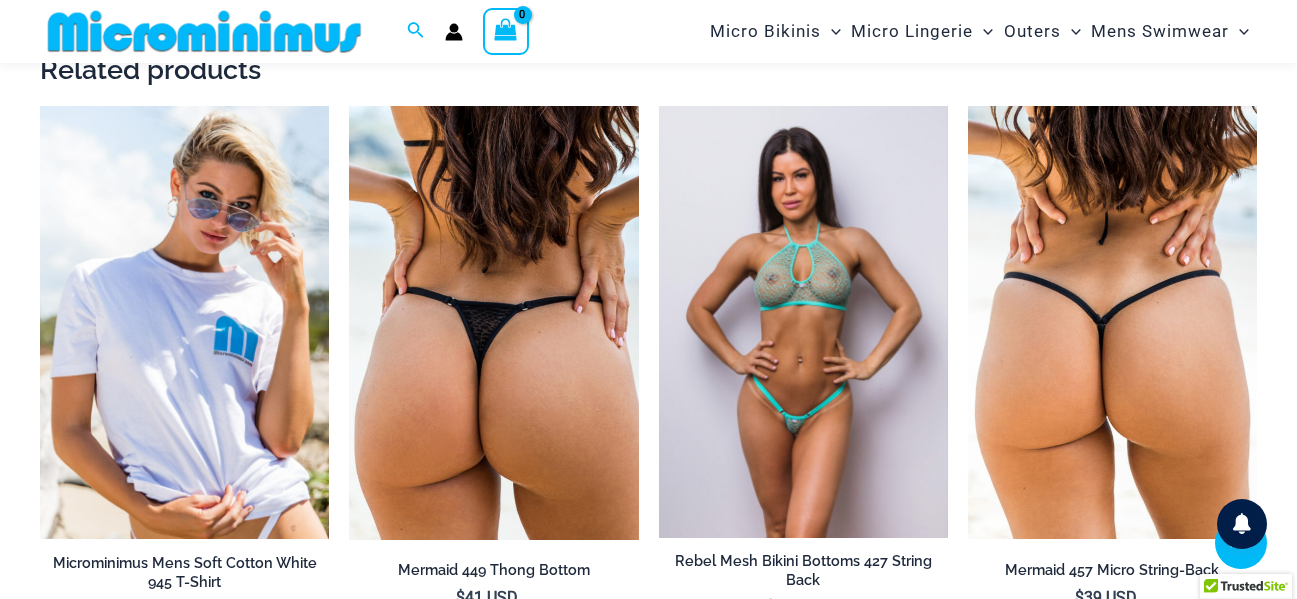 scroll, scrollTop: 1782, scrollLeft: 0, axis: vertical 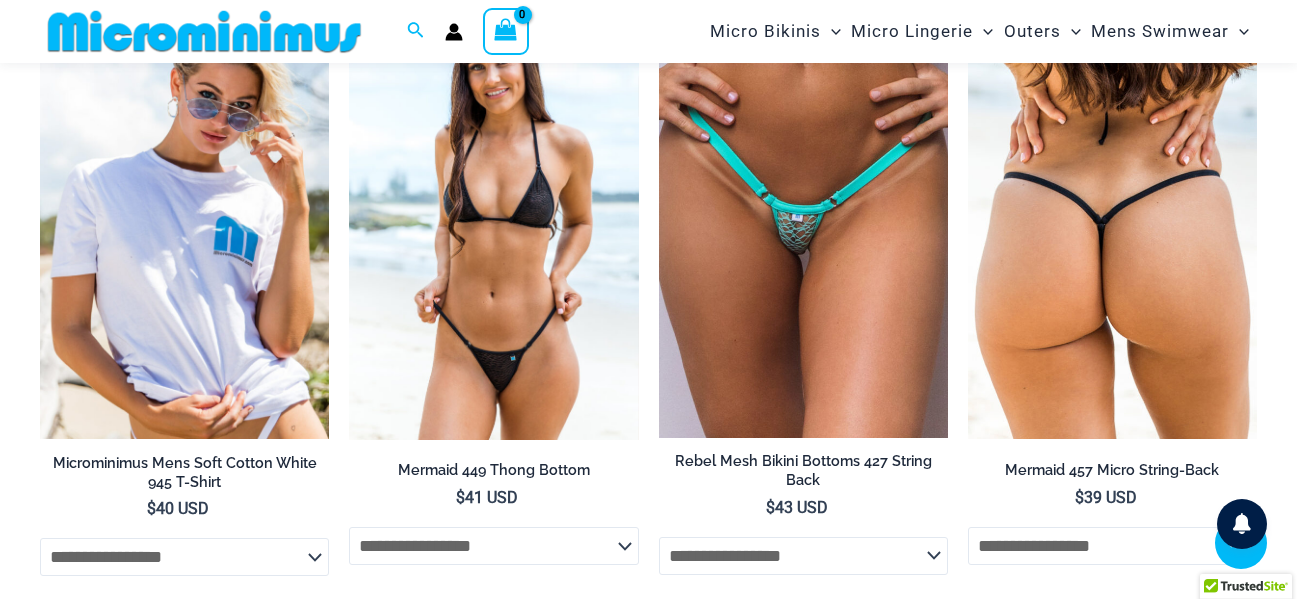 click at bounding box center (493, 223) 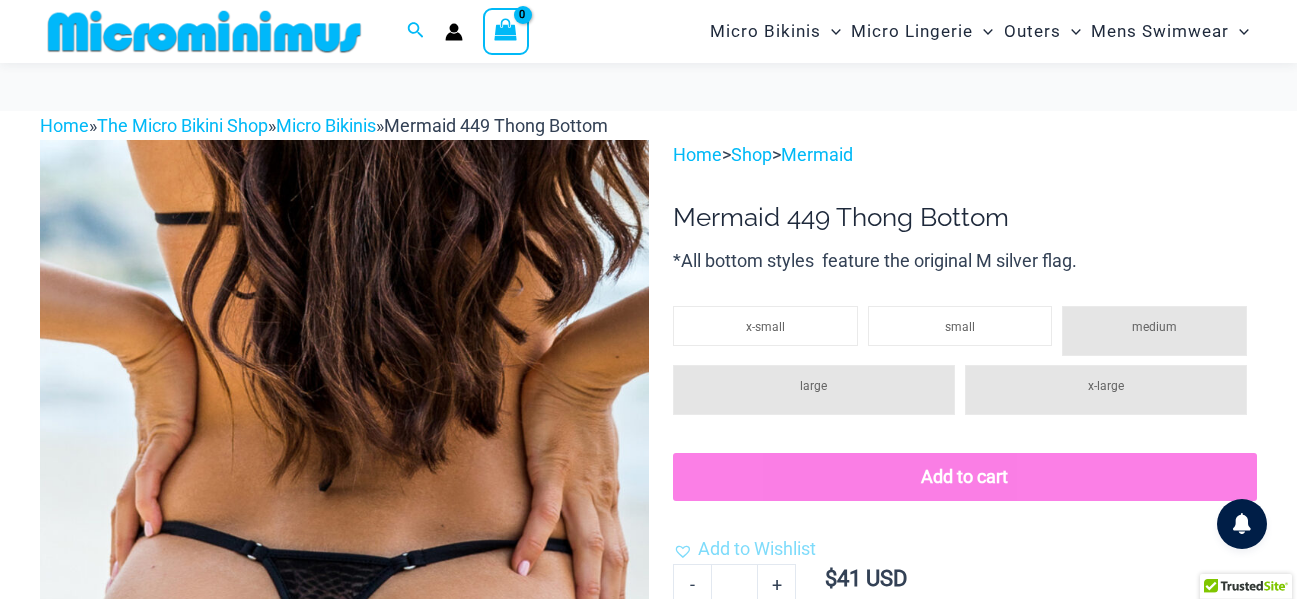 scroll, scrollTop: 482, scrollLeft: 0, axis: vertical 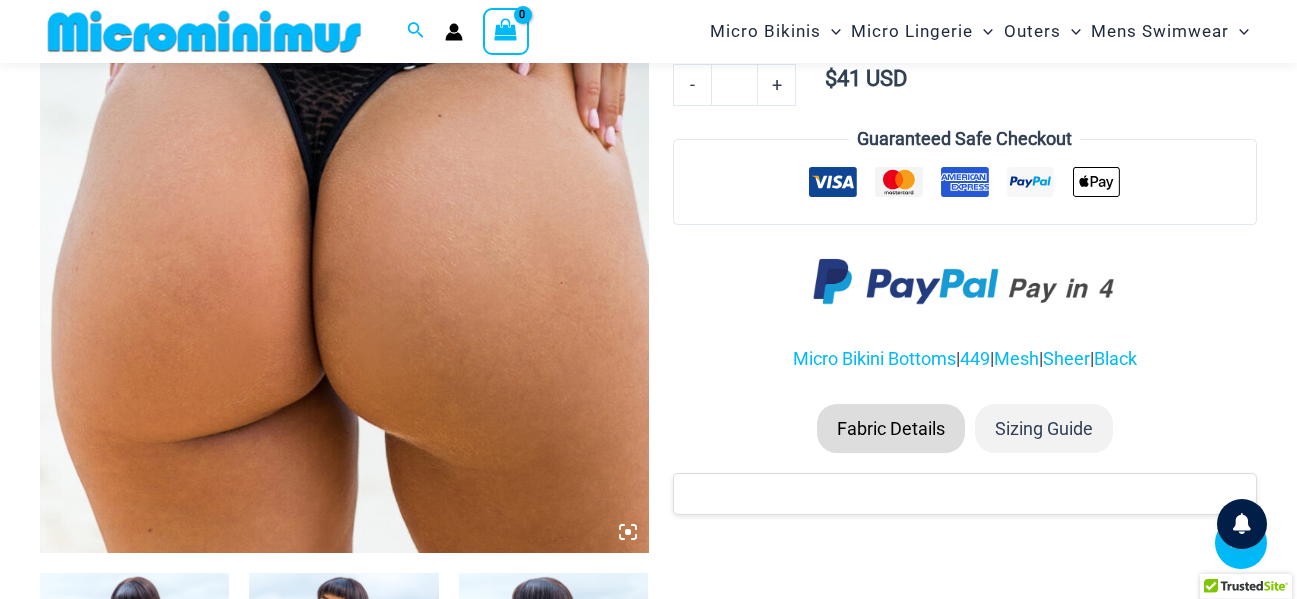 click at bounding box center (344, 96) 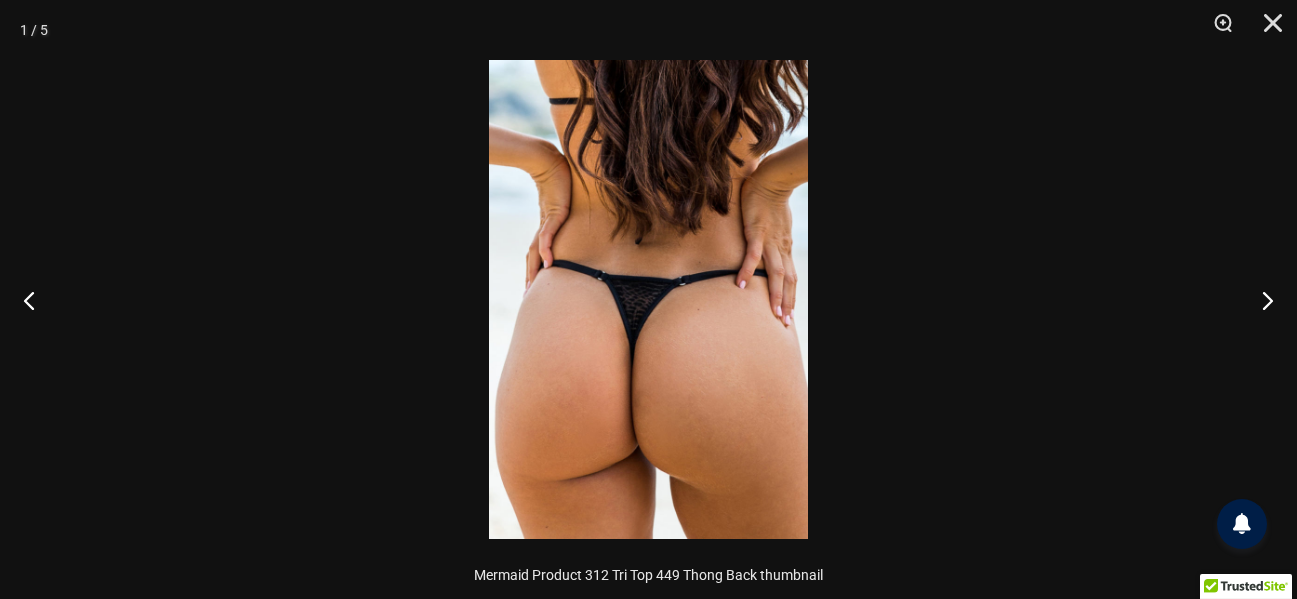 click at bounding box center (648, 299) 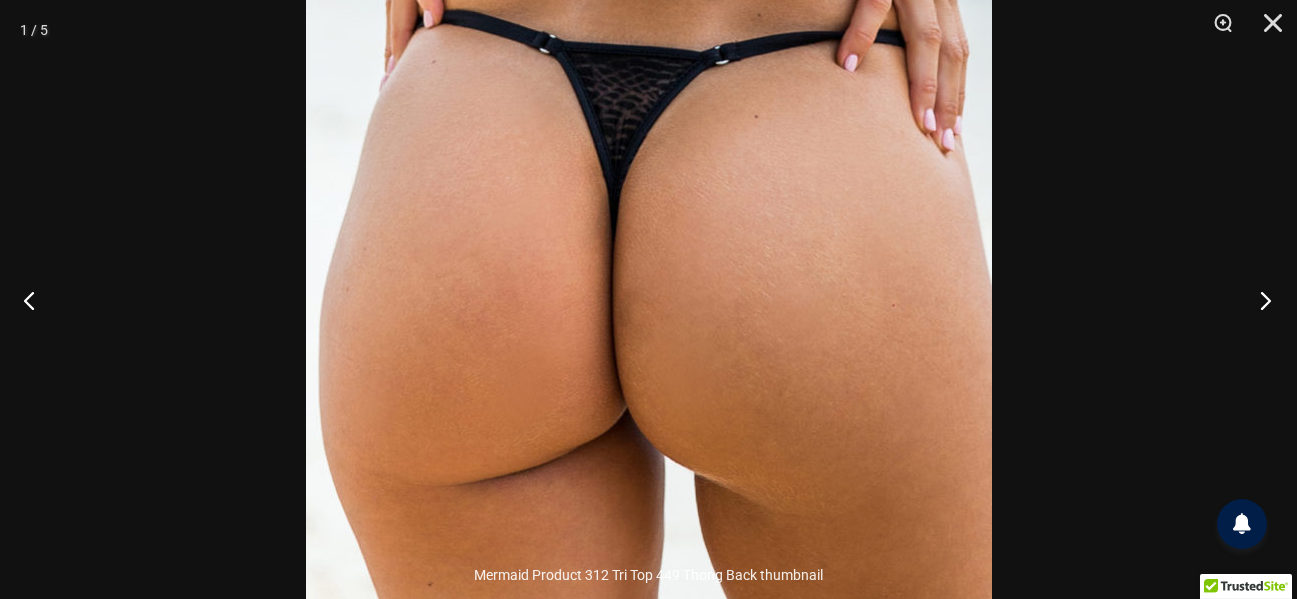 click at bounding box center (1259, 300) 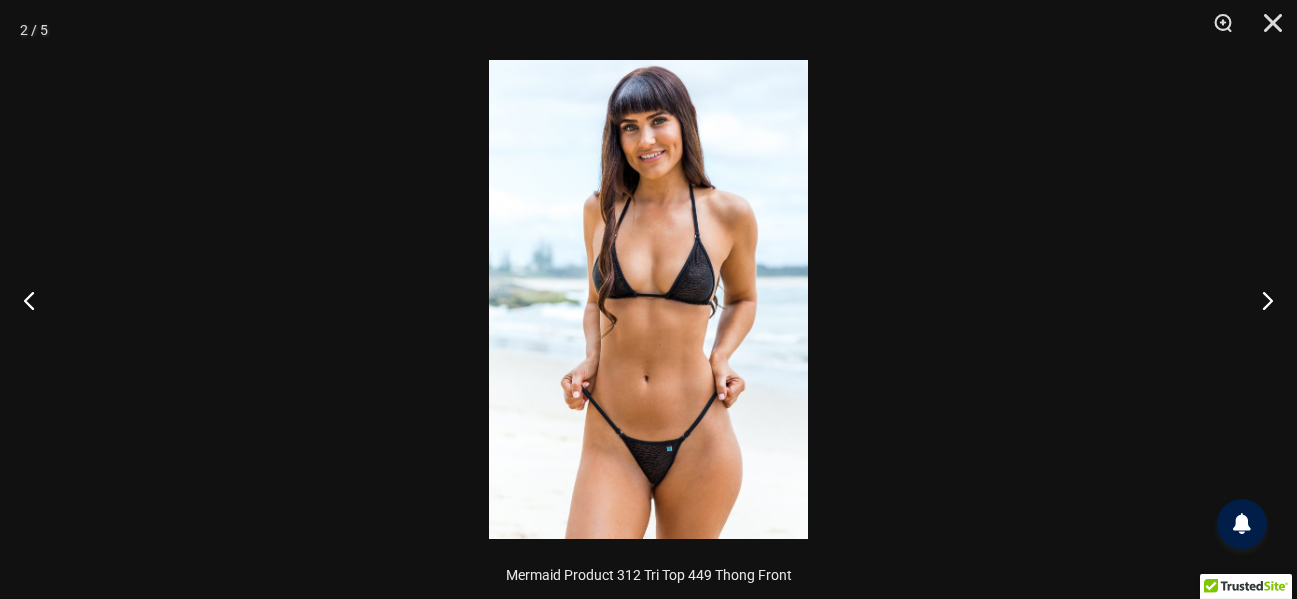 click at bounding box center (648, 299) 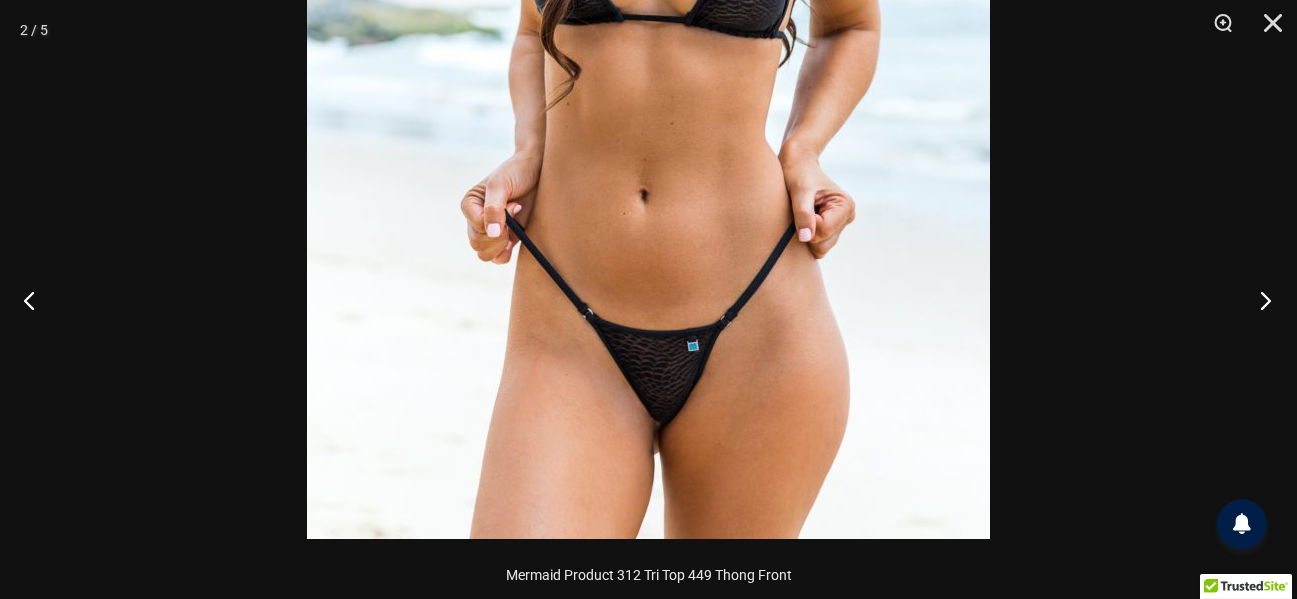 click at bounding box center [1259, 300] 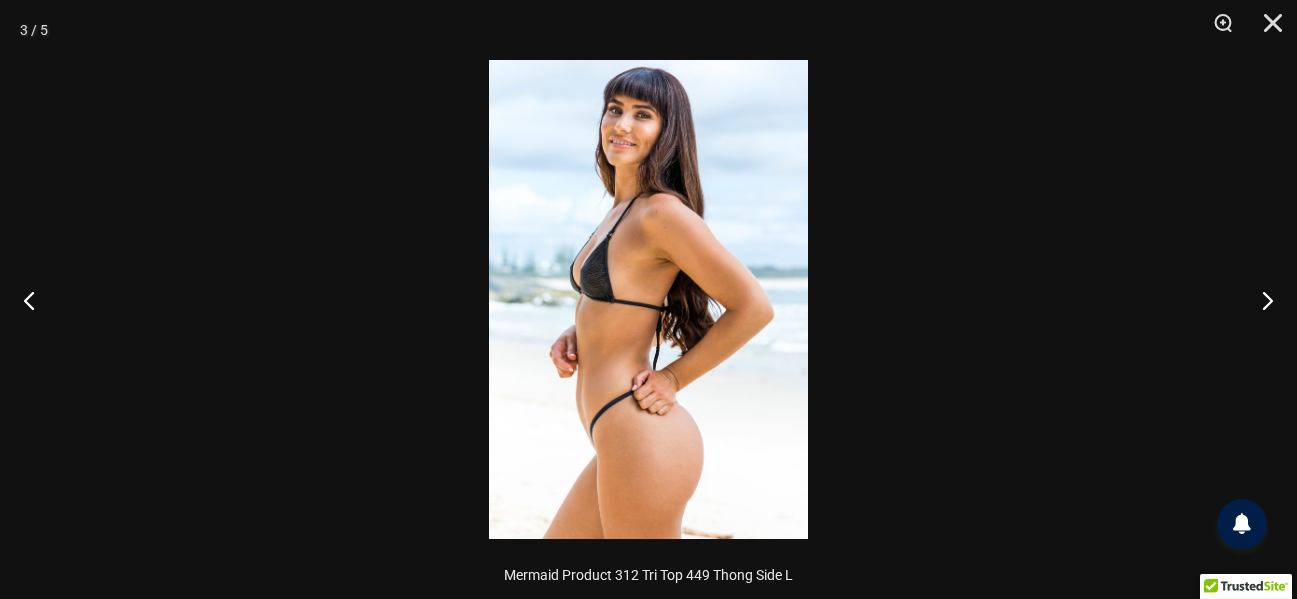 click at bounding box center [648, 299] 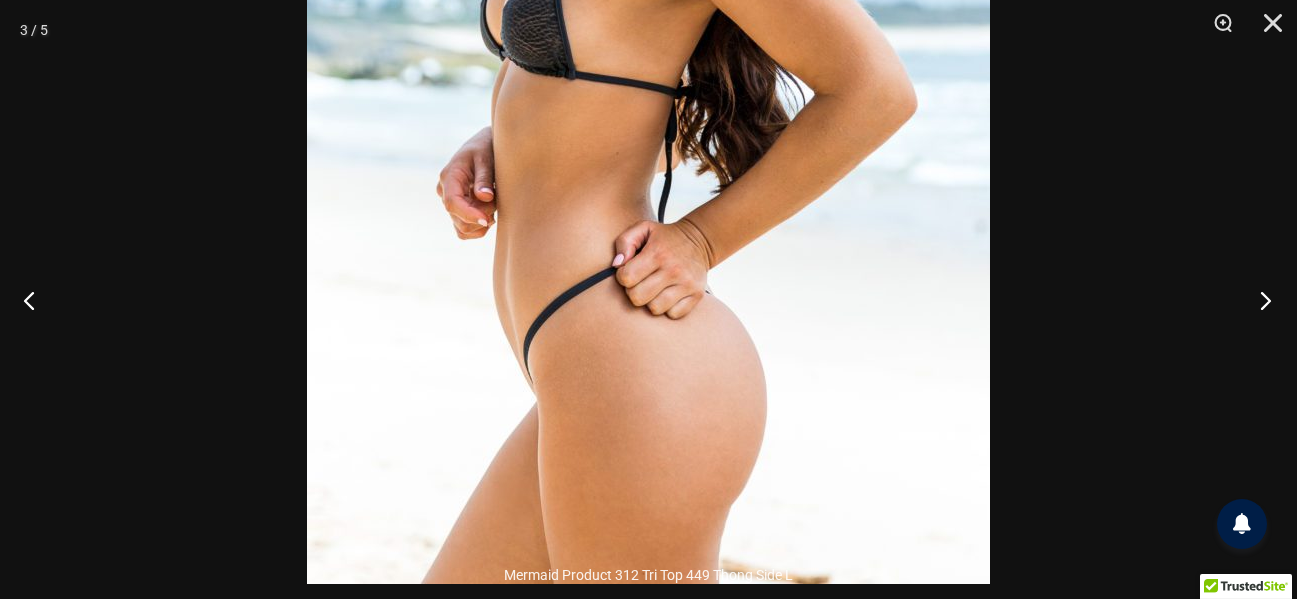 click at bounding box center (1259, 300) 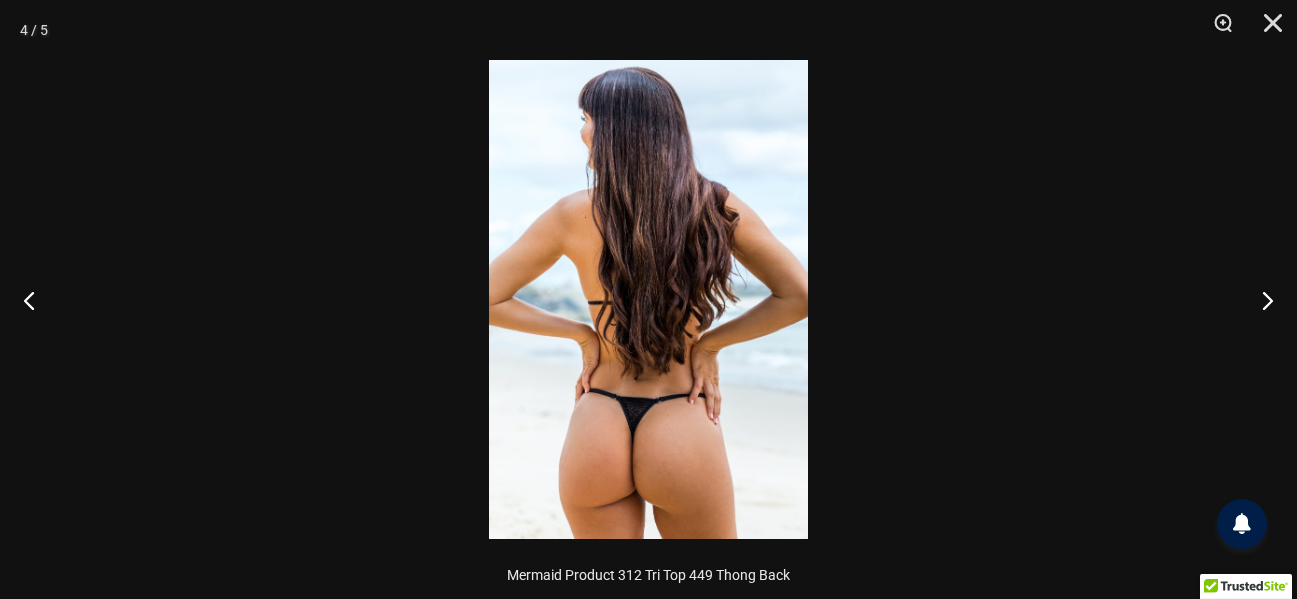 click at bounding box center (648, 299) 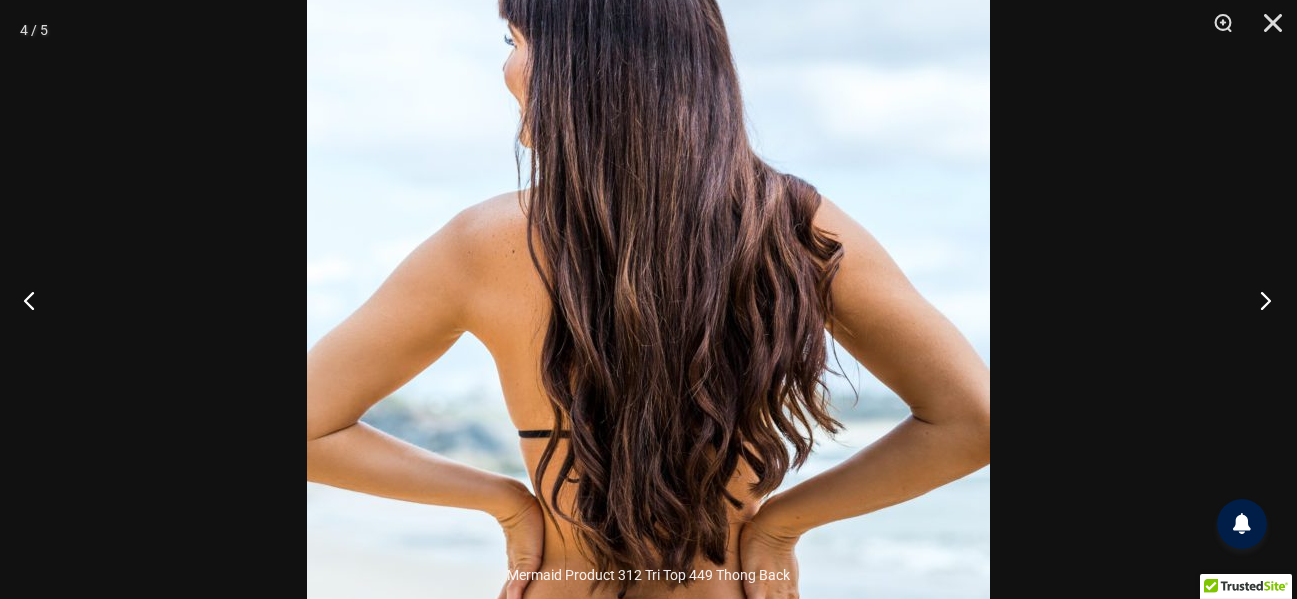 click at bounding box center [1259, 300] 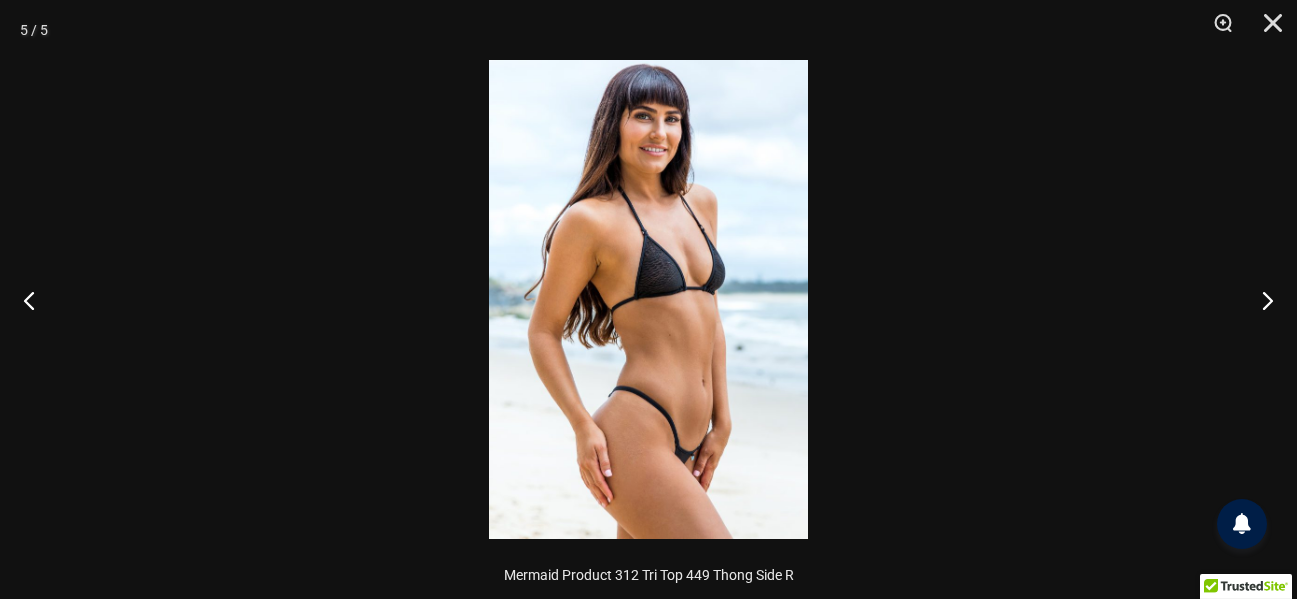 click at bounding box center (648, 299) 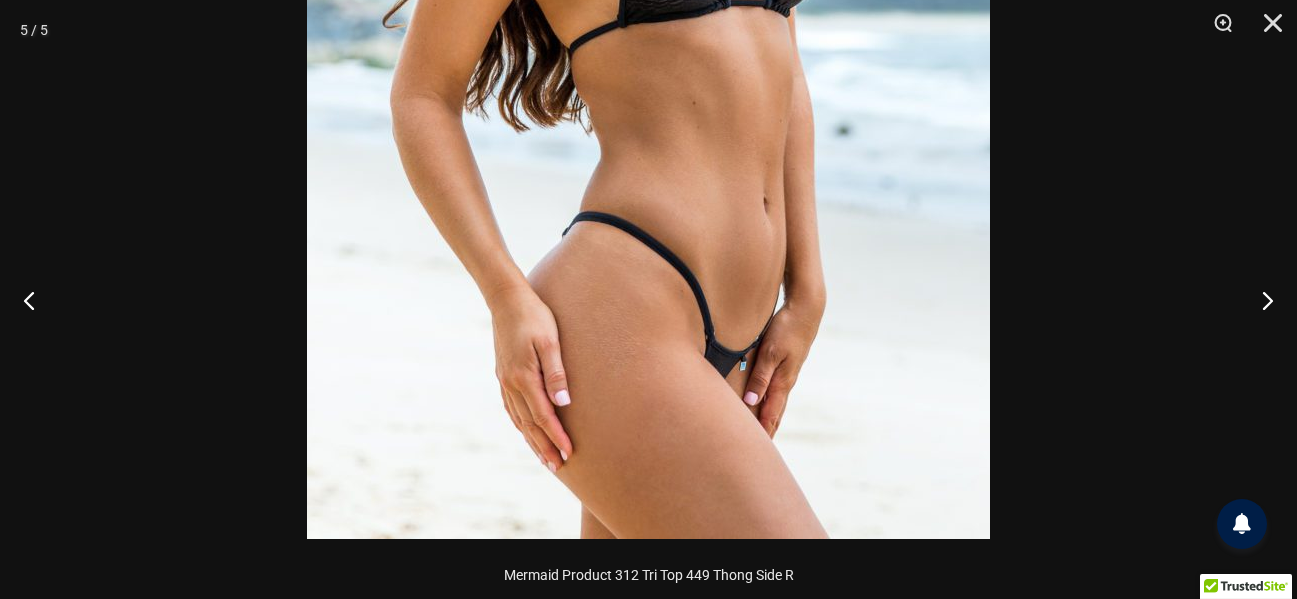 click at bounding box center (648, 27) 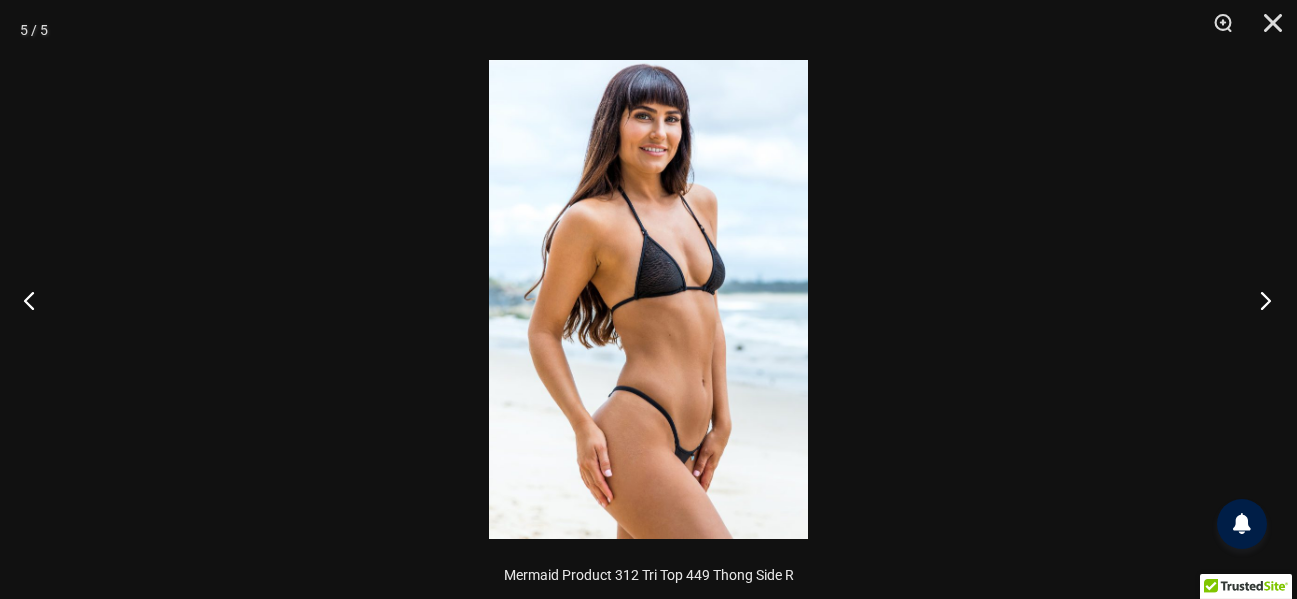 click at bounding box center [1259, 300] 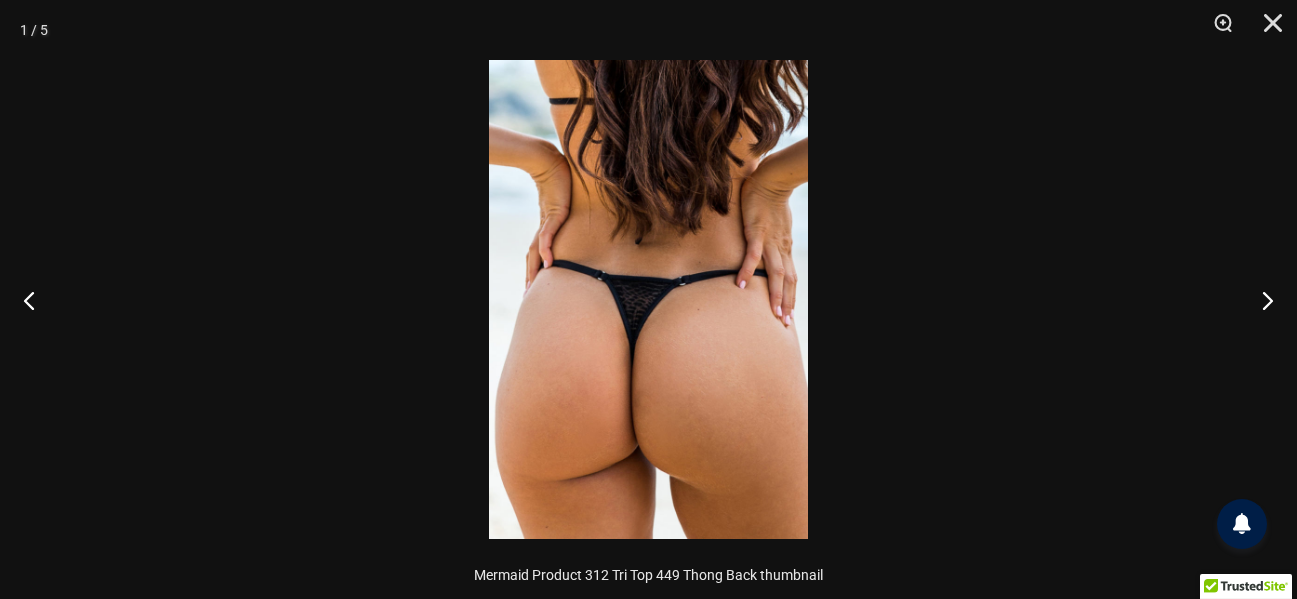 click at bounding box center [648, 299] 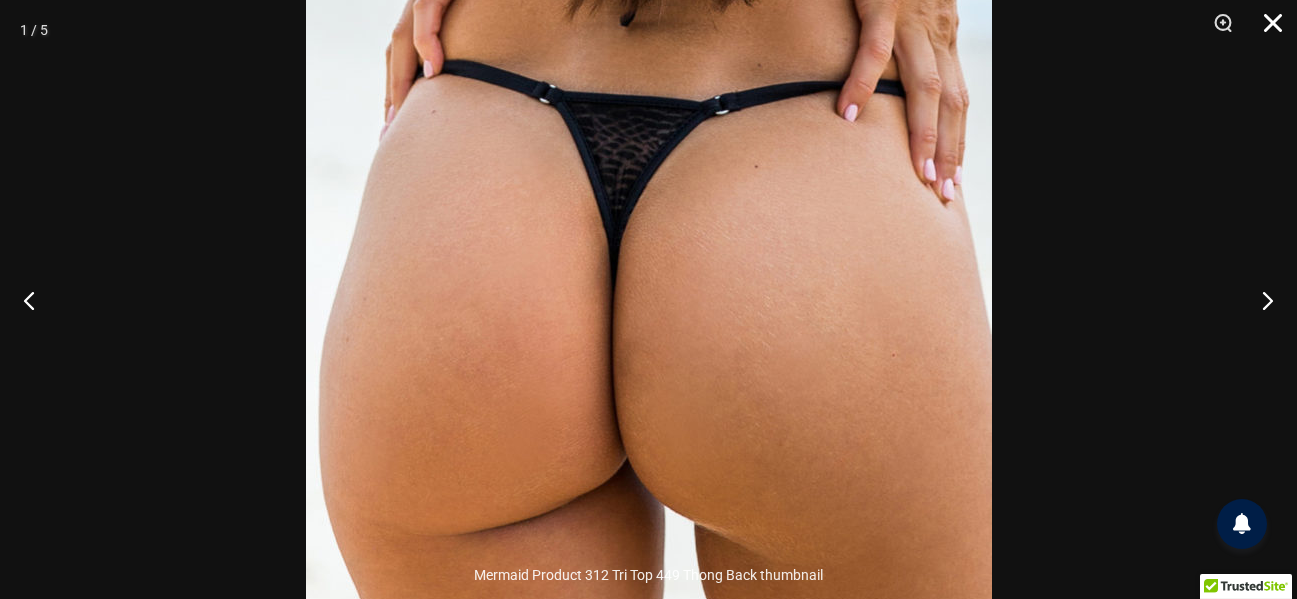 click at bounding box center (1266, 30) 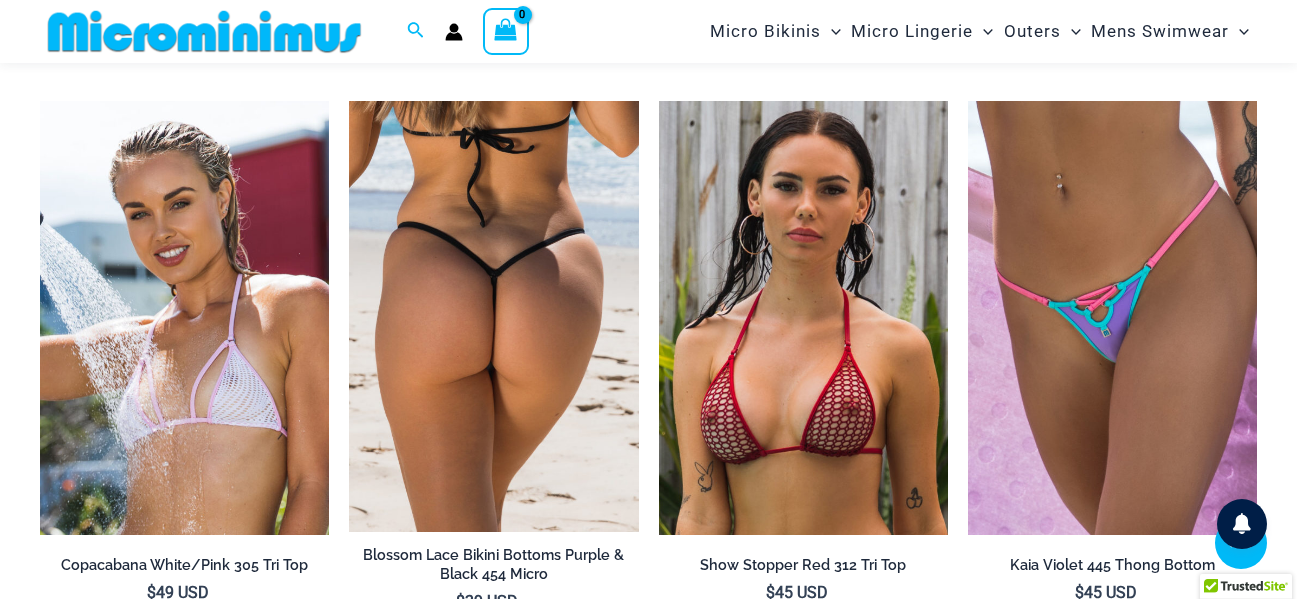 scroll, scrollTop: 2382, scrollLeft: 0, axis: vertical 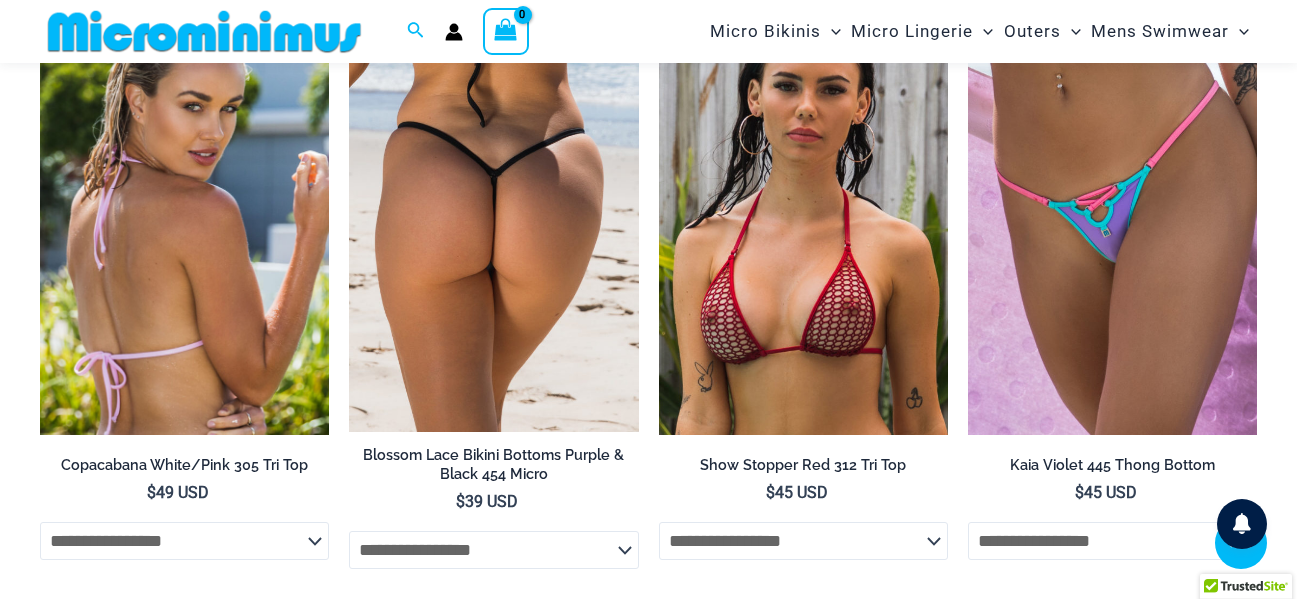 click at bounding box center (184, 218) 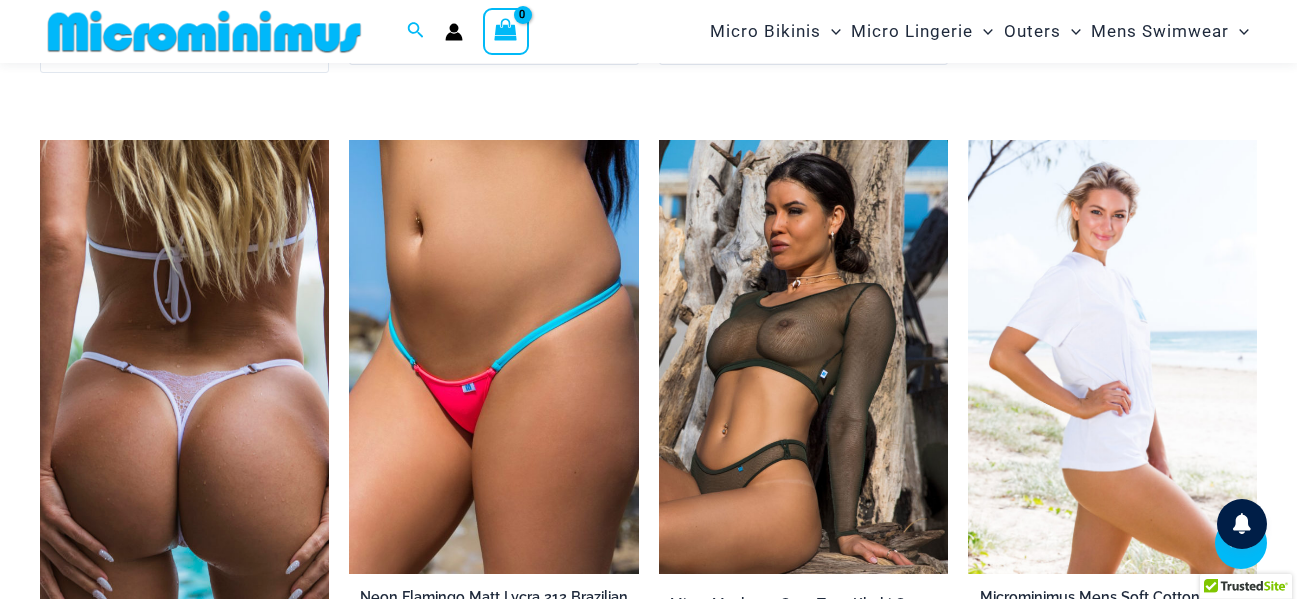 scroll, scrollTop: 2382, scrollLeft: 0, axis: vertical 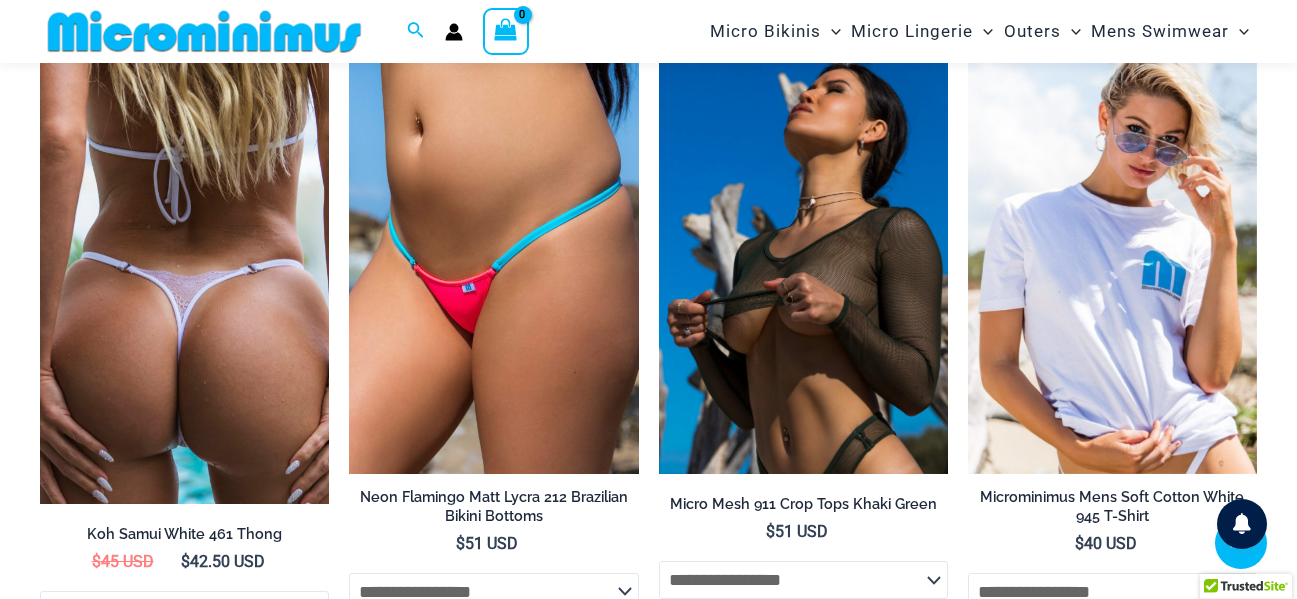 click at bounding box center (803, 257) 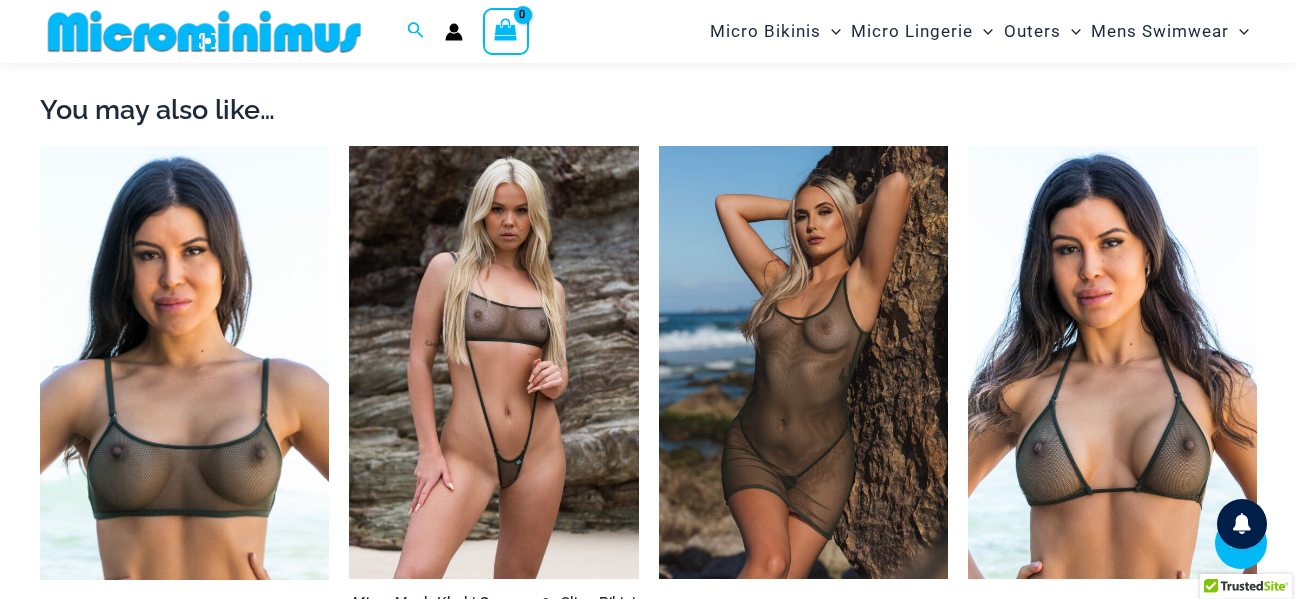 scroll, scrollTop: 1682, scrollLeft: 0, axis: vertical 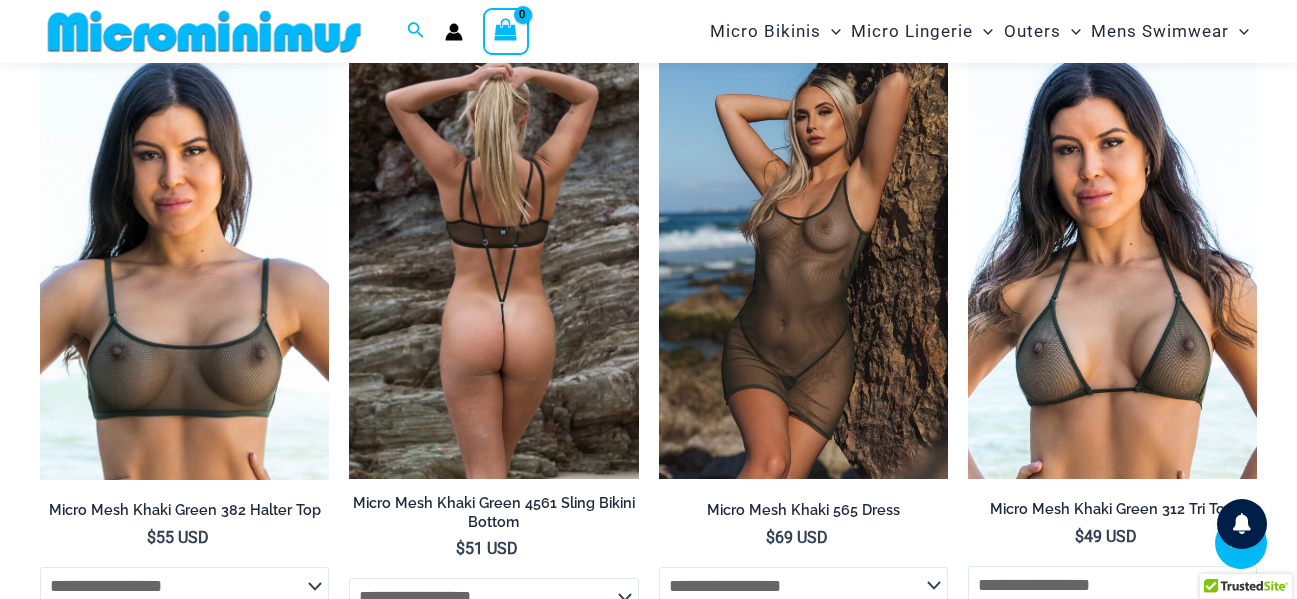 click at bounding box center [493, 263] 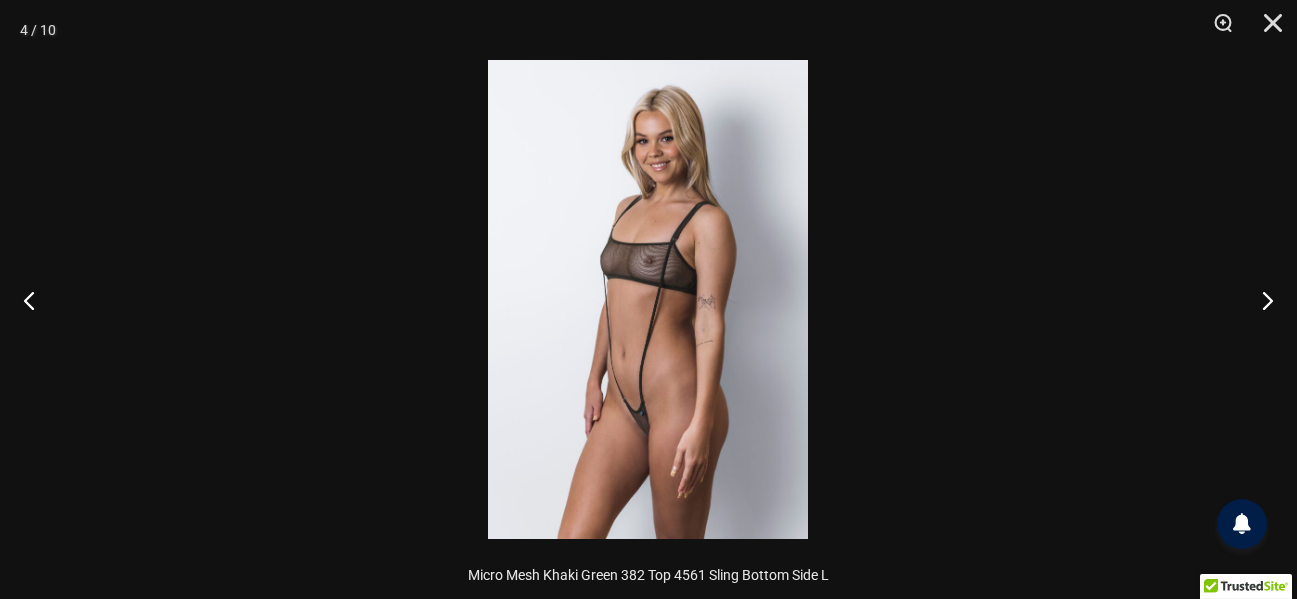 click at bounding box center [1259, 300] 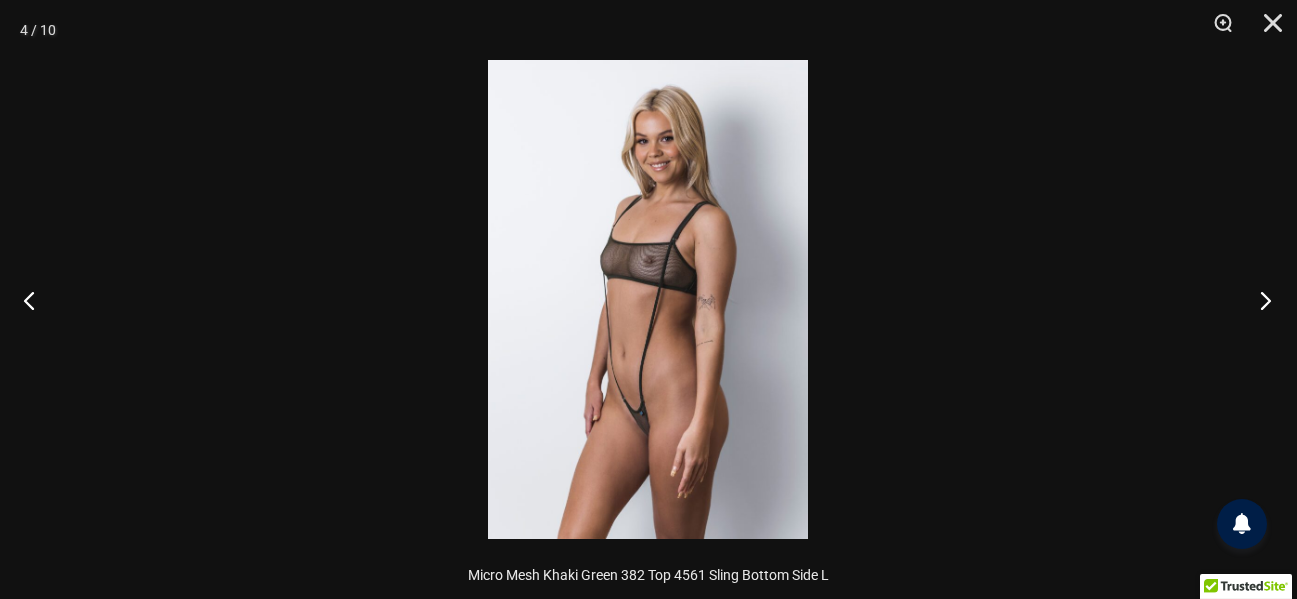 scroll, scrollTop: 500, scrollLeft: 0, axis: vertical 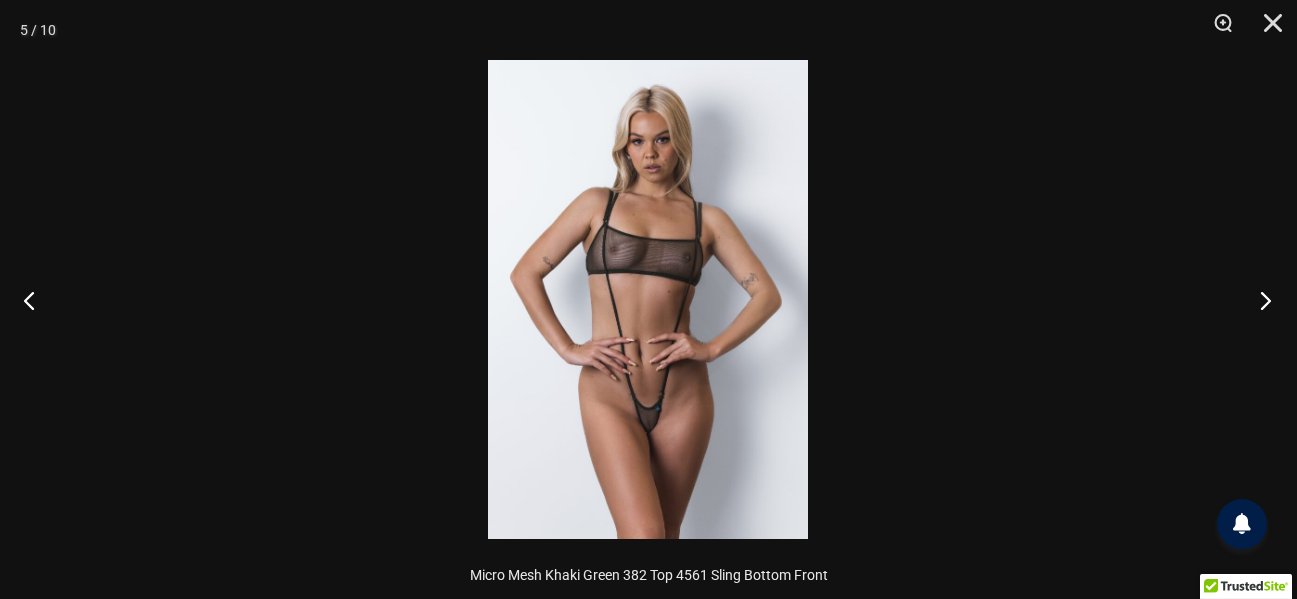 click at bounding box center [1259, 300] 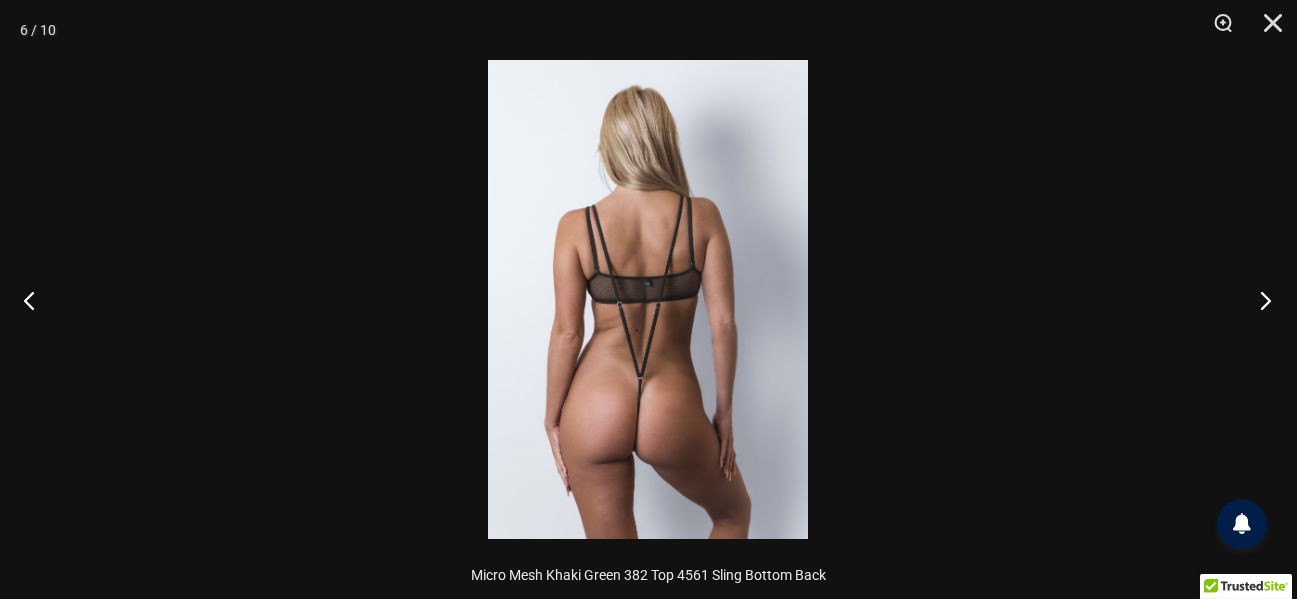 click at bounding box center (1259, 300) 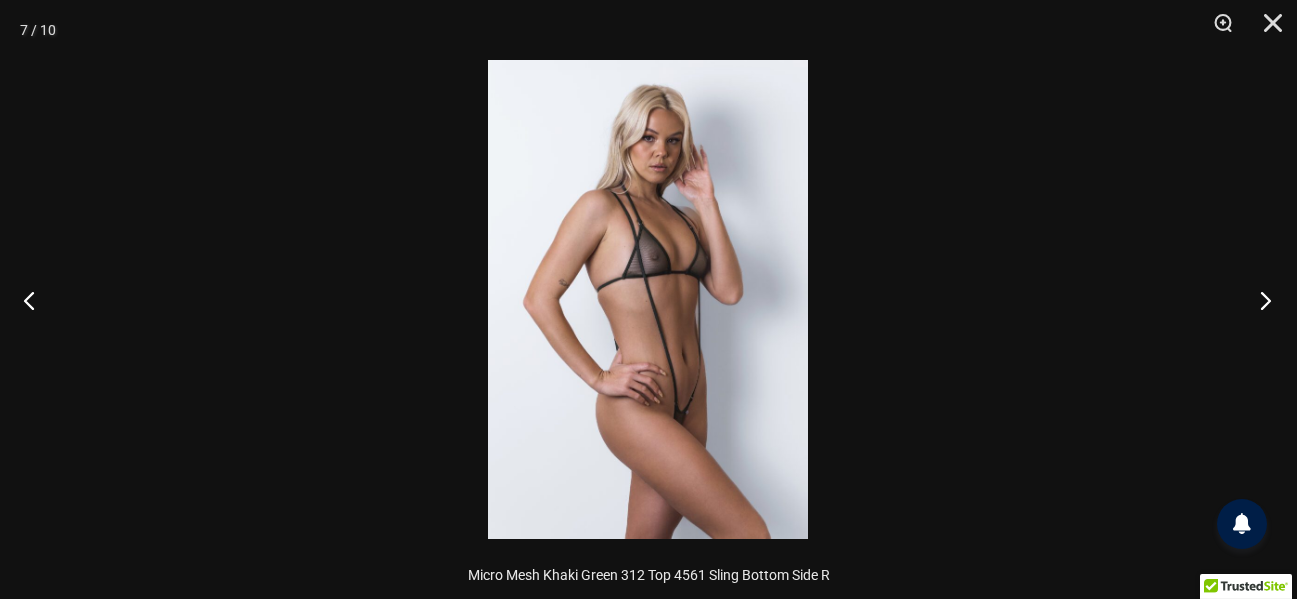 click at bounding box center [1259, 300] 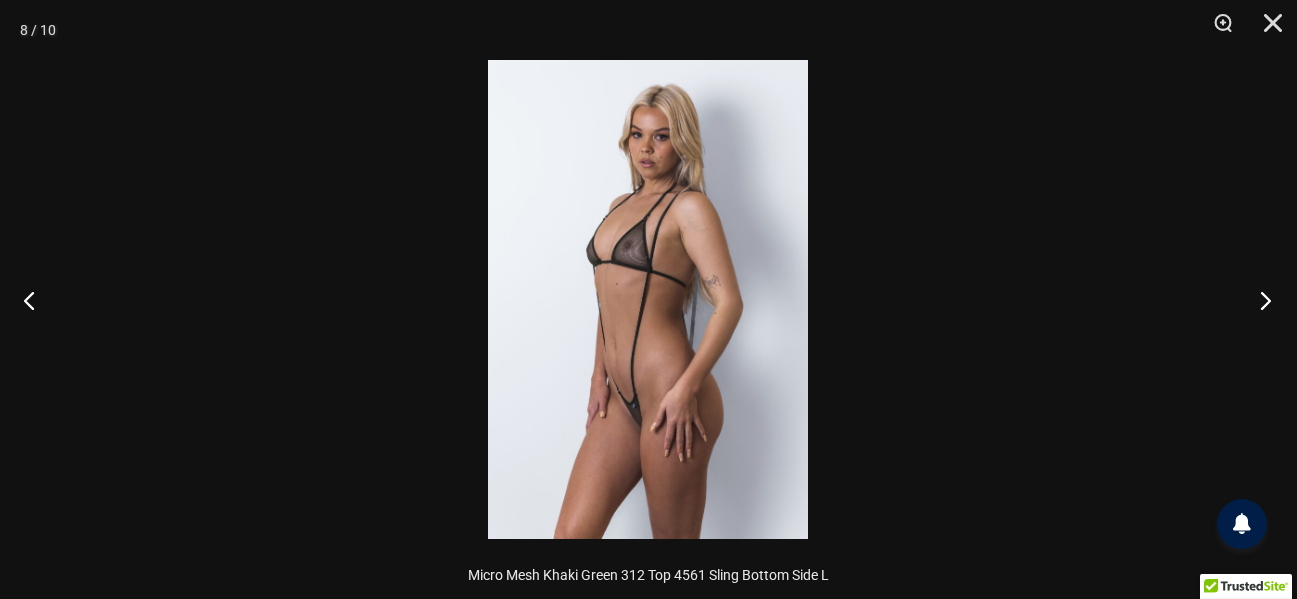 click at bounding box center [1259, 300] 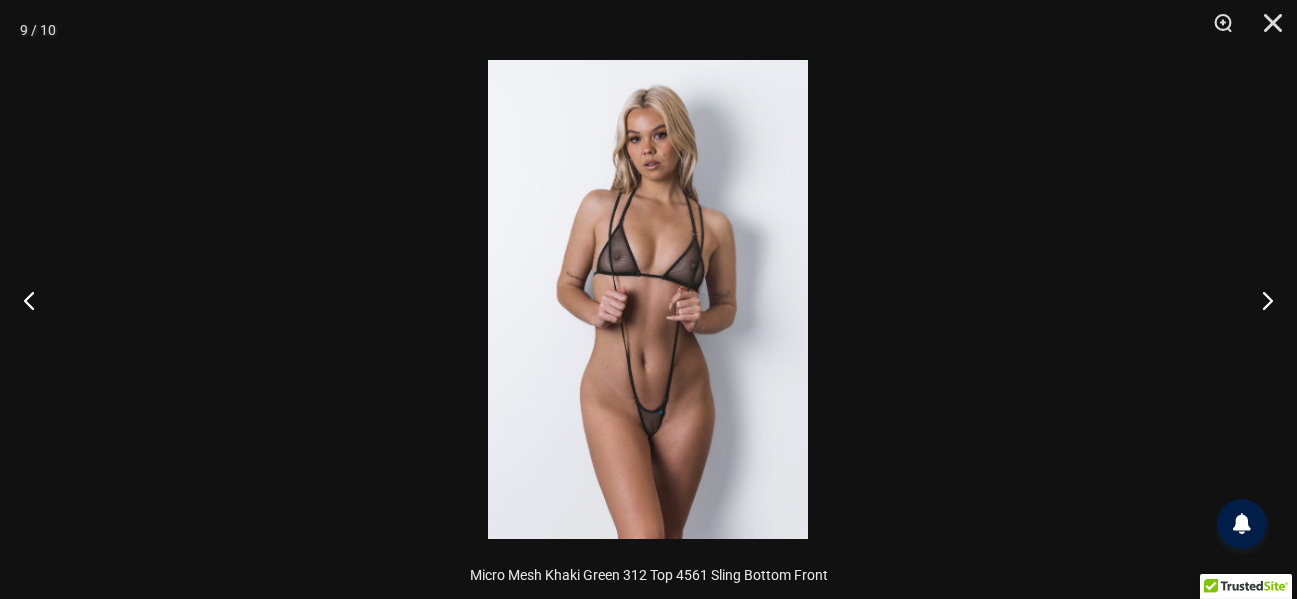 click at bounding box center (648, 299) 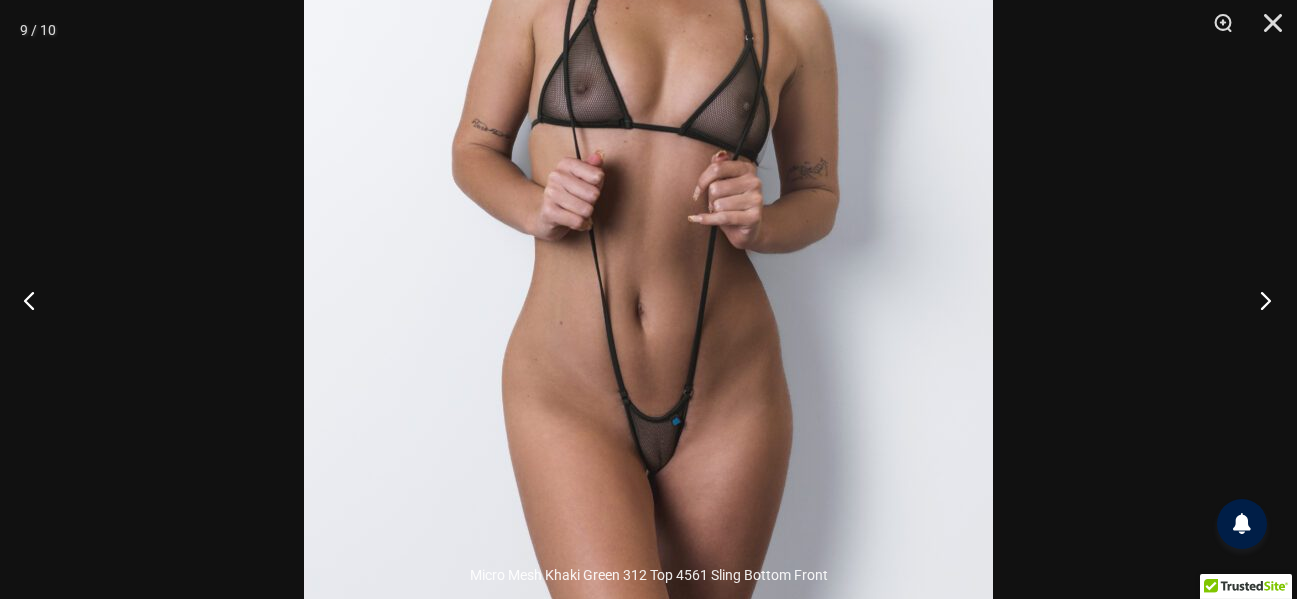 click at bounding box center [1259, 300] 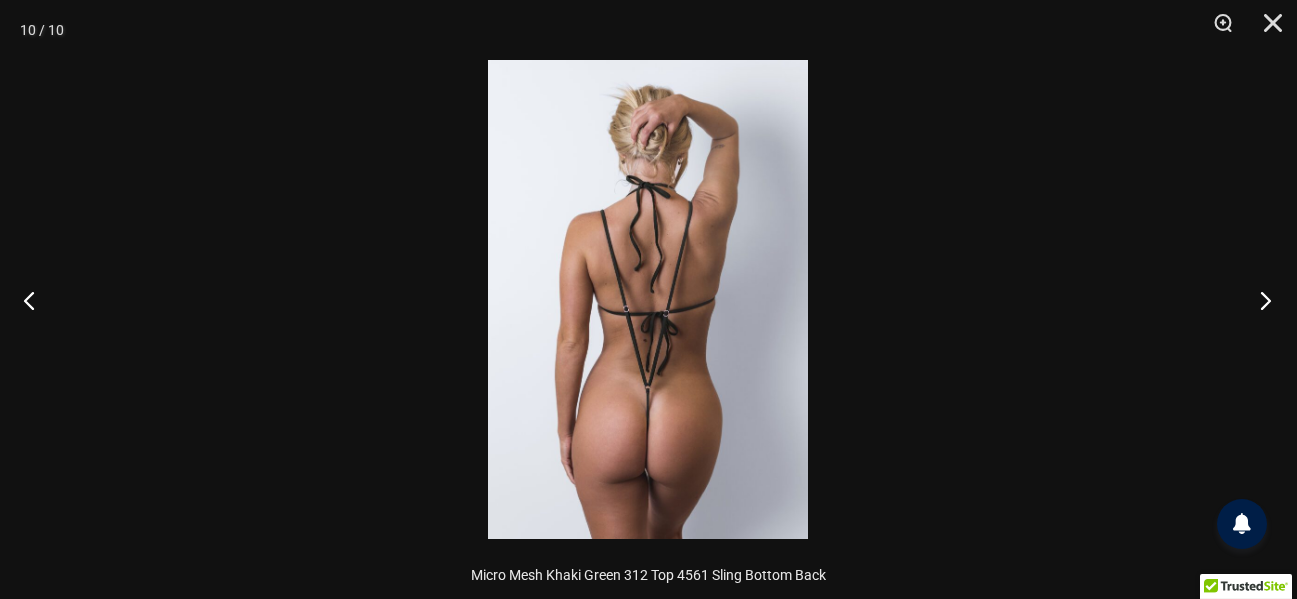 click at bounding box center (1259, 300) 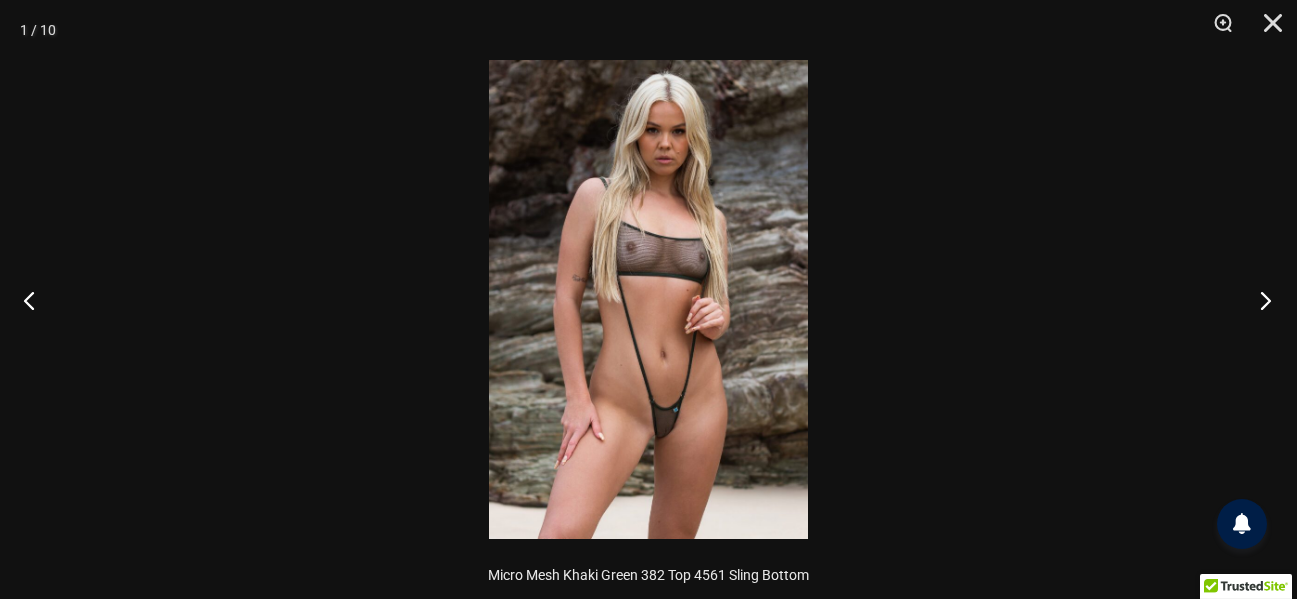 click at bounding box center (1259, 300) 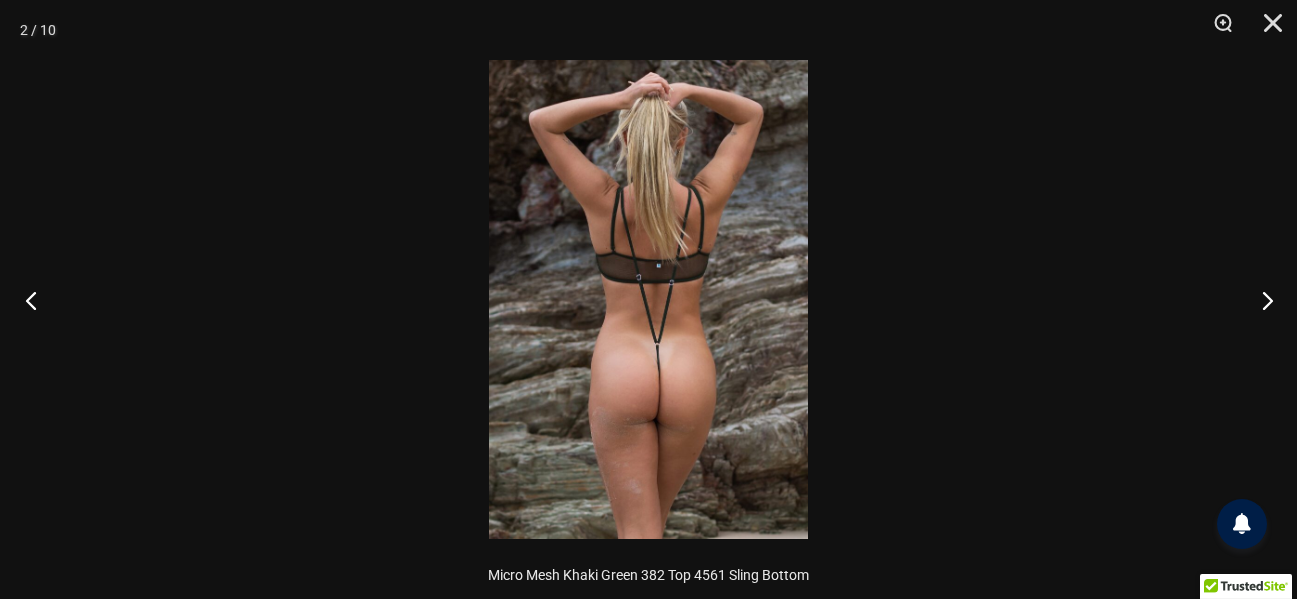 click at bounding box center (37, 300) 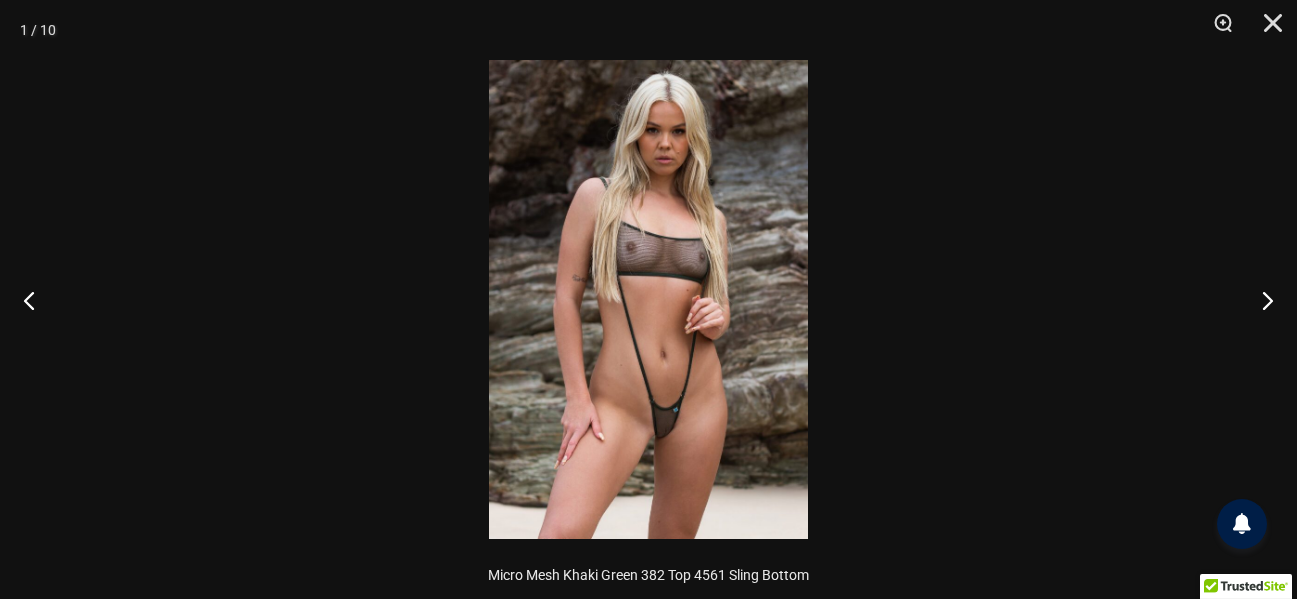 click at bounding box center (648, 299) 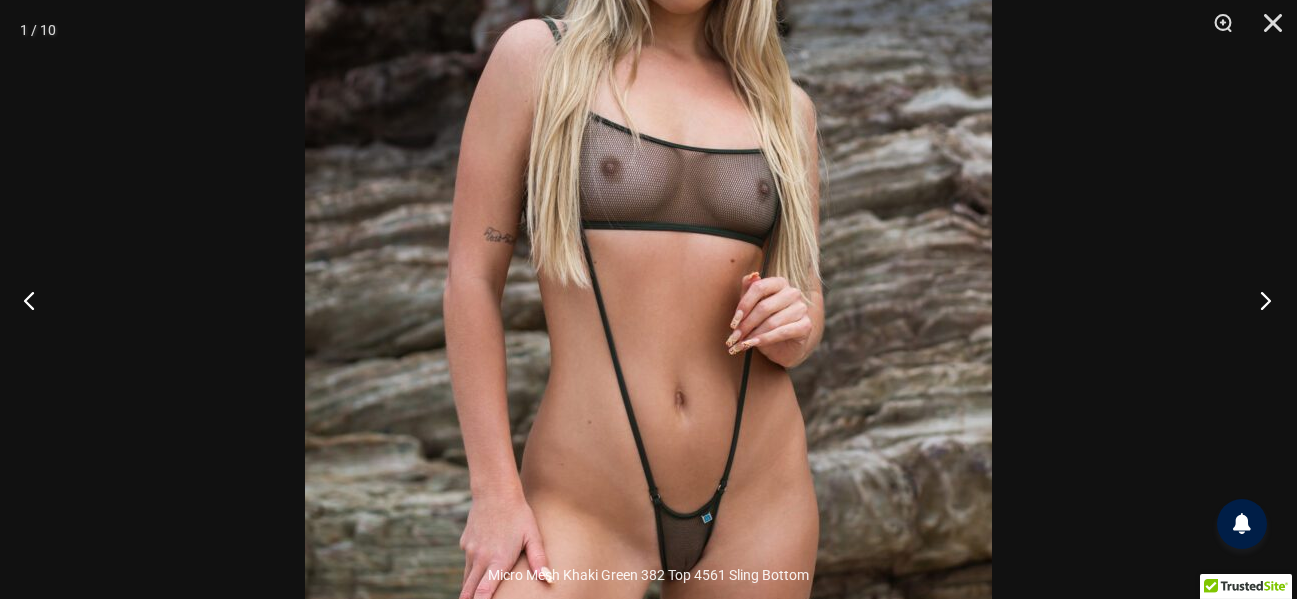 click at bounding box center (1259, 300) 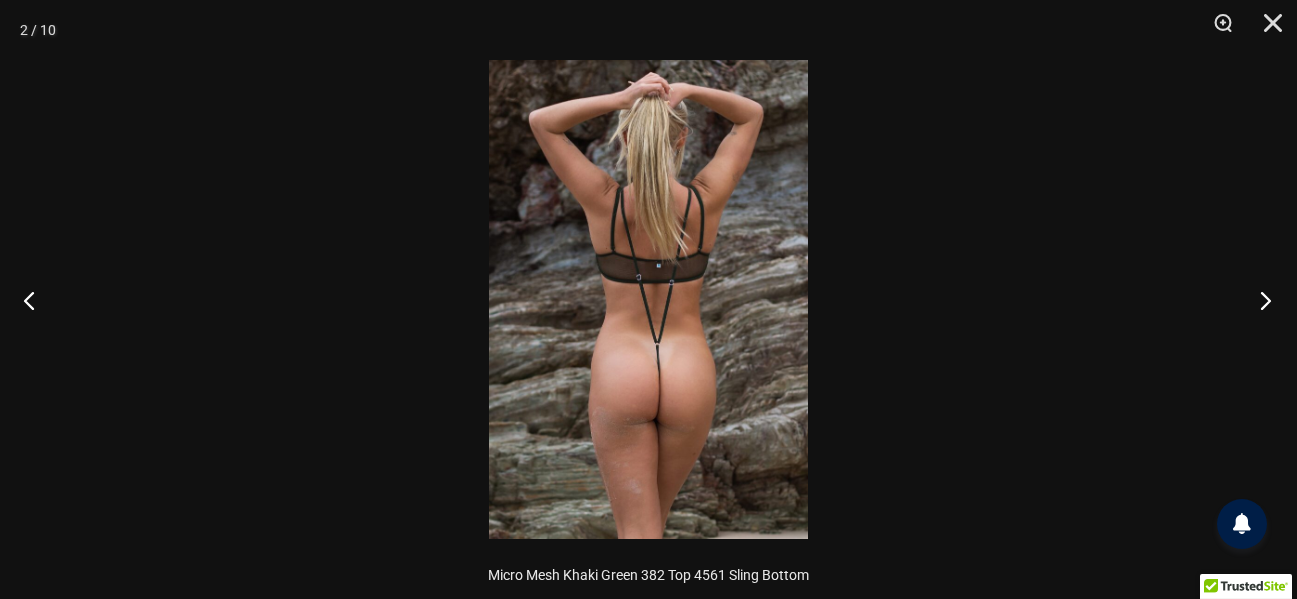 click at bounding box center [1259, 300] 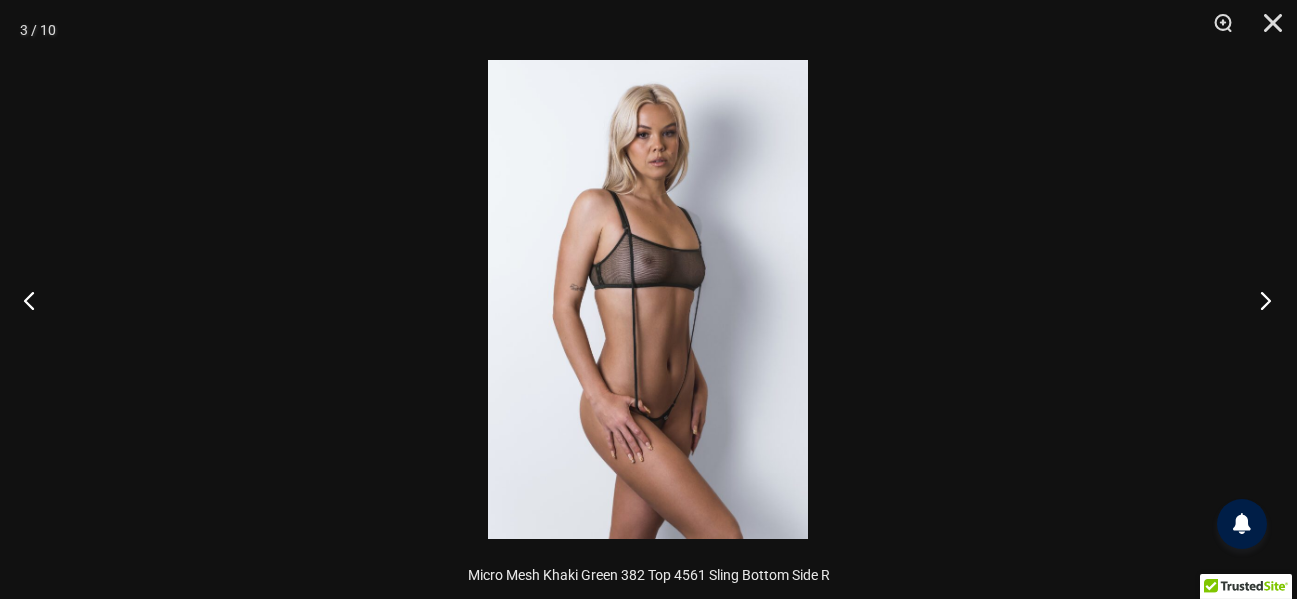click at bounding box center [1259, 300] 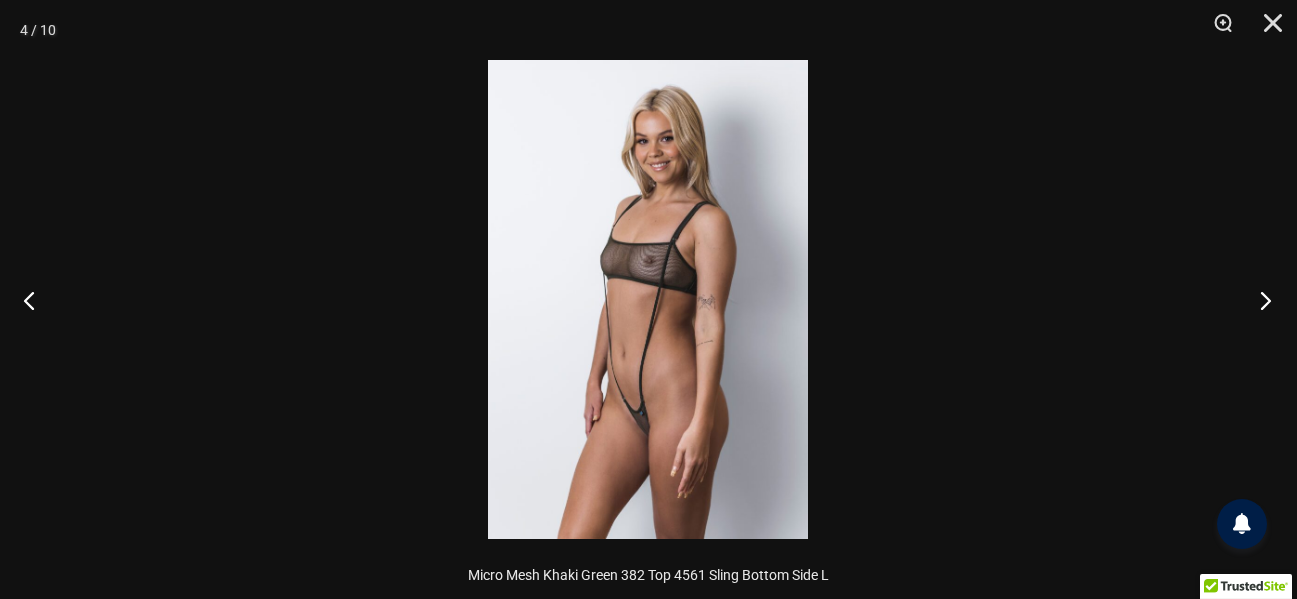 click at bounding box center [1259, 300] 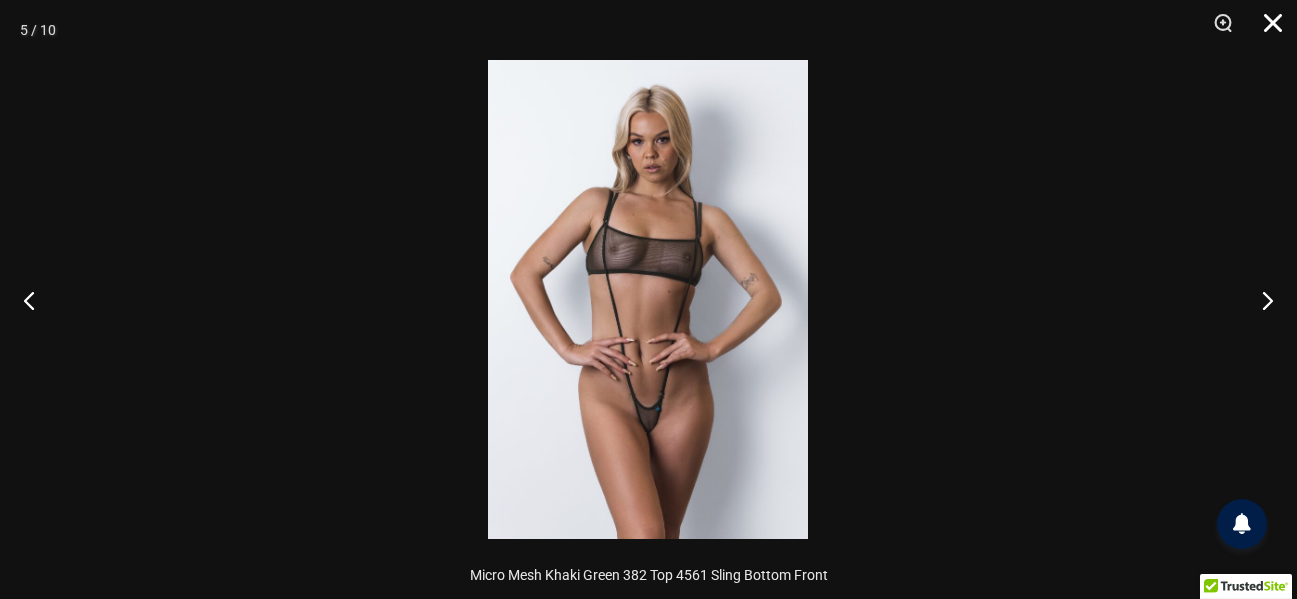 click at bounding box center (1266, 30) 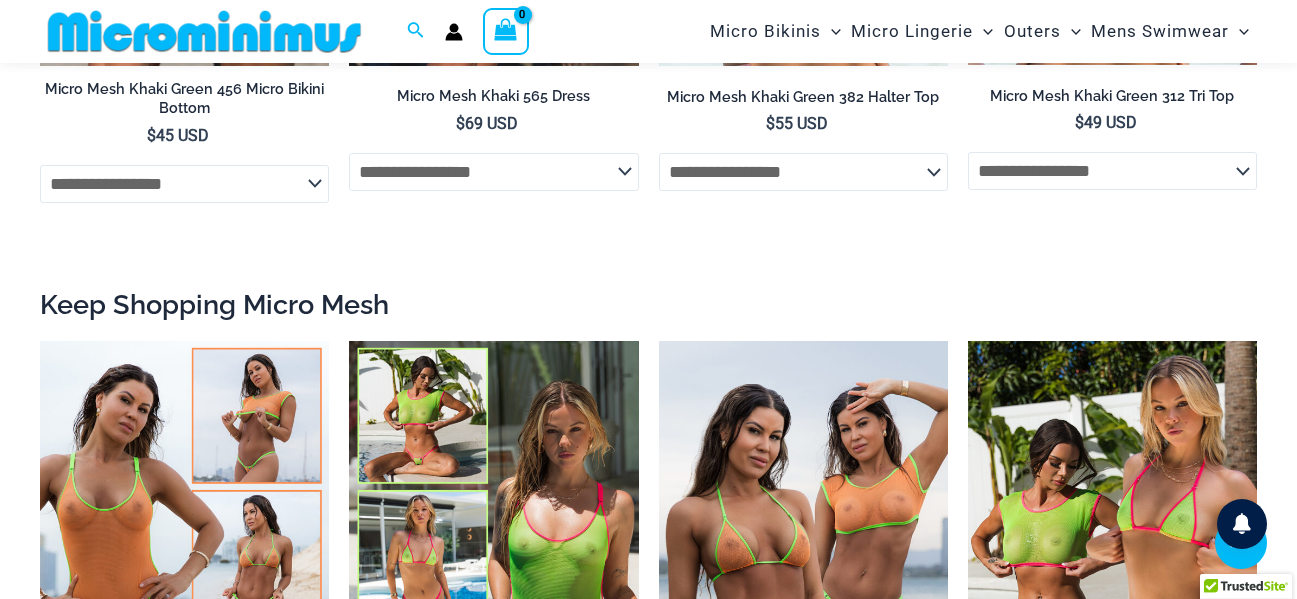 scroll, scrollTop: 2700, scrollLeft: 0, axis: vertical 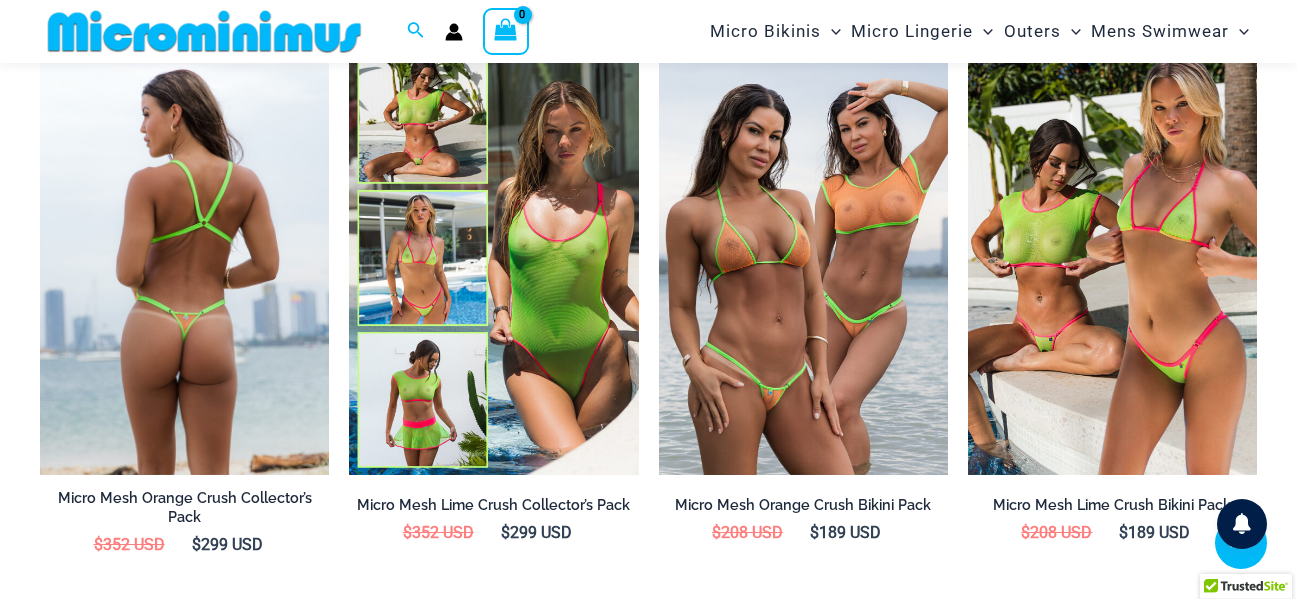 click at bounding box center (184, 258) 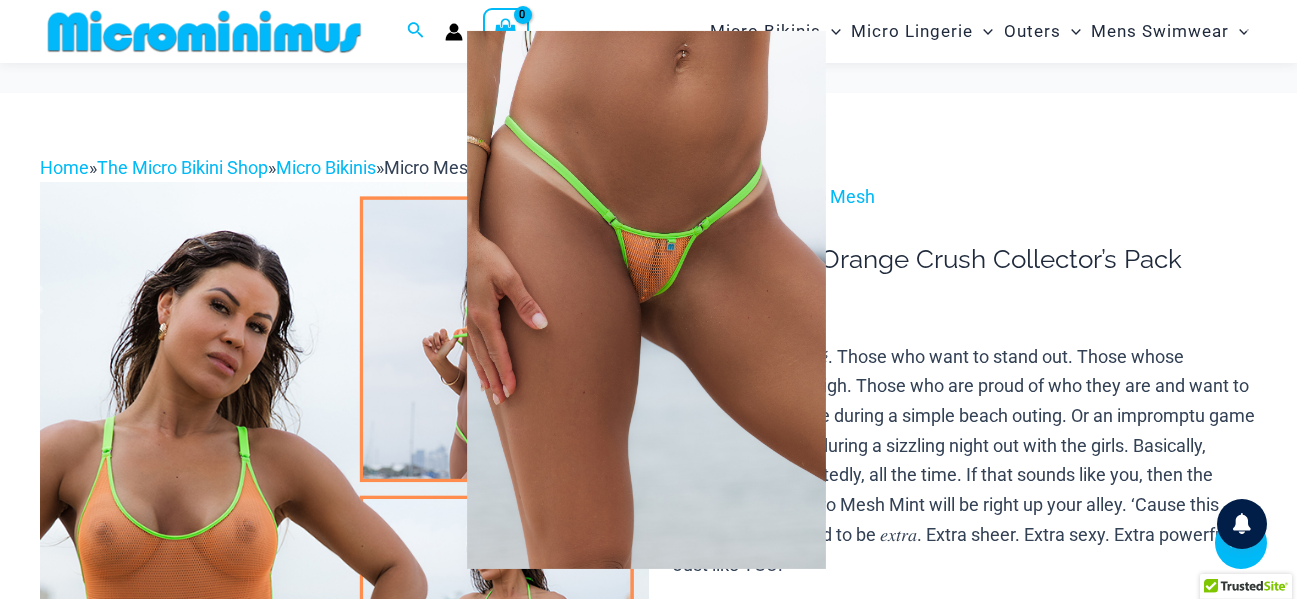 scroll, scrollTop: 1282, scrollLeft: 0, axis: vertical 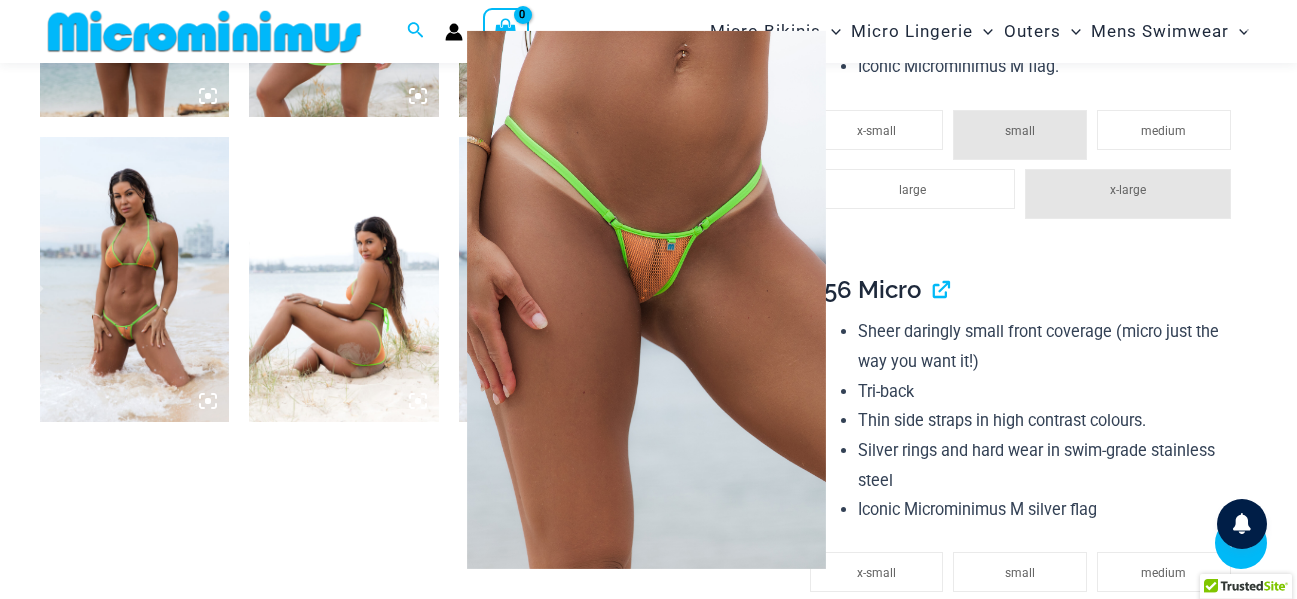 click at bounding box center (646, 300) 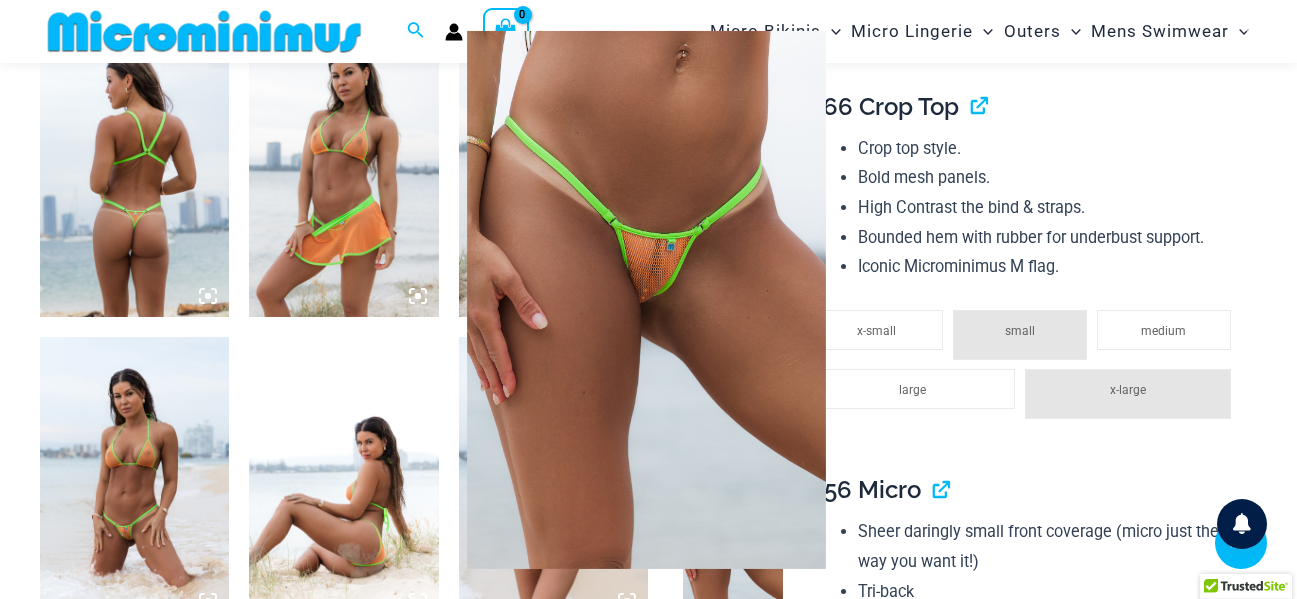 scroll, scrollTop: 982, scrollLeft: 0, axis: vertical 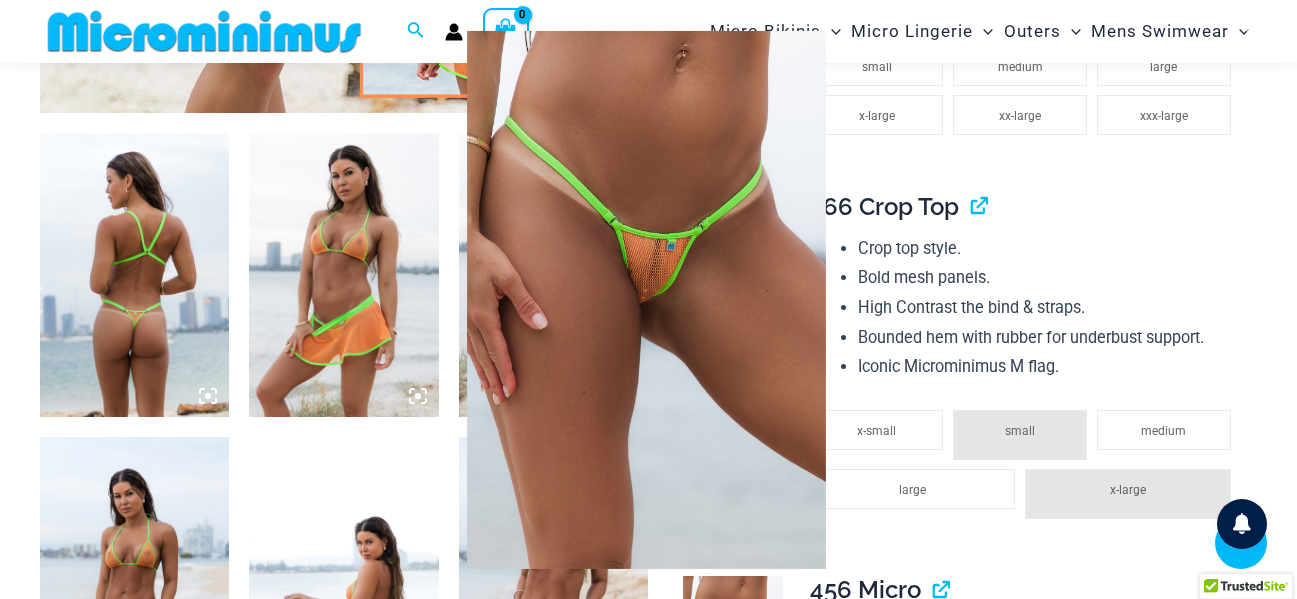 click at bounding box center [648, 299] 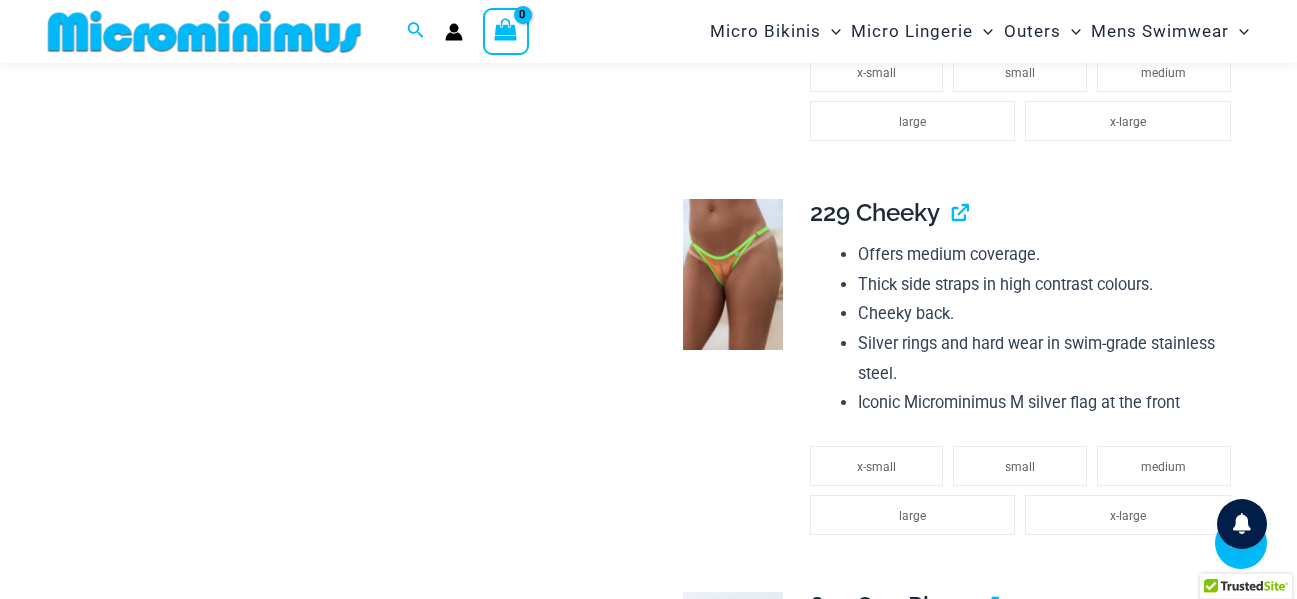 scroll, scrollTop: 1682, scrollLeft: 0, axis: vertical 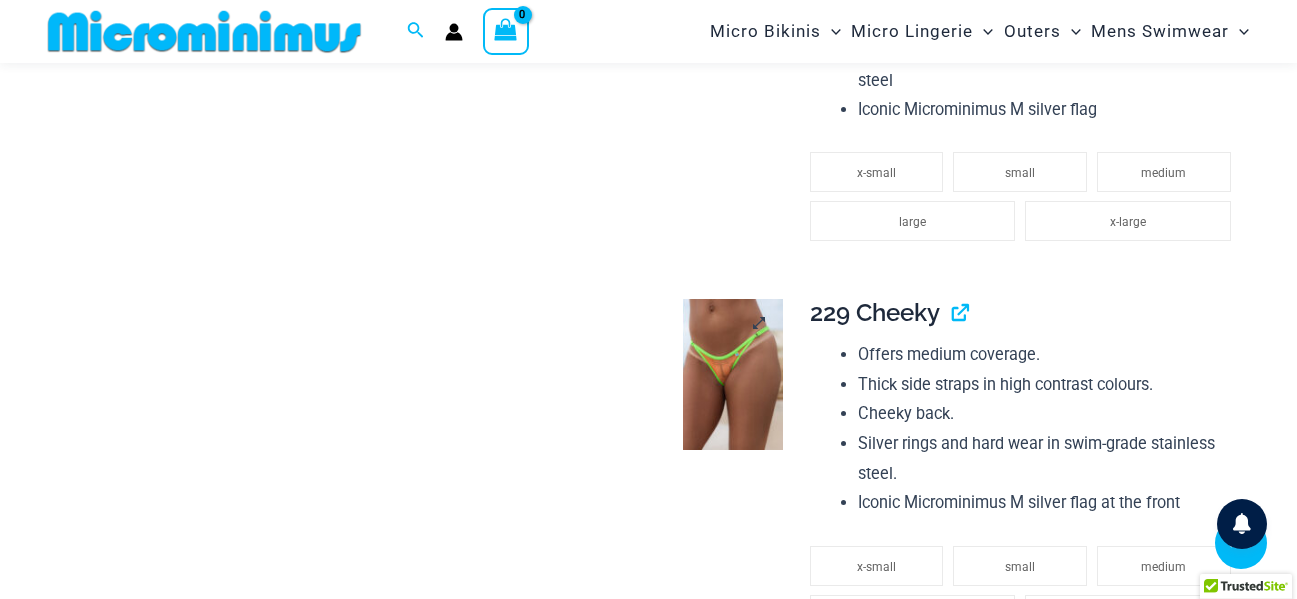 click 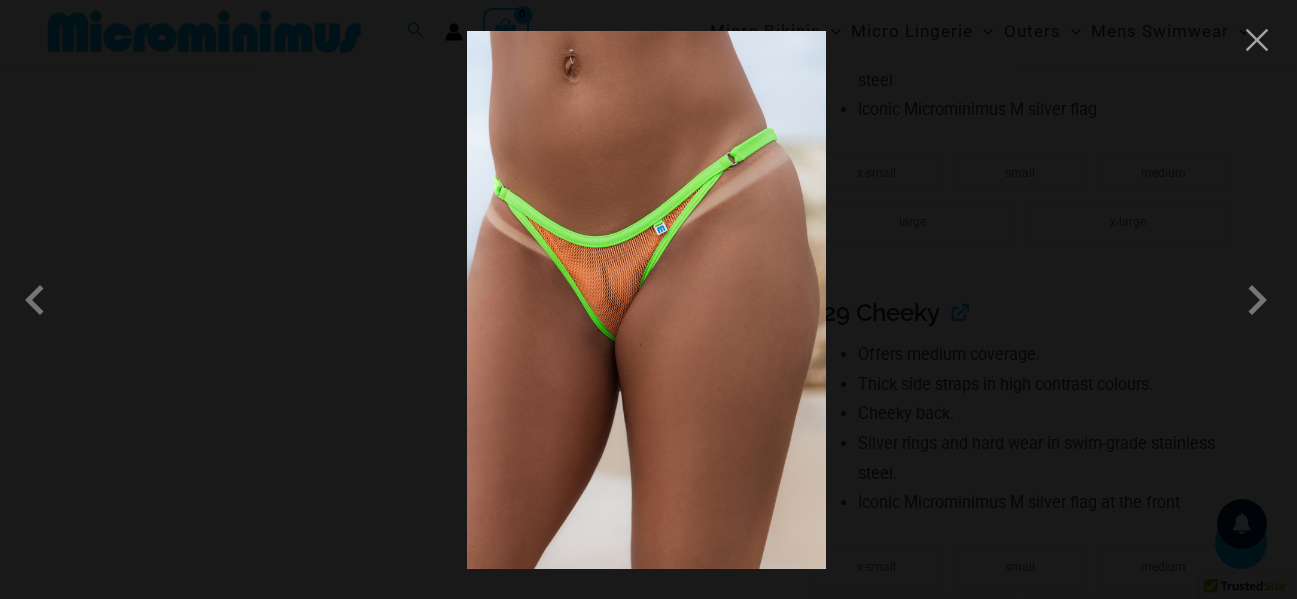 click at bounding box center (646, 300) 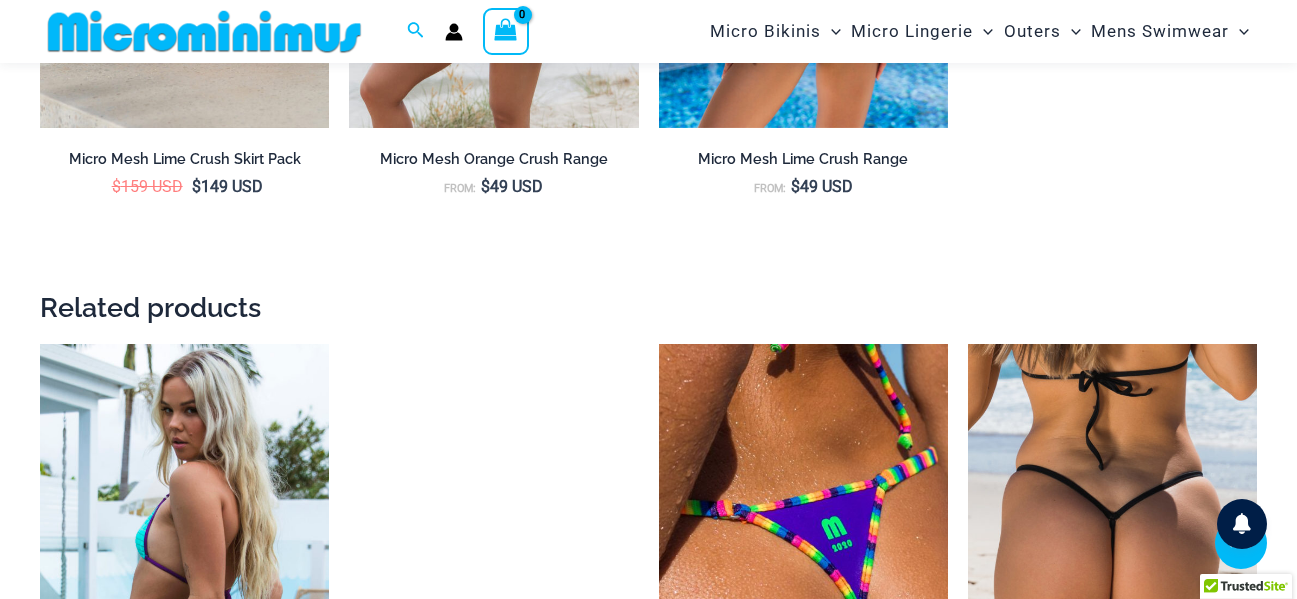 scroll, scrollTop: 5582, scrollLeft: 0, axis: vertical 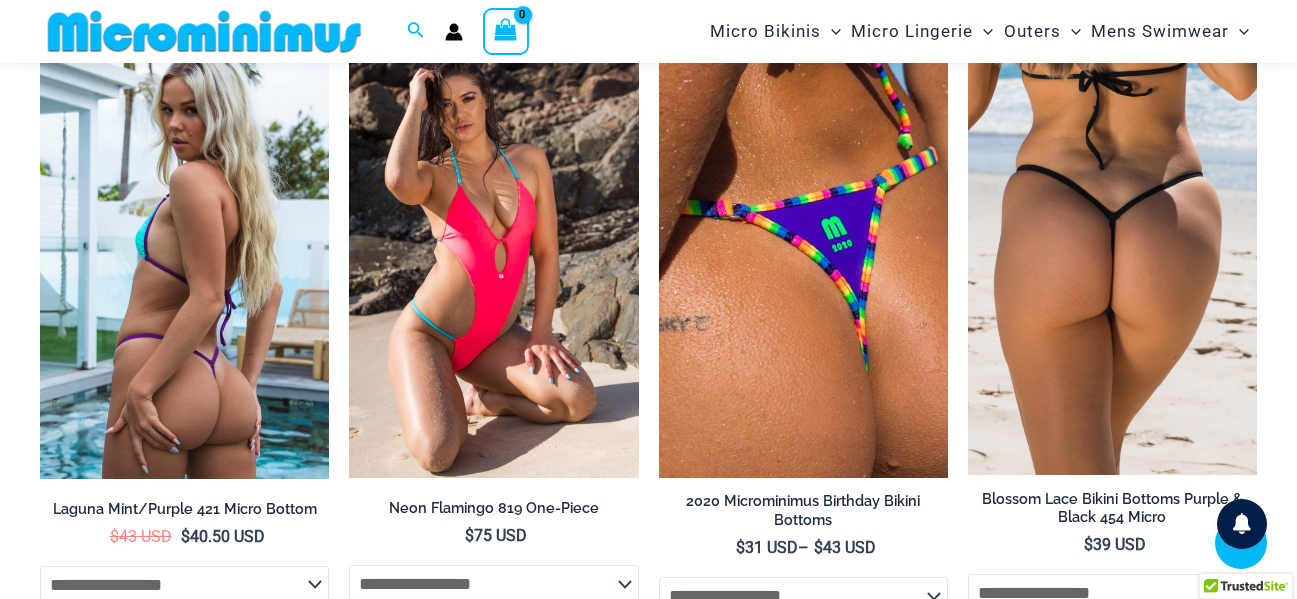 click at bounding box center [184, 261] 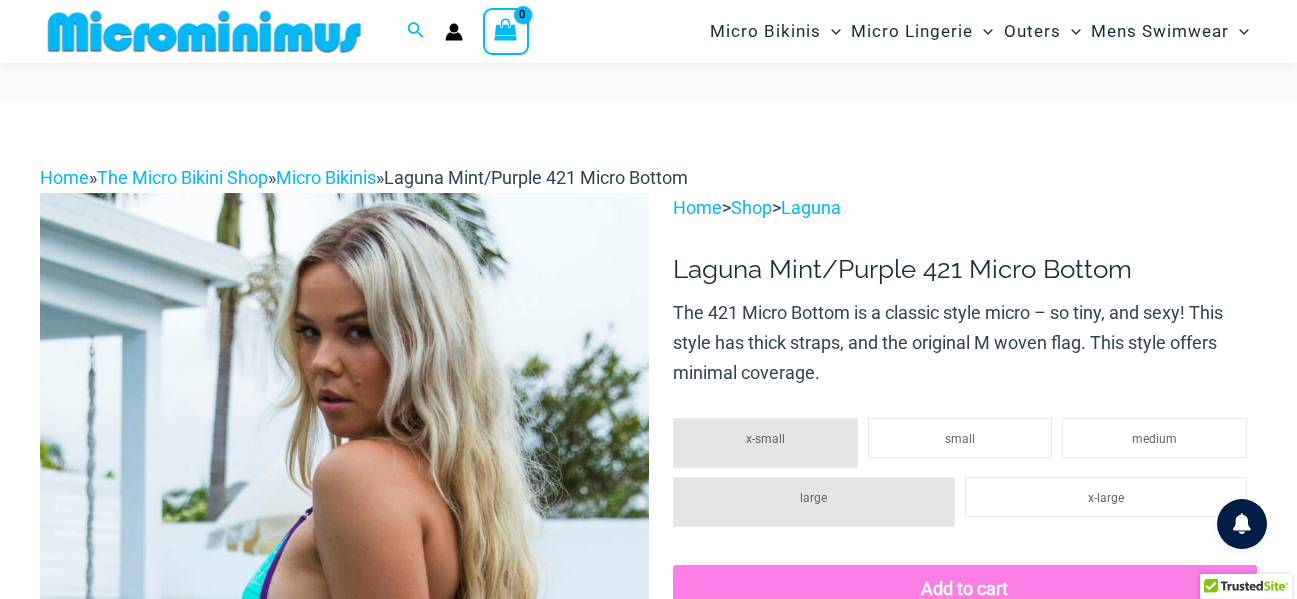 scroll, scrollTop: 382, scrollLeft: 0, axis: vertical 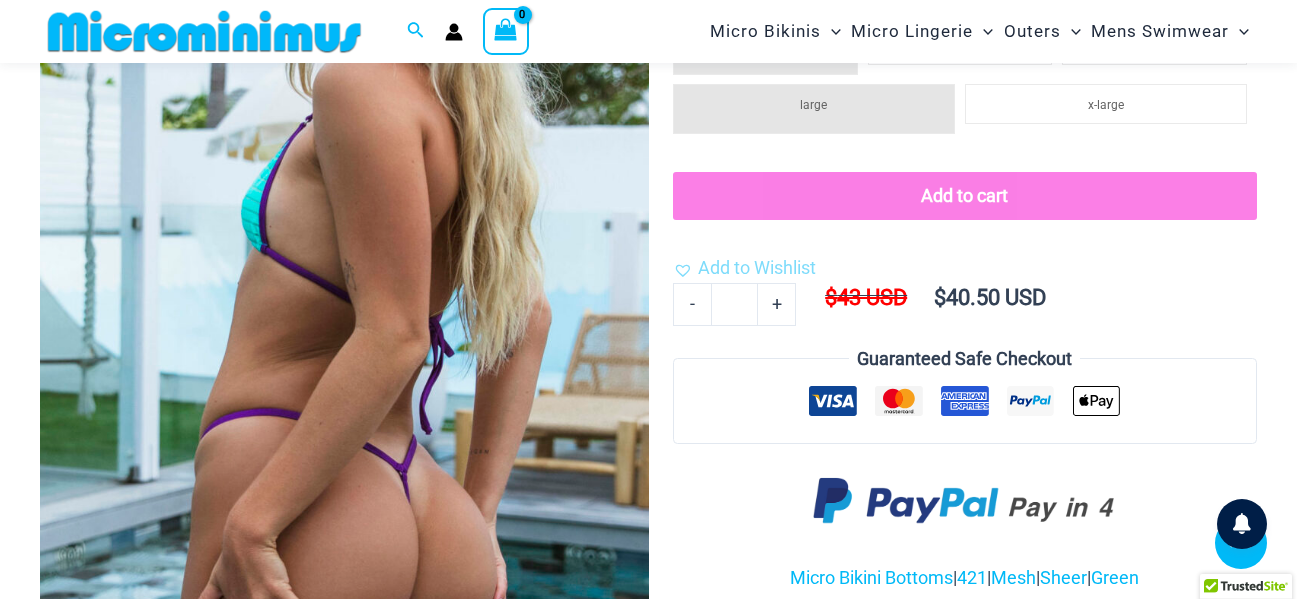 click at bounding box center [344, 256] 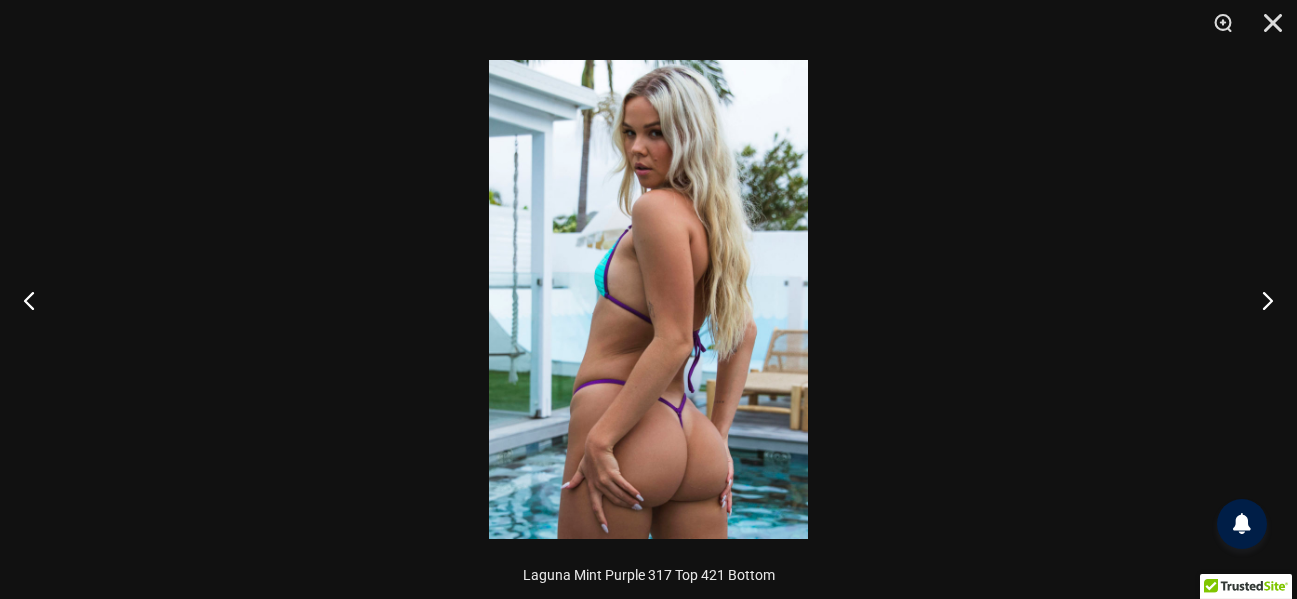click at bounding box center (648, 299) 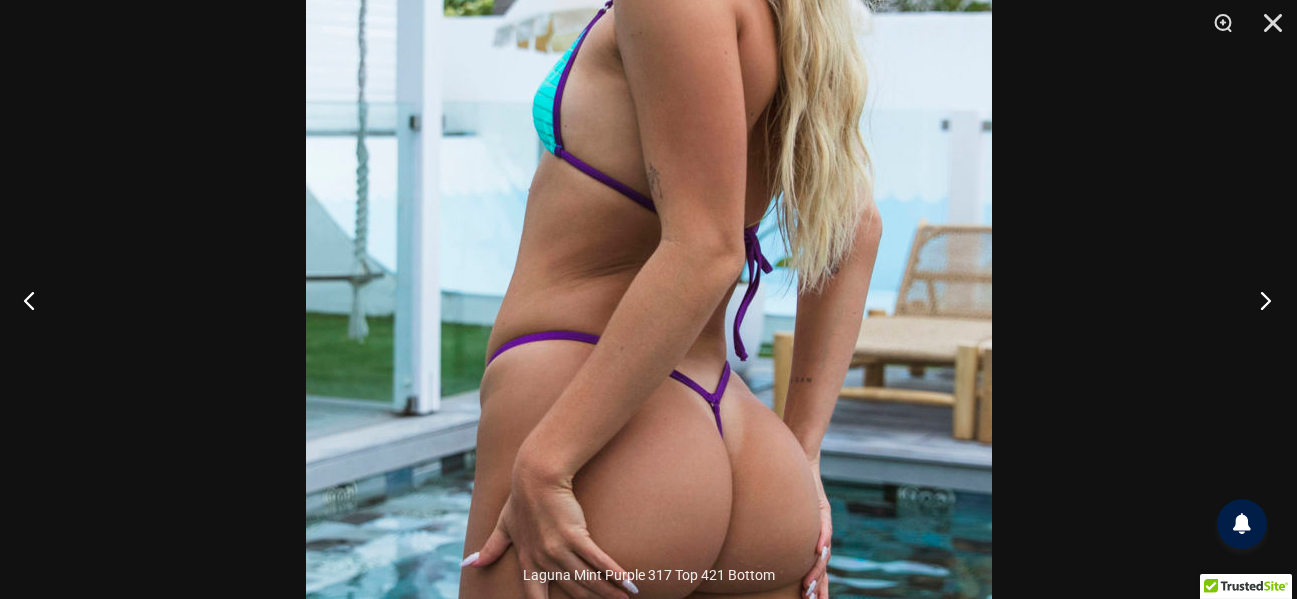 click at bounding box center (1259, 300) 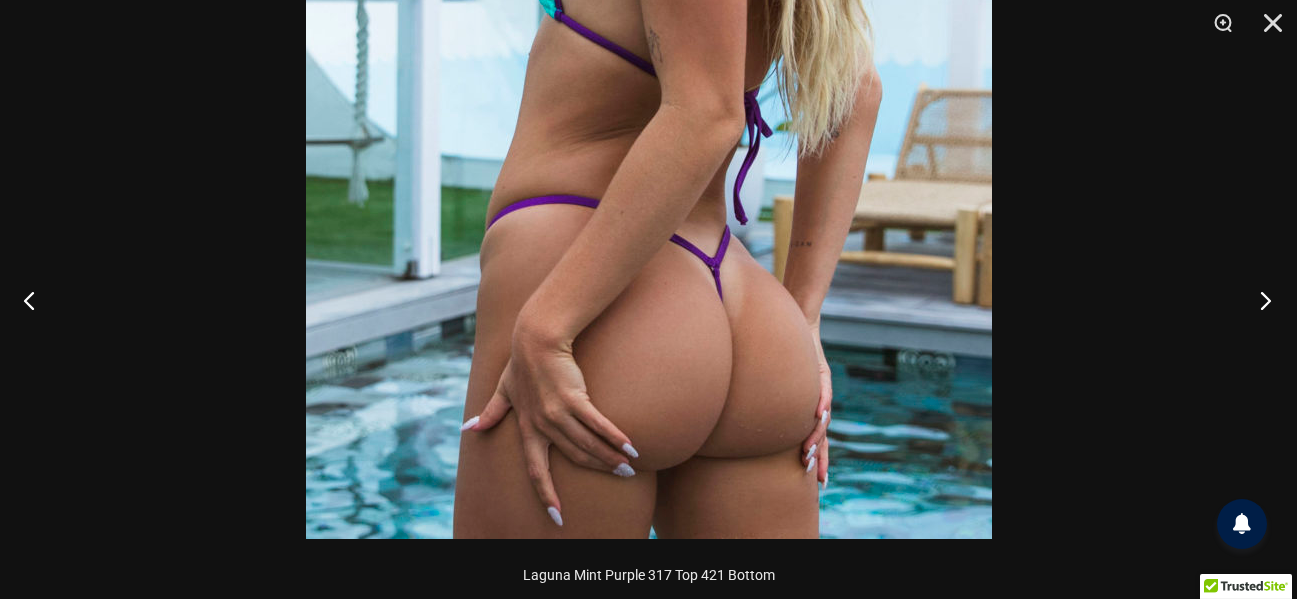 click at bounding box center (1259, 300) 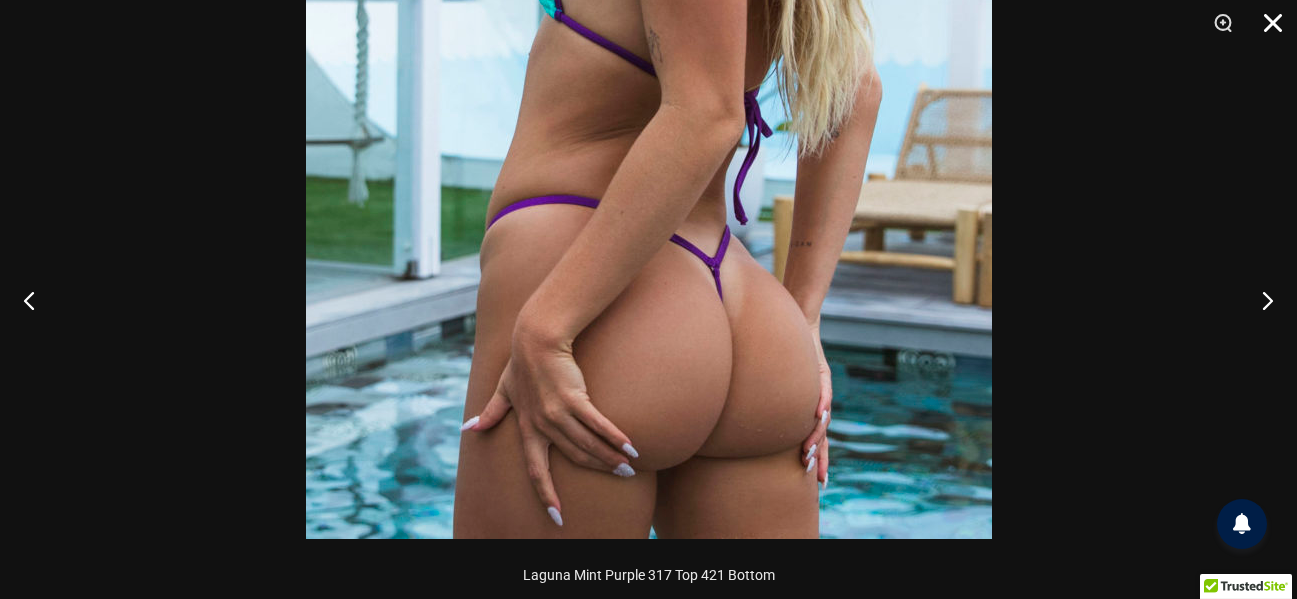 click at bounding box center [1266, 30] 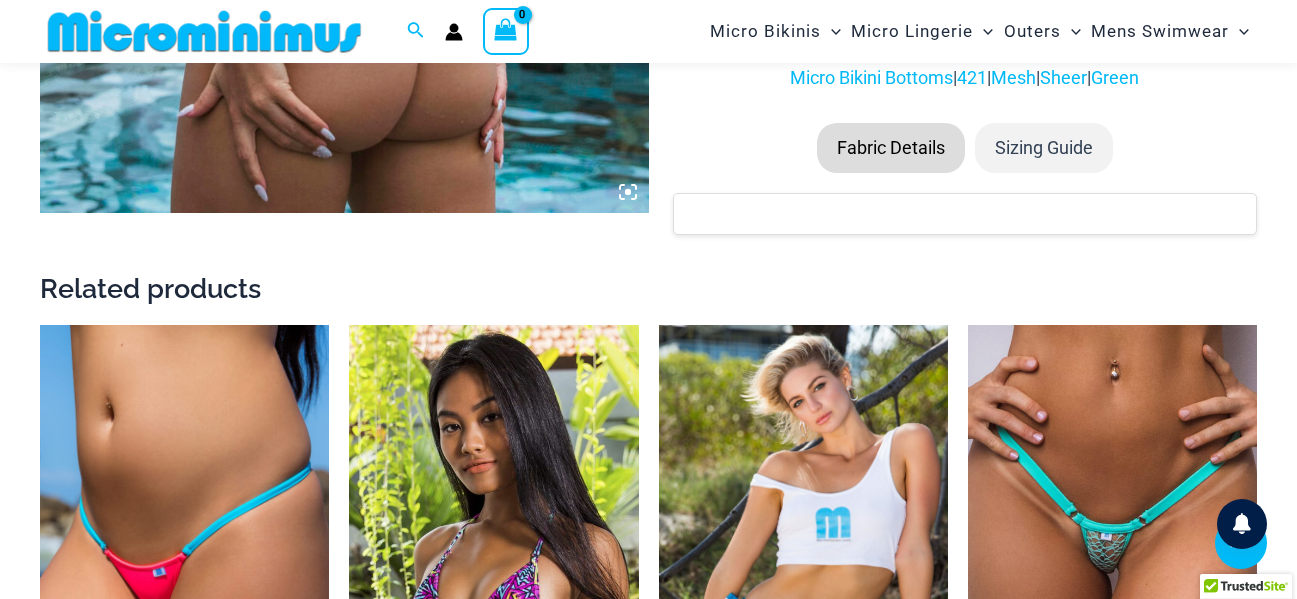 scroll, scrollTop: 1082, scrollLeft: 0, axis: vertical 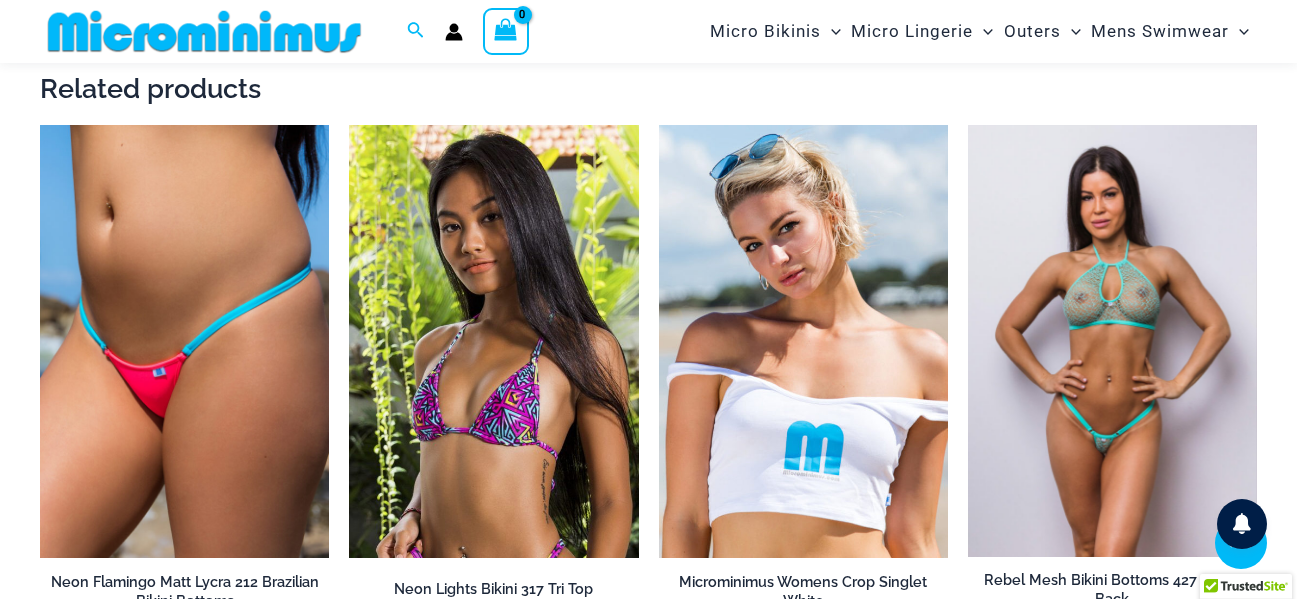 click at bounding box center (1112, 341) 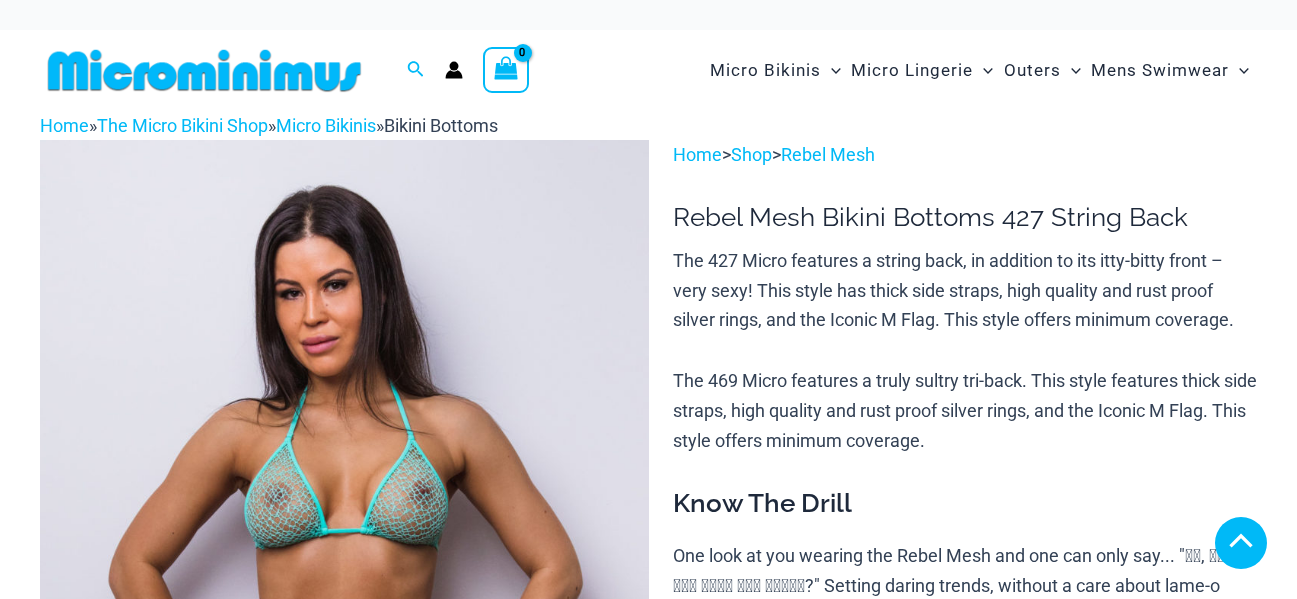 scroll, scrollTop: 500, scrollLeft: 0, axis: vertical 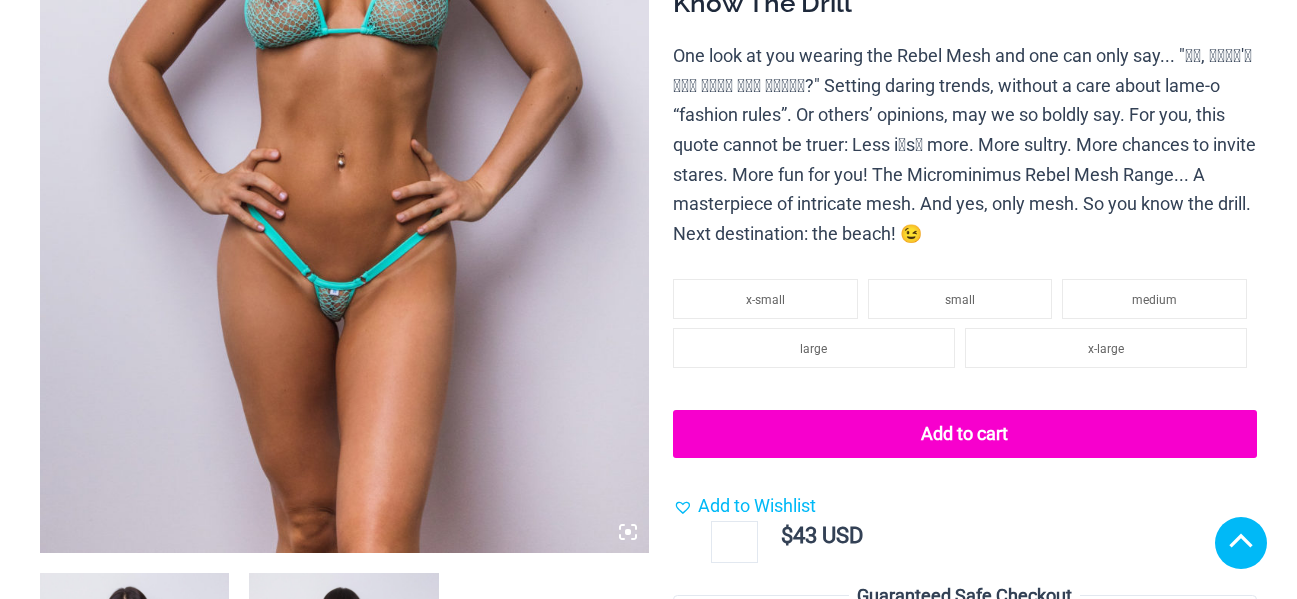 click at bounding box center (344, 96) 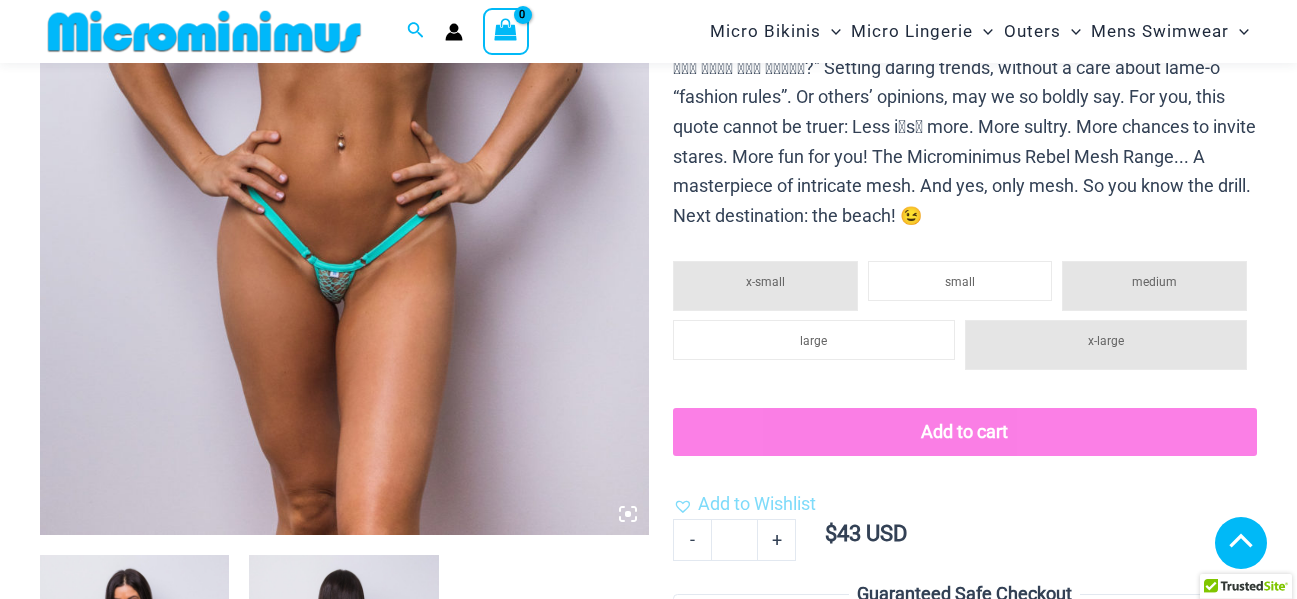 scroll, scrollTop: 482, scrollLeft: 0, axis: vertical 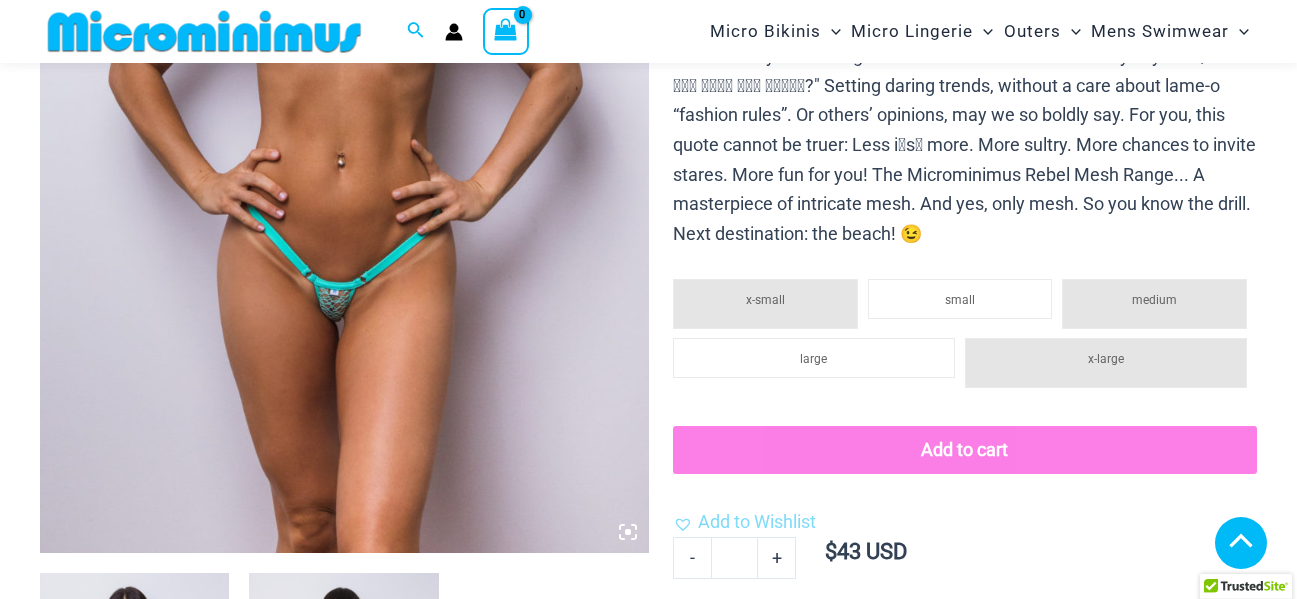 click 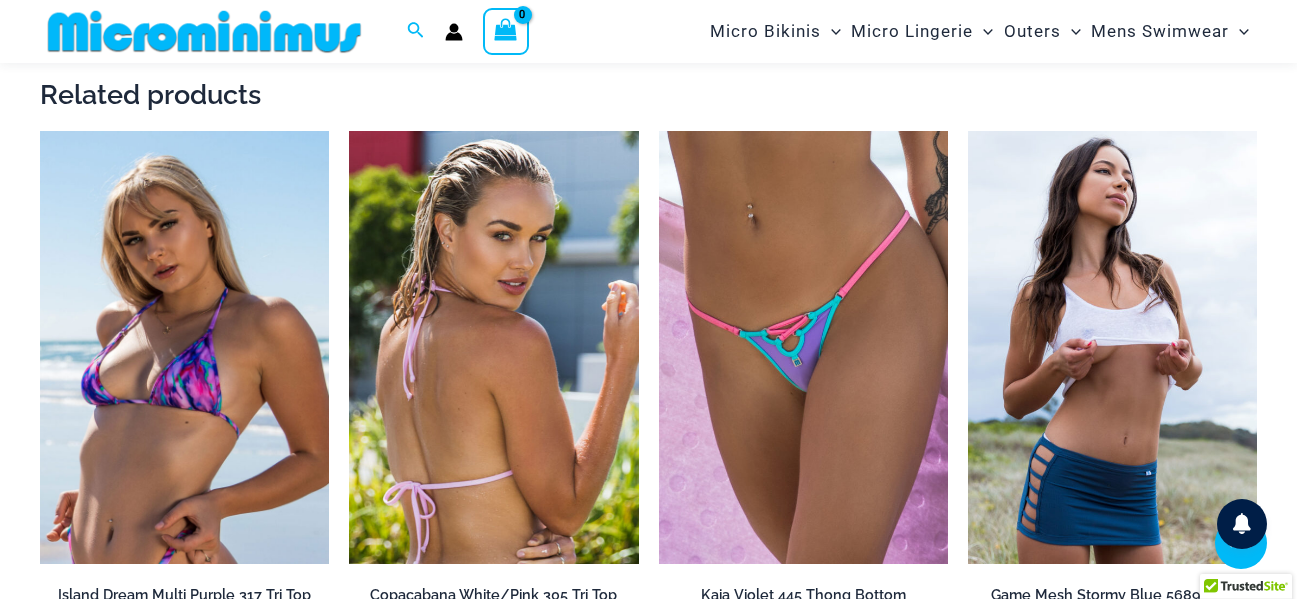 scroll, scrollTop: 1682, scrollLeft: 0, axis: vertical 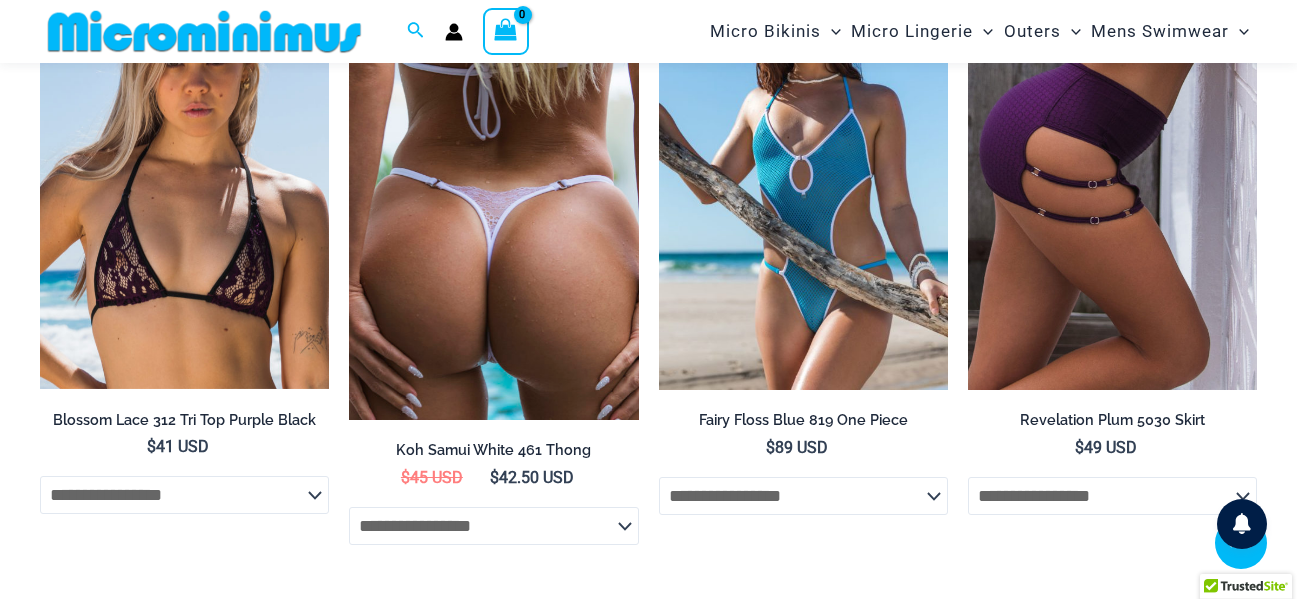 click at bounding box center (493, 188) 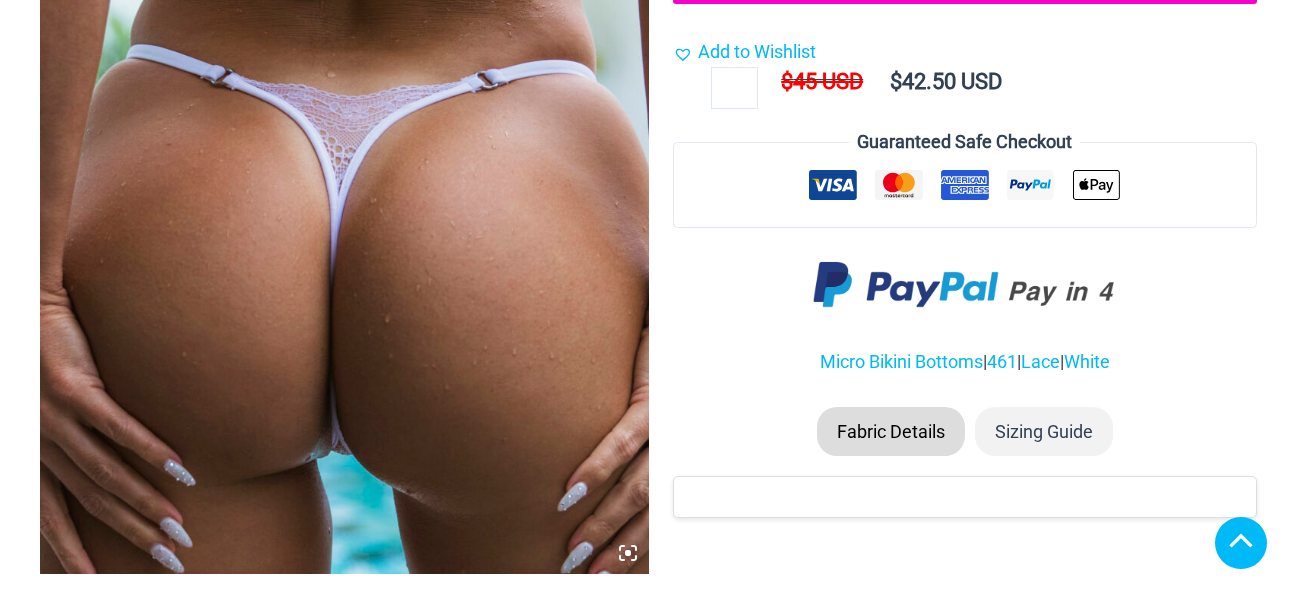 click at bounding box center (344, 87) 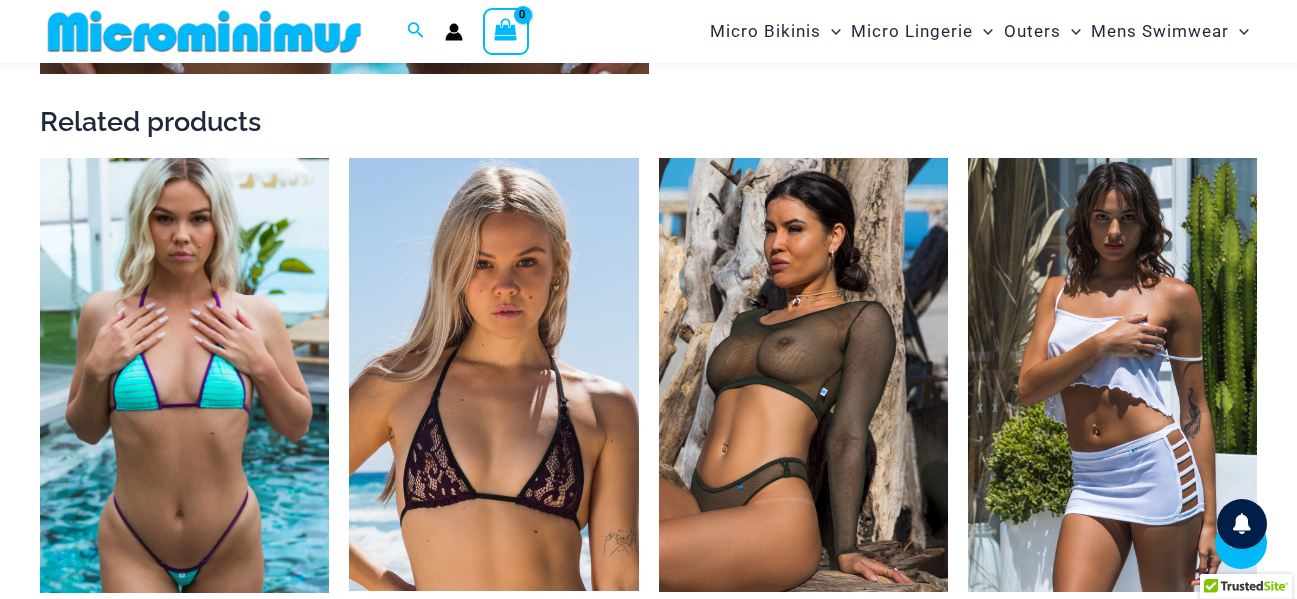 scroll, scrollTop: 682, scrollLeft: 0, axis: vertical 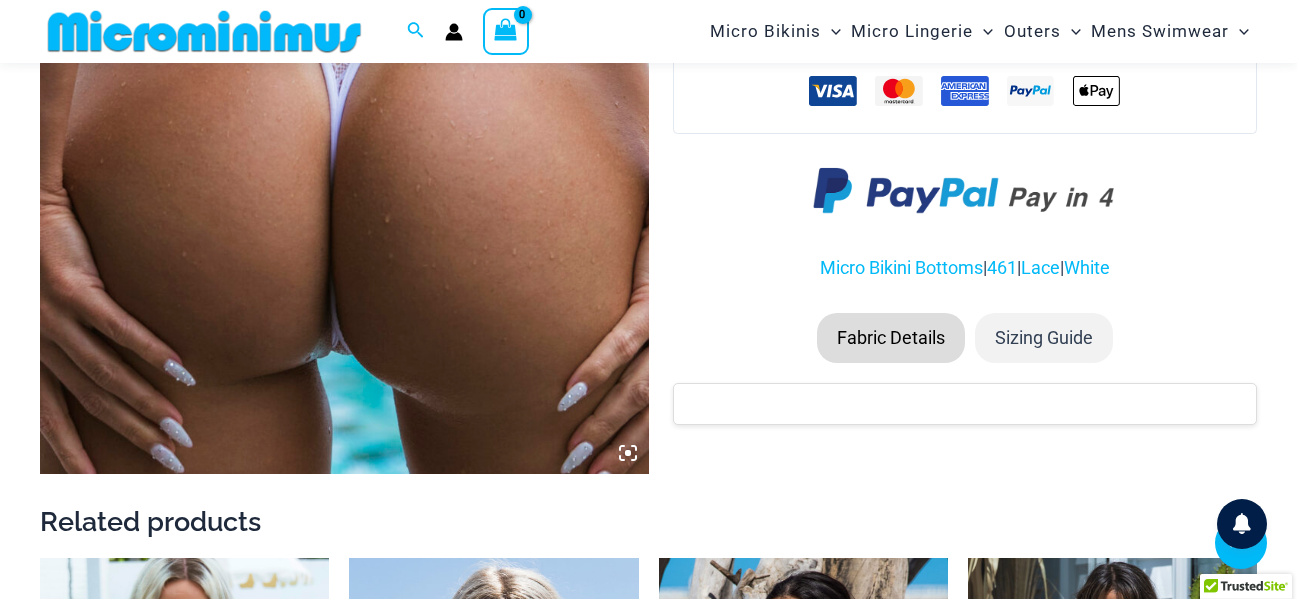 click at bounding box center [344, -13] 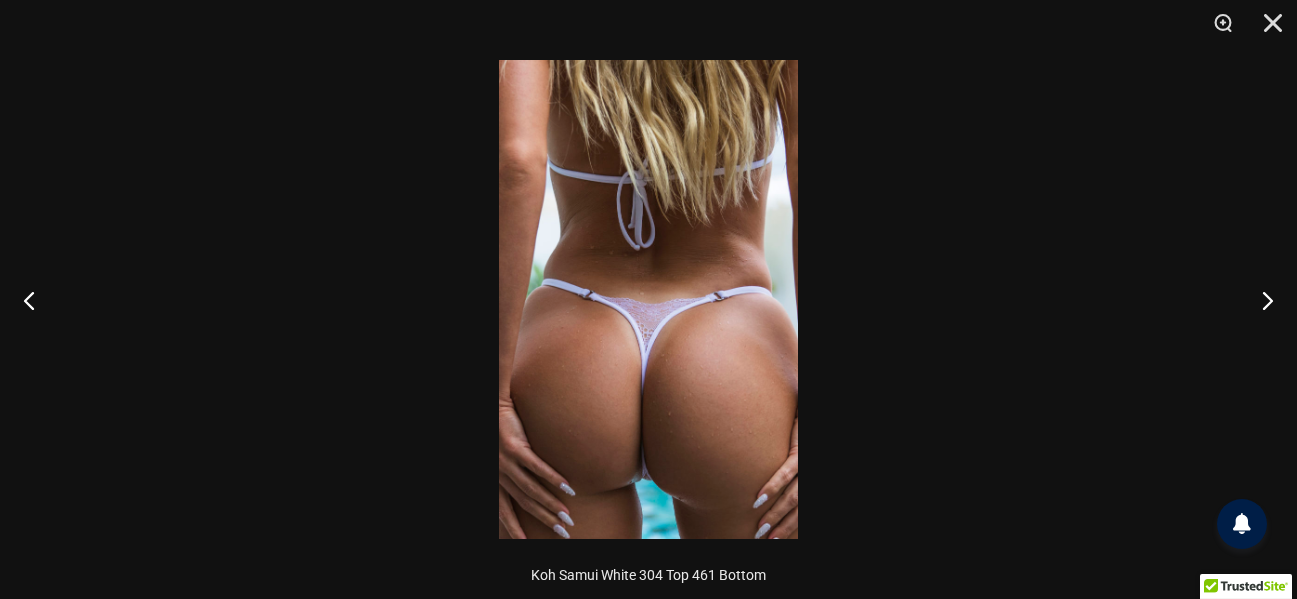 click at bounding box center [648, 299] 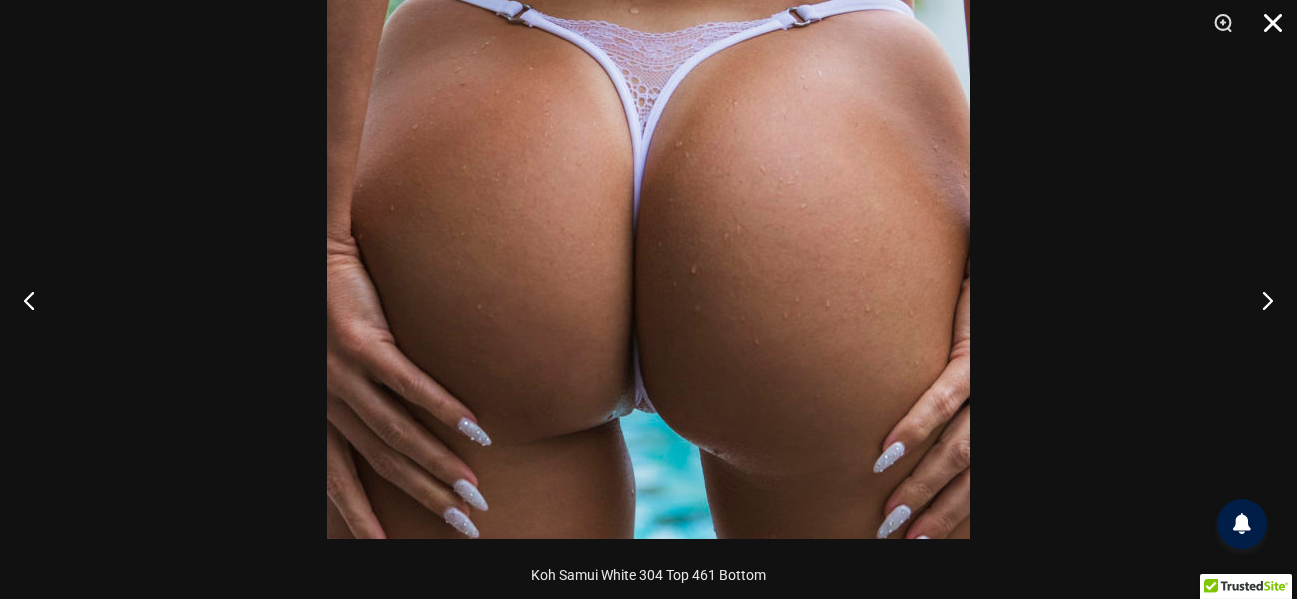 click at bounding box center [1266, 30] 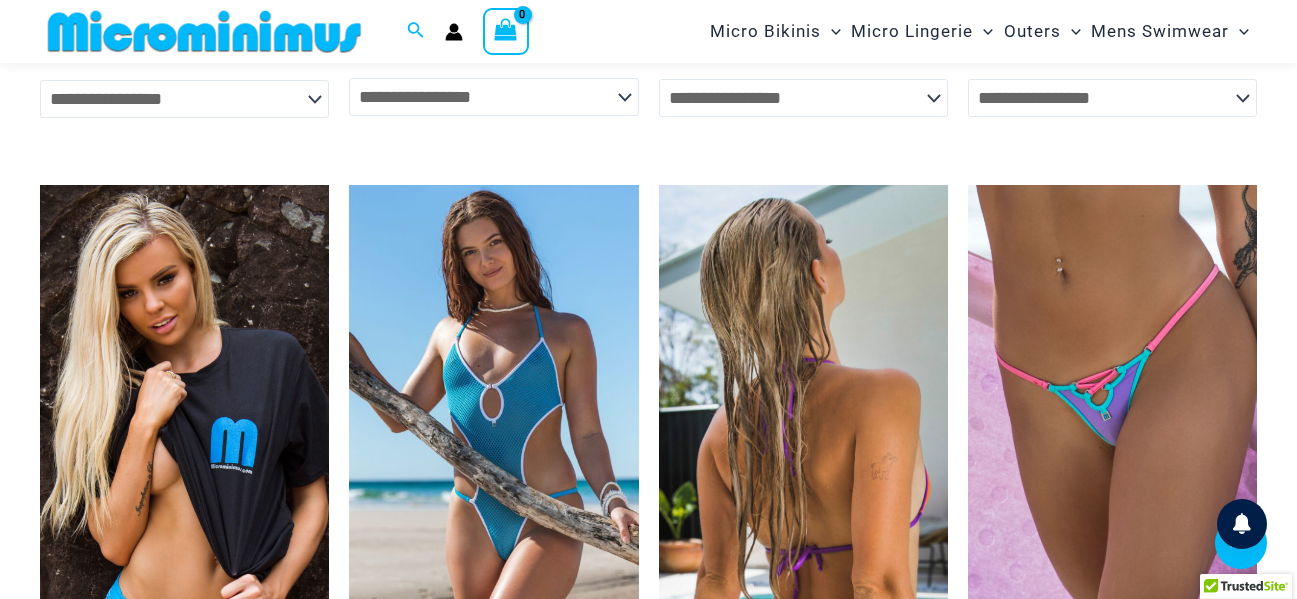 scroll, scrollTop: 1782, scrollLeft: 0, axis: vertical 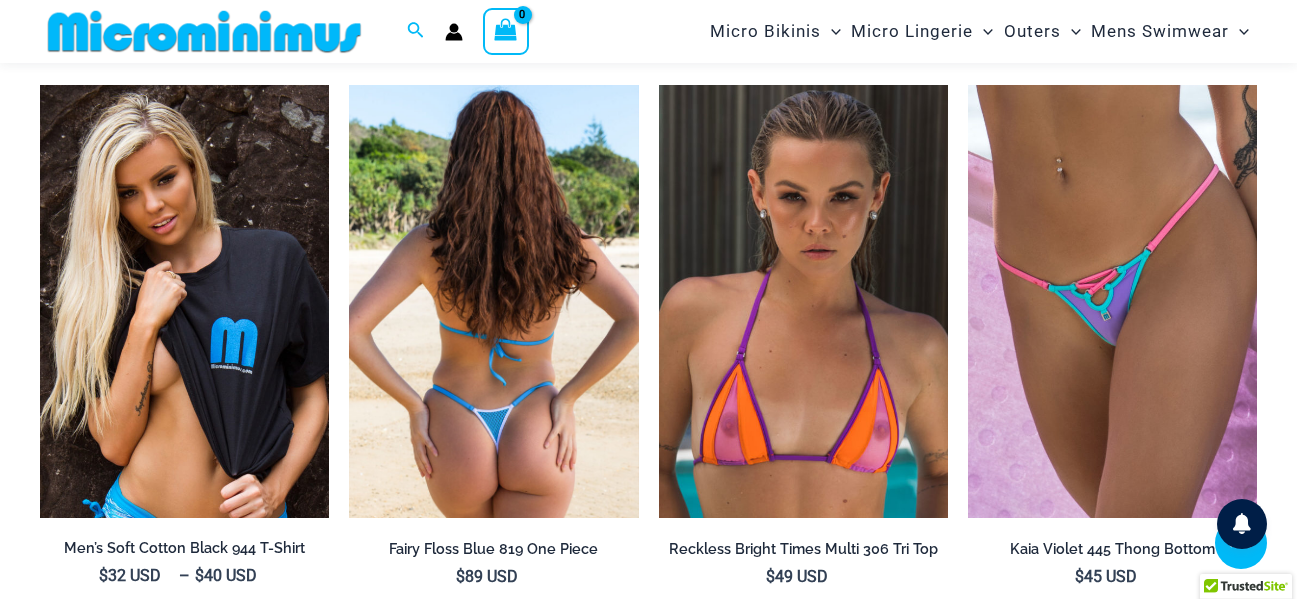 click at bounding box center [493, 302] 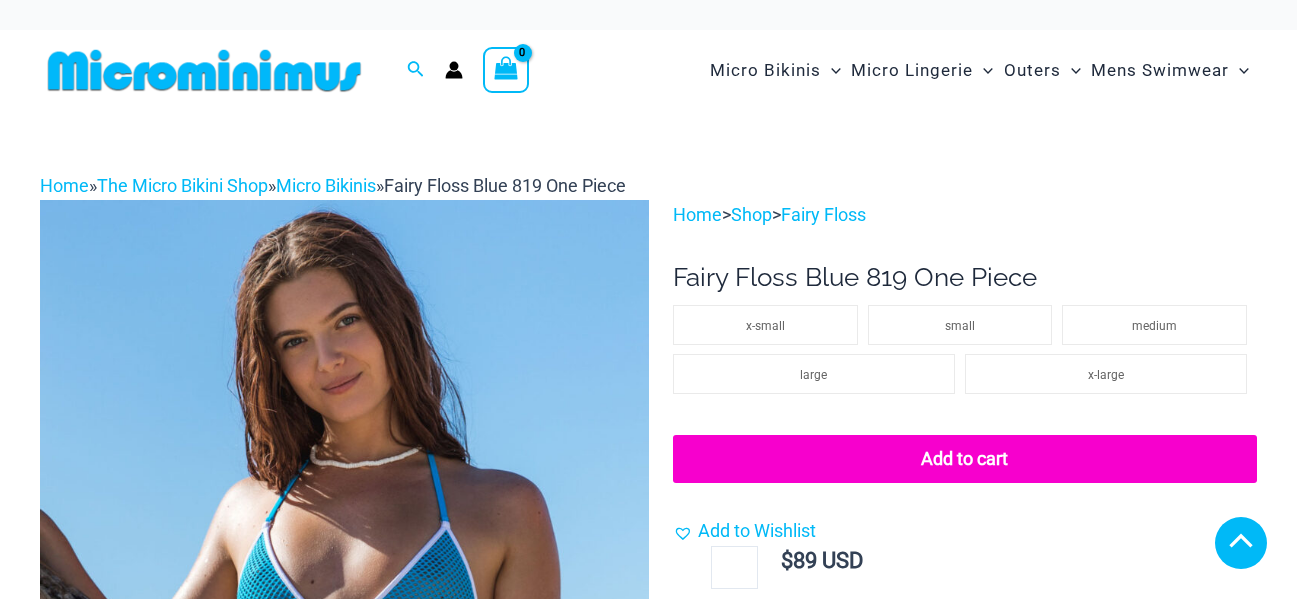scroll, scrollTop: 400, scrollLeft: 0, axis: vertical 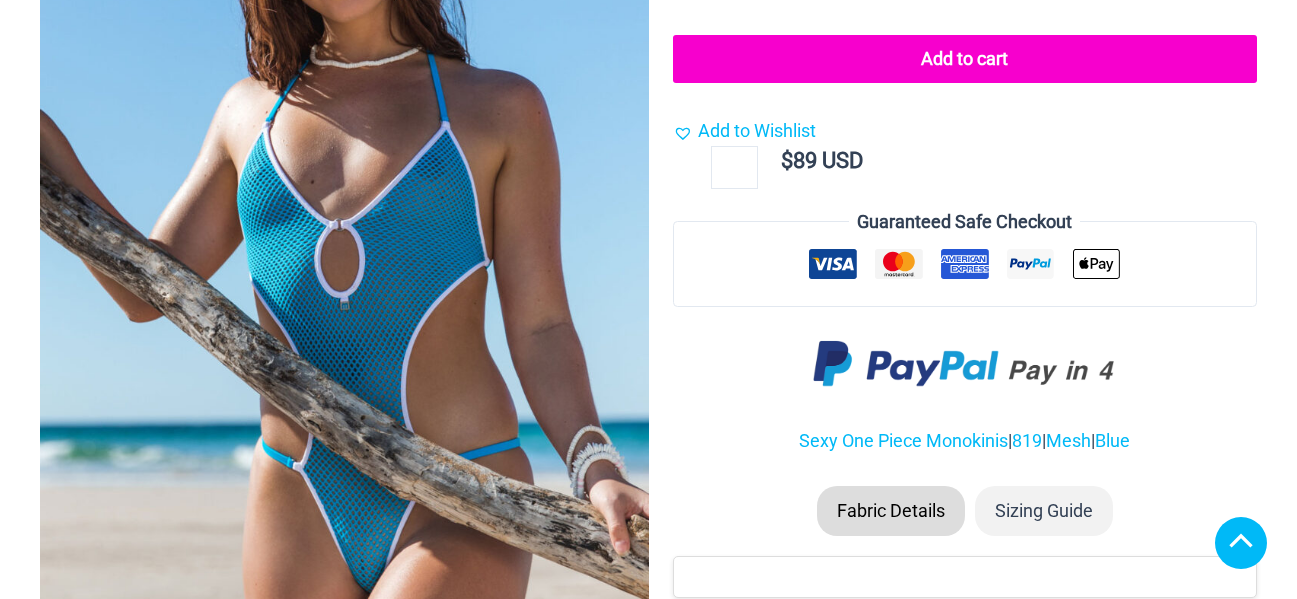 click at bounding box center (344, 256) 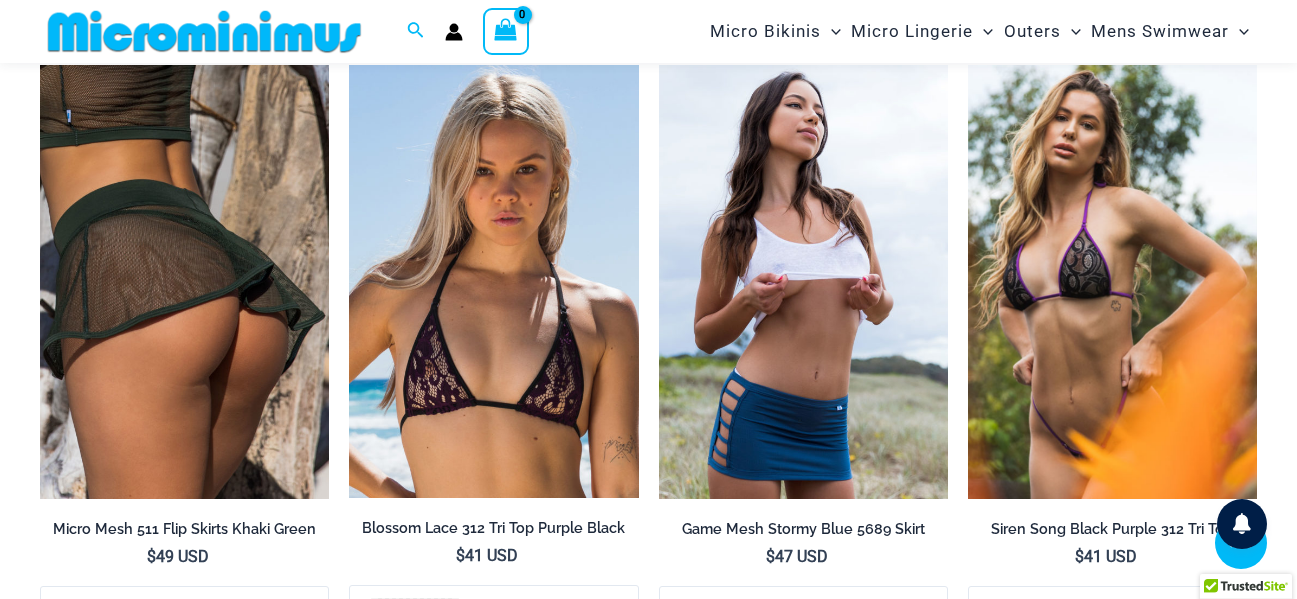 scroll, scrollTop: 3700, scrollLeft: 0, axis: vertical 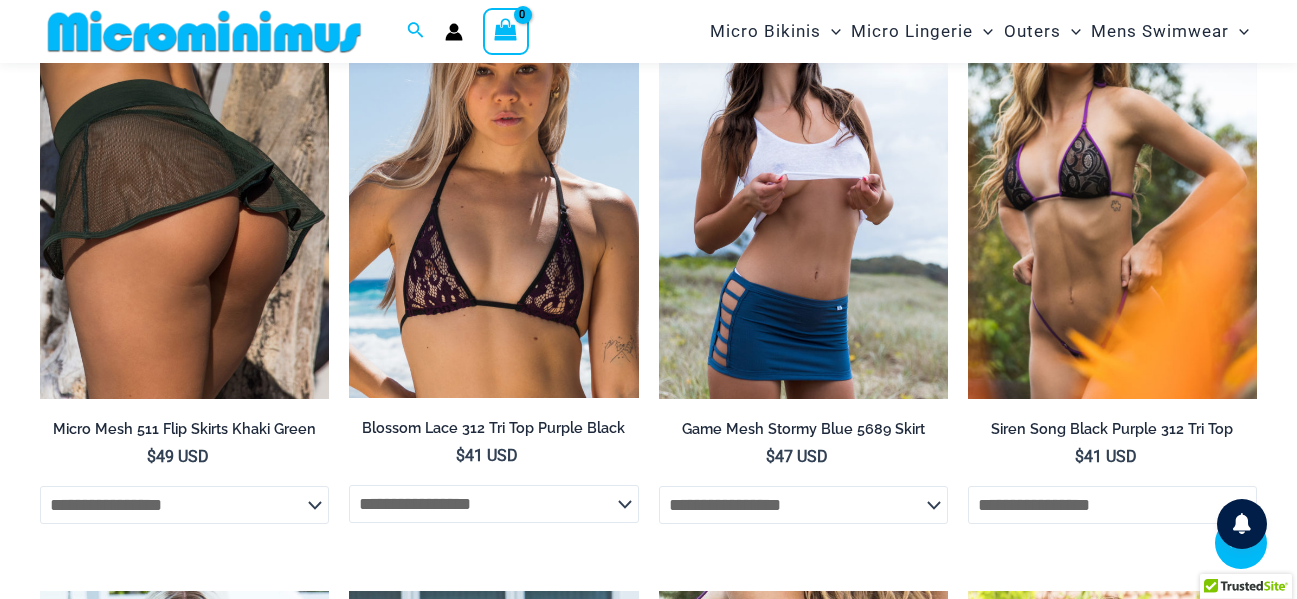 click at bounding box center (1112, 182) 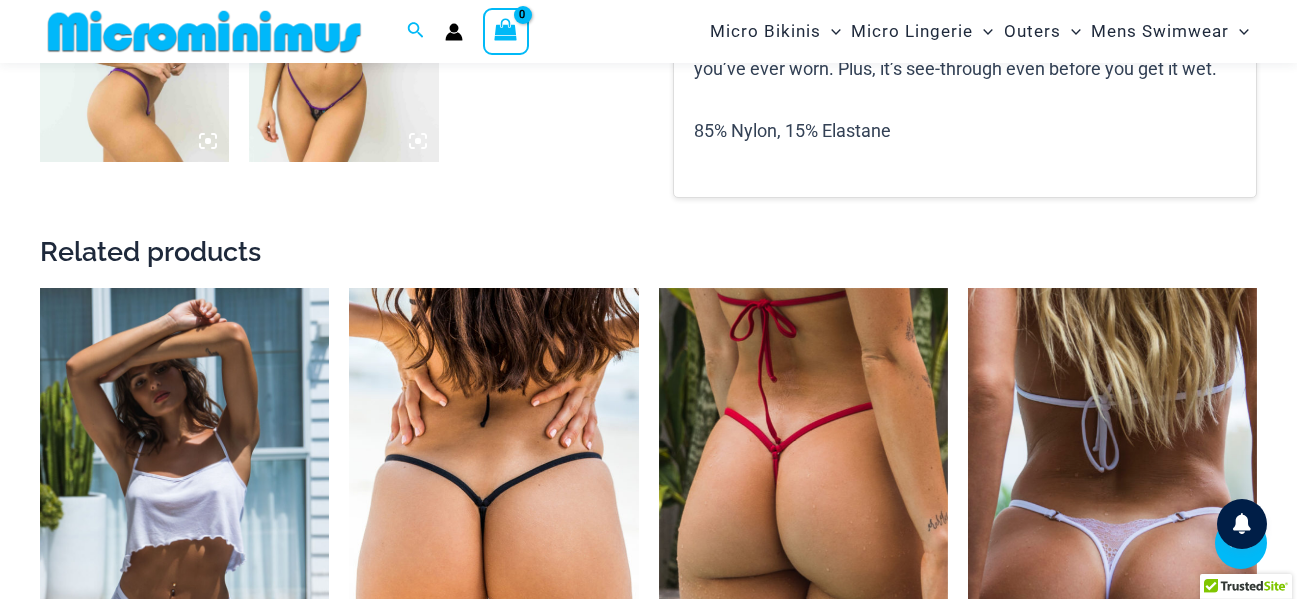 scroll, scrollTop: 1782, scrollLeft: 0, axis: vertical 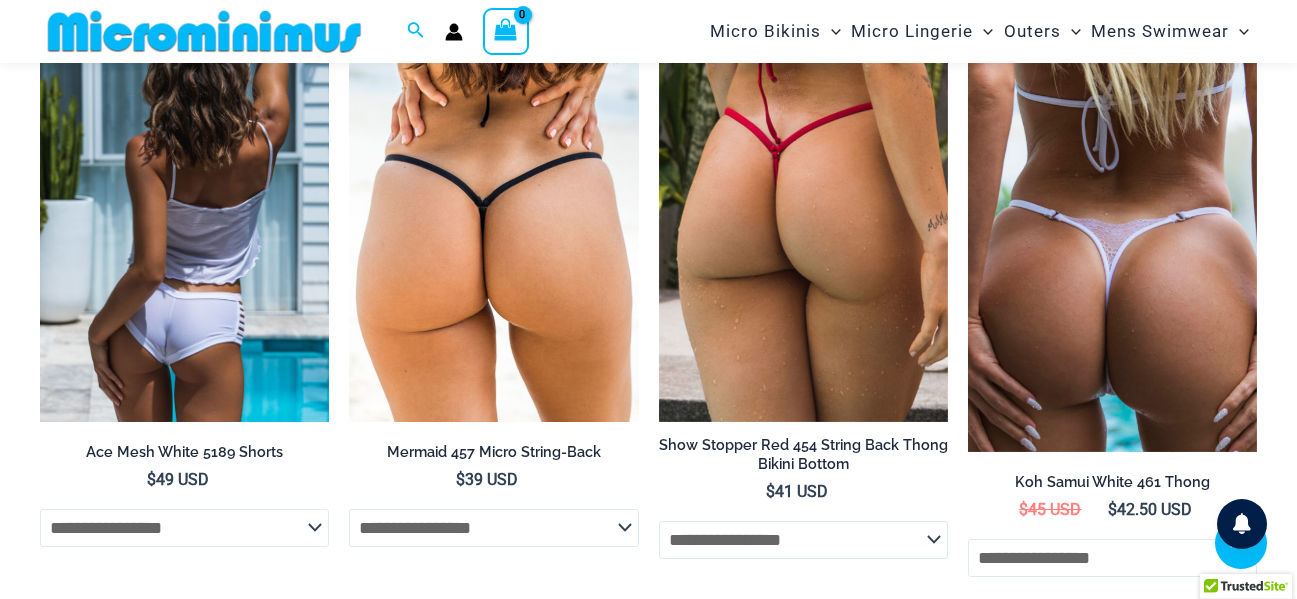 click at bounding box center [184, 205] 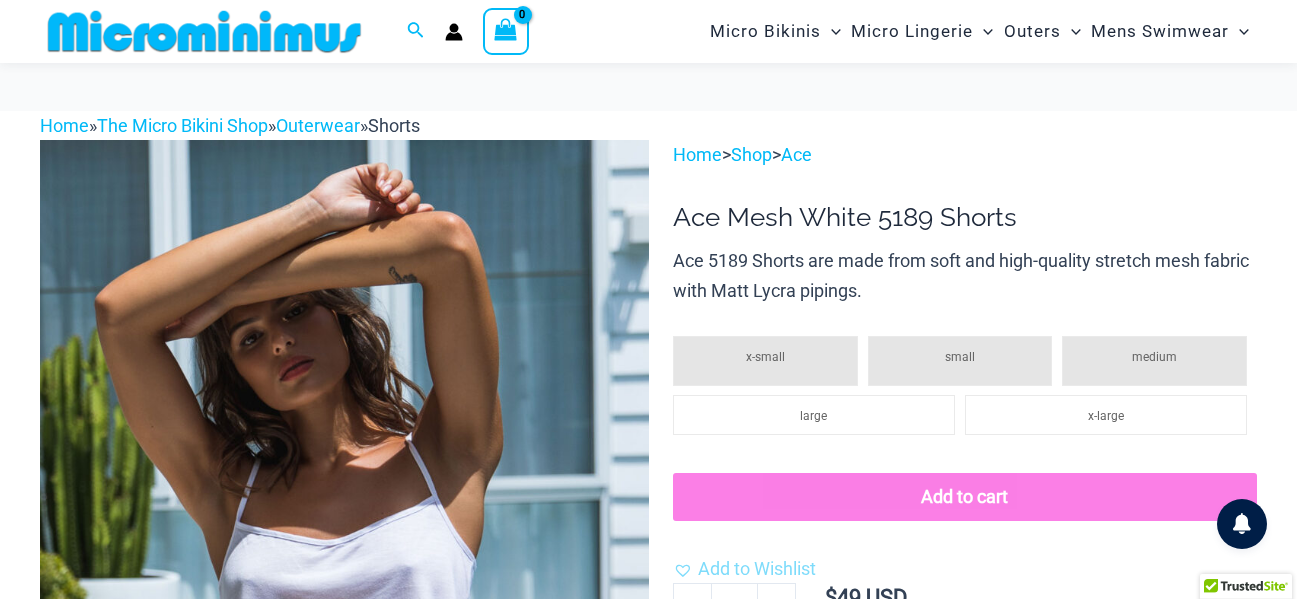 scroll, scrollTop: 482, scrollLeft: 0, axis: vertical 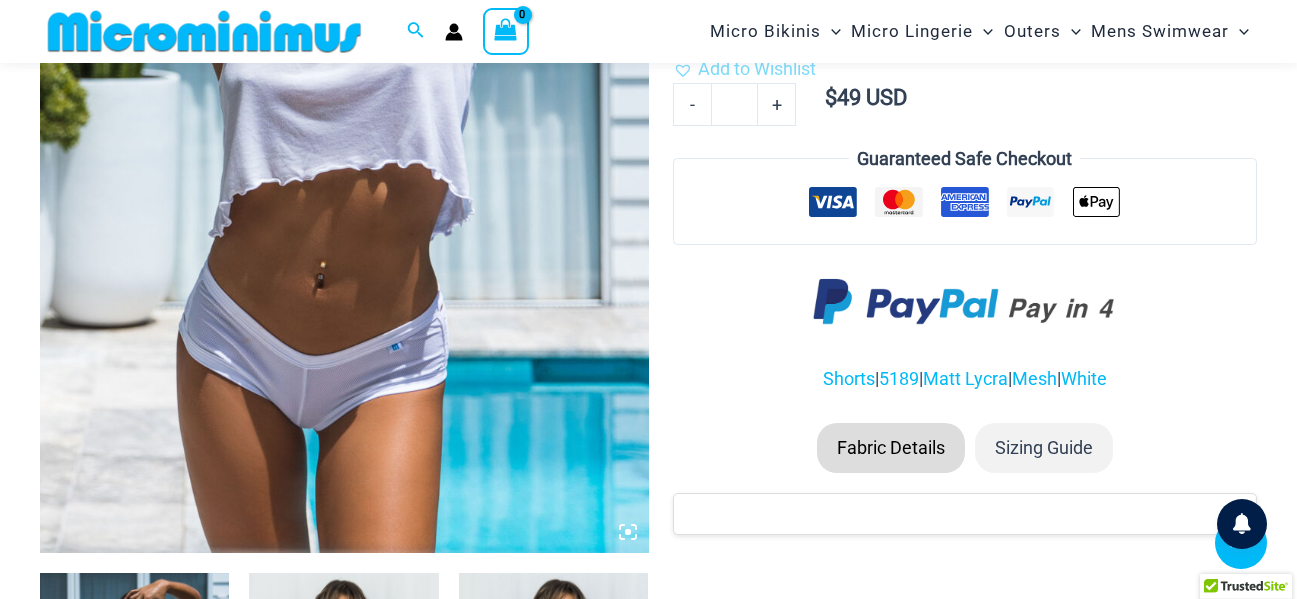 click at bounding box center [344, 96] 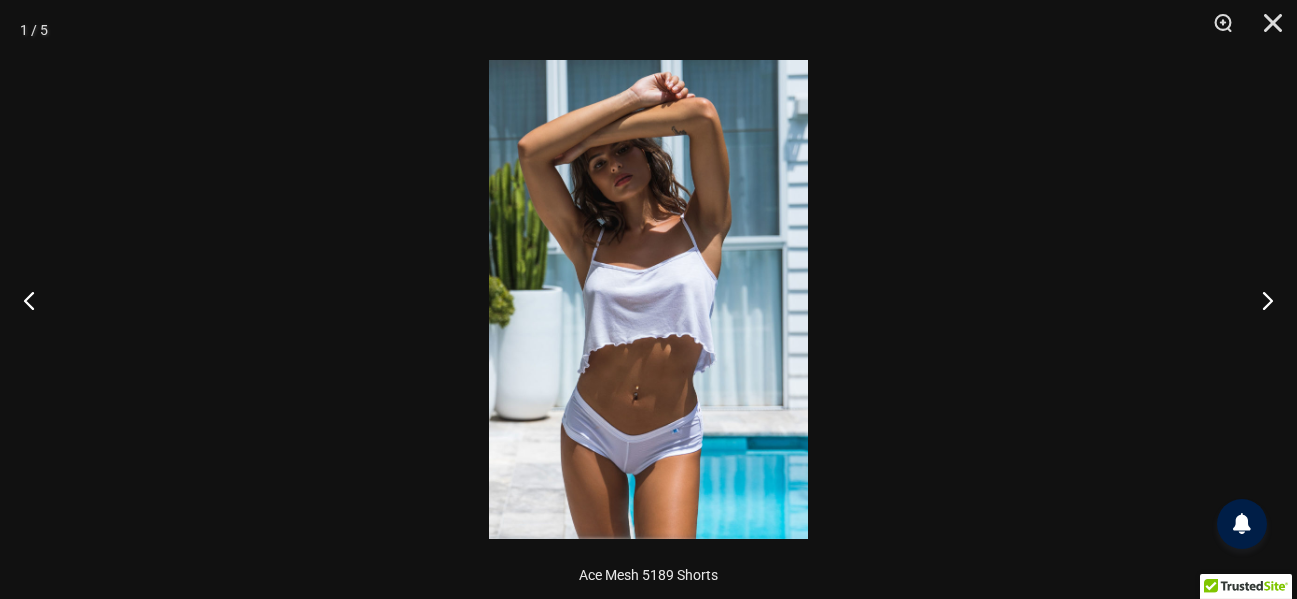 click at bounding box center (648, 299) 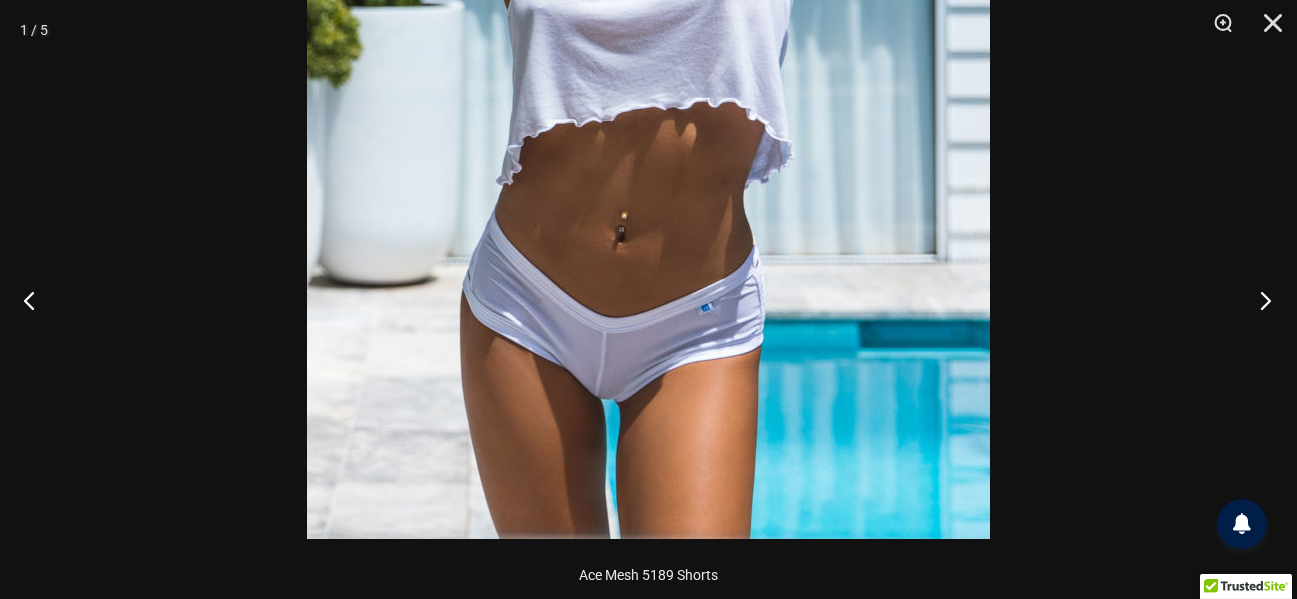 click at bounding box center [1259, 300] 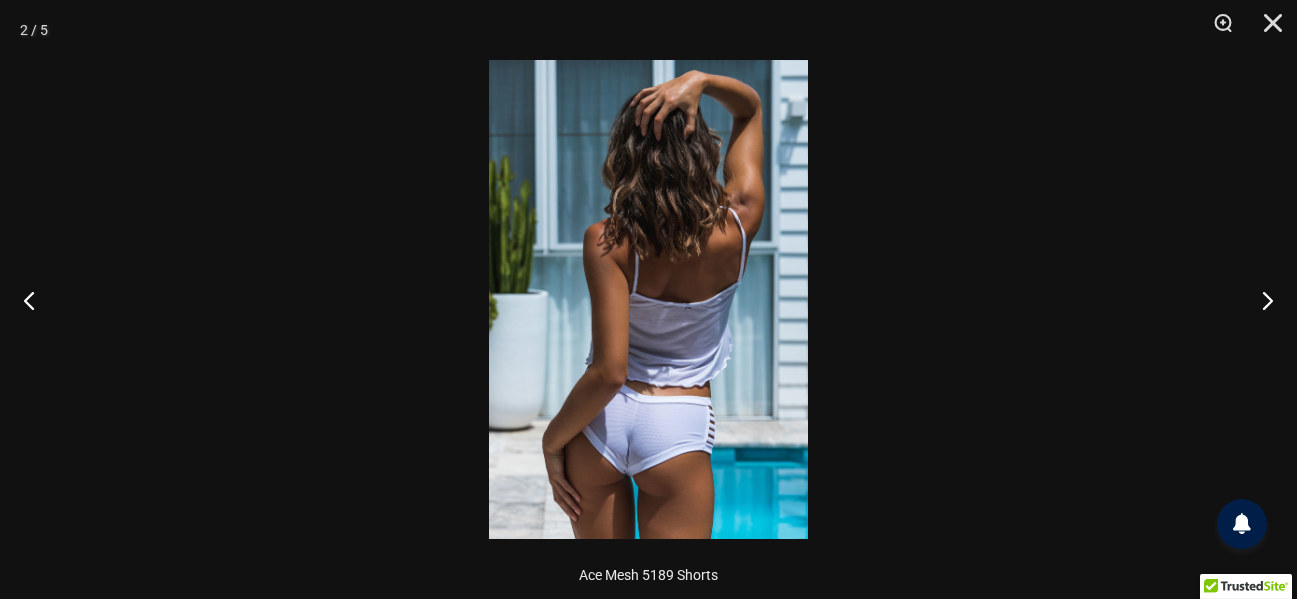 click at bounding box center (648, 299) 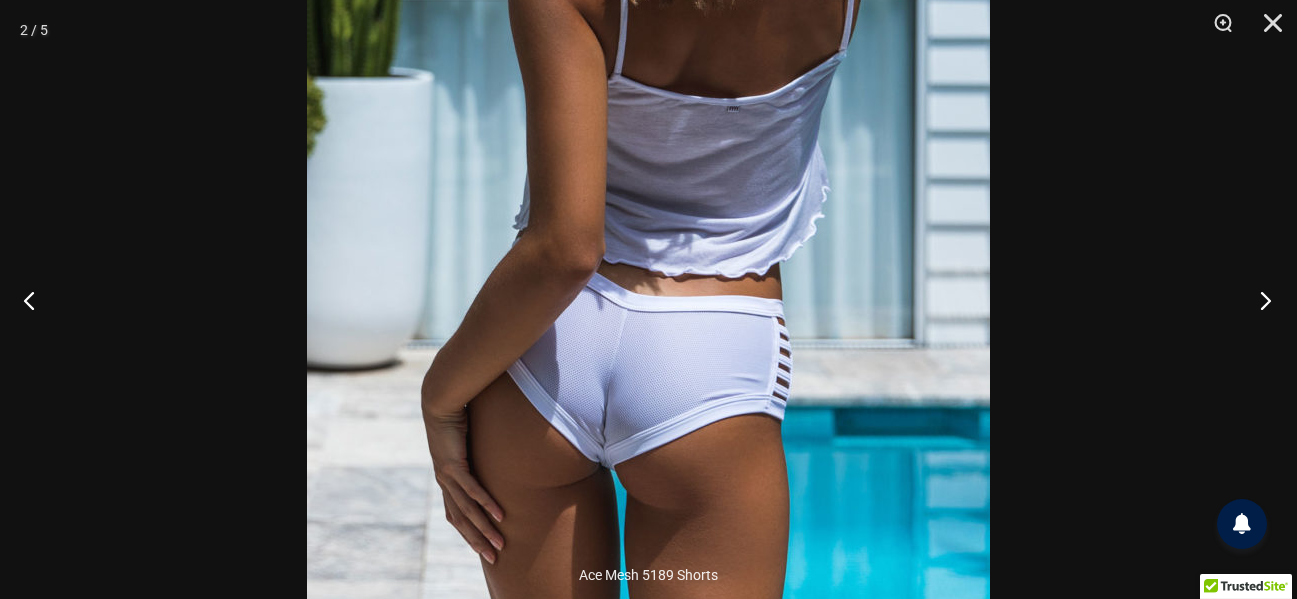 click at bounding box center (1259, 300) 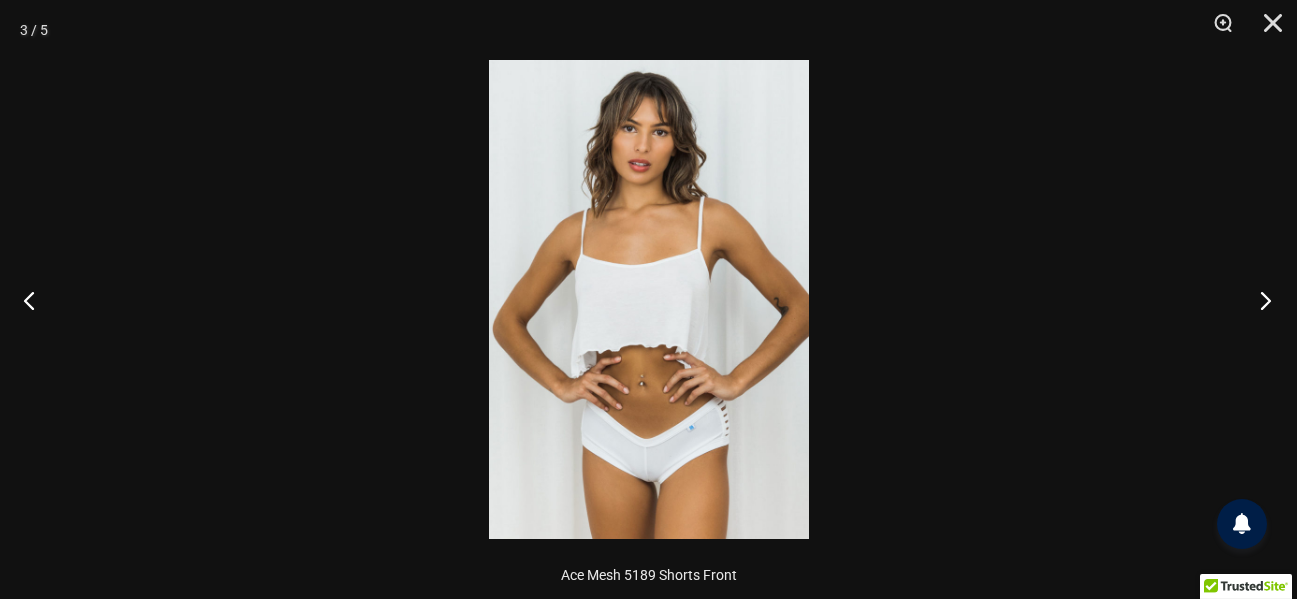 click at bounding box center [1259, 300] 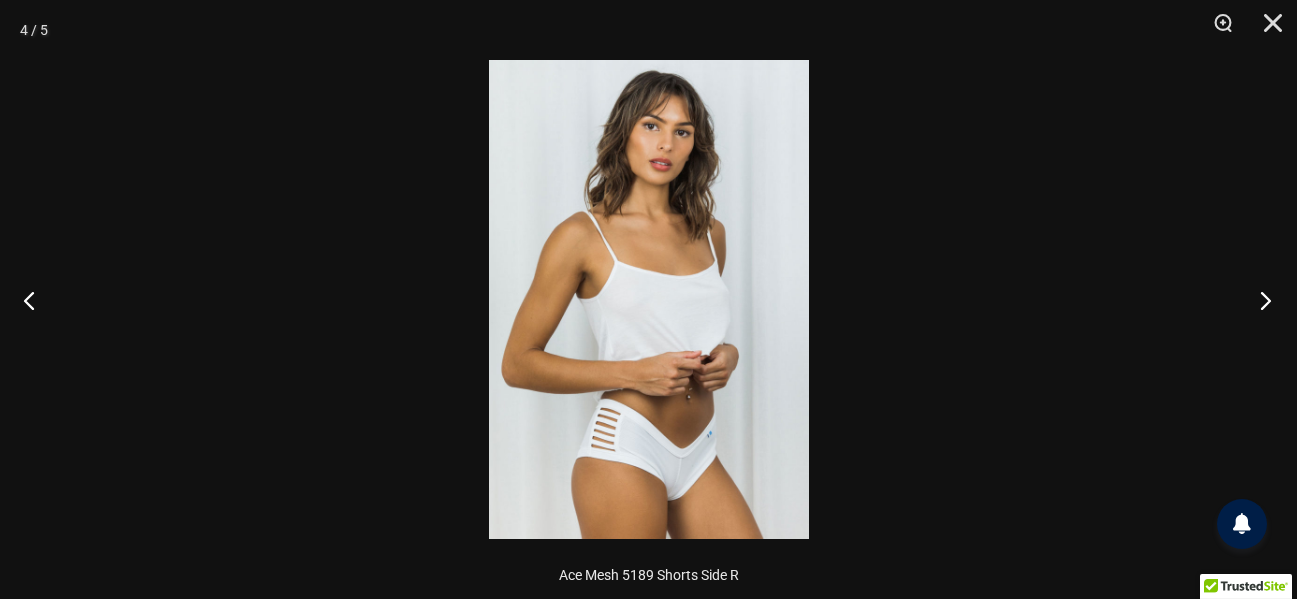 click at bounding box center [1259, 300] 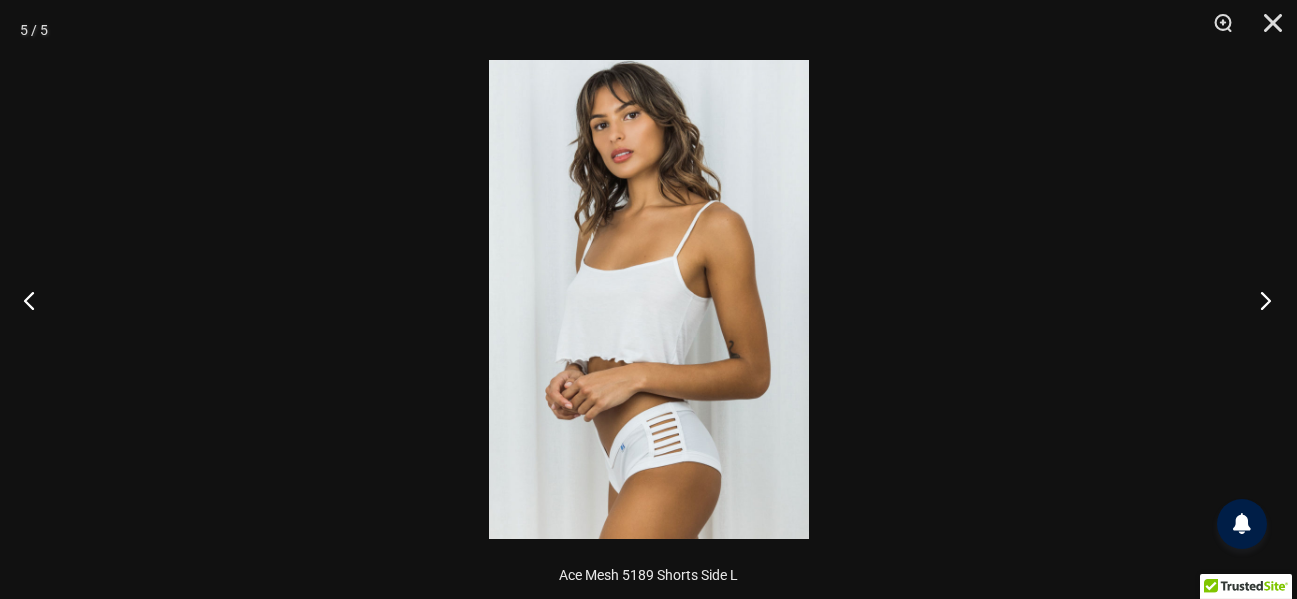 click at bounding box center [1259, 300] 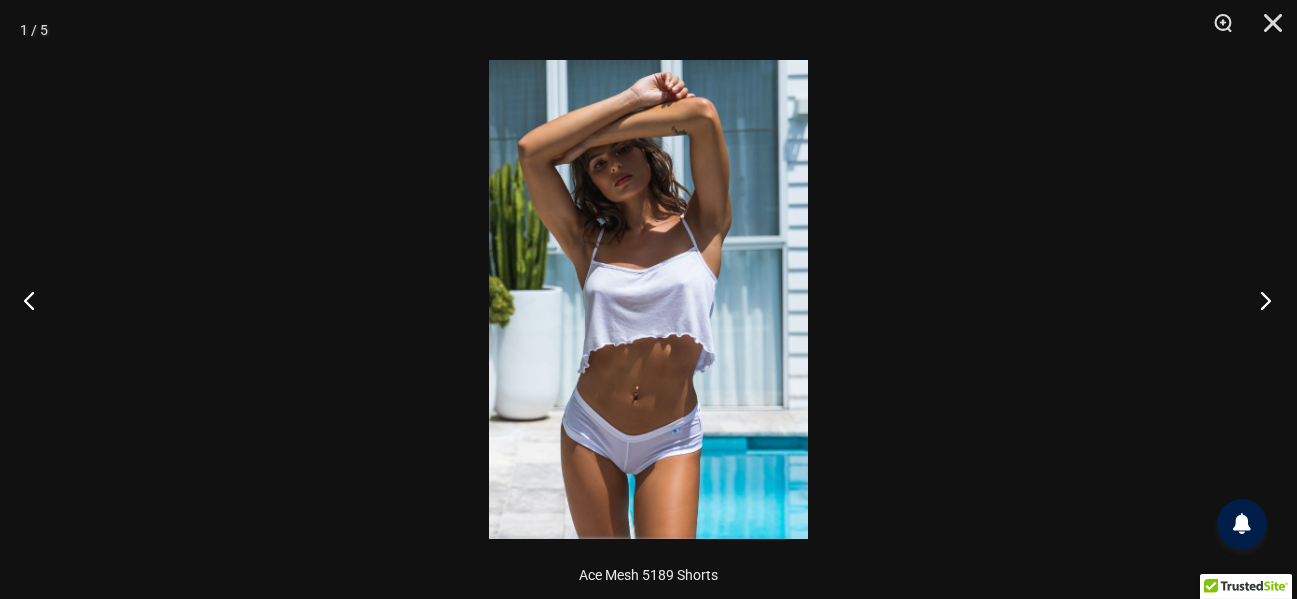 click at bounding box center [1259, 300] 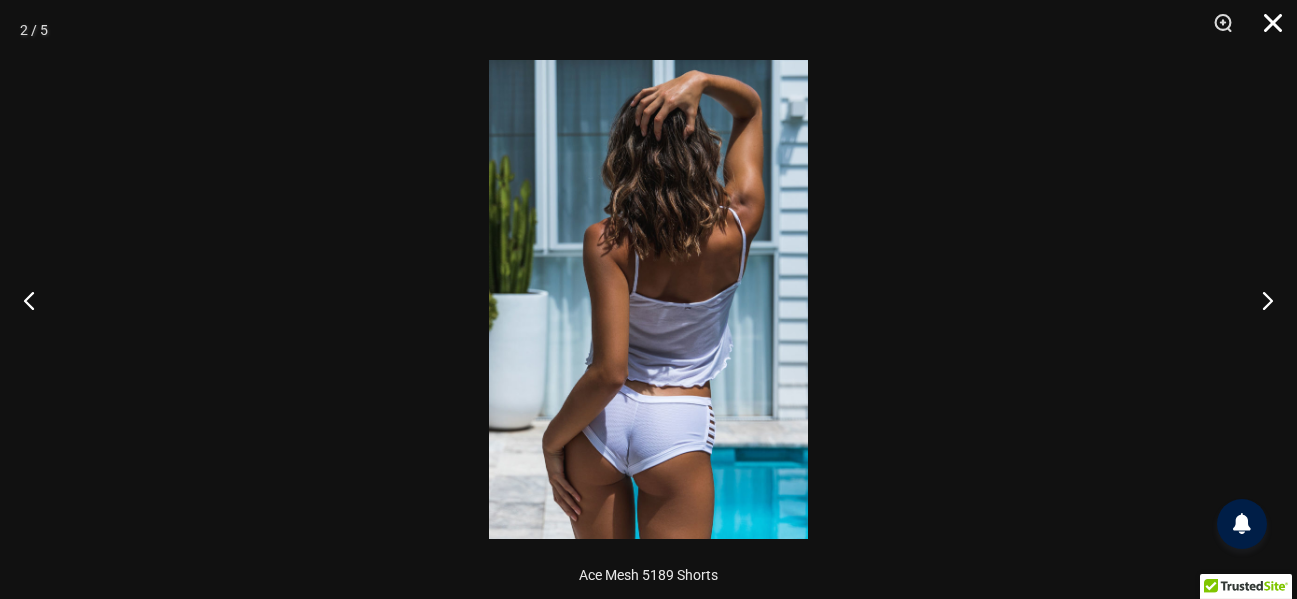 click at bounding box center (1266, 30) 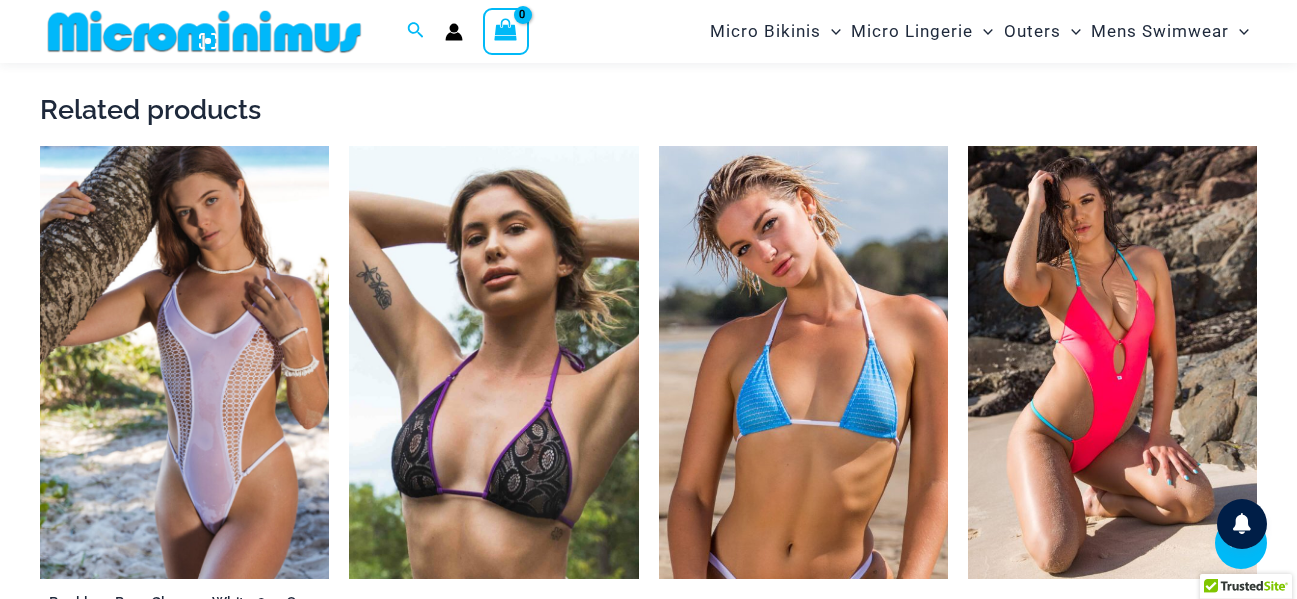 scroll, scrollTop: 1682, scrollLeft: 0, axis: vertical 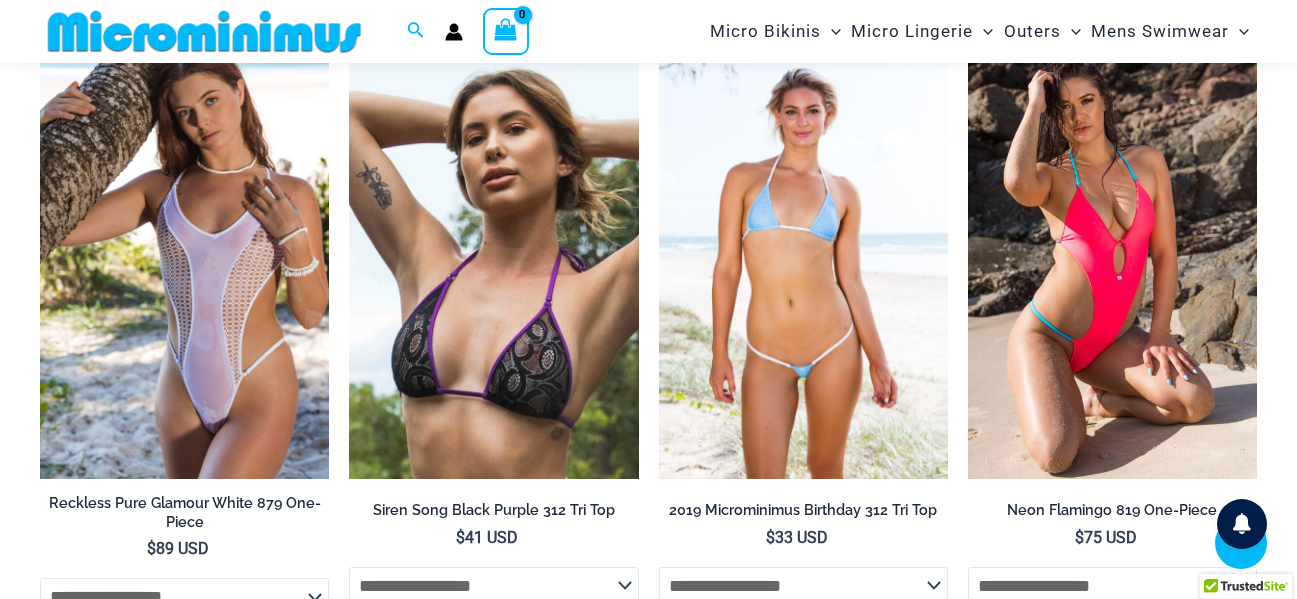 click at bounding box center (803, 263) 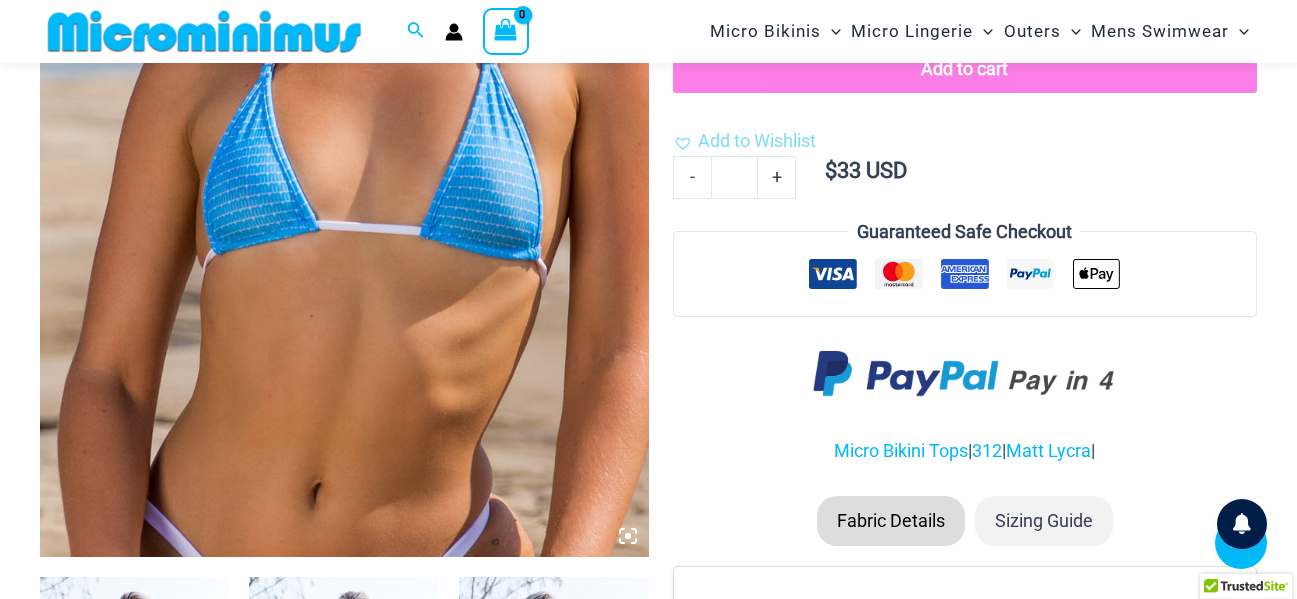 scroll, scrollTop: 482, scrollLeft: 0, axis: vertical 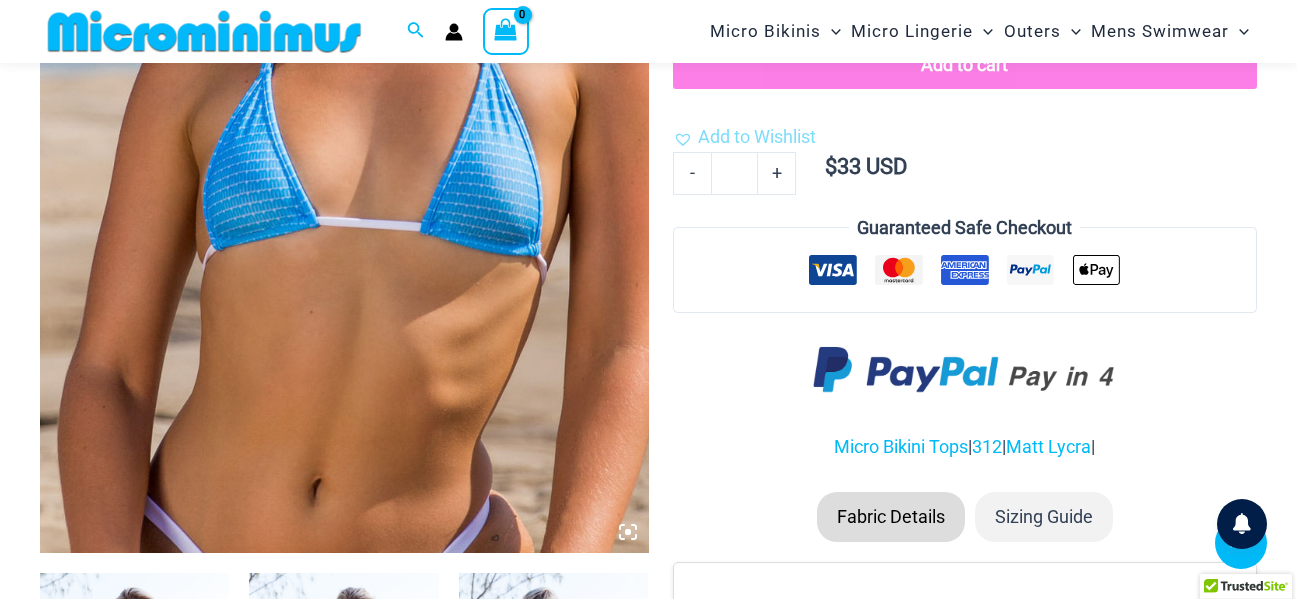 click at bounding box center (344, 96) 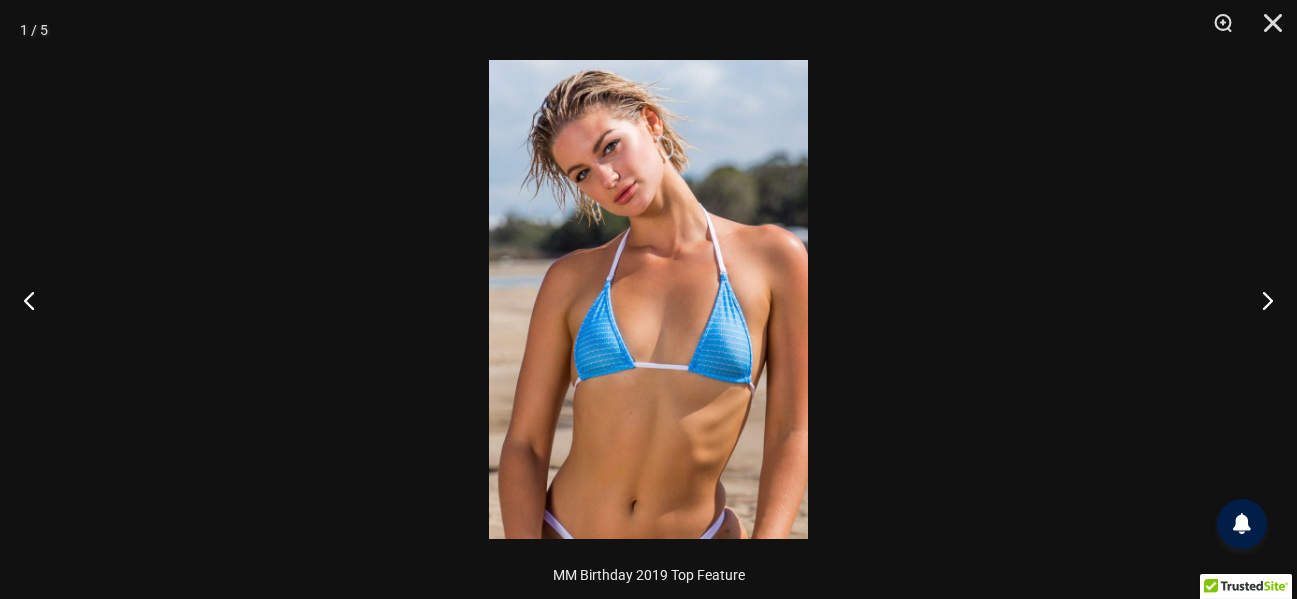 click at bounding box center [648, 299] 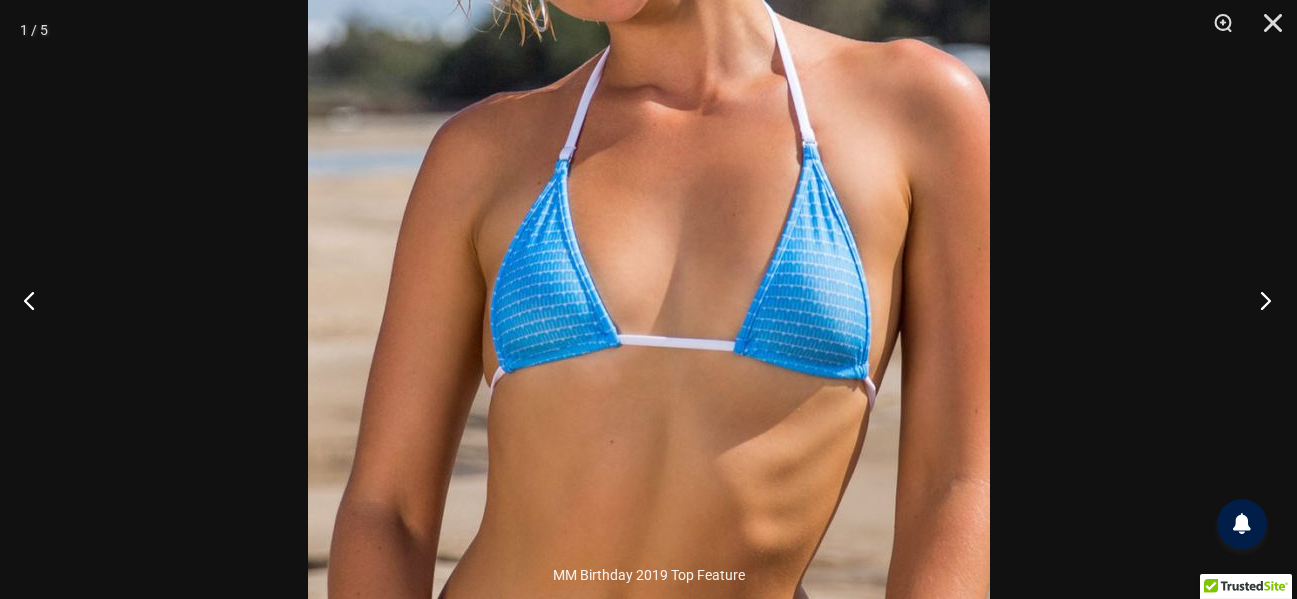 click at bounding box center [1259, 300] 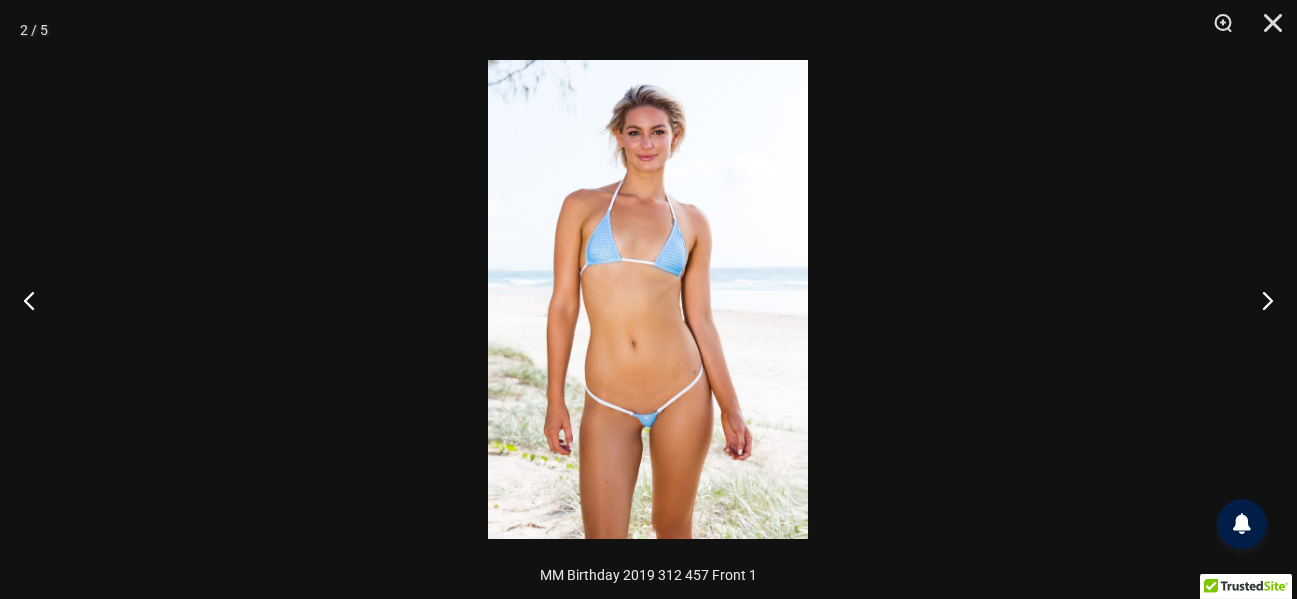 click at bounding box center [648, 299] 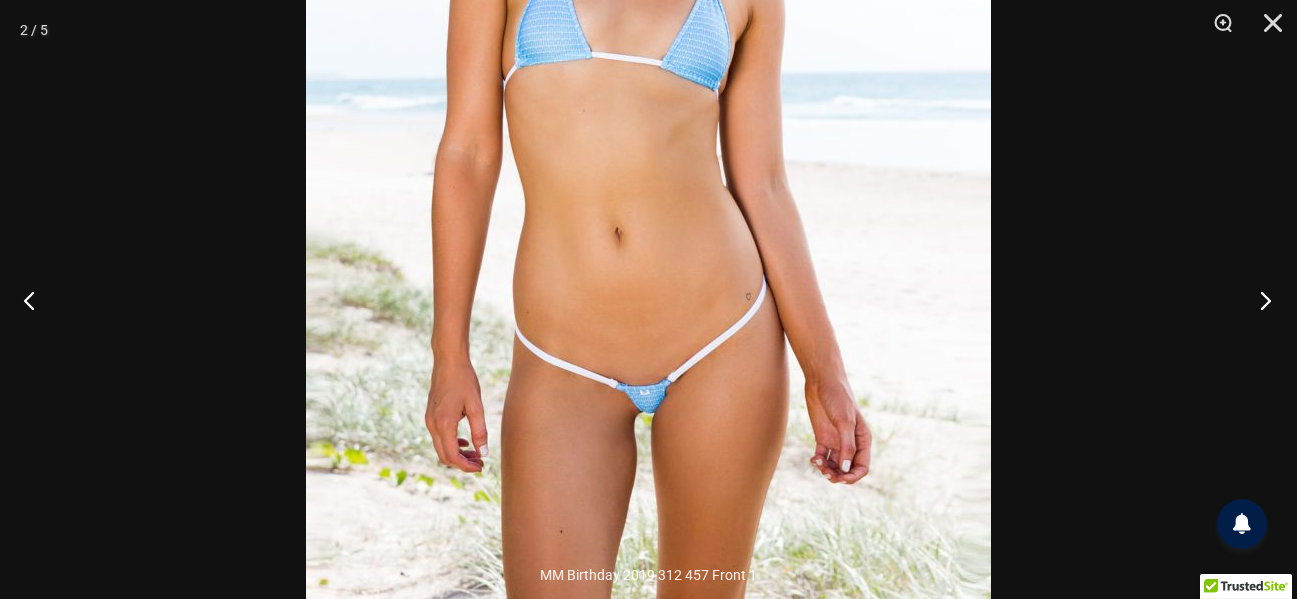 click at bounding box center (1259, 300) 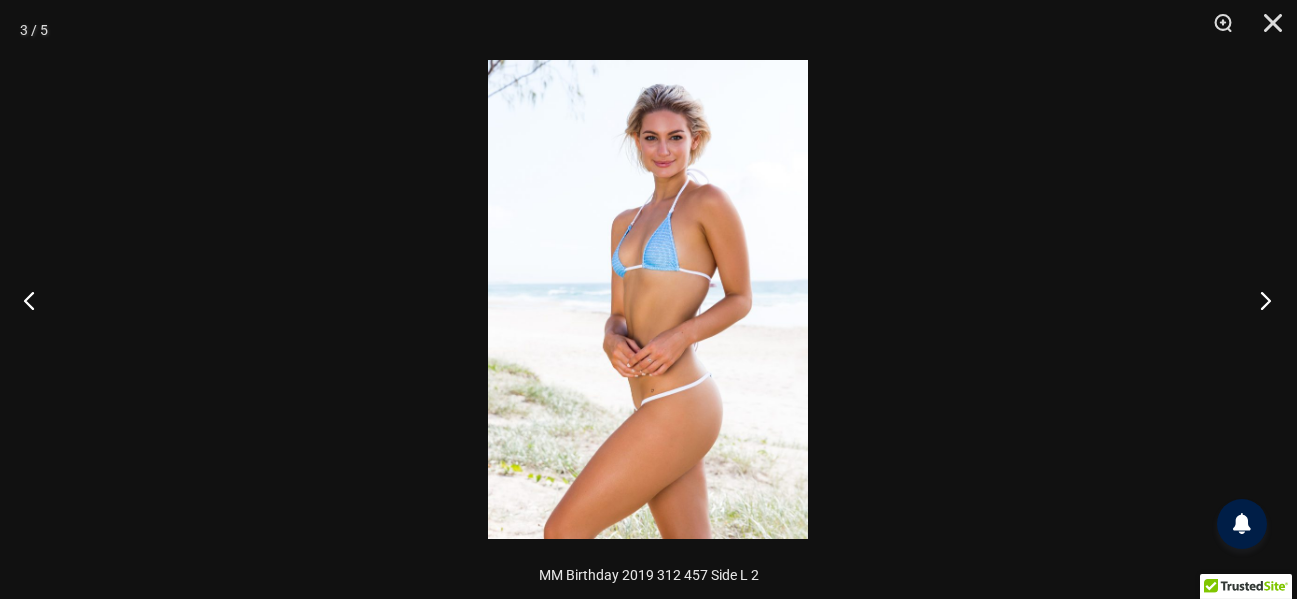 click at bounding box center (1259, 300) 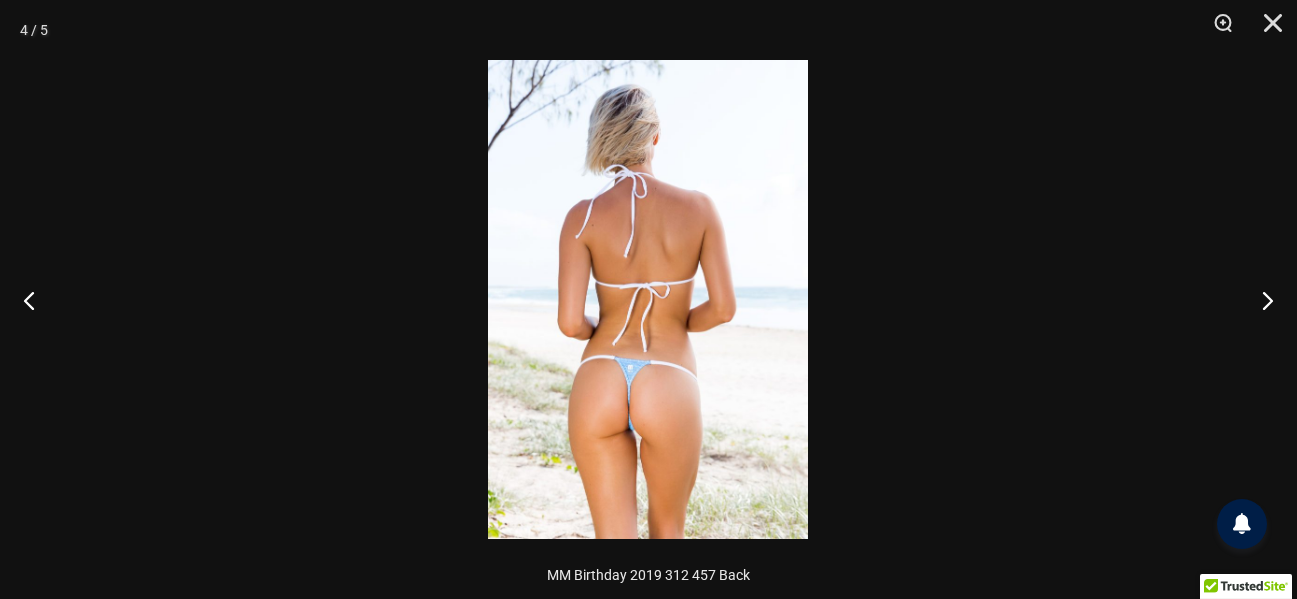 click at bounding box center (648, 299) 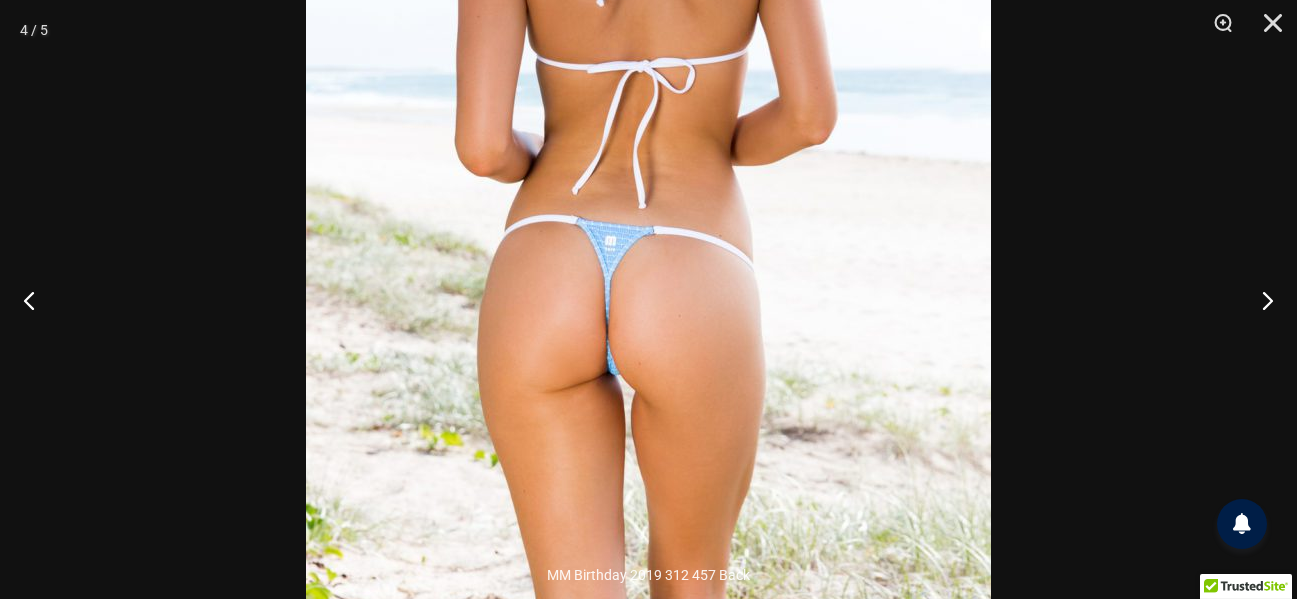 click at bounding box center [648, 96] 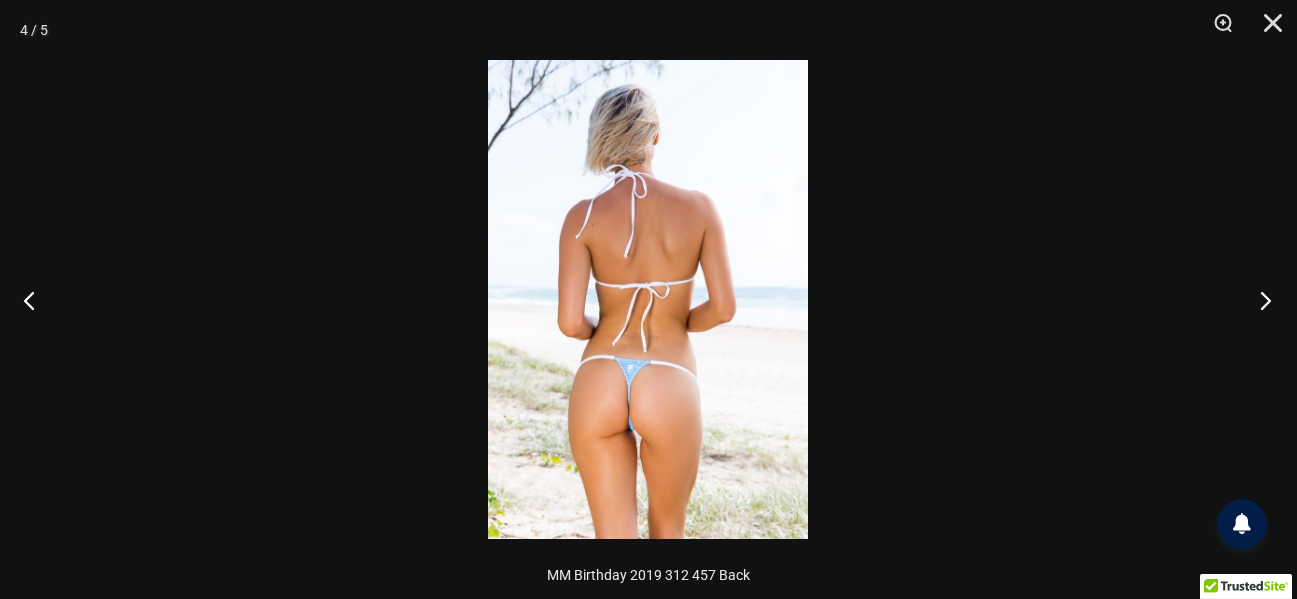 click at bounding box center [1259, 300] 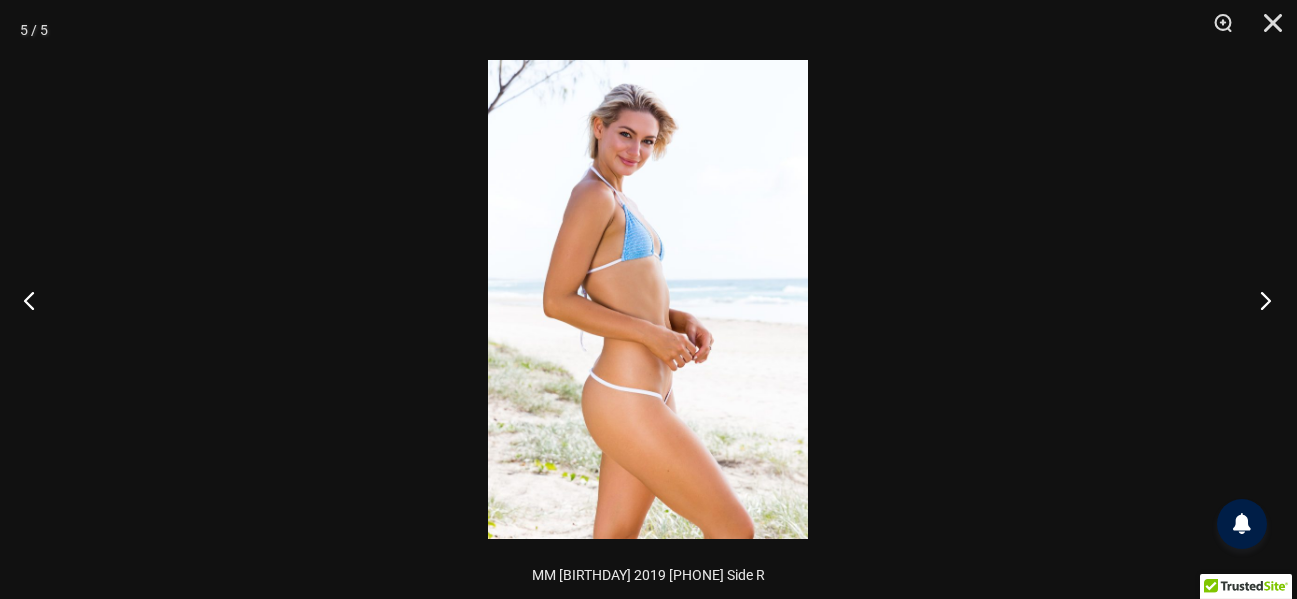 click at bounding box center [1259, 300] 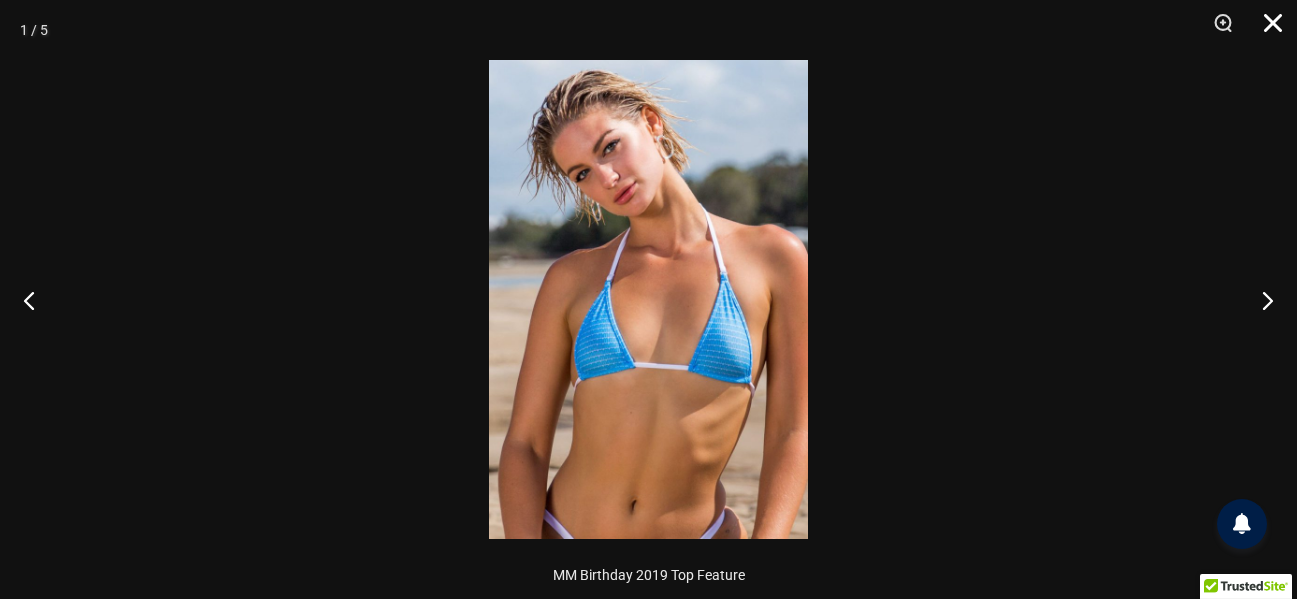 click at bounding box center [1266, 30] 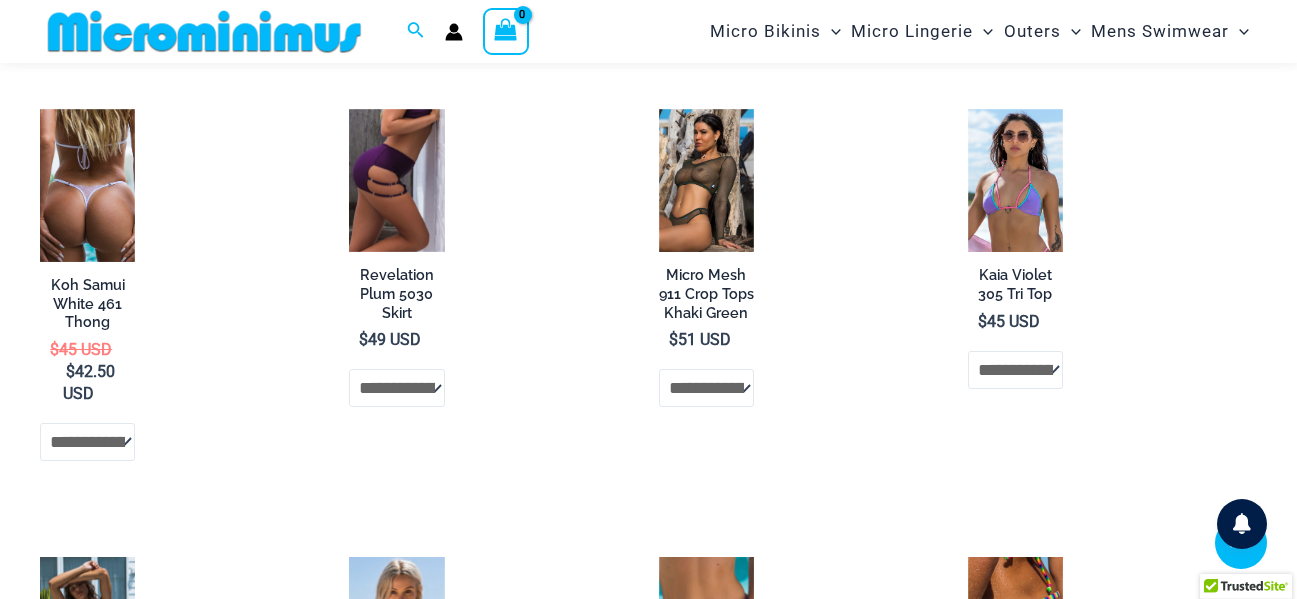 scroll, scrollTop: 2882, scrollLeft: 0, axis: vertical 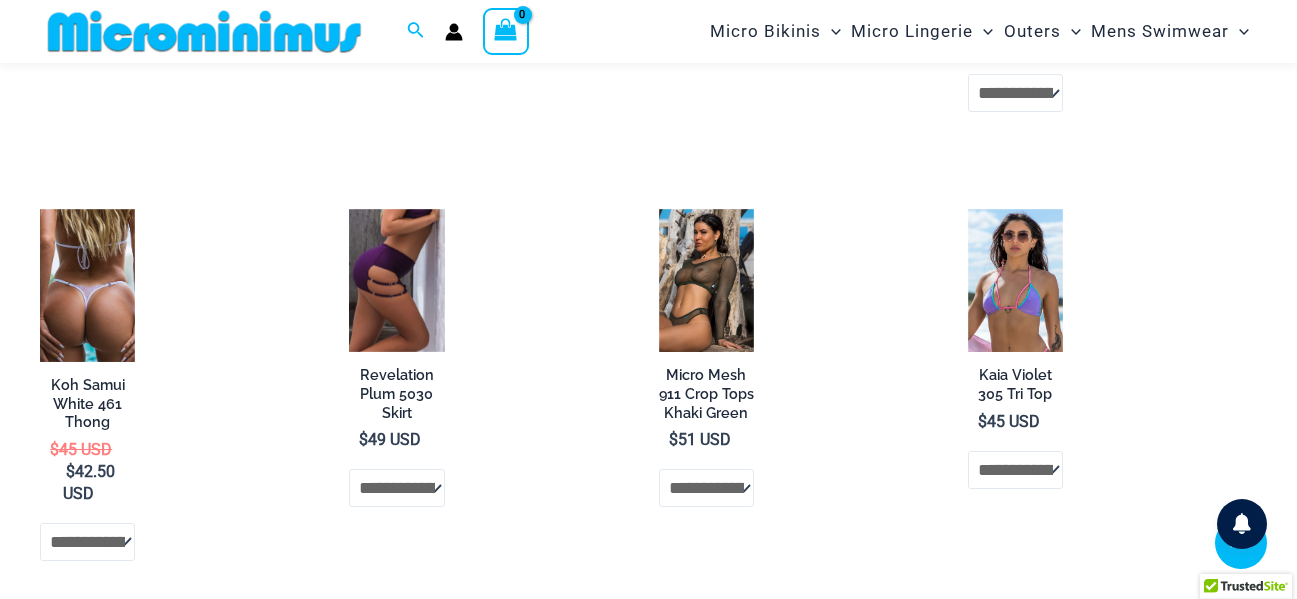 click at bounding box center (87, 285) 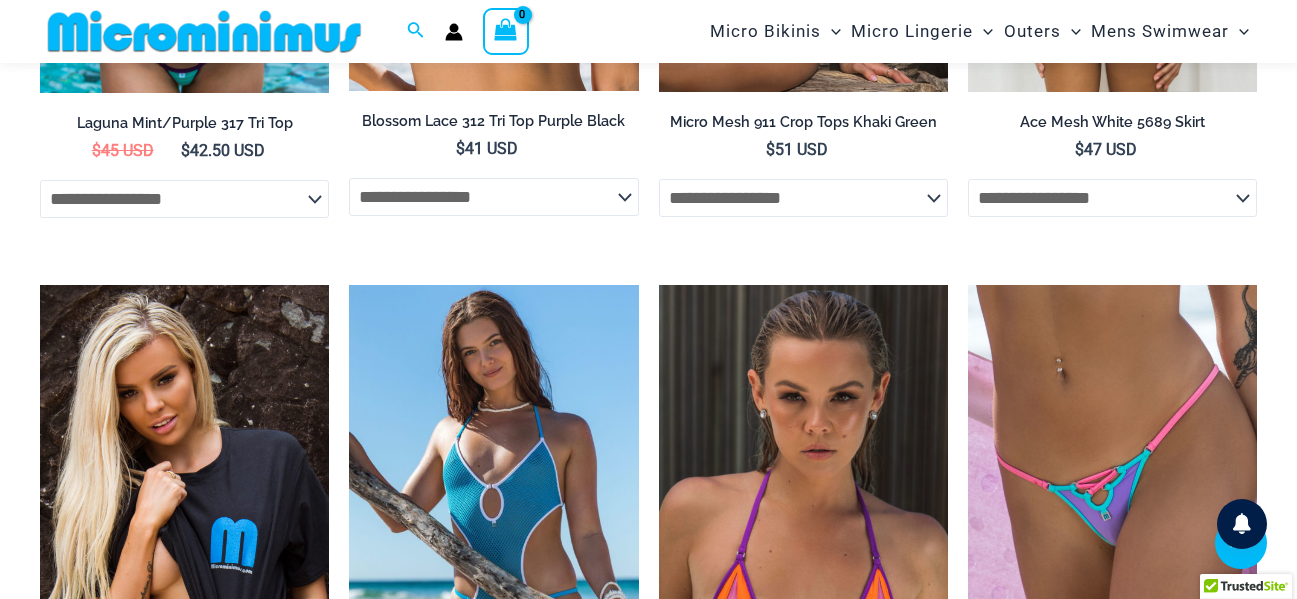 scroll, scrollTop: 1782, scrollLeft: 0, axis: vertical 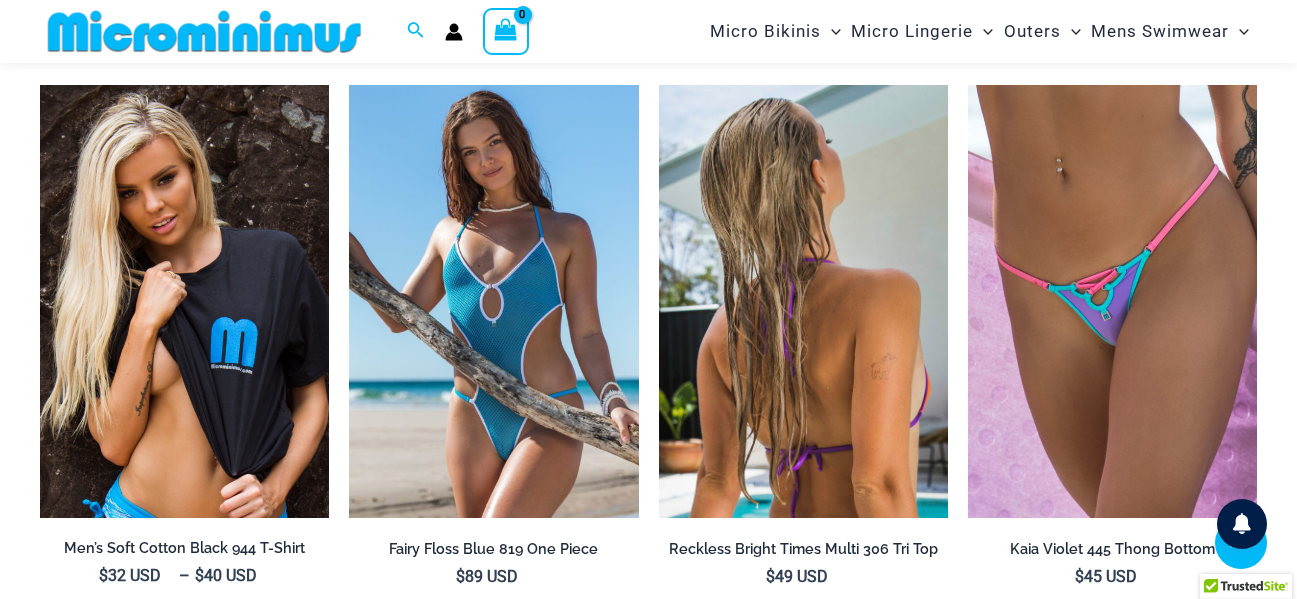 click at bounding box center (803, 302) 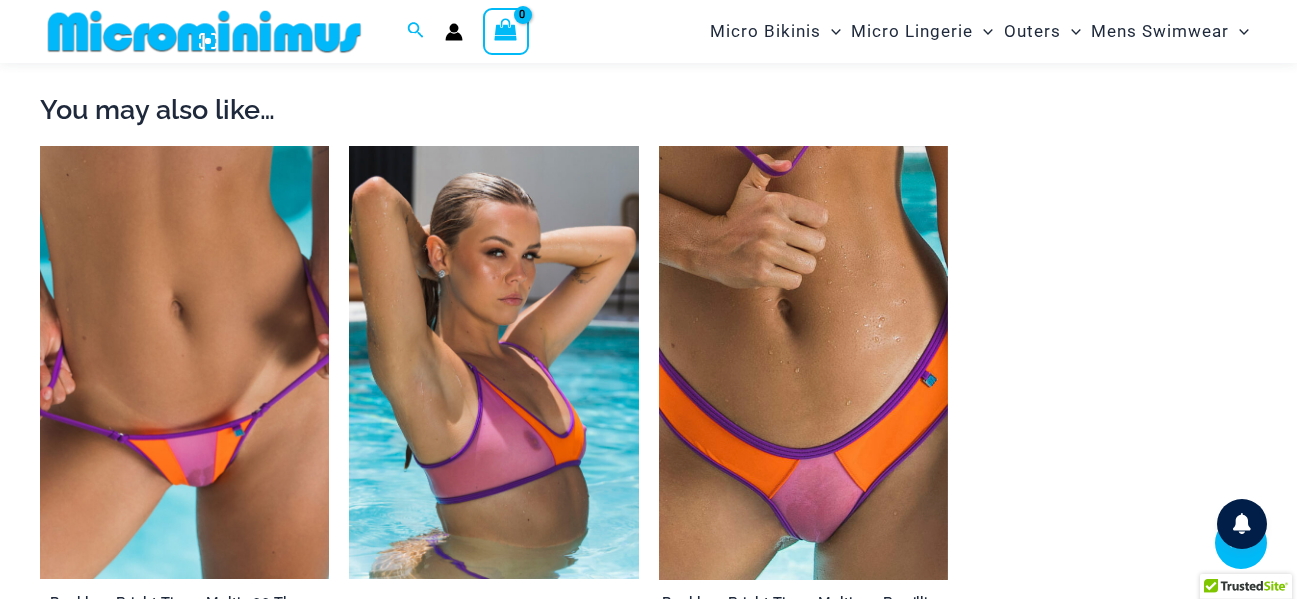 scroll, scrollTop: 1682, scrollLeft: 0, axis: vertical 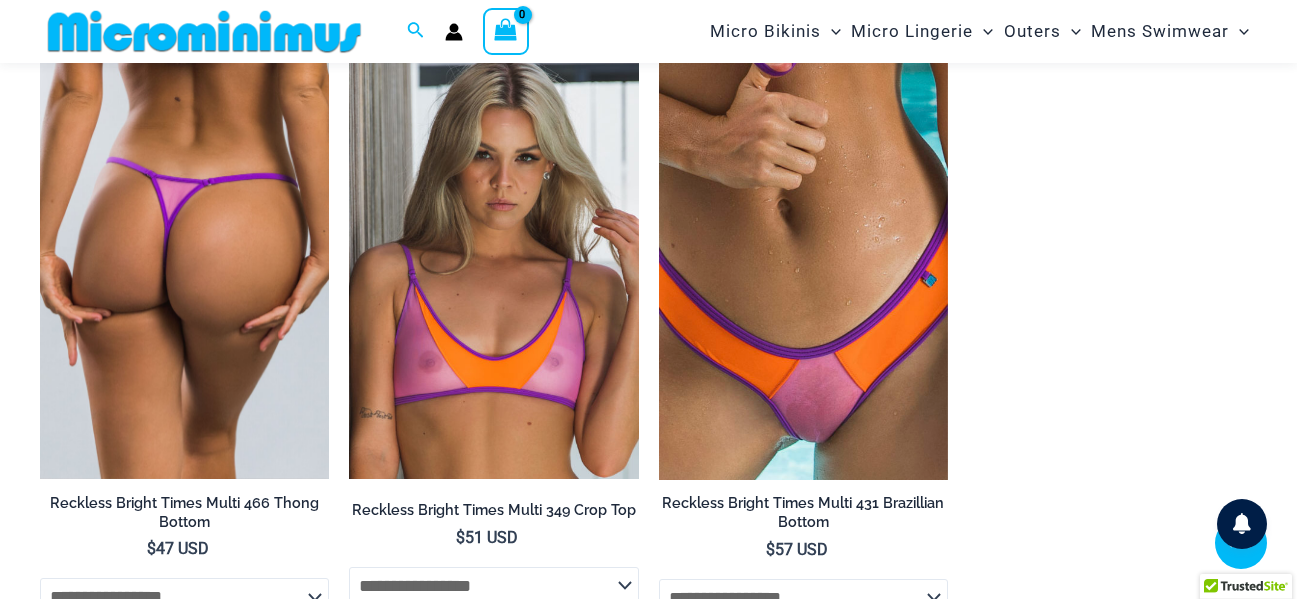 click at bounding box center (184, 263) 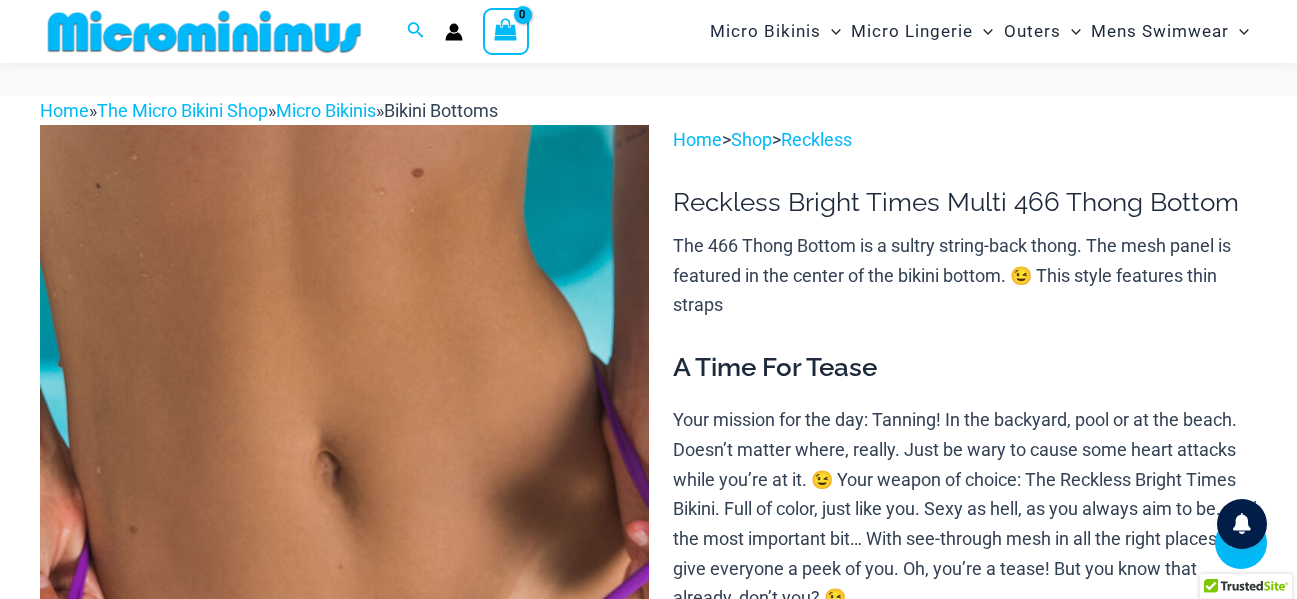 scroll, scrollTop: 482, scrollLeft: 0, axis: vertical 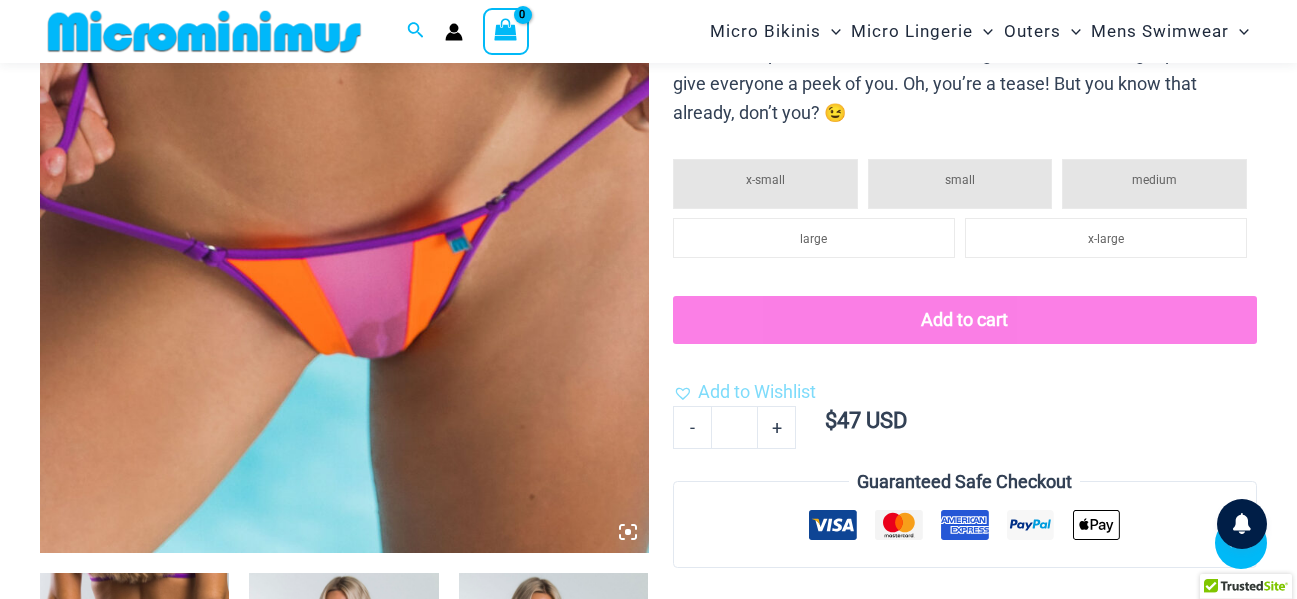 click at bounding box center [344, 96] 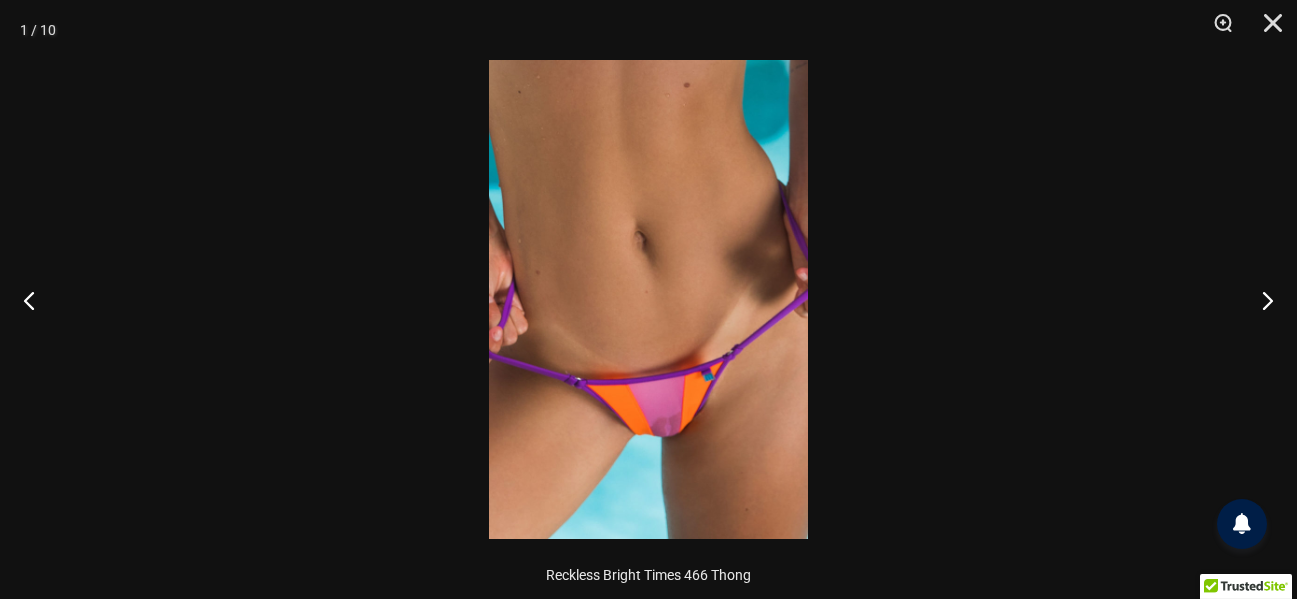click at bounding box center [648, 299] 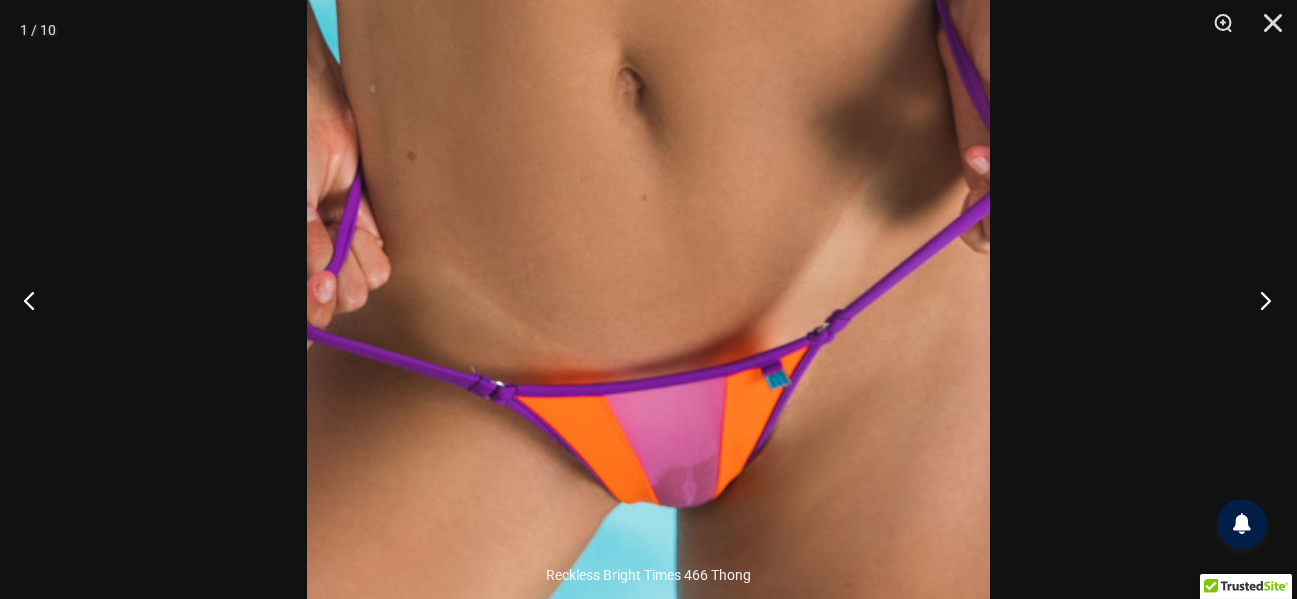 click at bounding box center (1259, 300) 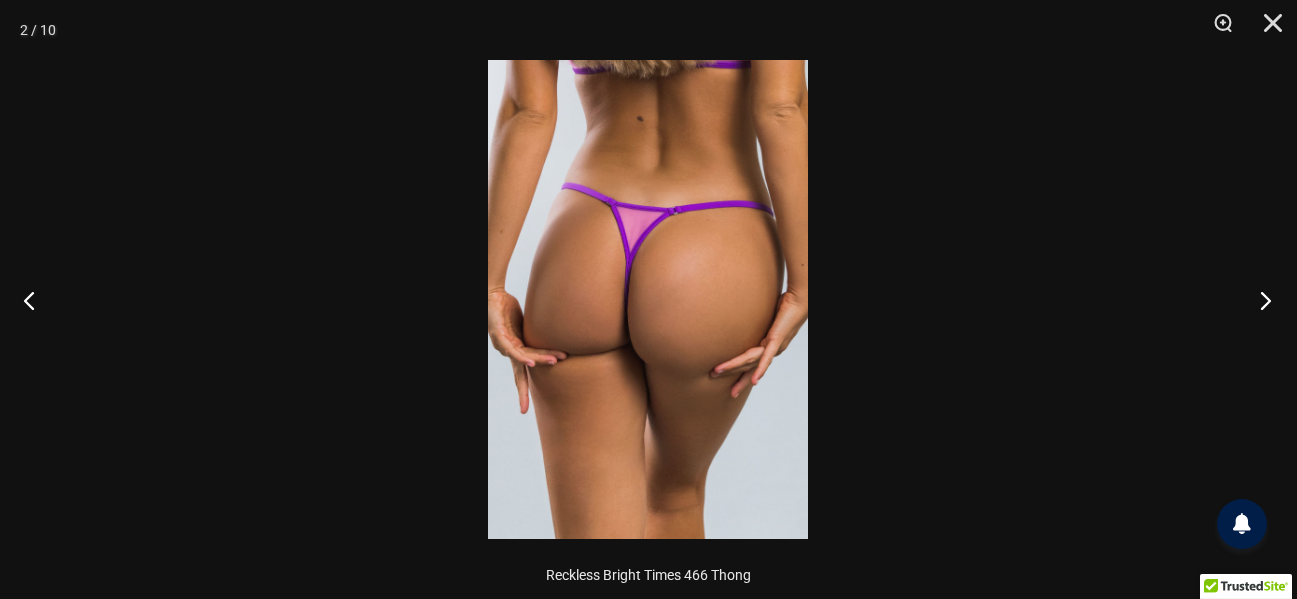click at bounding box center (1259, 300) 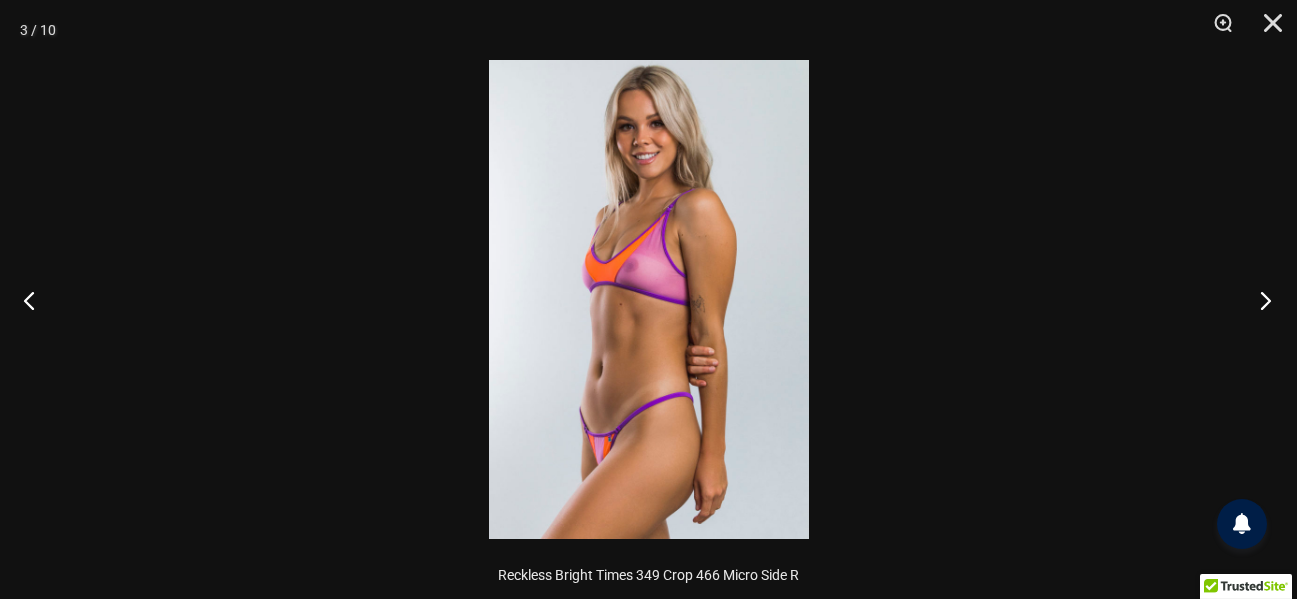 click at bounding box center [1259, 300] 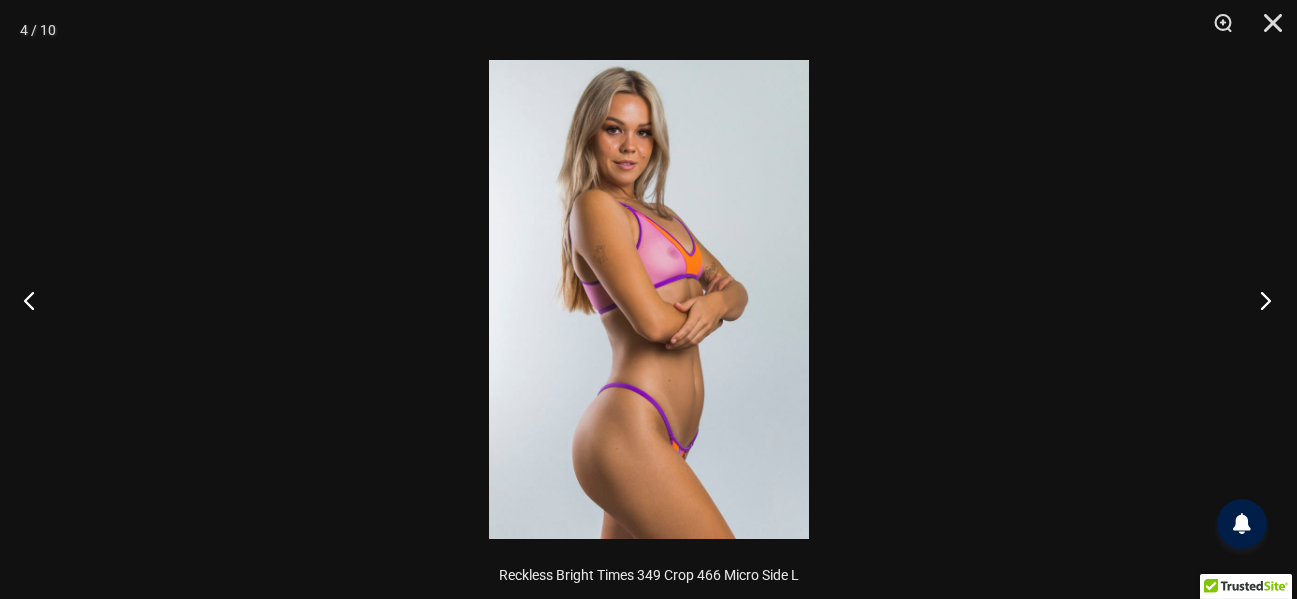 click at bounding box center (1259, 300) 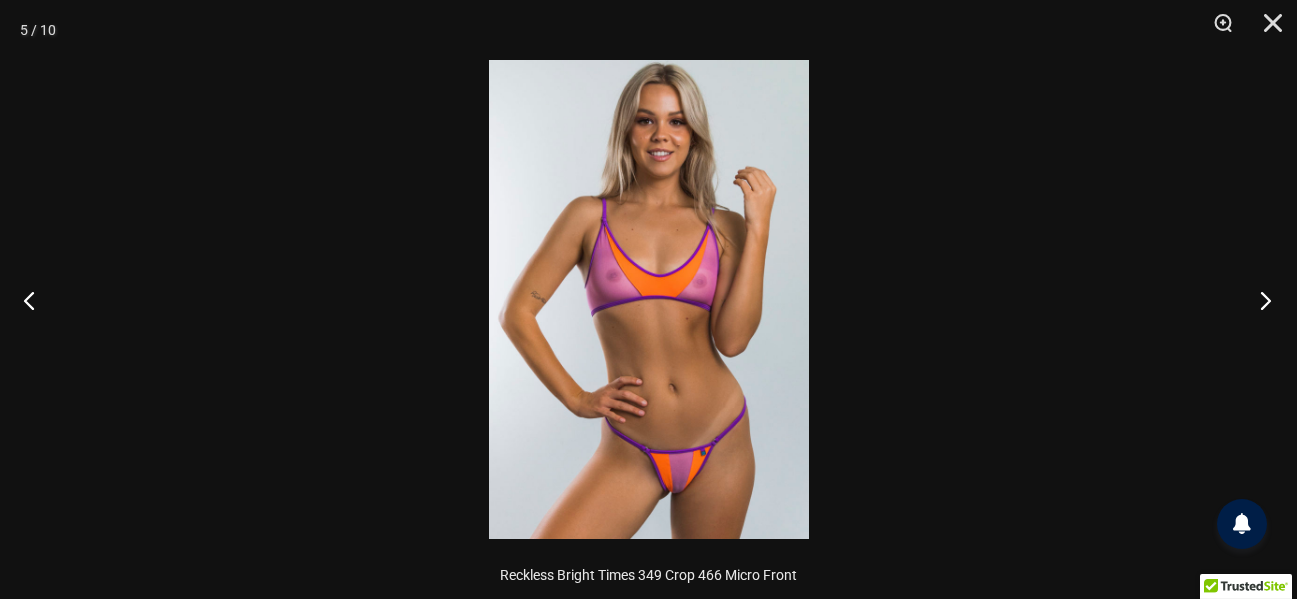 click at bounding box center (1259, 300) 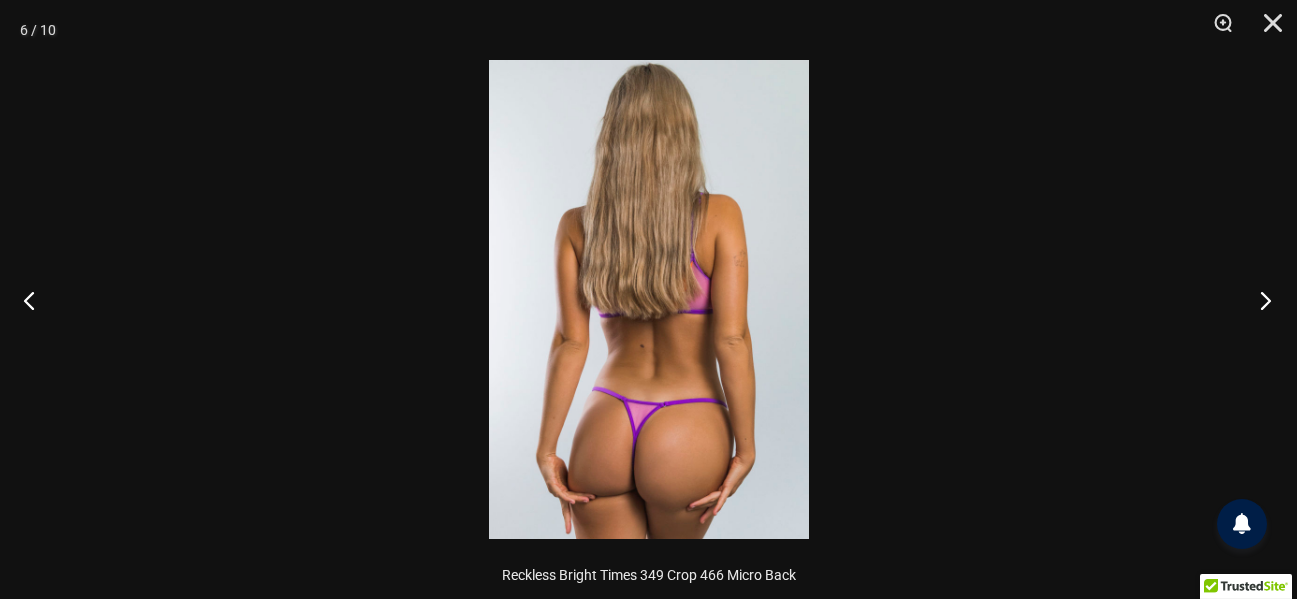 click at bounding box center [1259, 300] 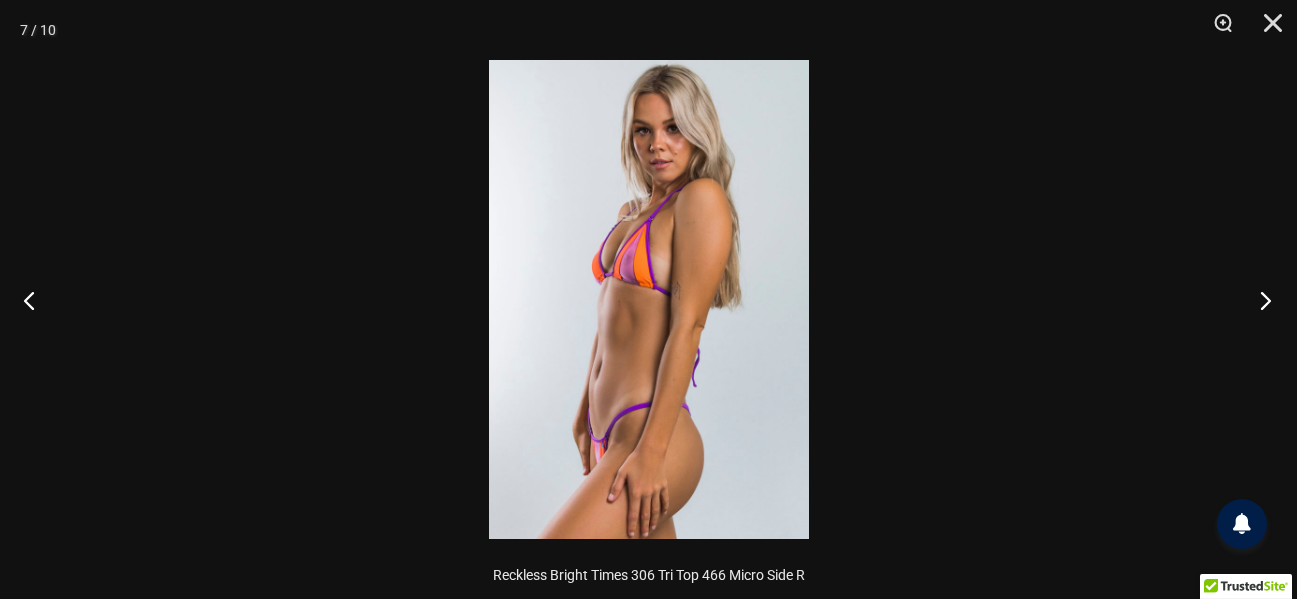 click at bounding box center (1259, 300) 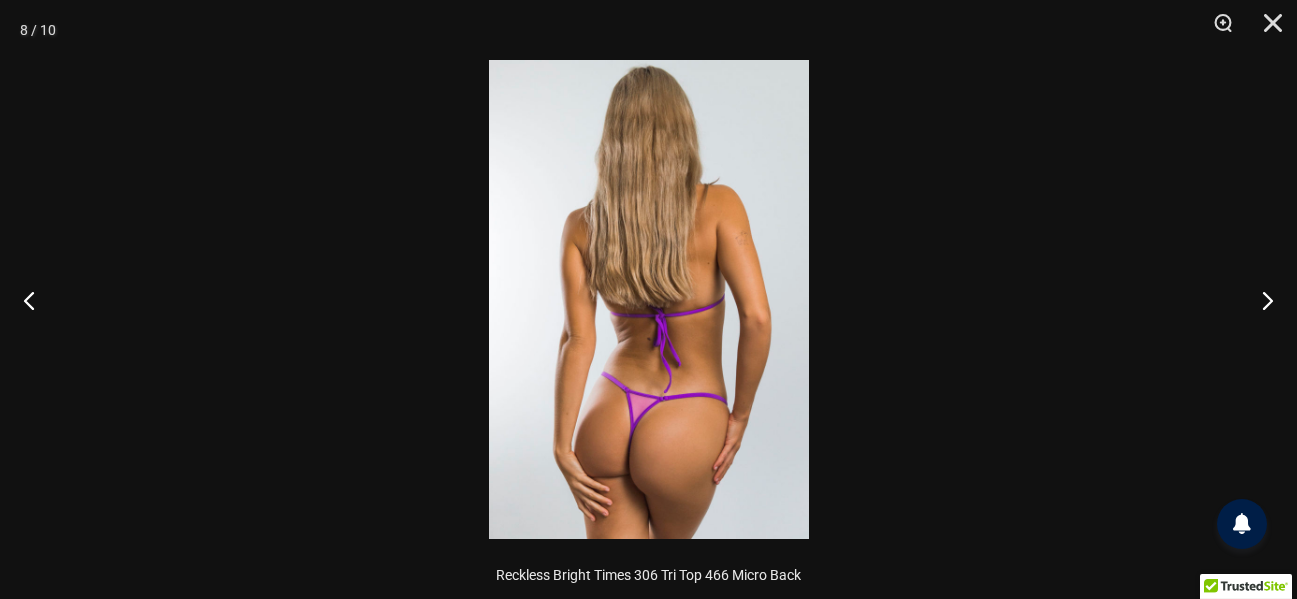 click at bounding box center [649, 299] 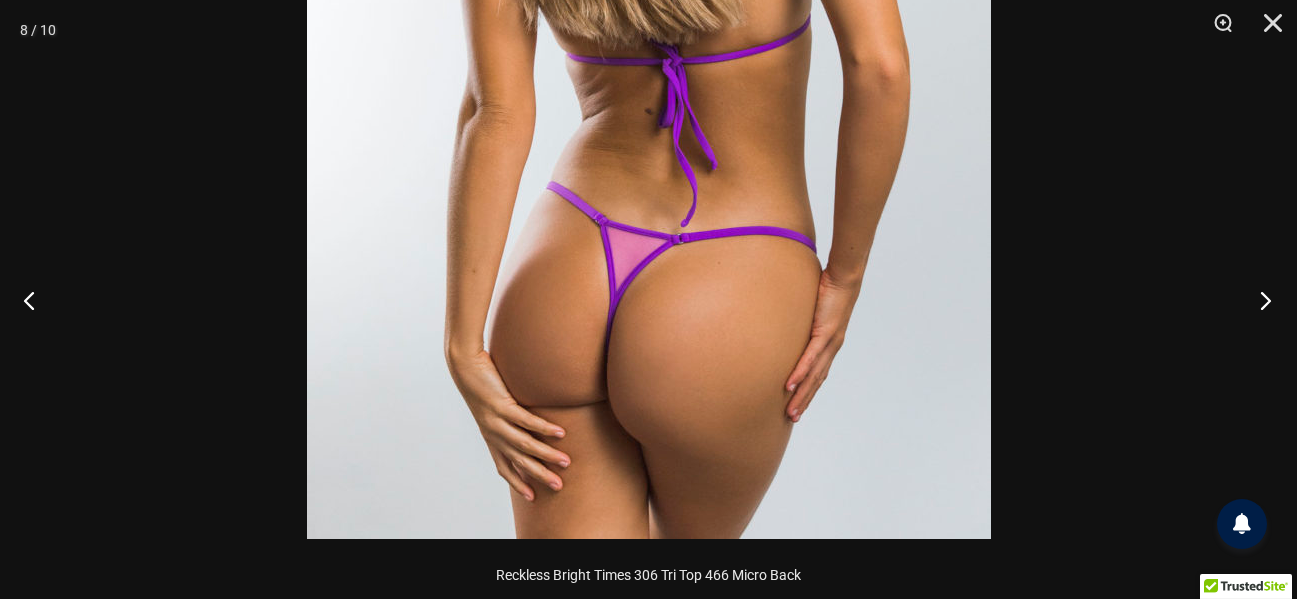 click at bounding box center (1259, 300) 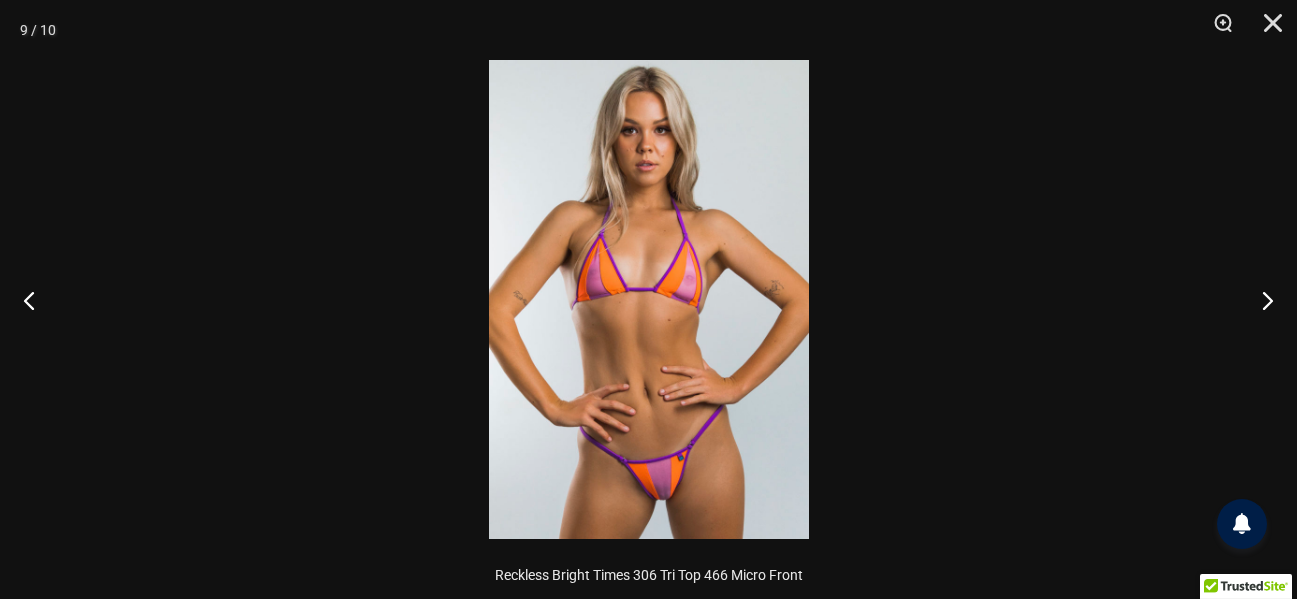 click at bounding box center (649, 299) 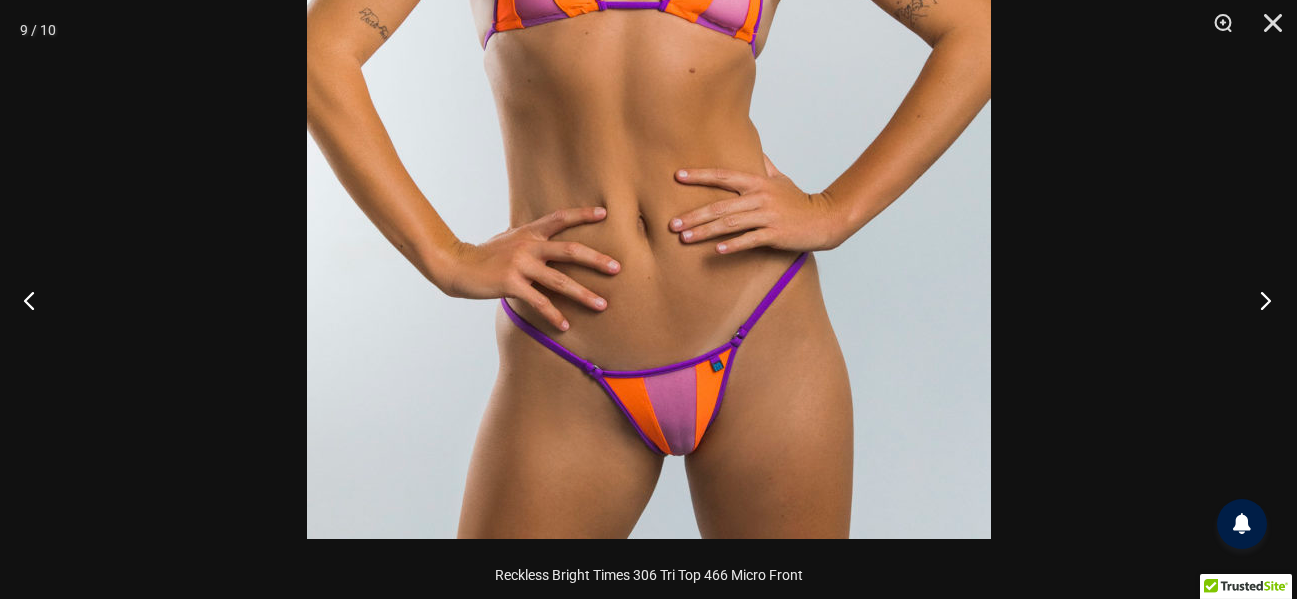 click at bounding box center (1259, 300) 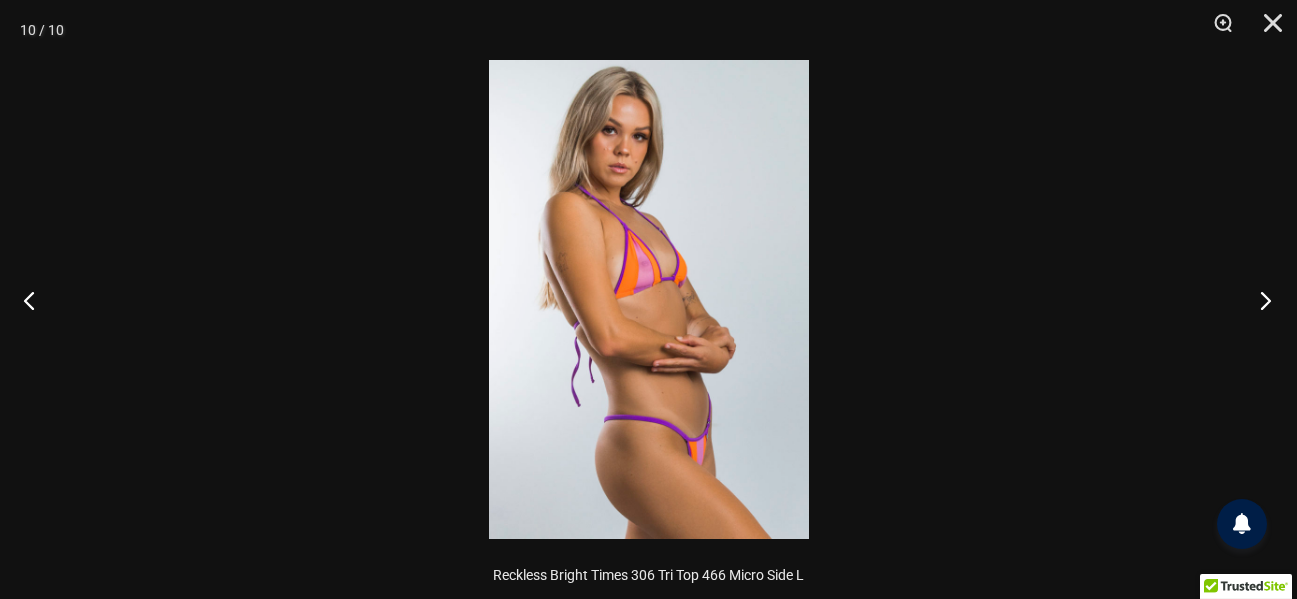click at bounding box center [1259, 300] 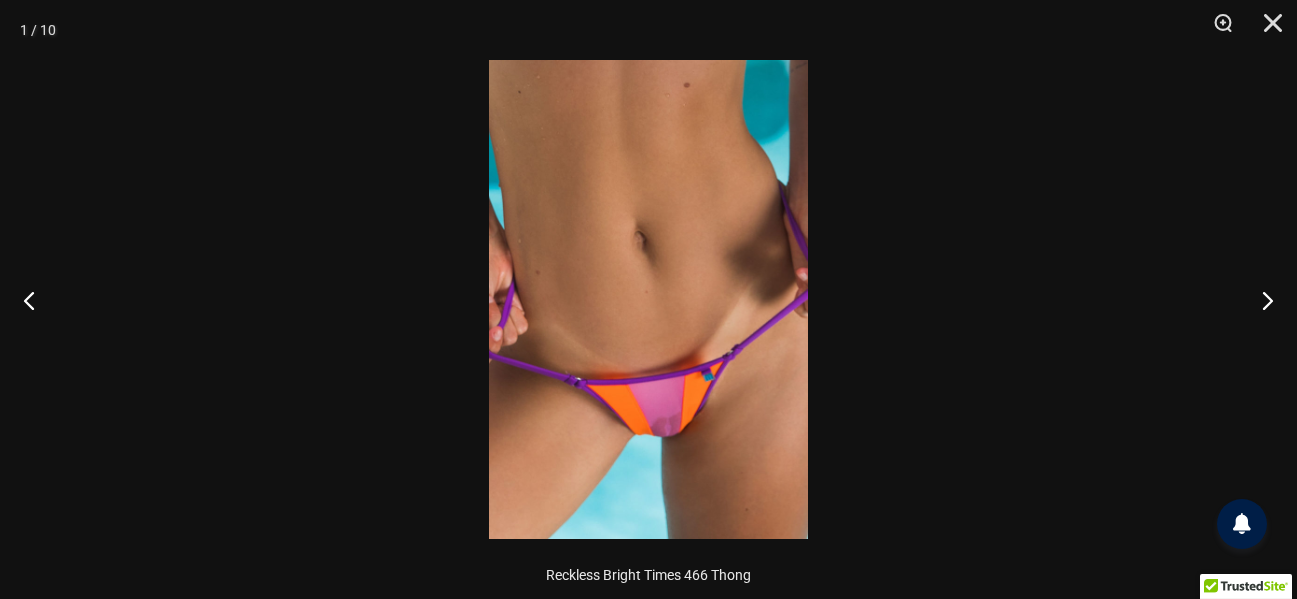 click at bounding box center (648, 299) 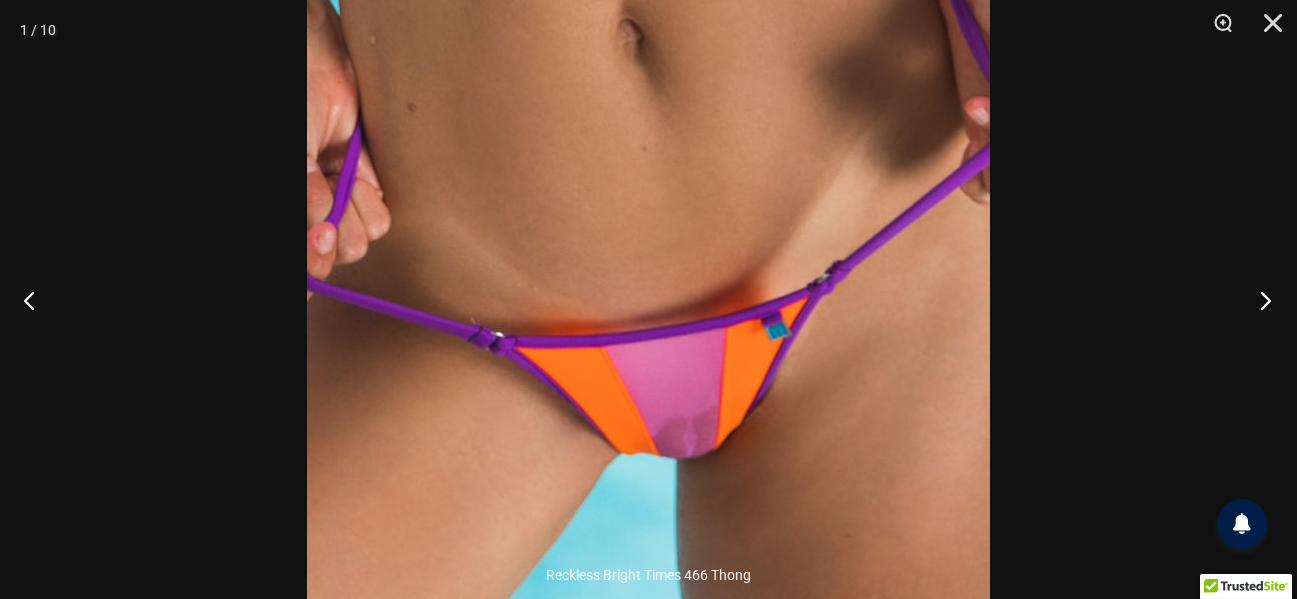 click at bounding box center (1259, 300) 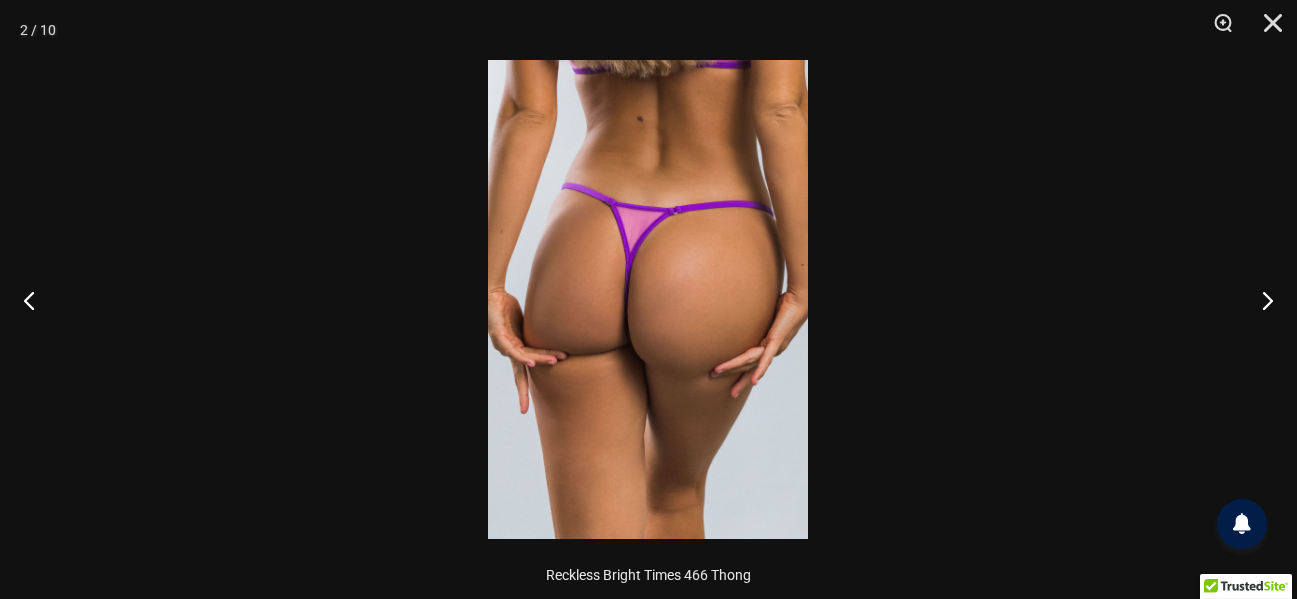 click at bounding box center (648, 299) 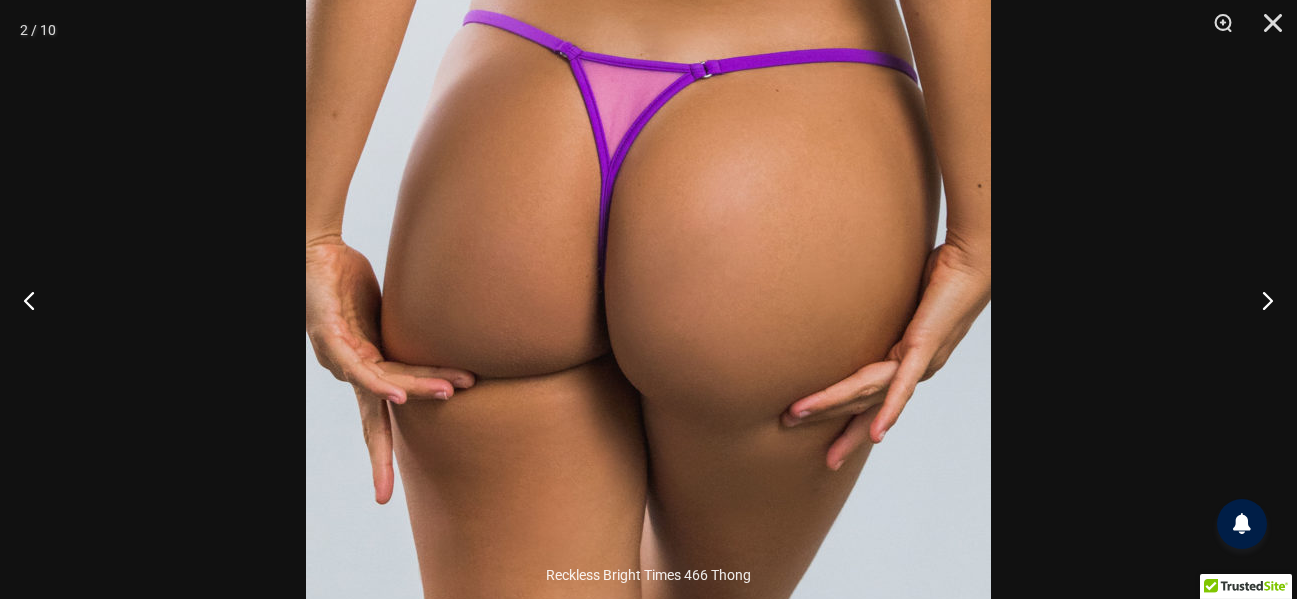 click at bounding box center (648, 260) 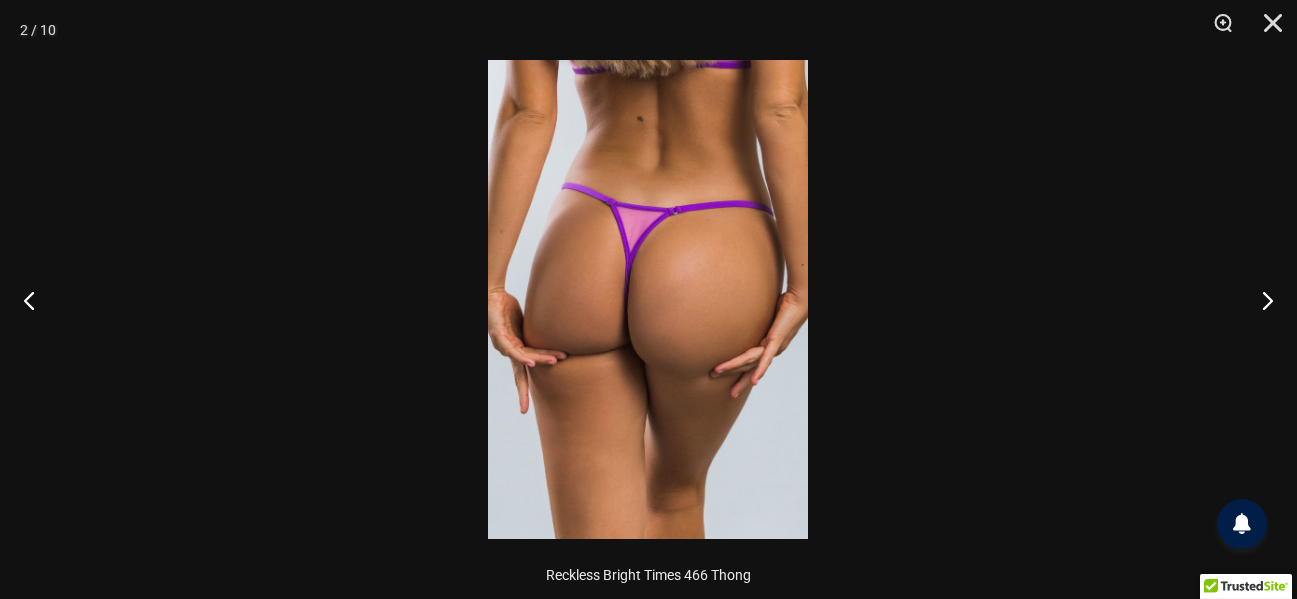 click at bounding box center [648, 299] 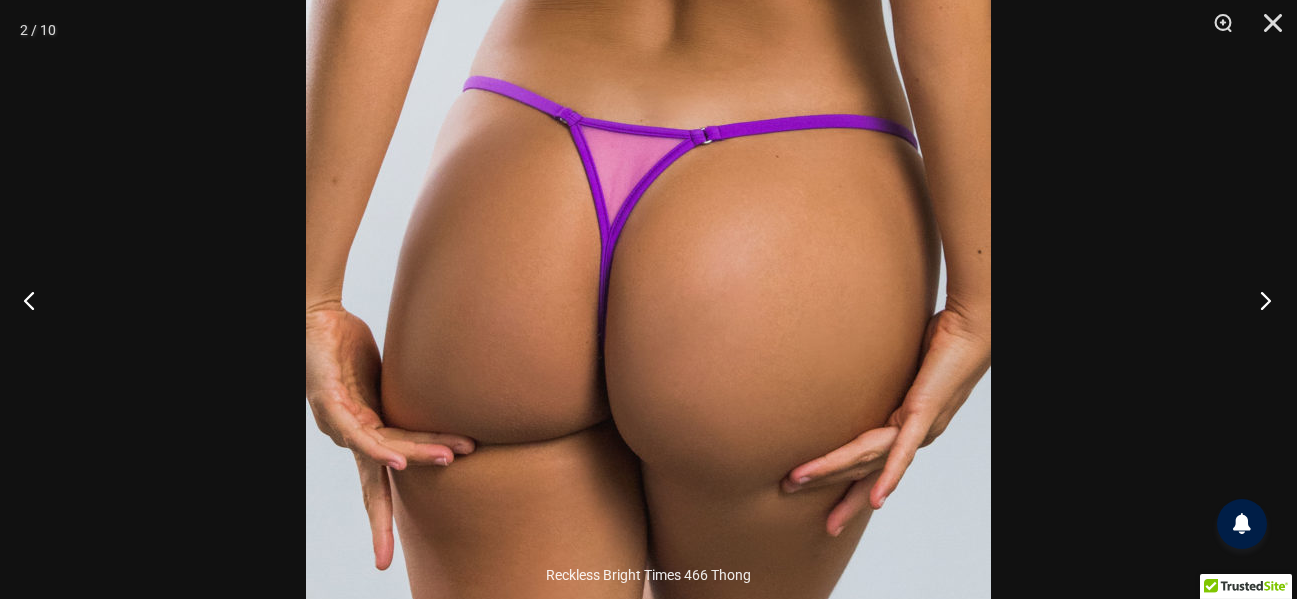 click at bounding box center (1259, 300) 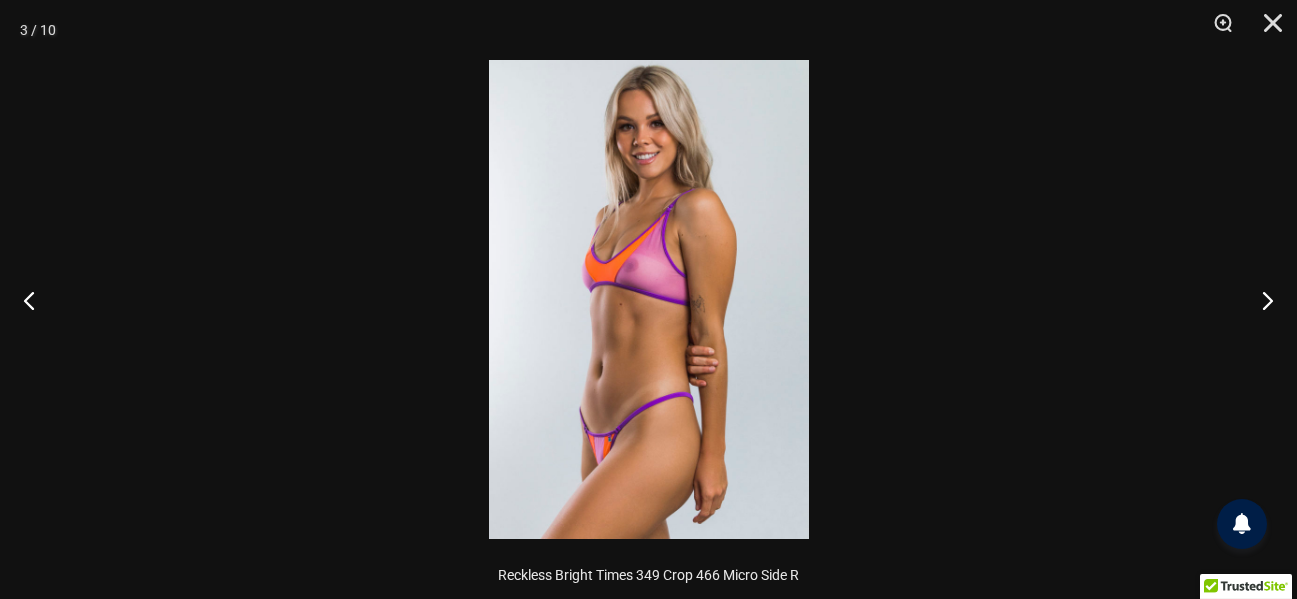 click at bounding box center [649, 299] 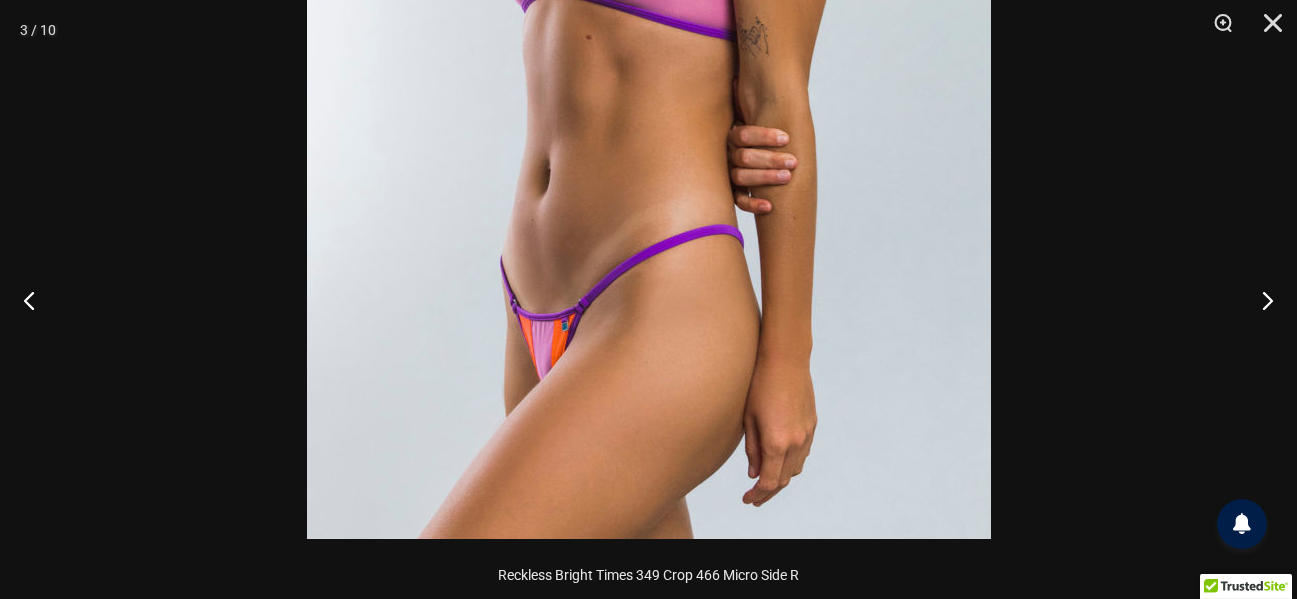 click at bounding box center (649, 27) 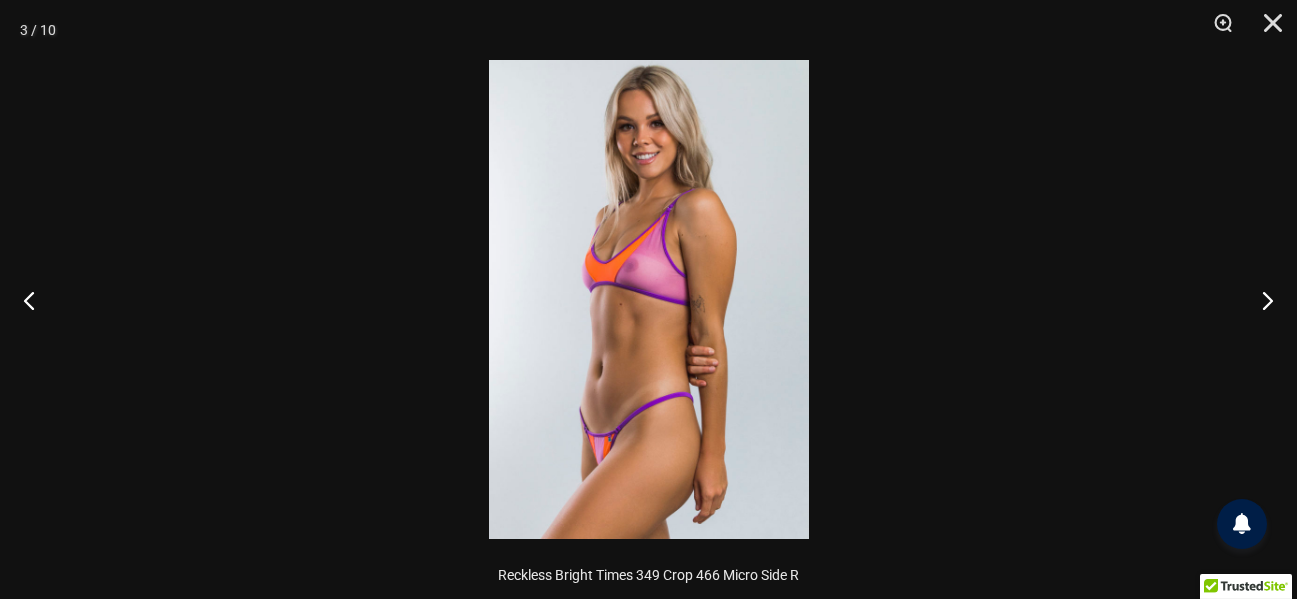 click at bounding box center (649, 299) 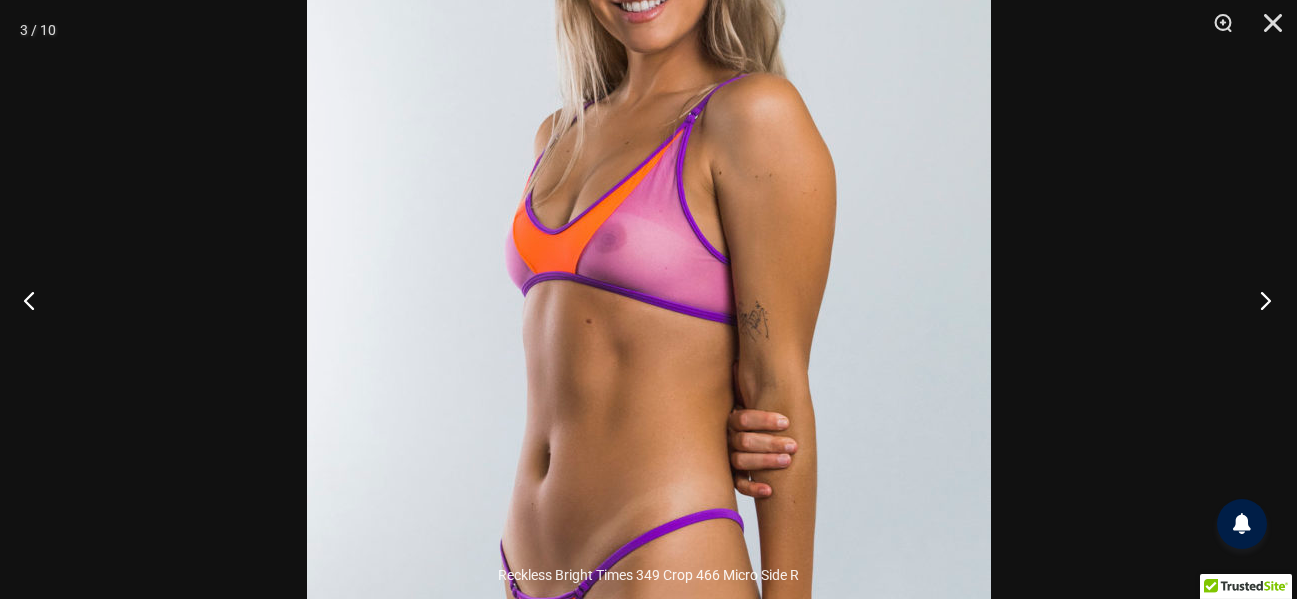 click at bounding box center (1259, 300) 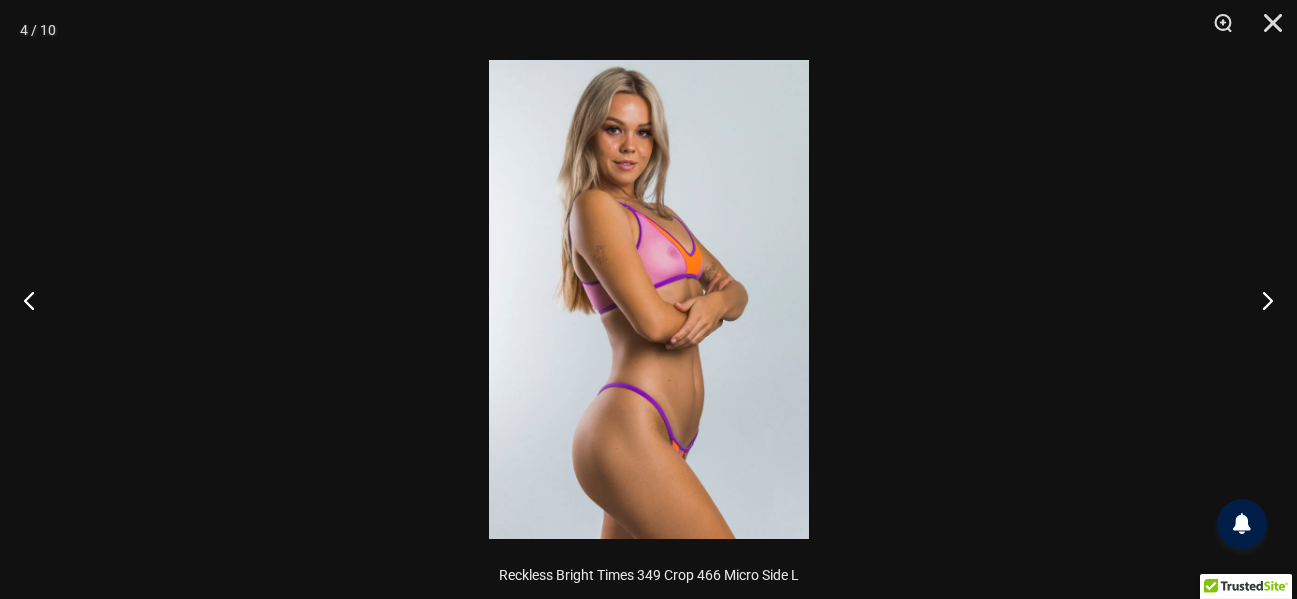 click at bounding box center [649, 299] 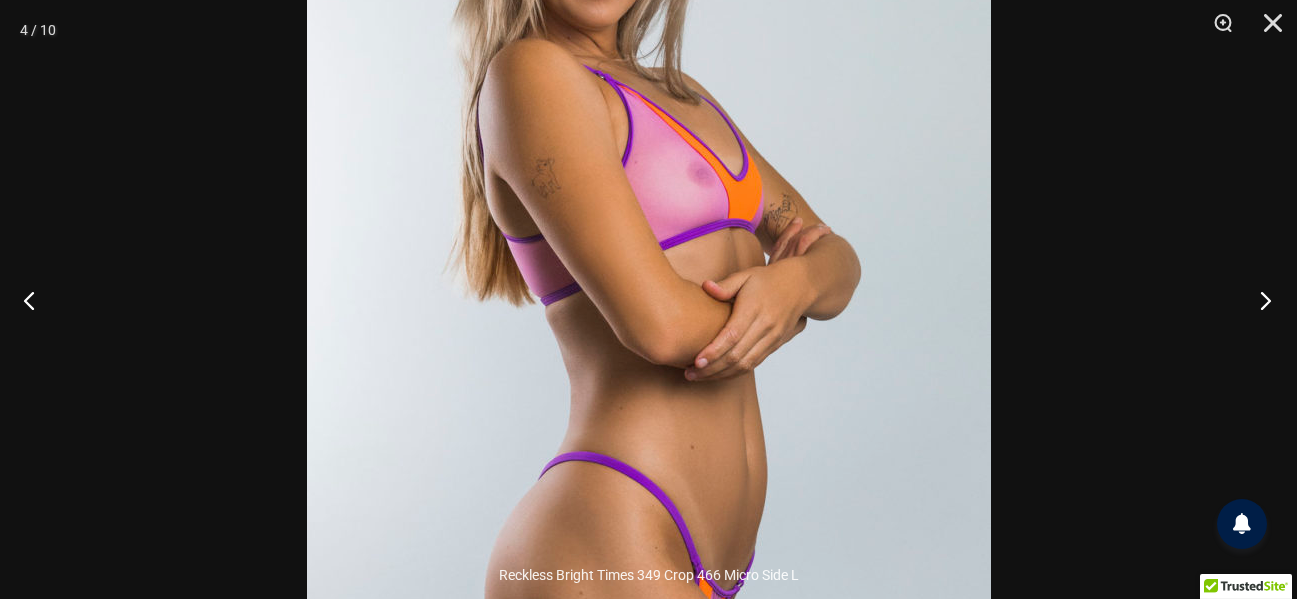 click at bounding box center [1259, 300] 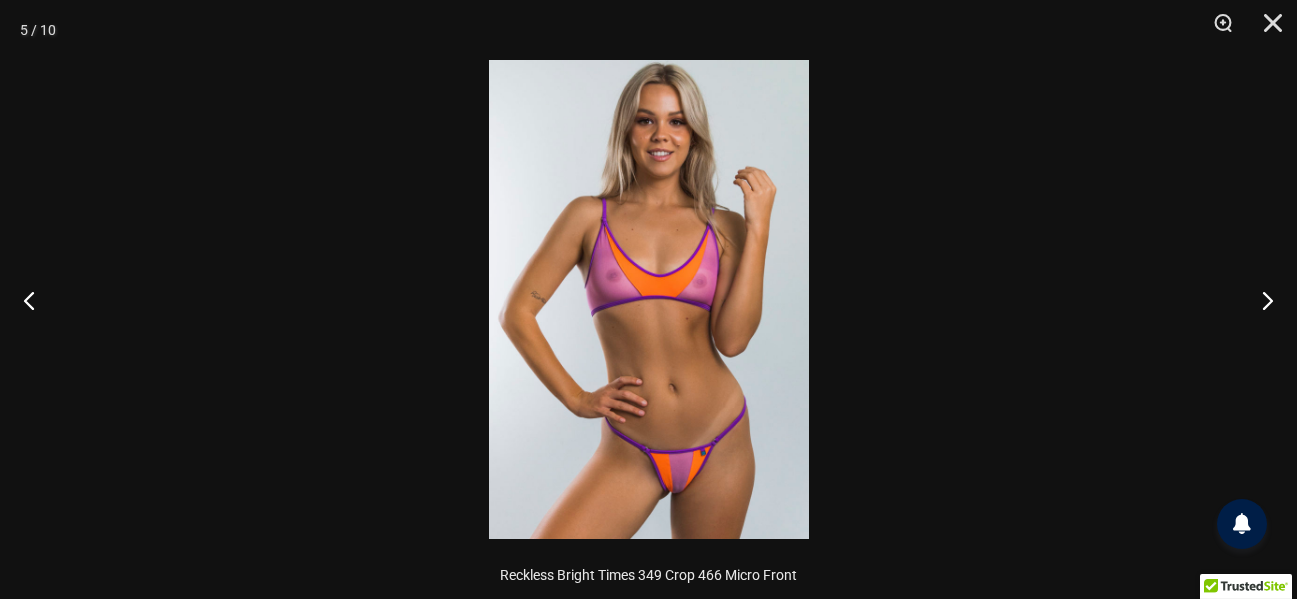 click at bounding box center [649, 299] 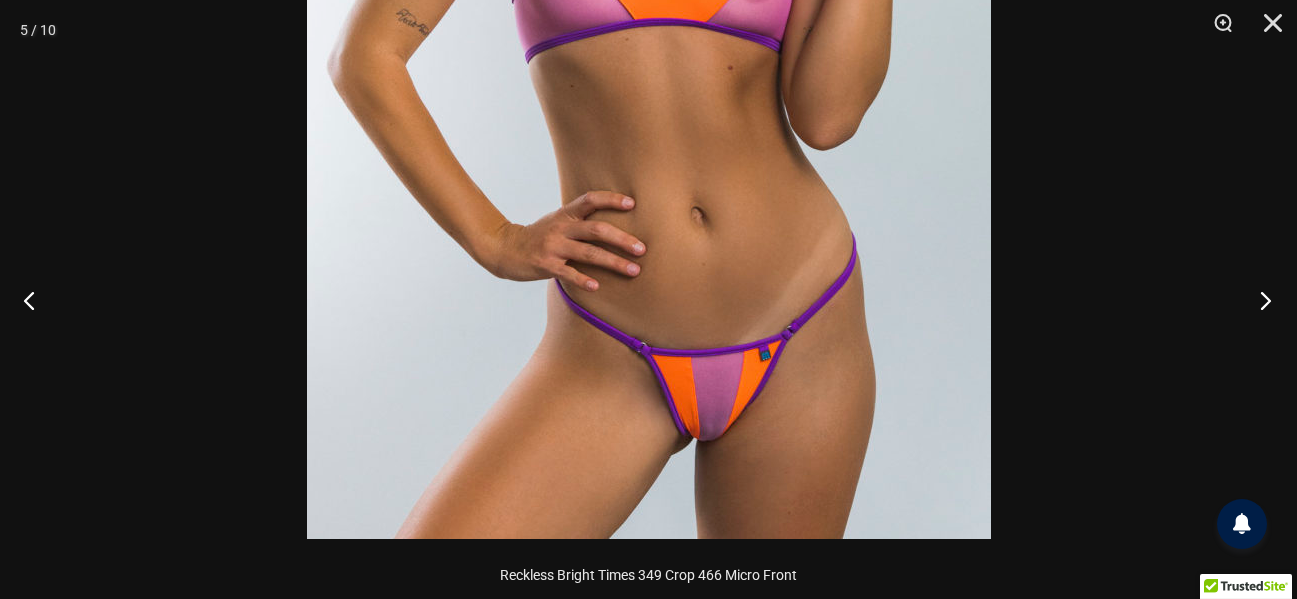 click at bounding box center (1259, 300) 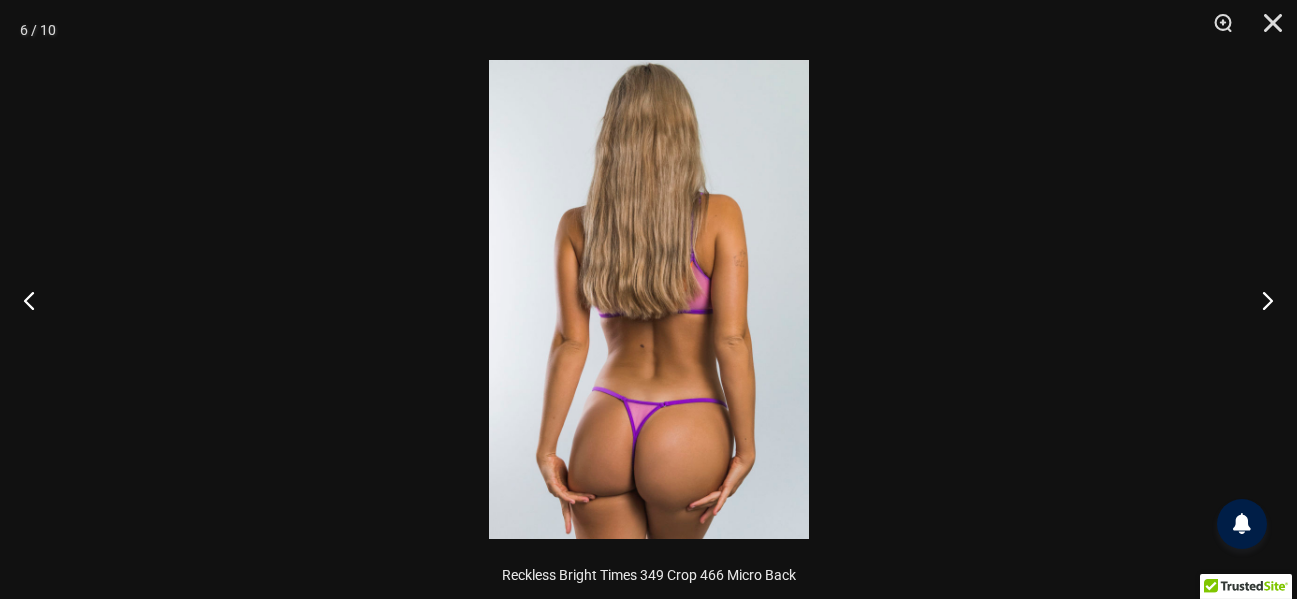 click at bounding box center (649, 299) 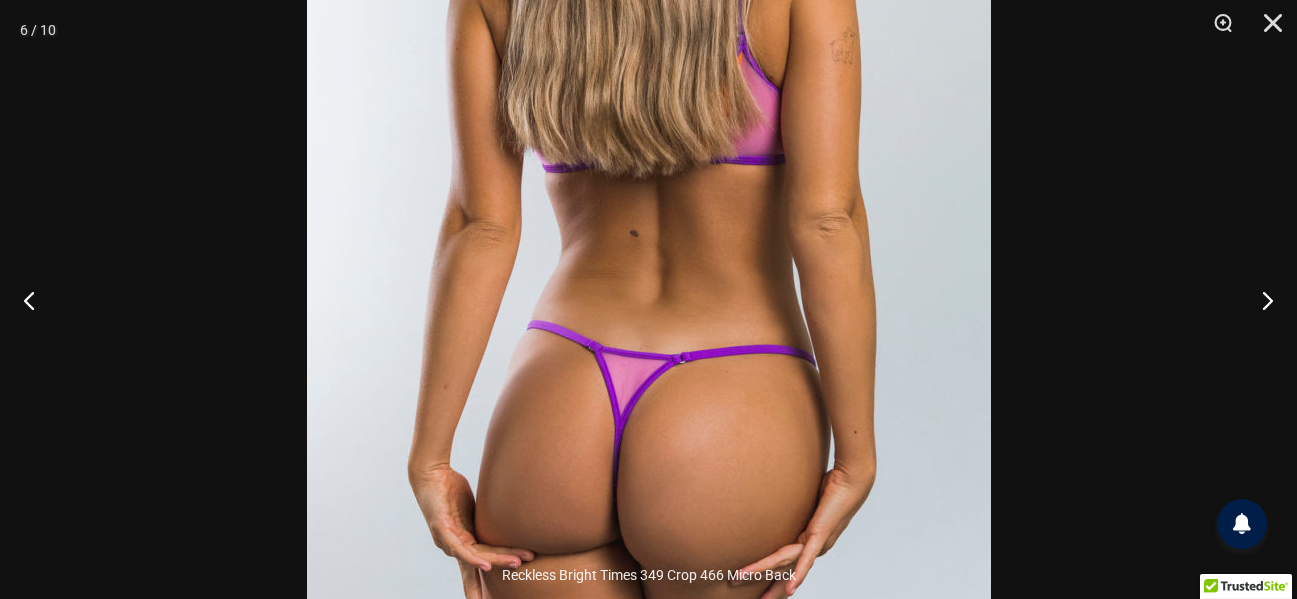 click at bounding box center [649, 134] 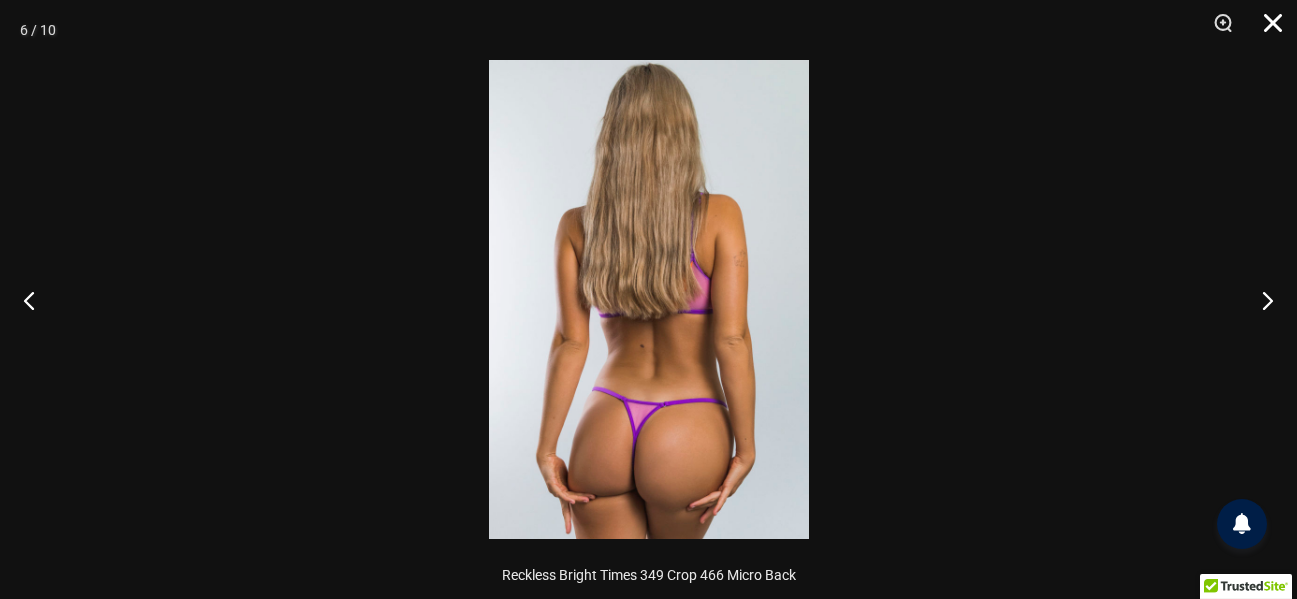 click at bounding box center (1266, 30) 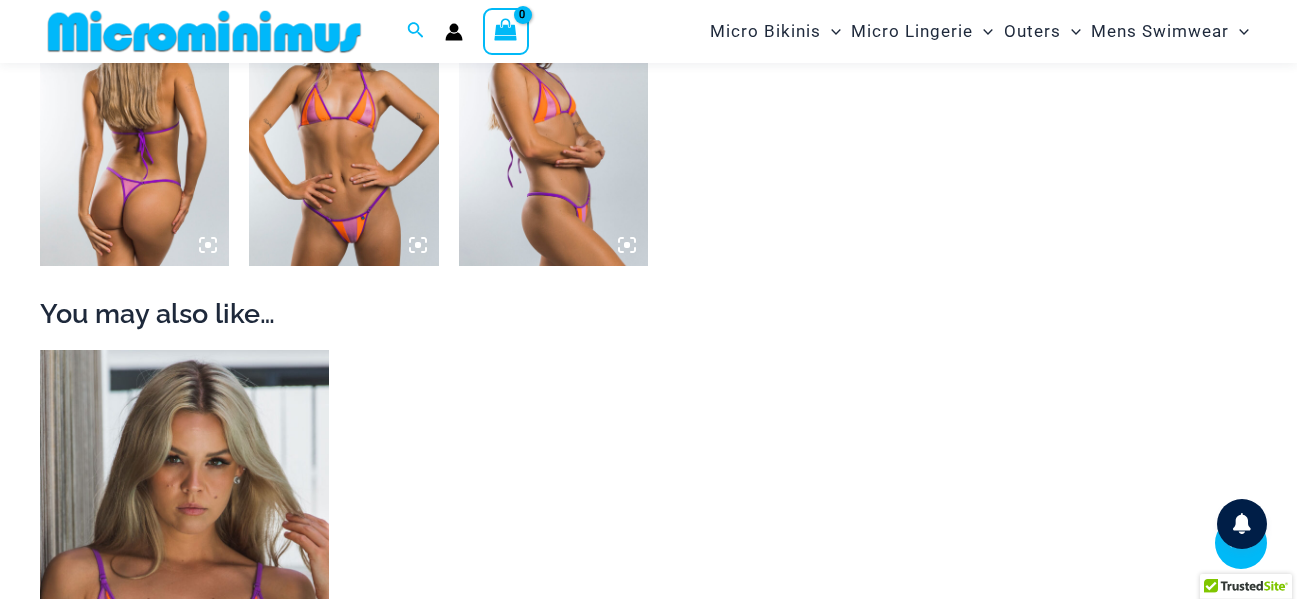 scroll, scrollTop: 1982, scrollLeft: 0, axis: vertical 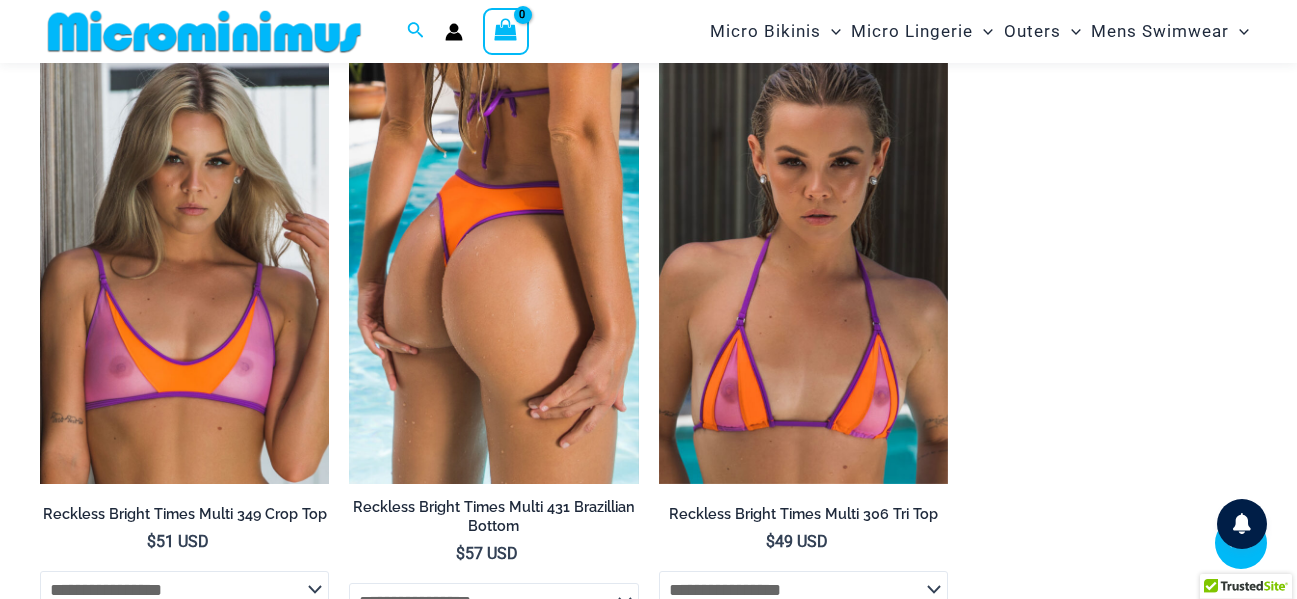 click at bounding box center (493, 267) 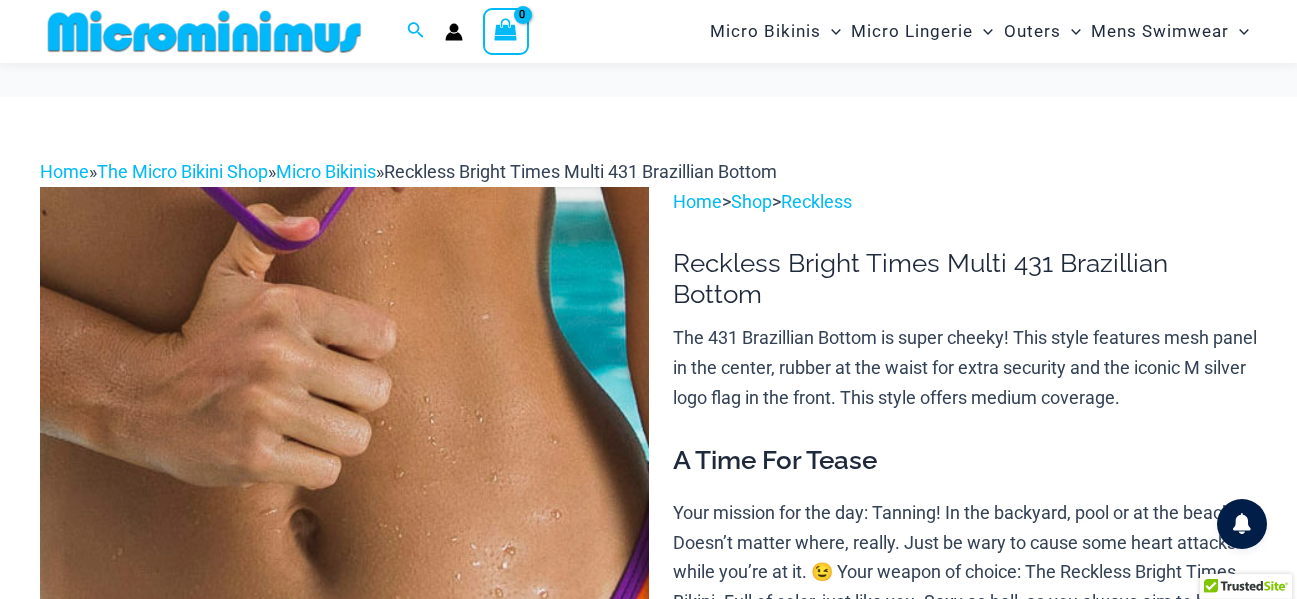 scroll, scrollTop: 282, scrollLeft: 0, axis: vertical 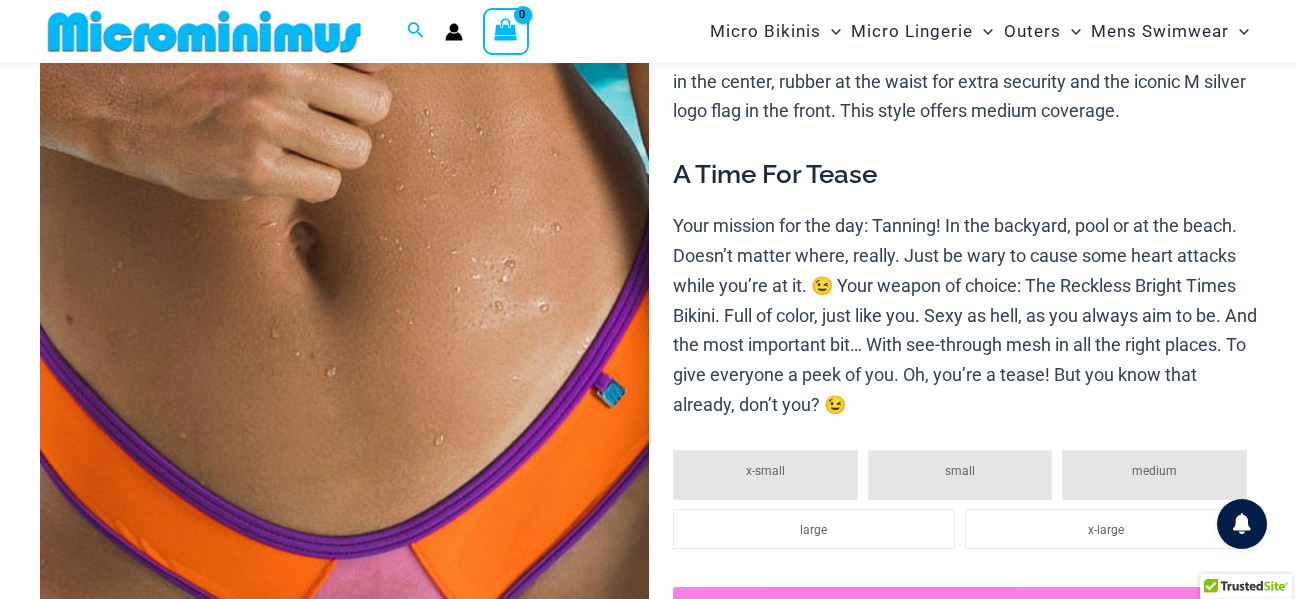 click at bounding box center (344, 356) 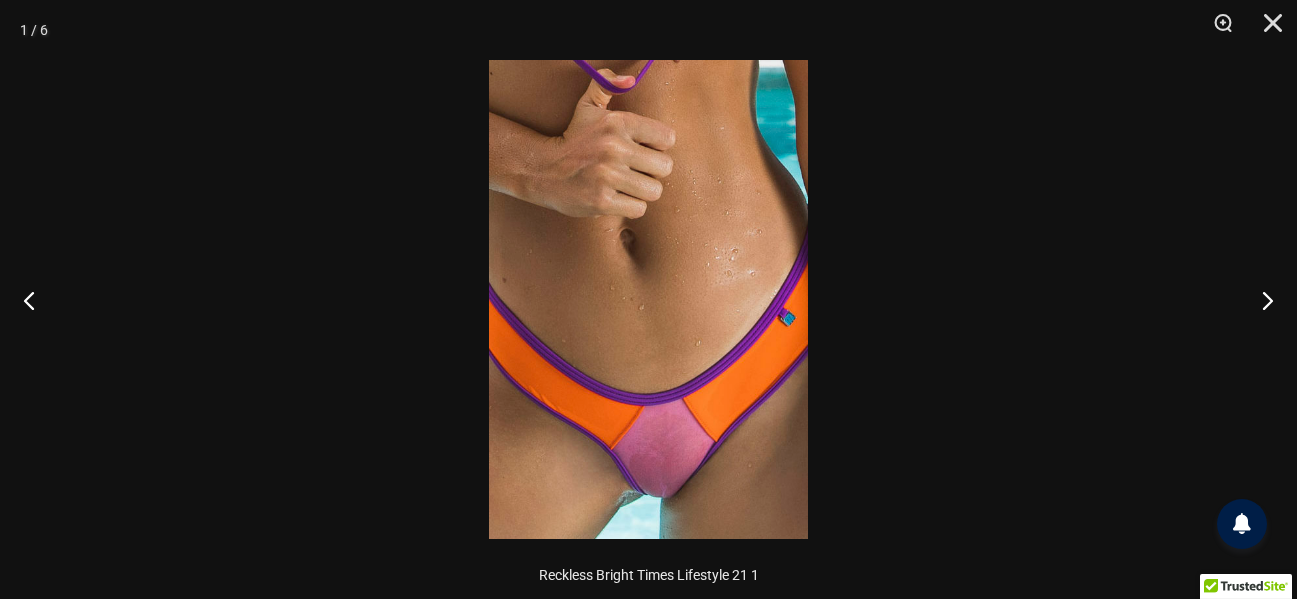 click at bounding box center [648, 299] 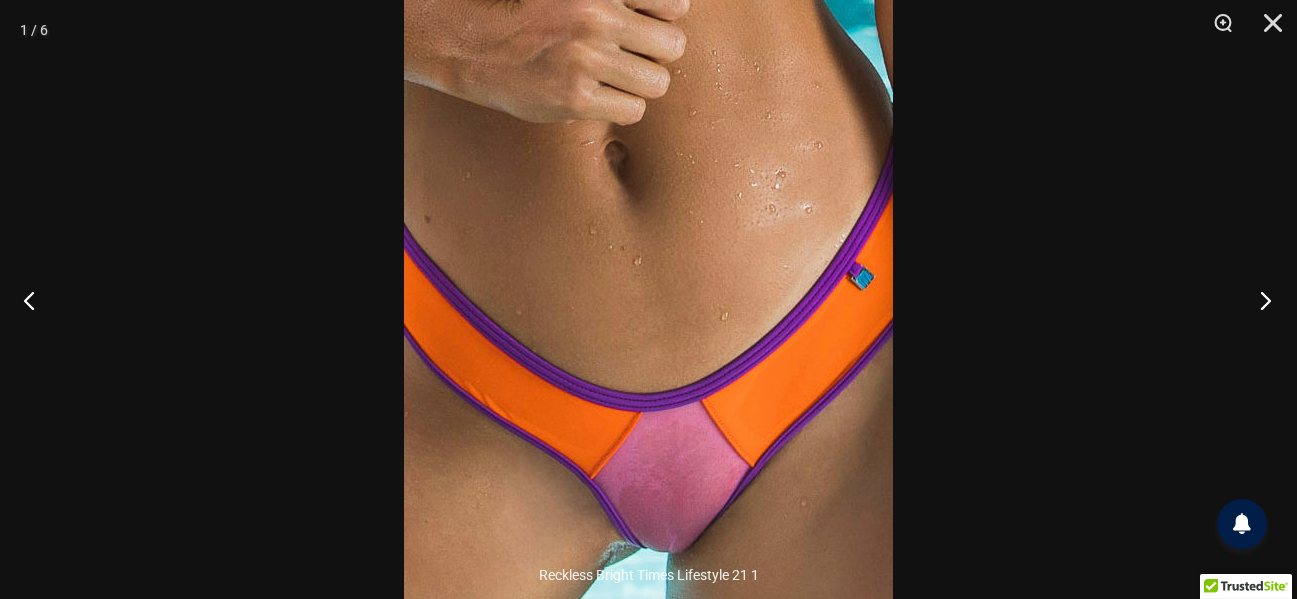 click at bounding box center (1259, 300) 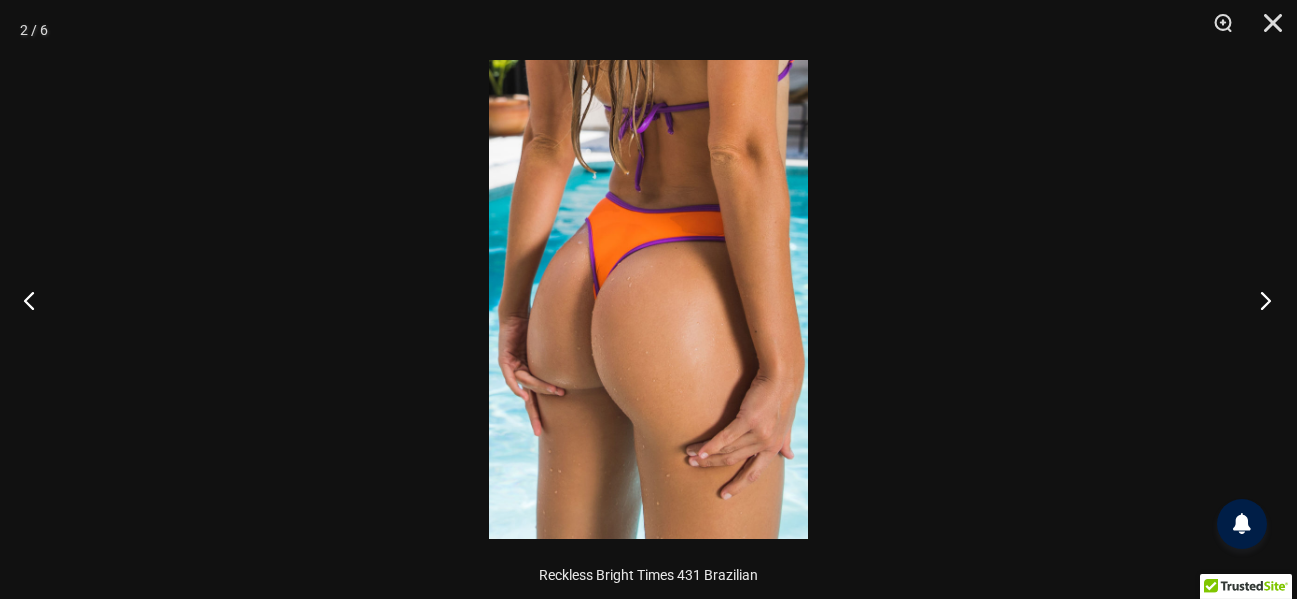 click at bounding box center [1259, 300] 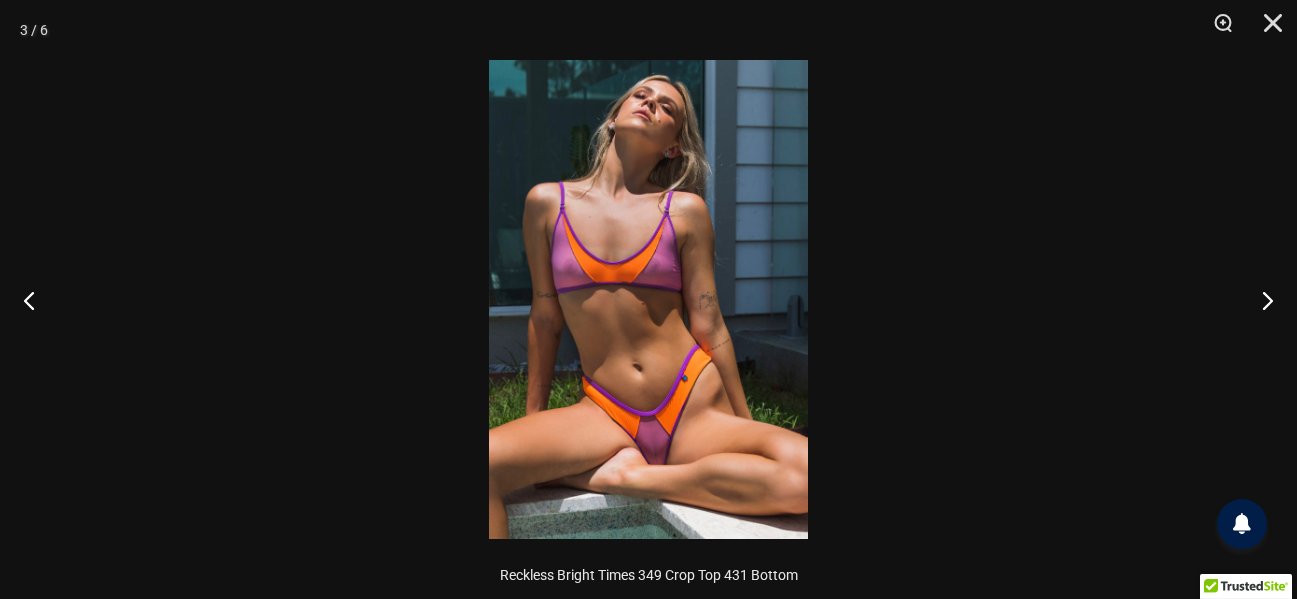 click at bounding box center [648, 299] 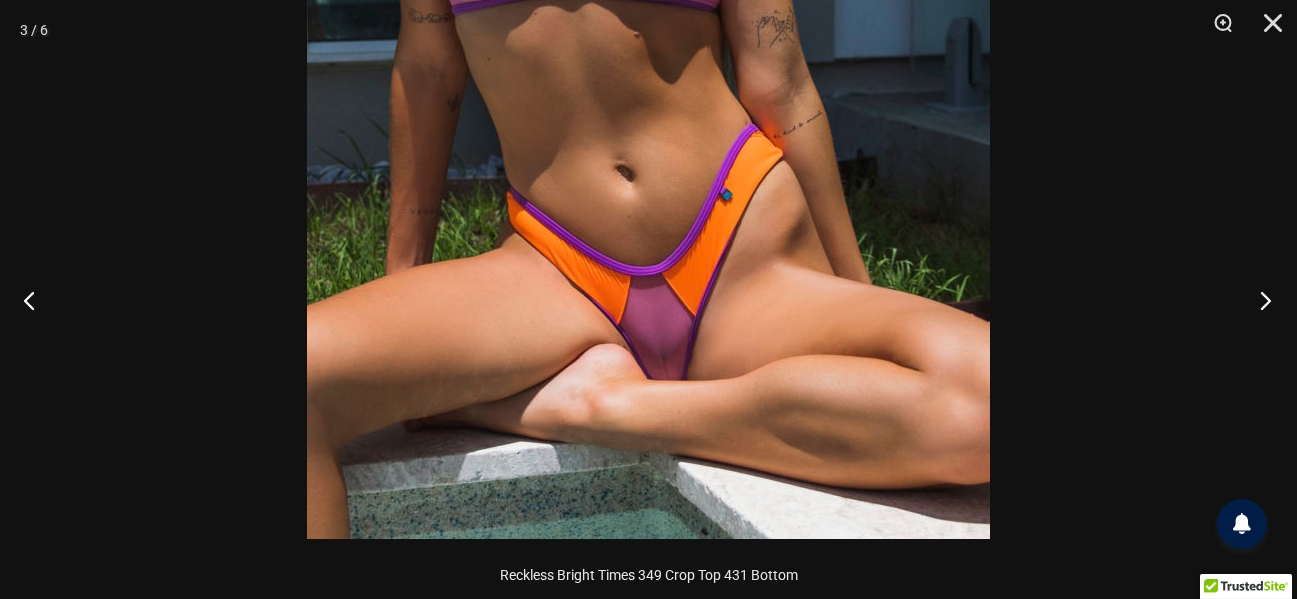 click at bounding box center [1259, 300] 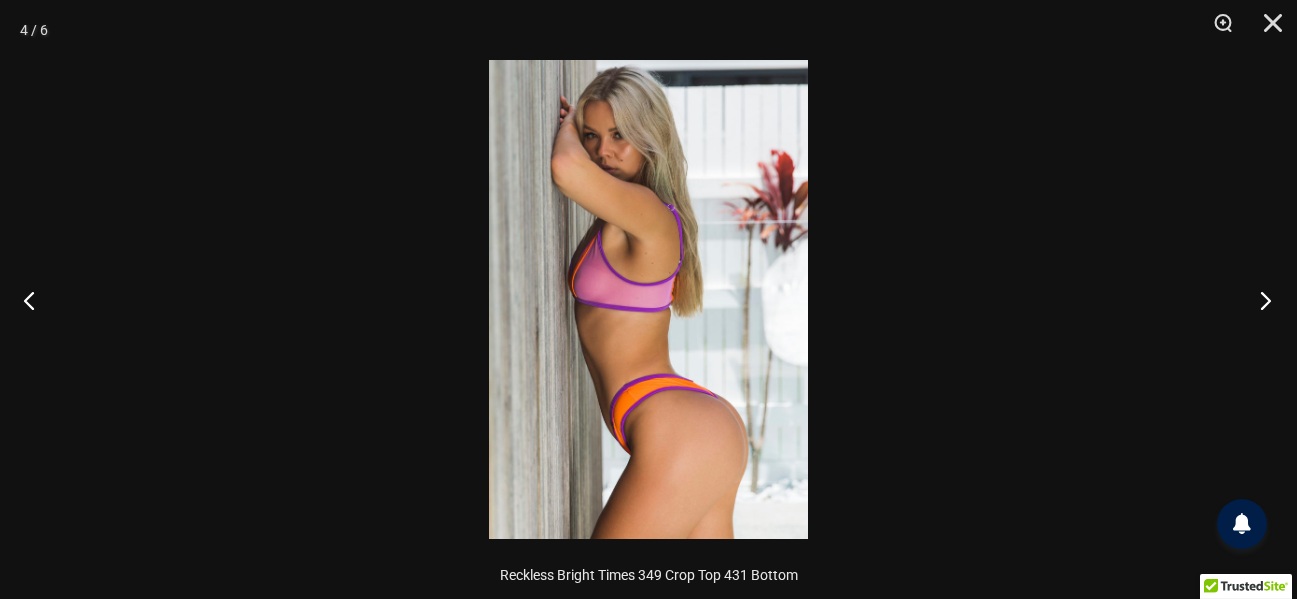 click at bounding box center (1259, 300) 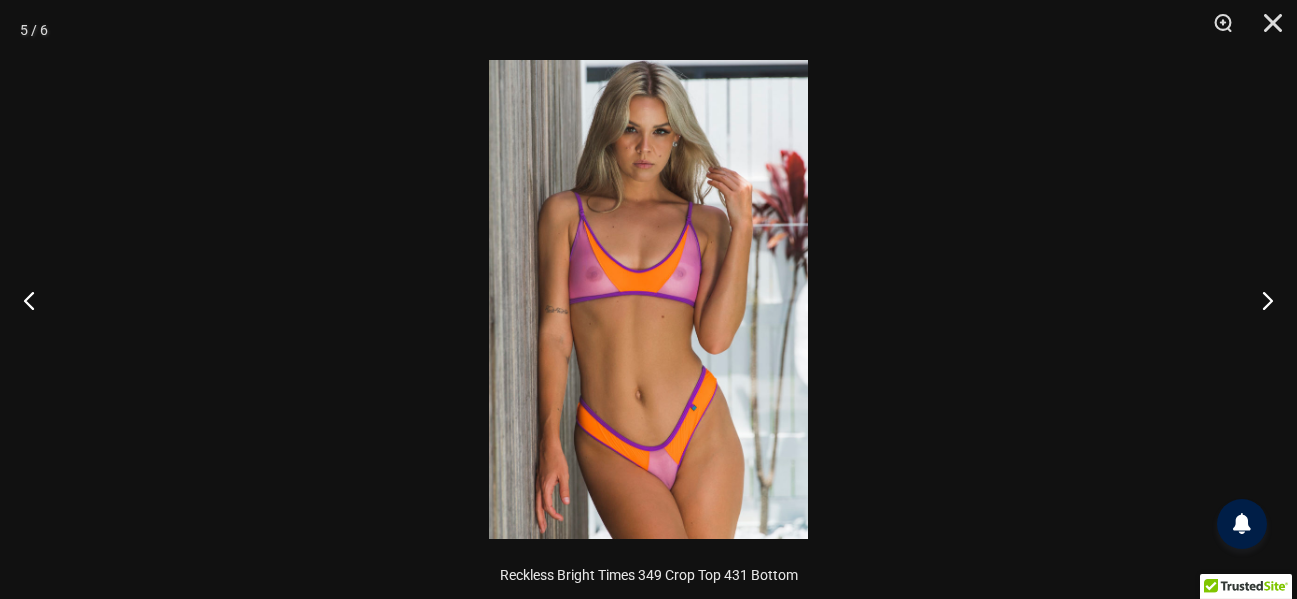 click at bounding box center (648, 299) 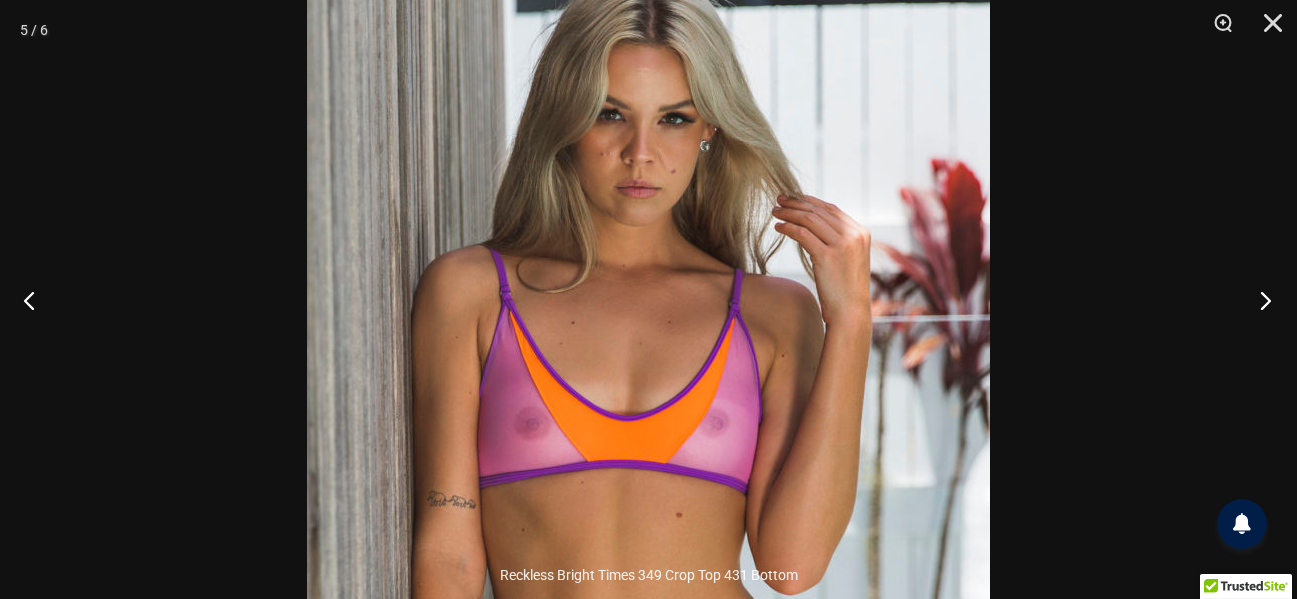 click at bounding box center (1259, 300) 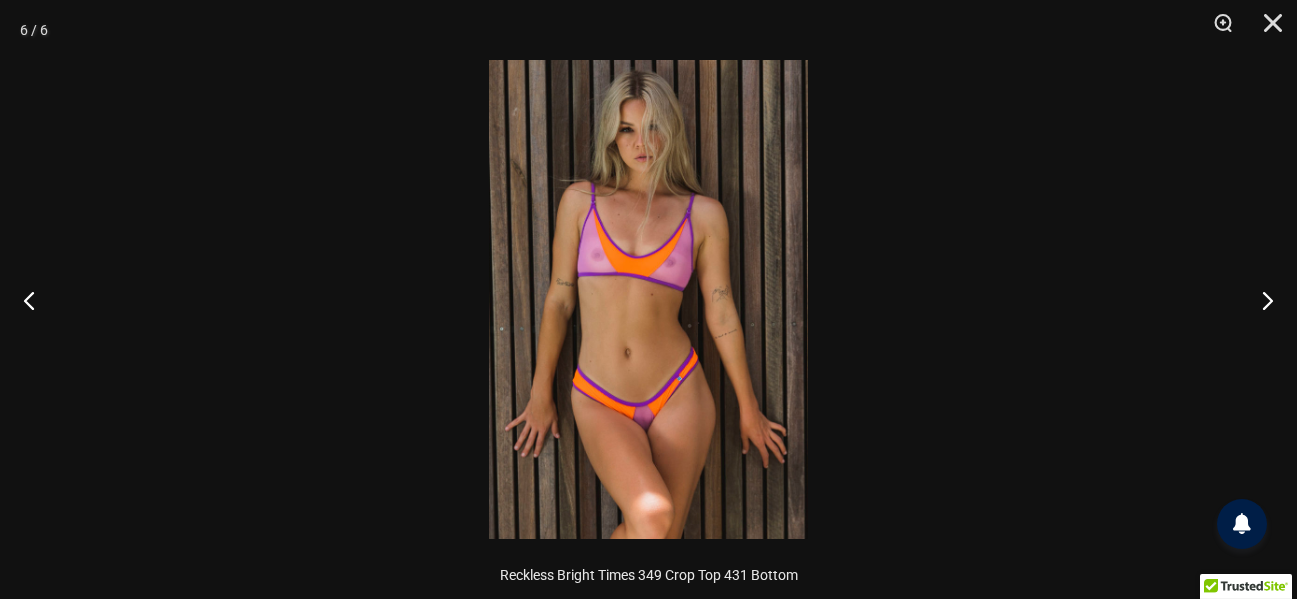 click at bounding box center (648, 299) 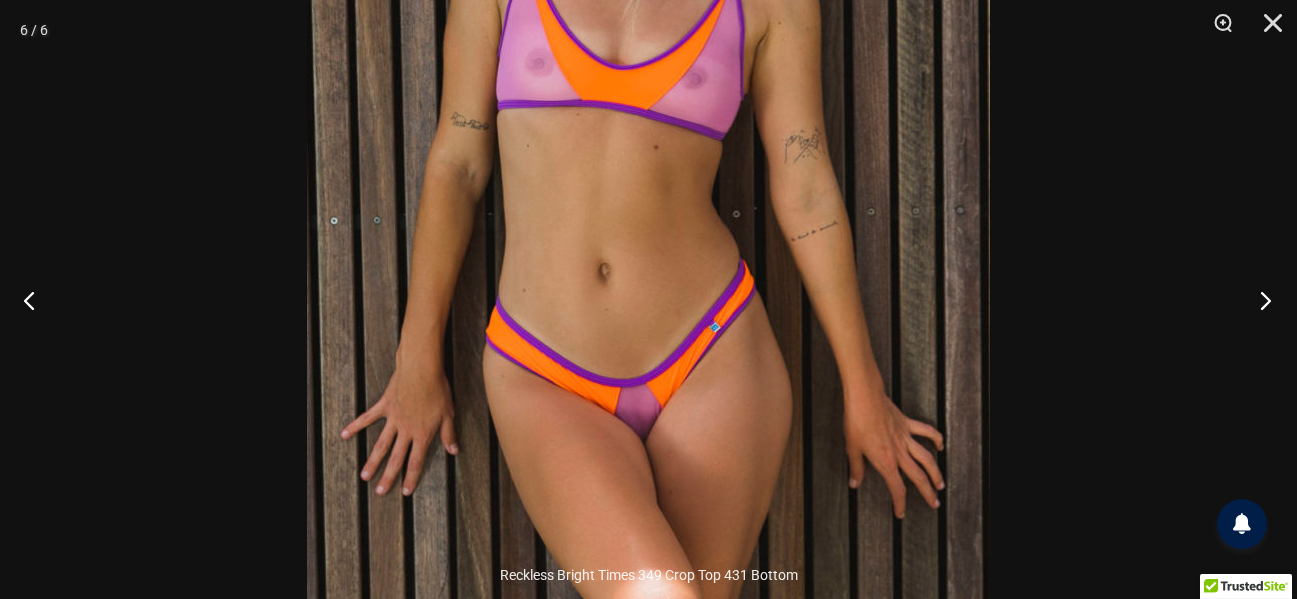 click at bounding box center [1259, 300] 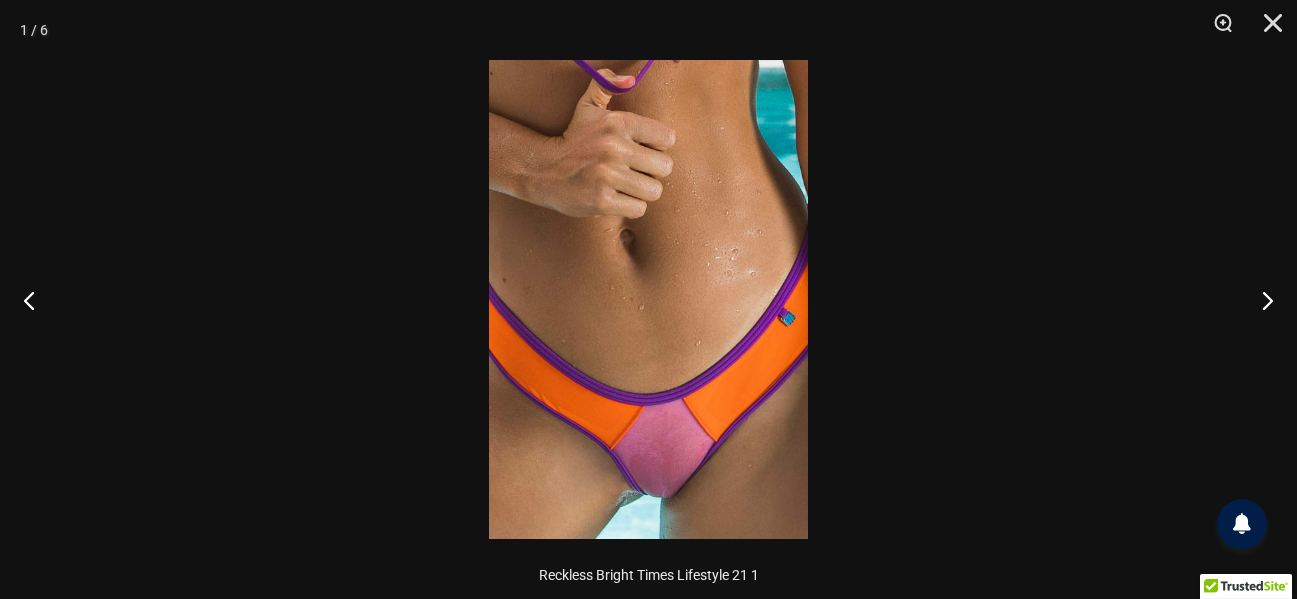 click at bounding box center [648, 299] 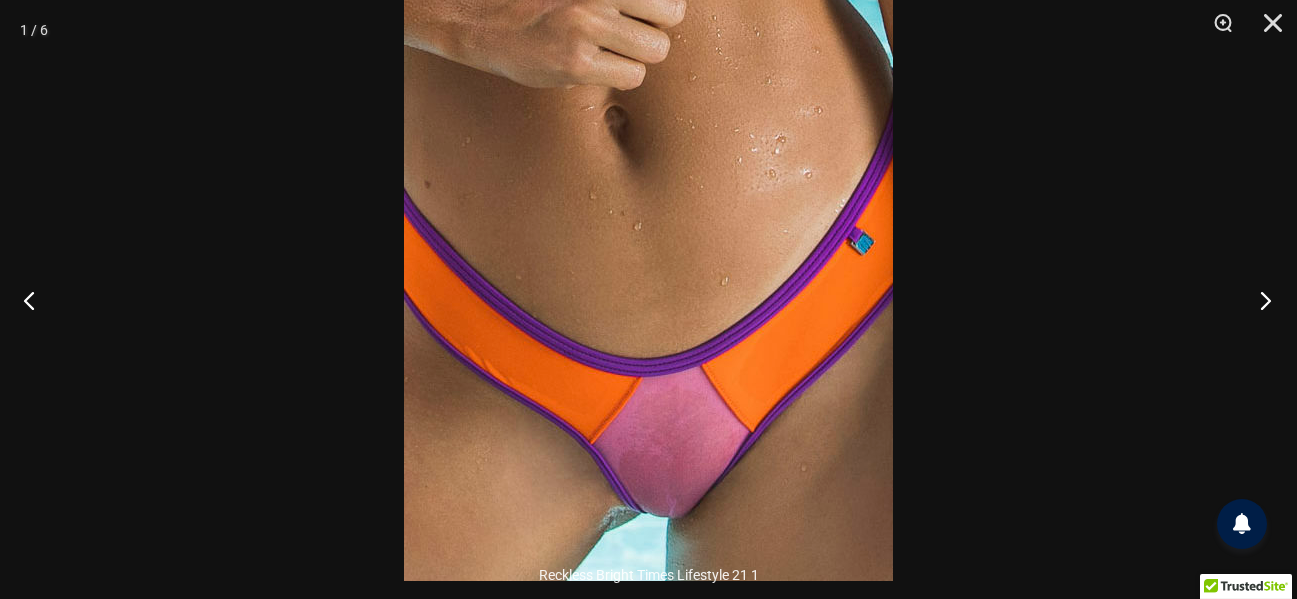 click at bounding box center [1259, 300] 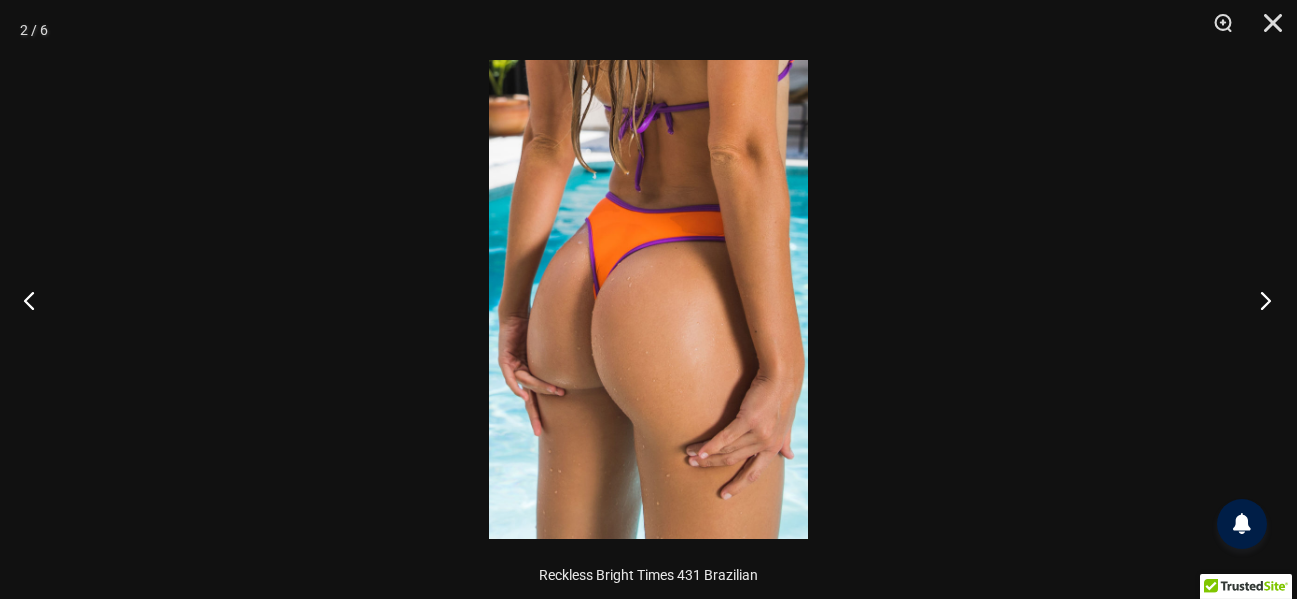 click at bounding box center (1259, 300) 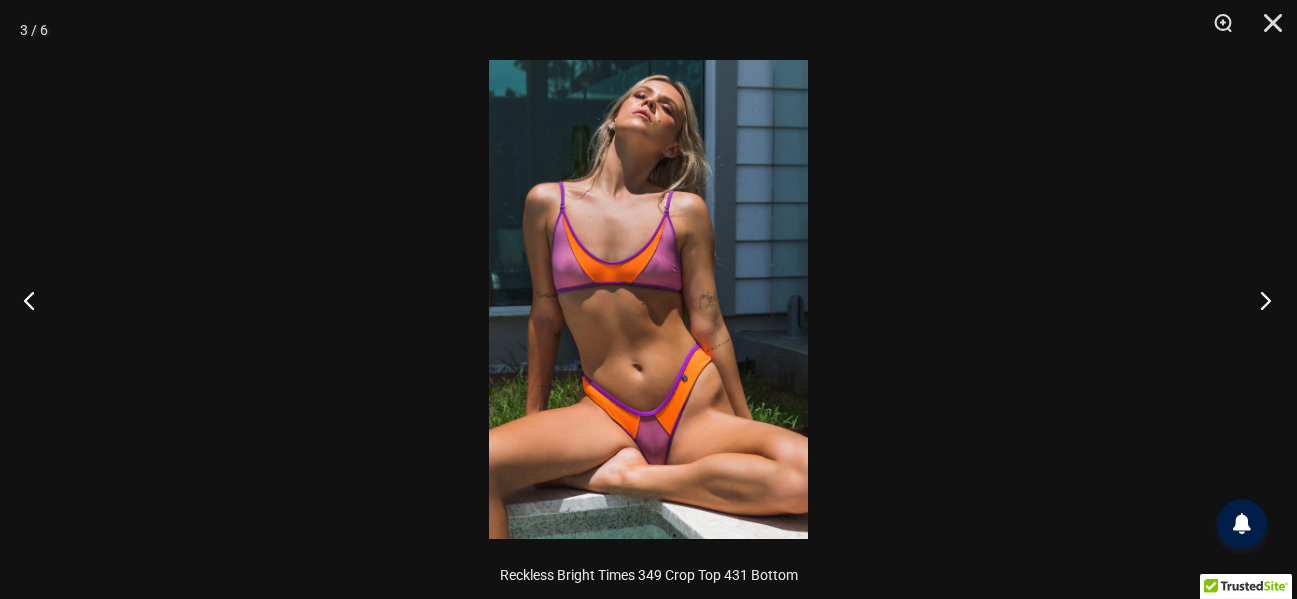 click at bounding box center [1259, 300] 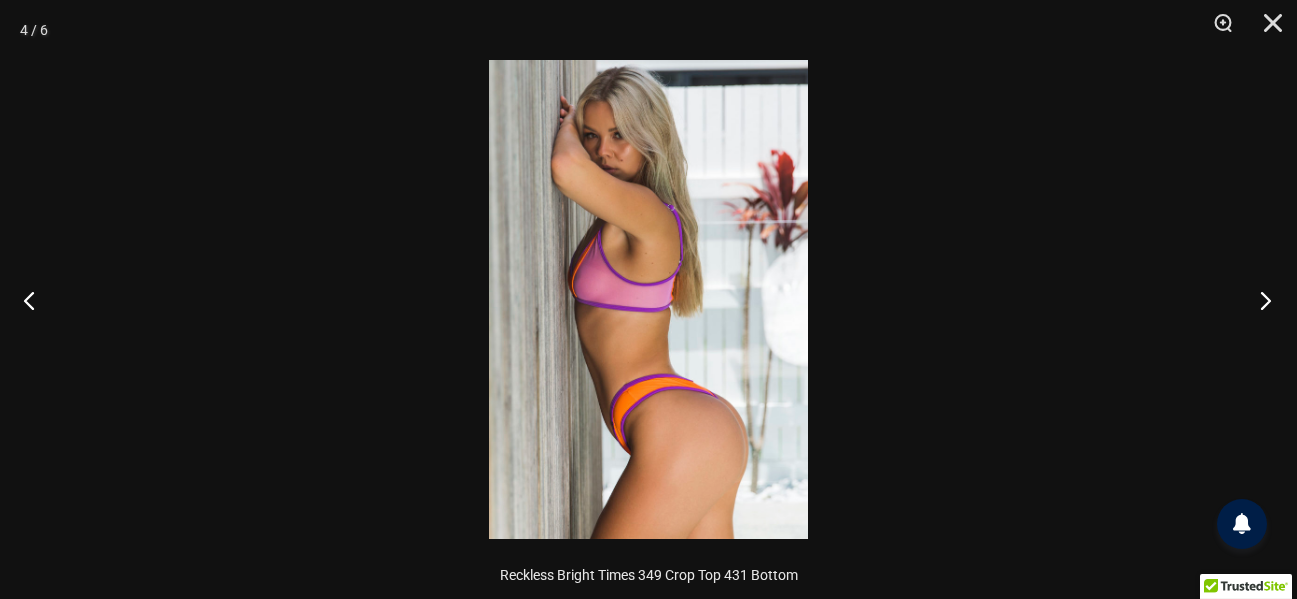click at bounding box center [1259, 300] 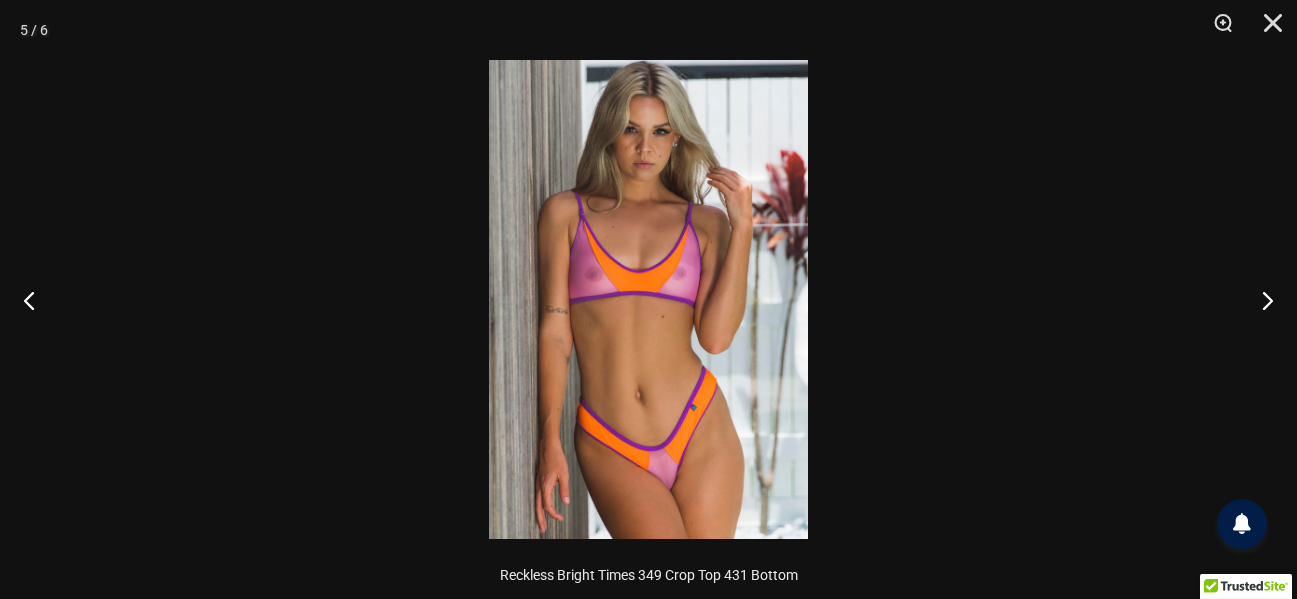 click at bounding box center (648, 299) 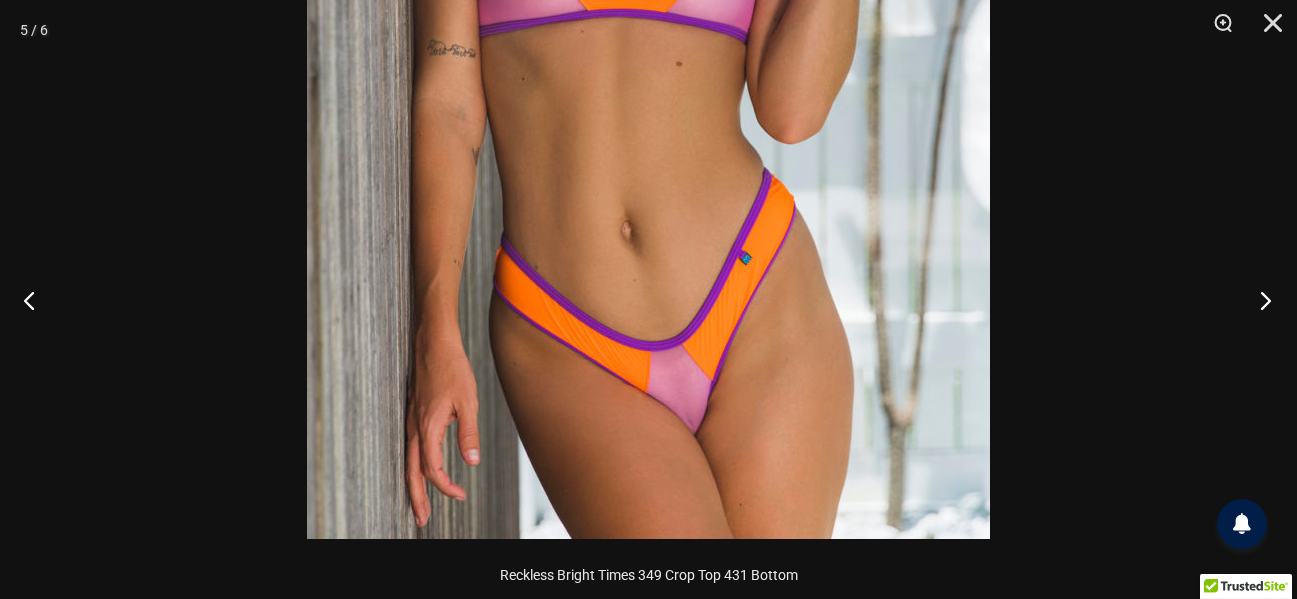 click at bounding box center [1259, 300] 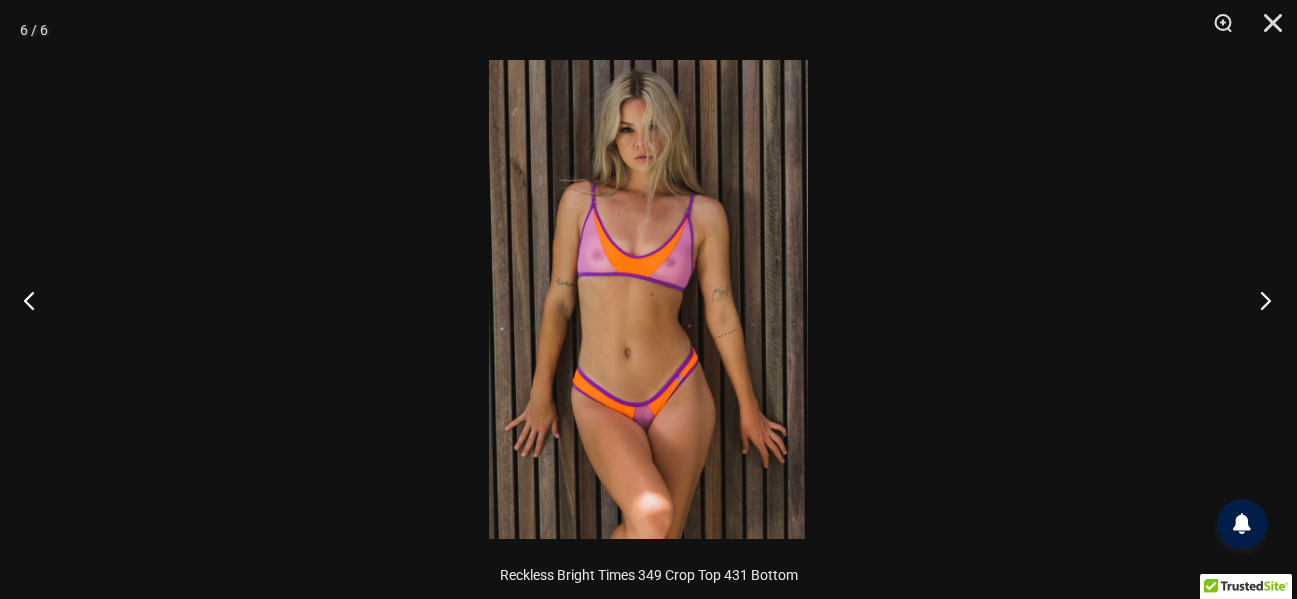 click at bounding box center [1259, 300] 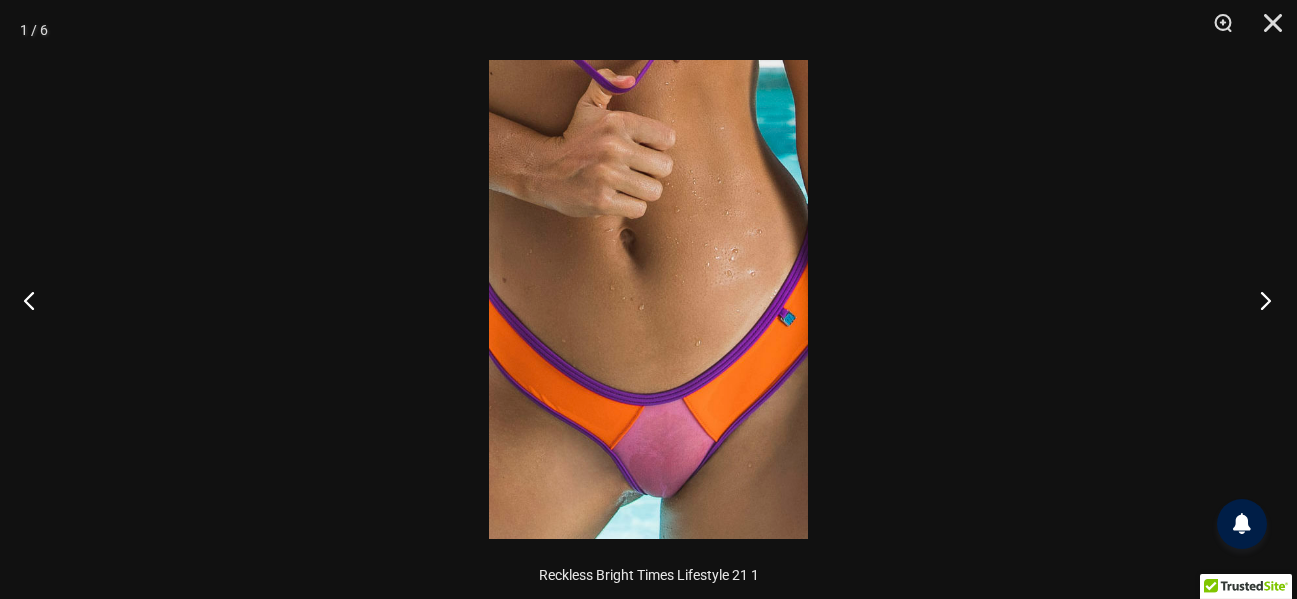 click at bounding box center (1259, 300) 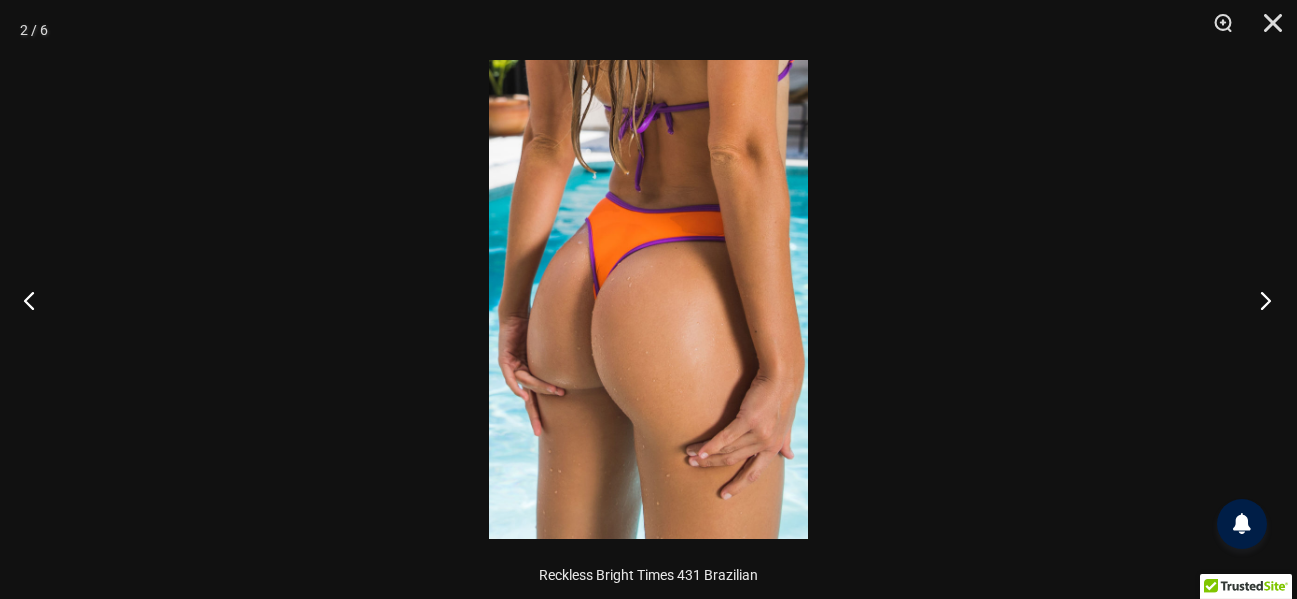 click at bounding box center (1259, 300) 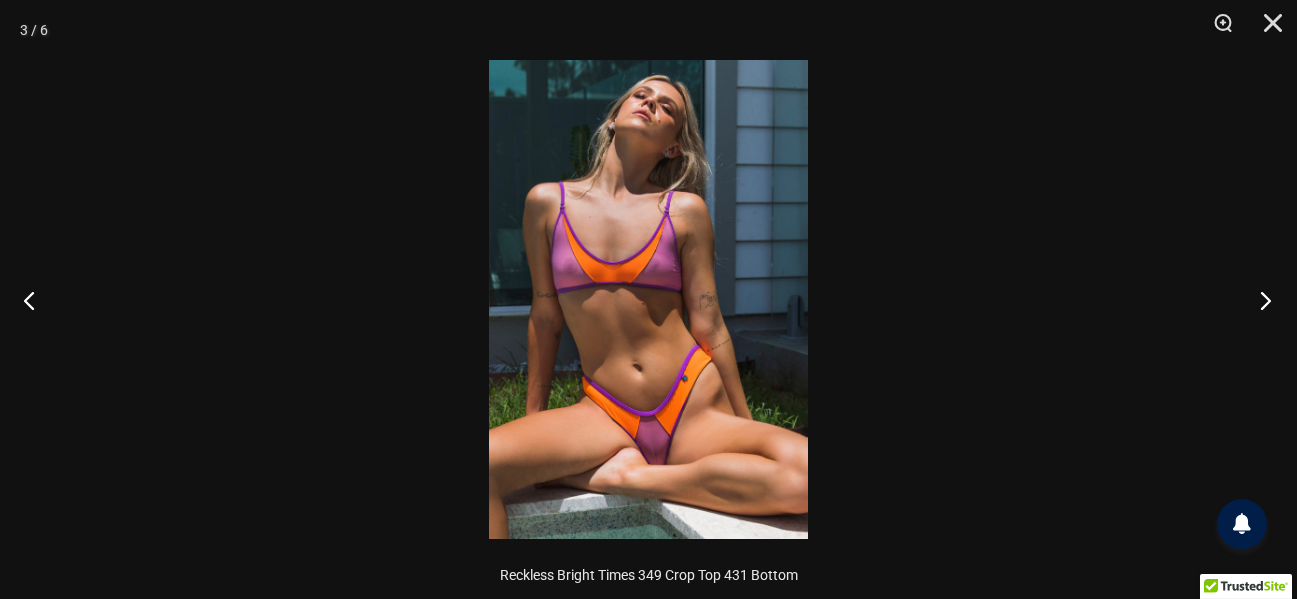 click at bounding box center (1259, 300) 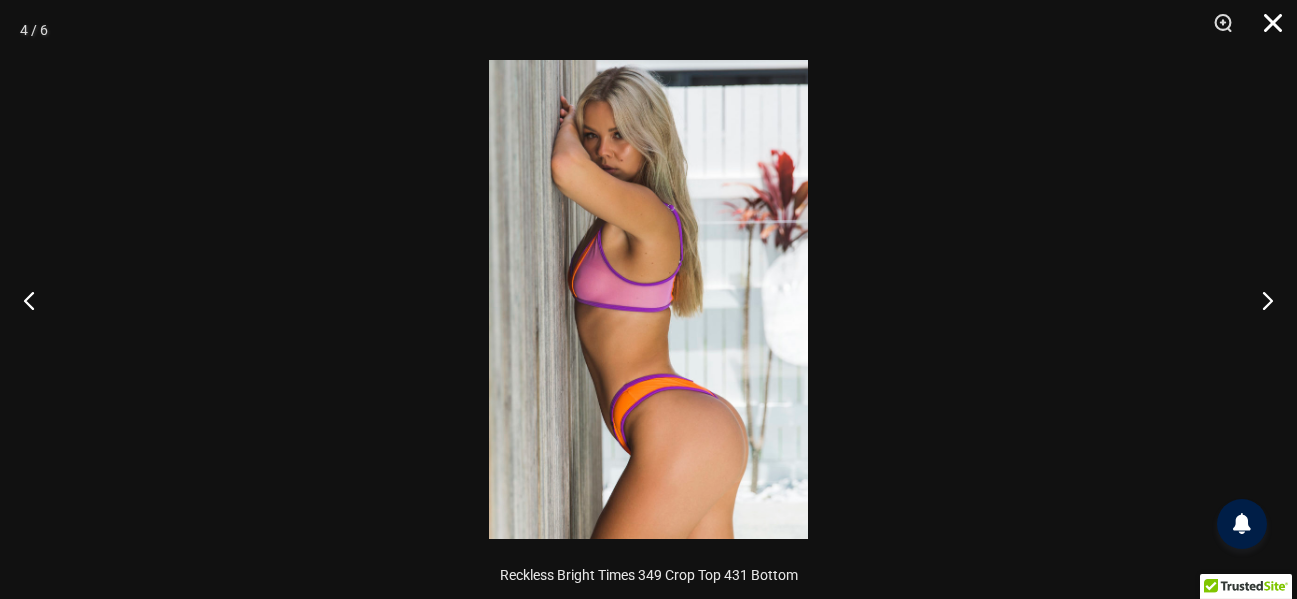 click at bounding box center [1266, 30] 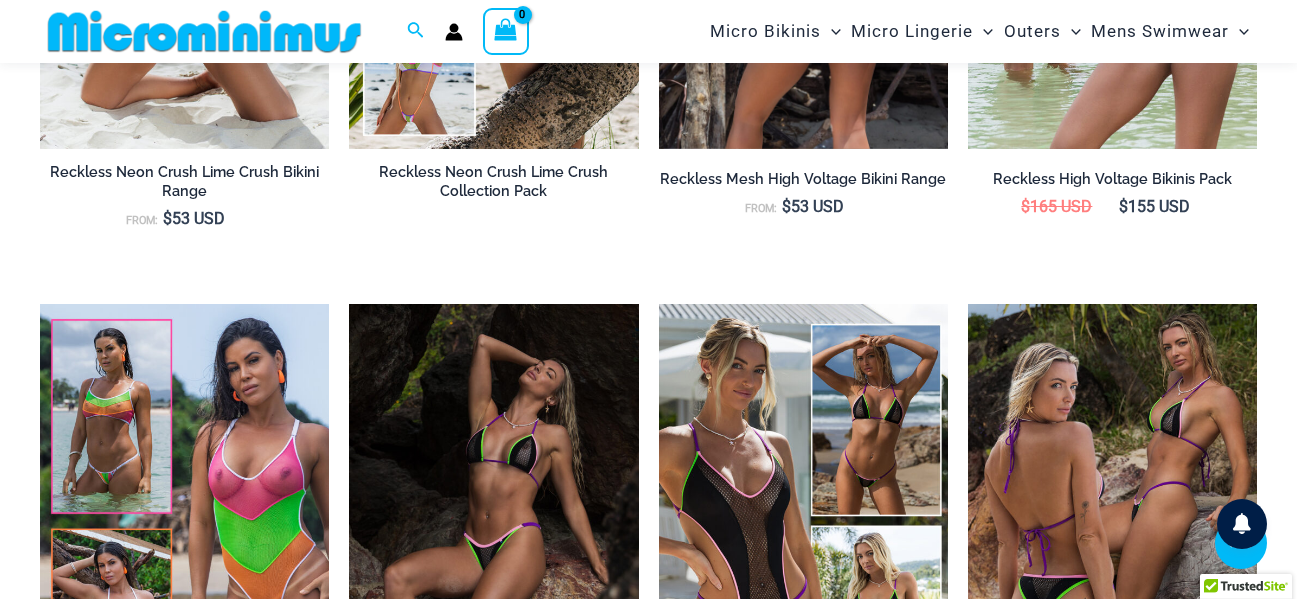 scroll, scrollTop: 2982, scrollLeft: 0, axis: vertical 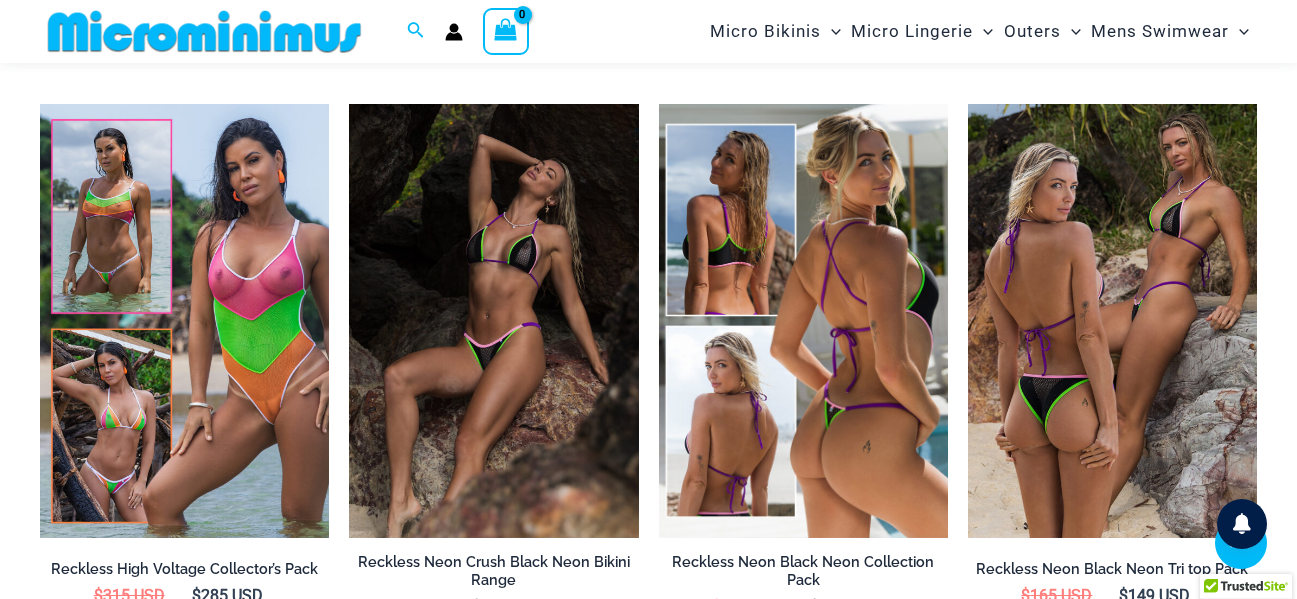 click at bounding box center [803, 321] 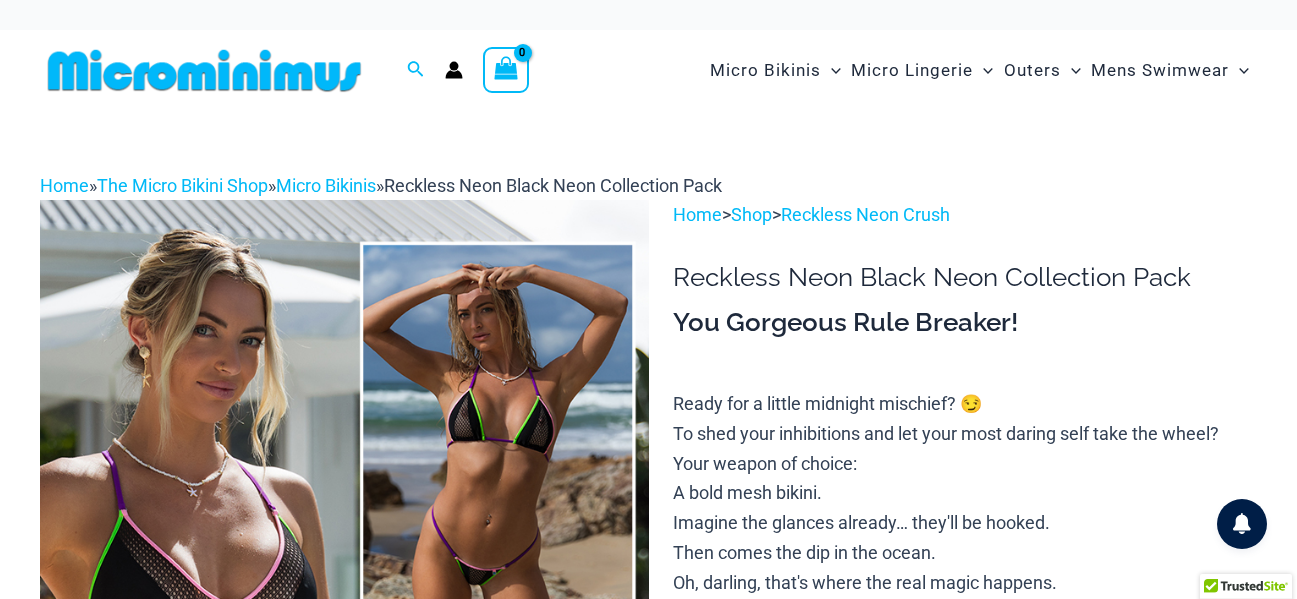 scroll, scrollTop: 0, scrollLeft: 0, axis: both 